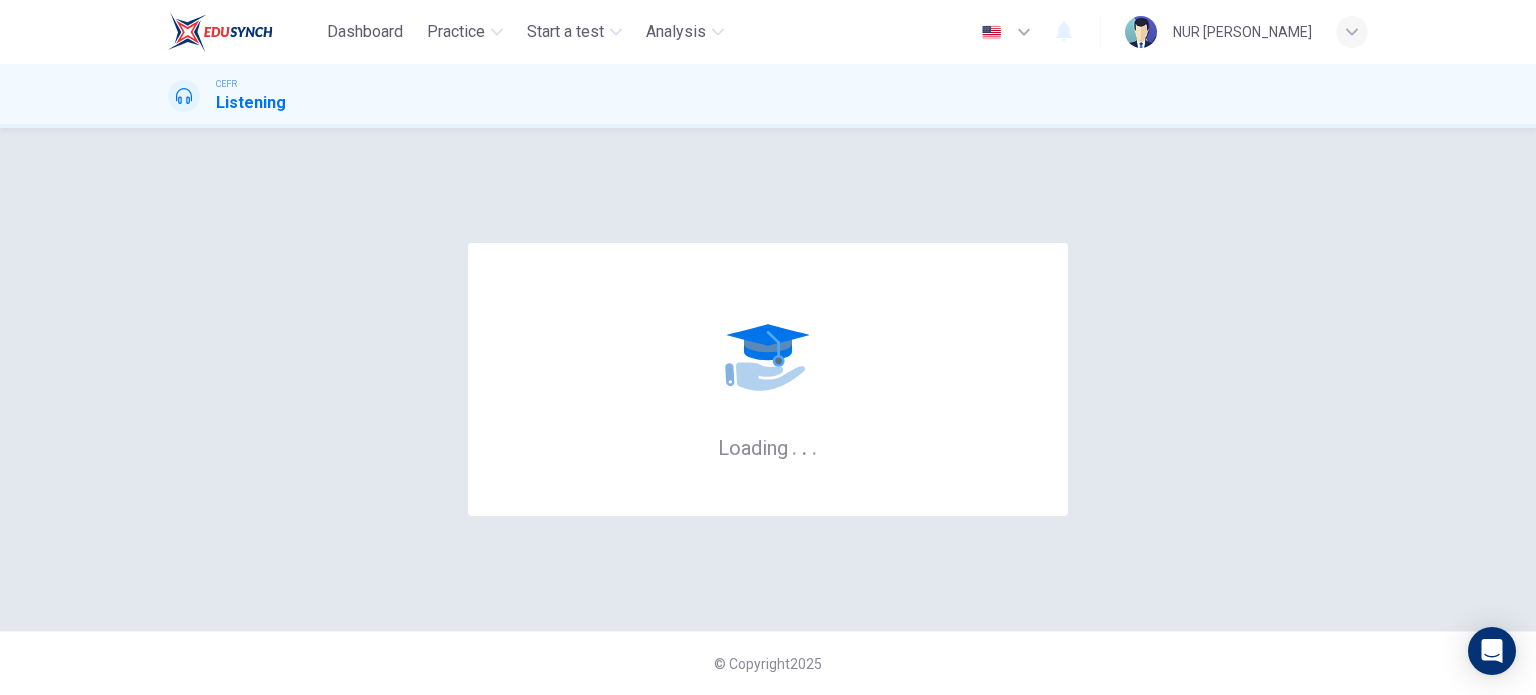 scroll, scrollTop: 0, scrollLeft: 0, axis: both 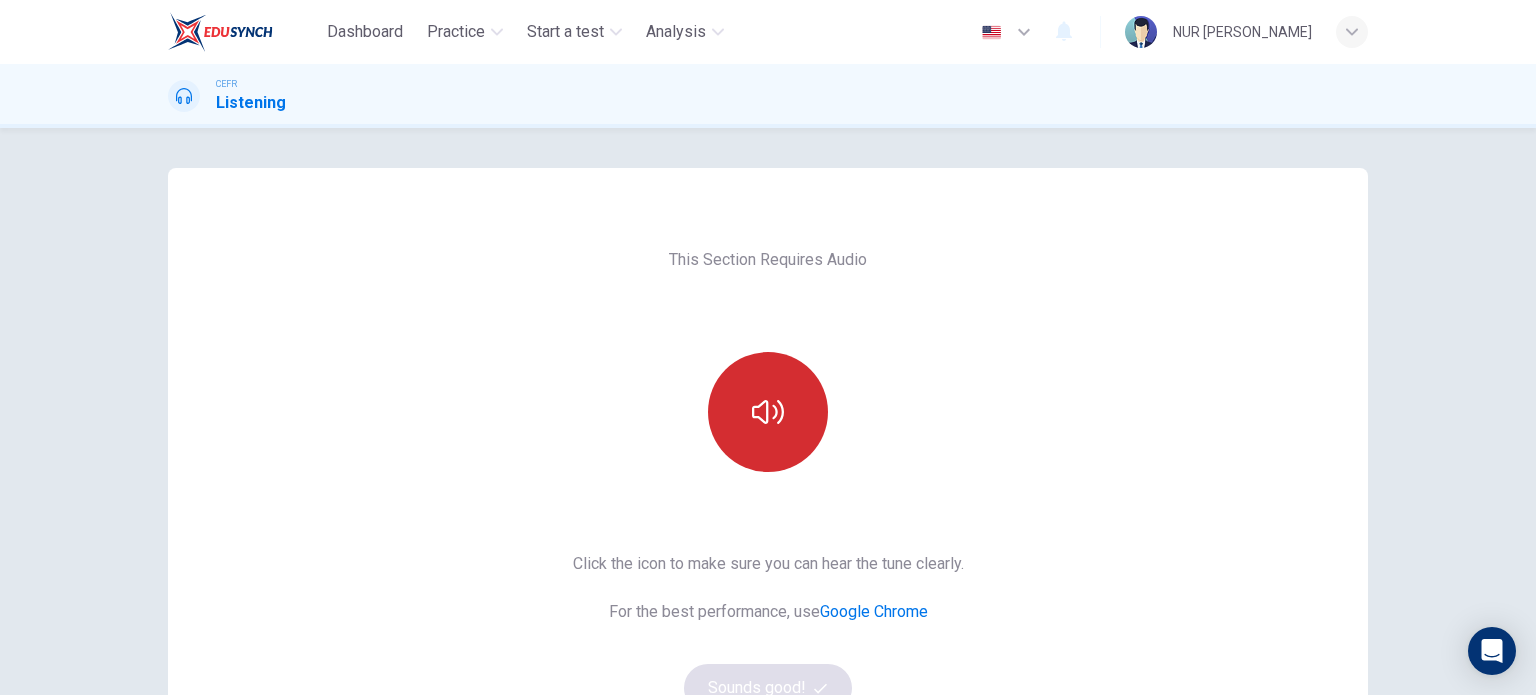 click 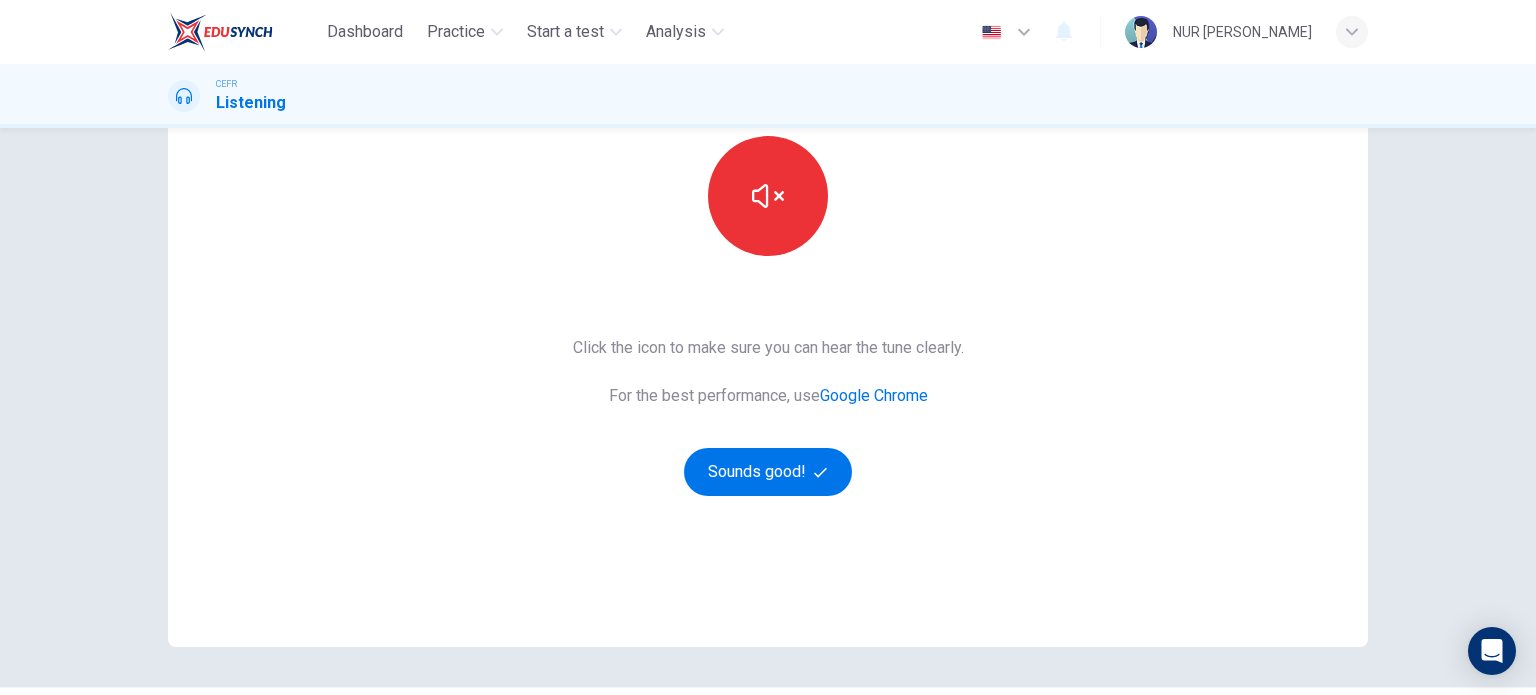 scroll, scrollTop: 272, scrollLeft: 0, axis: vertical 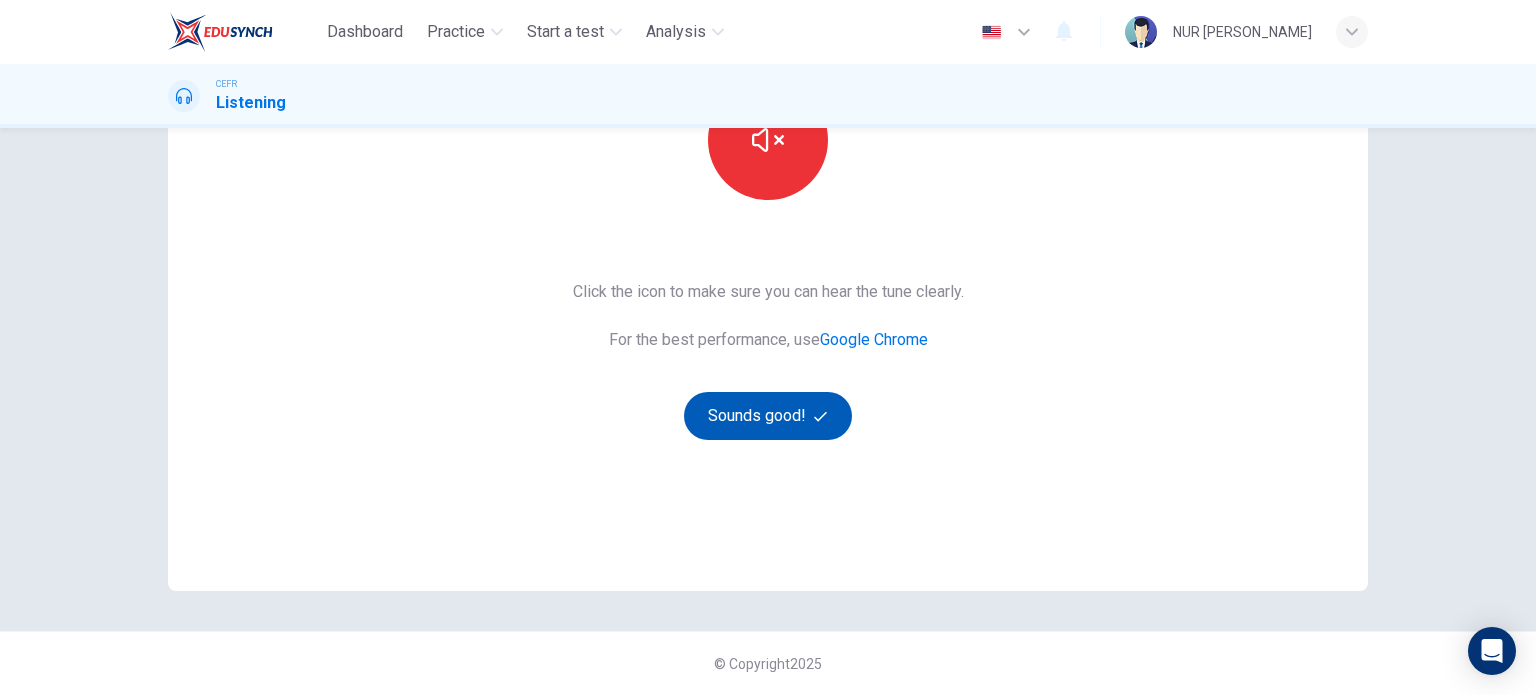 click on "Sounds good!" at bounding box center [768, 416] 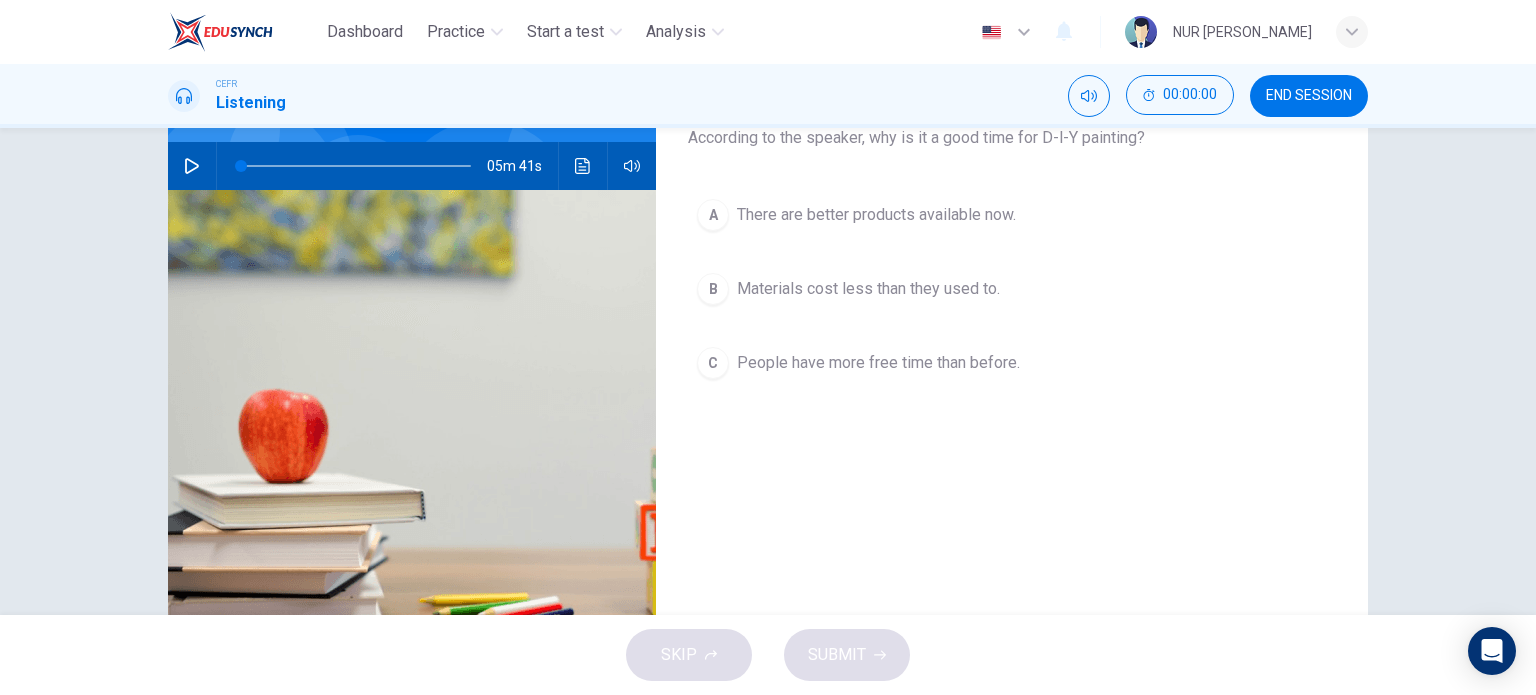 scroll, scrollTop: 0, scrollLeft: 0, axis: both 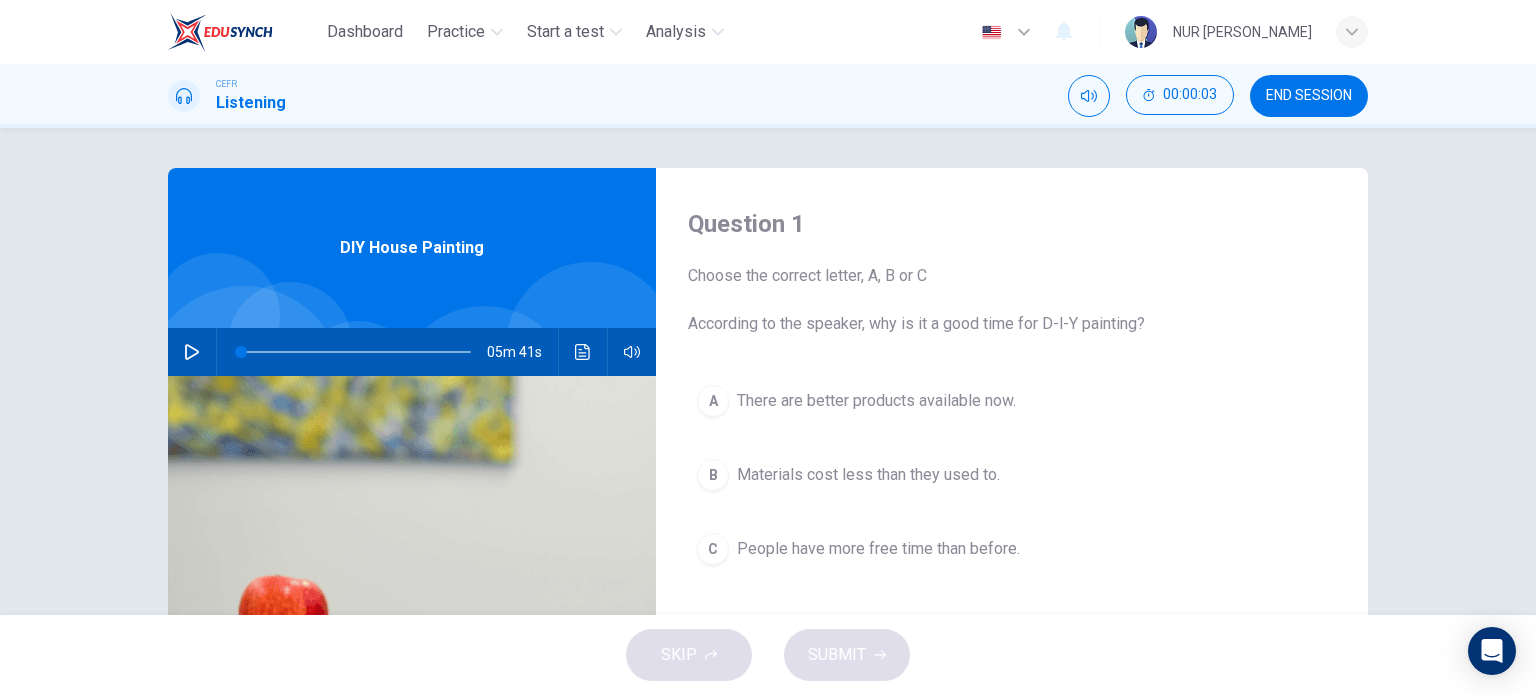 click 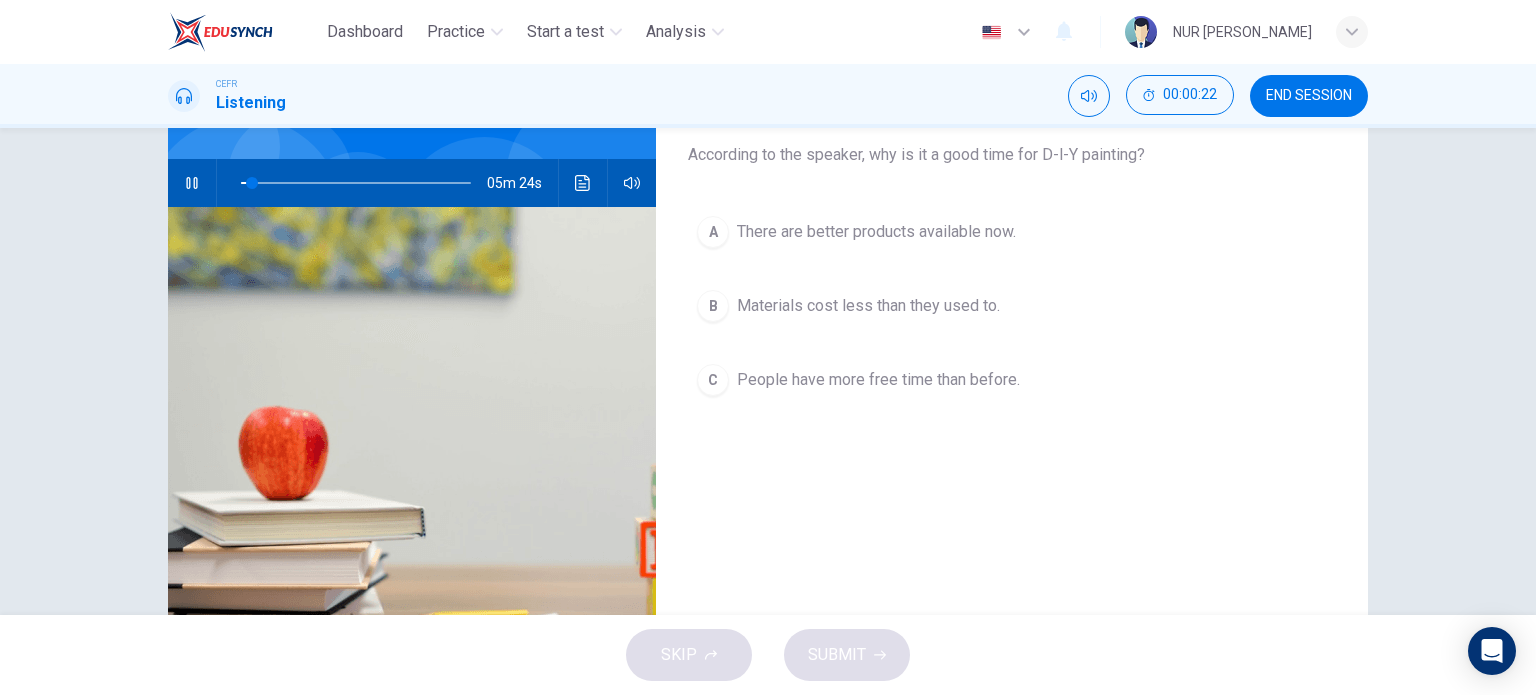 scroll, scrollTop: 200, scrollLeft: 0, axis: vertical 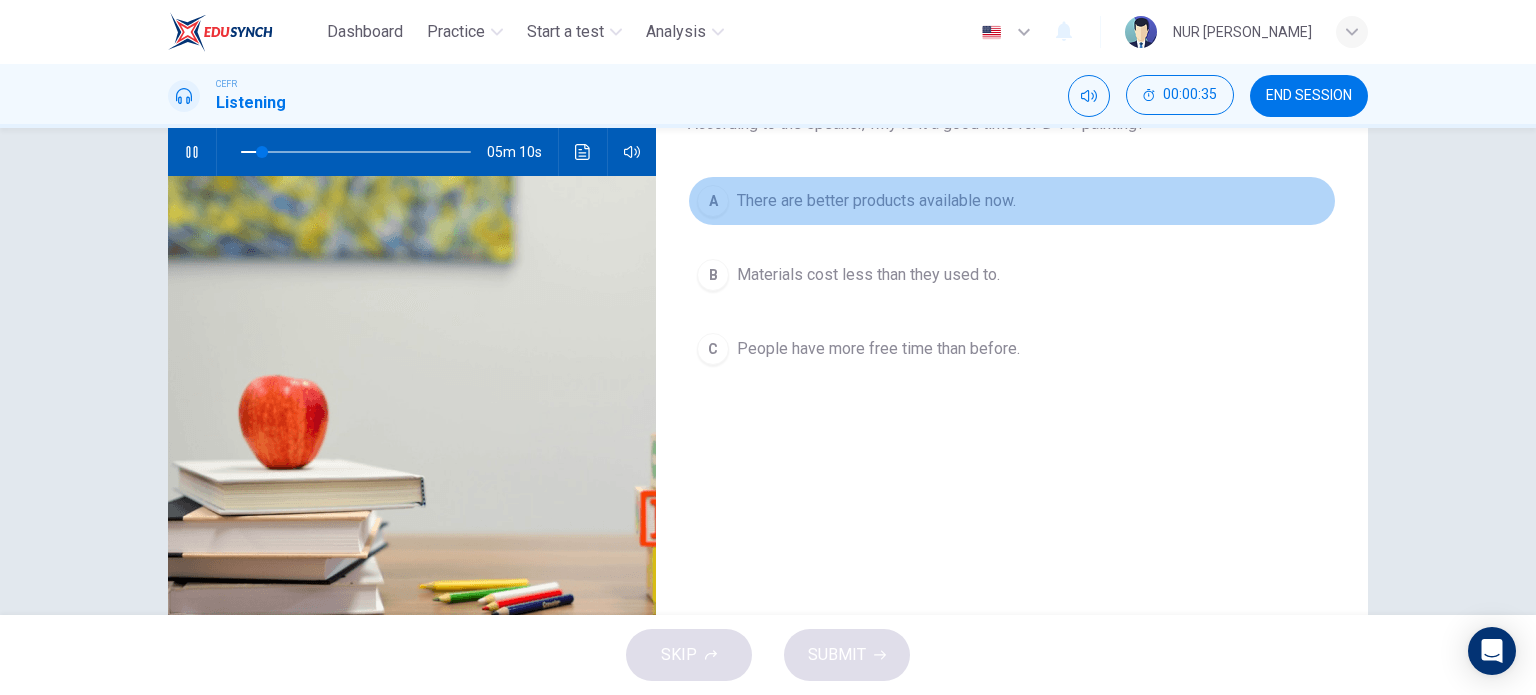 click on "A There are better products available now." at bounding box center (1012, 201) 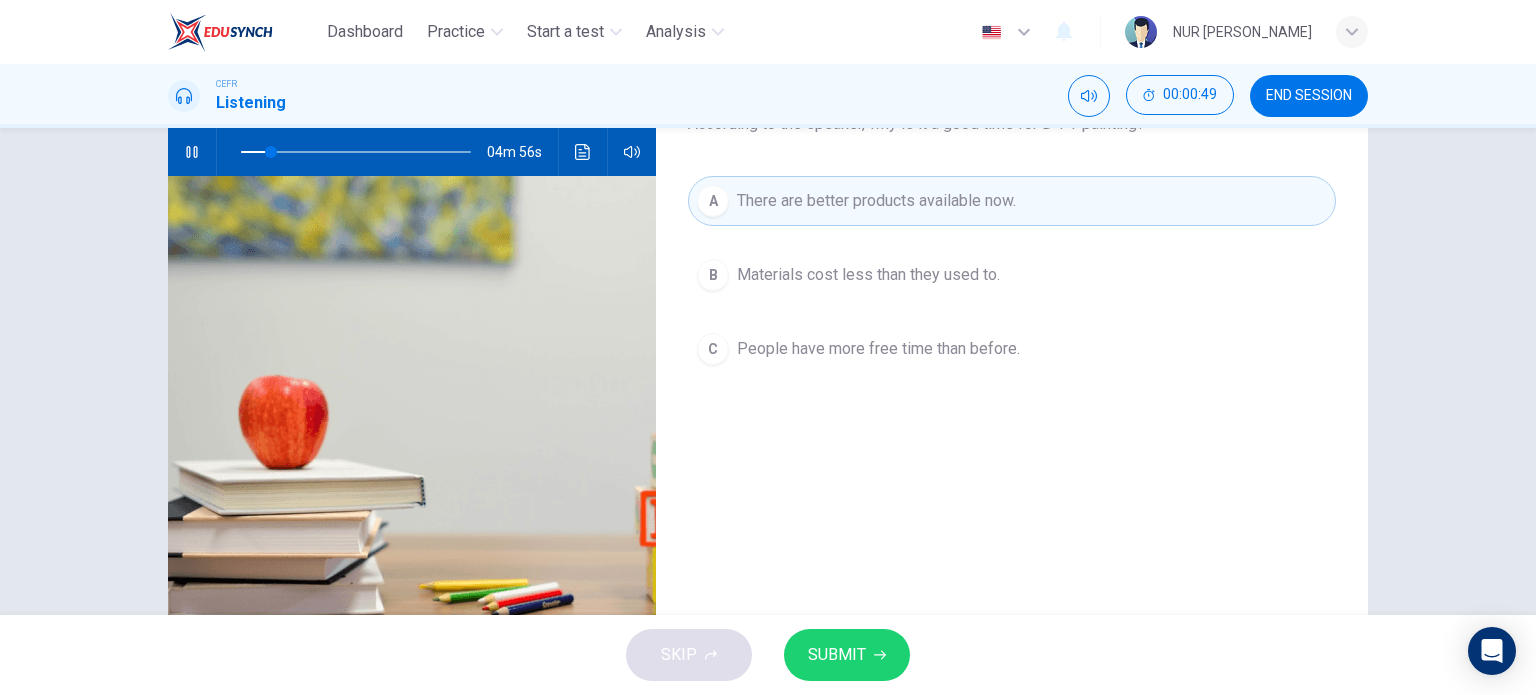 click 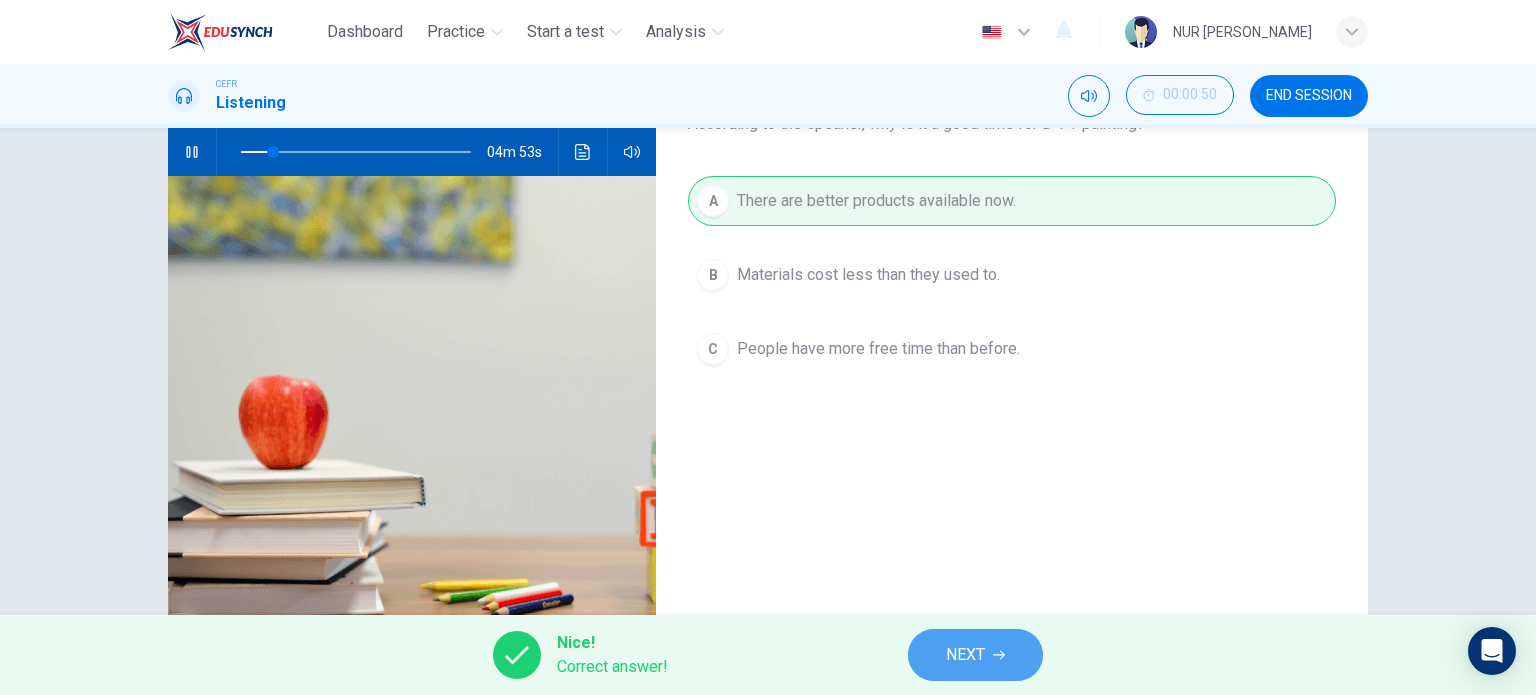 click on "NEXT" at bounding box center [965, 655] 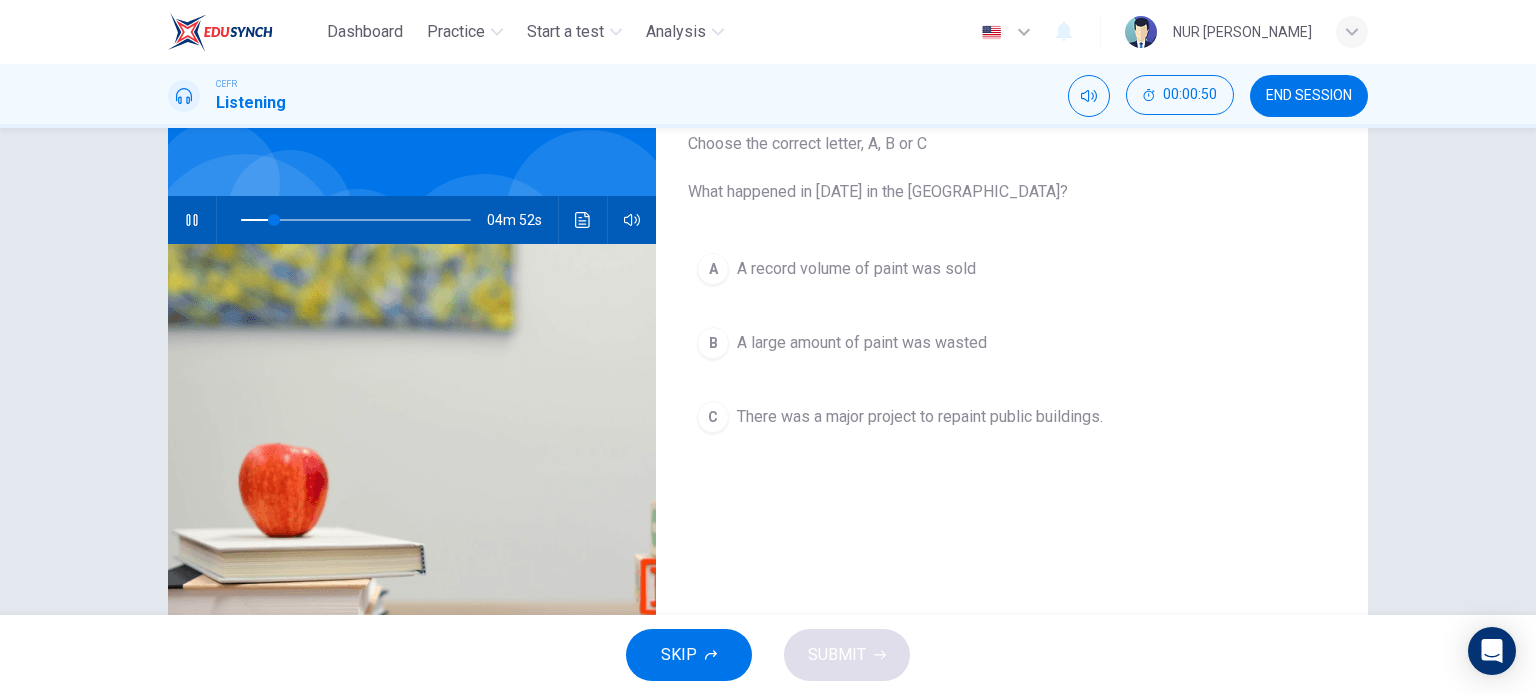 scroll, scrollTop: 88, scrollLeft: 0, axis: vertical 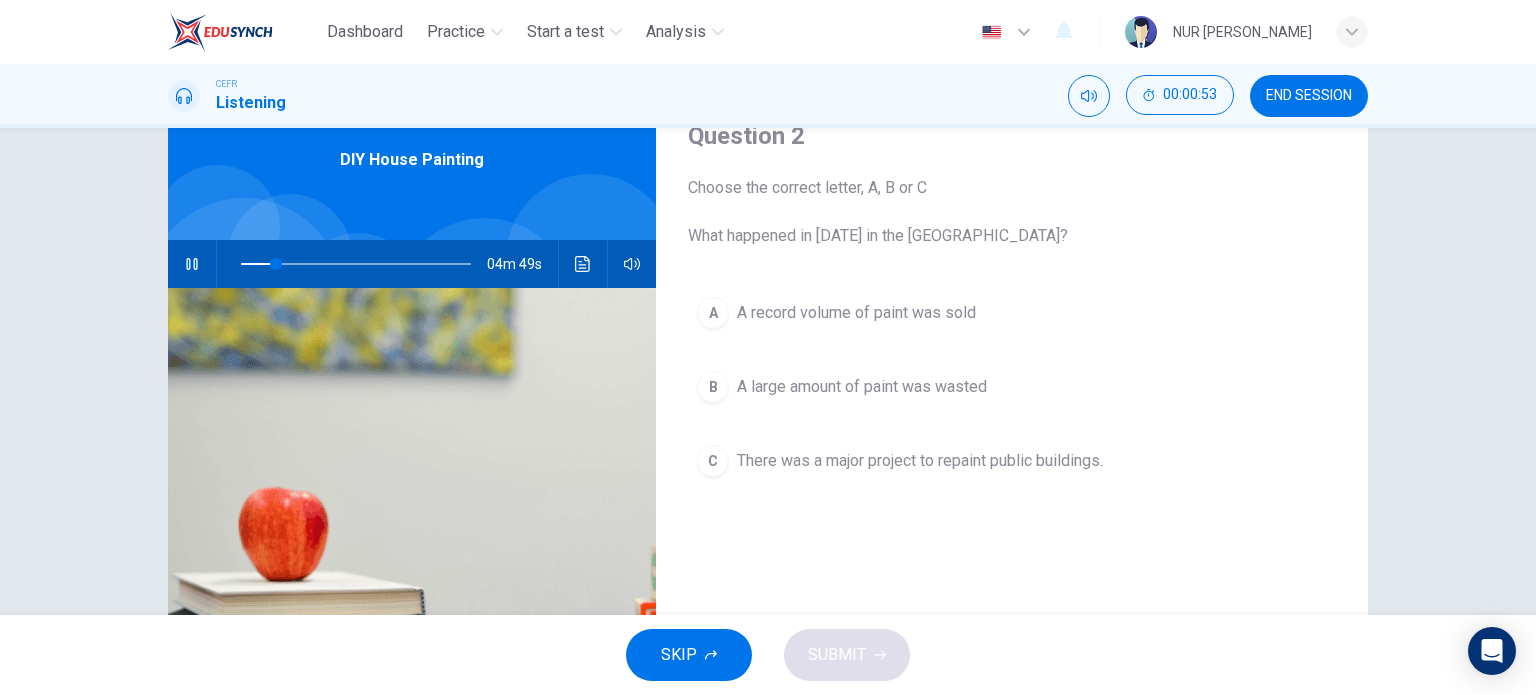 click on "A large amount of paint was wasted" at bounding box center [862, 387] 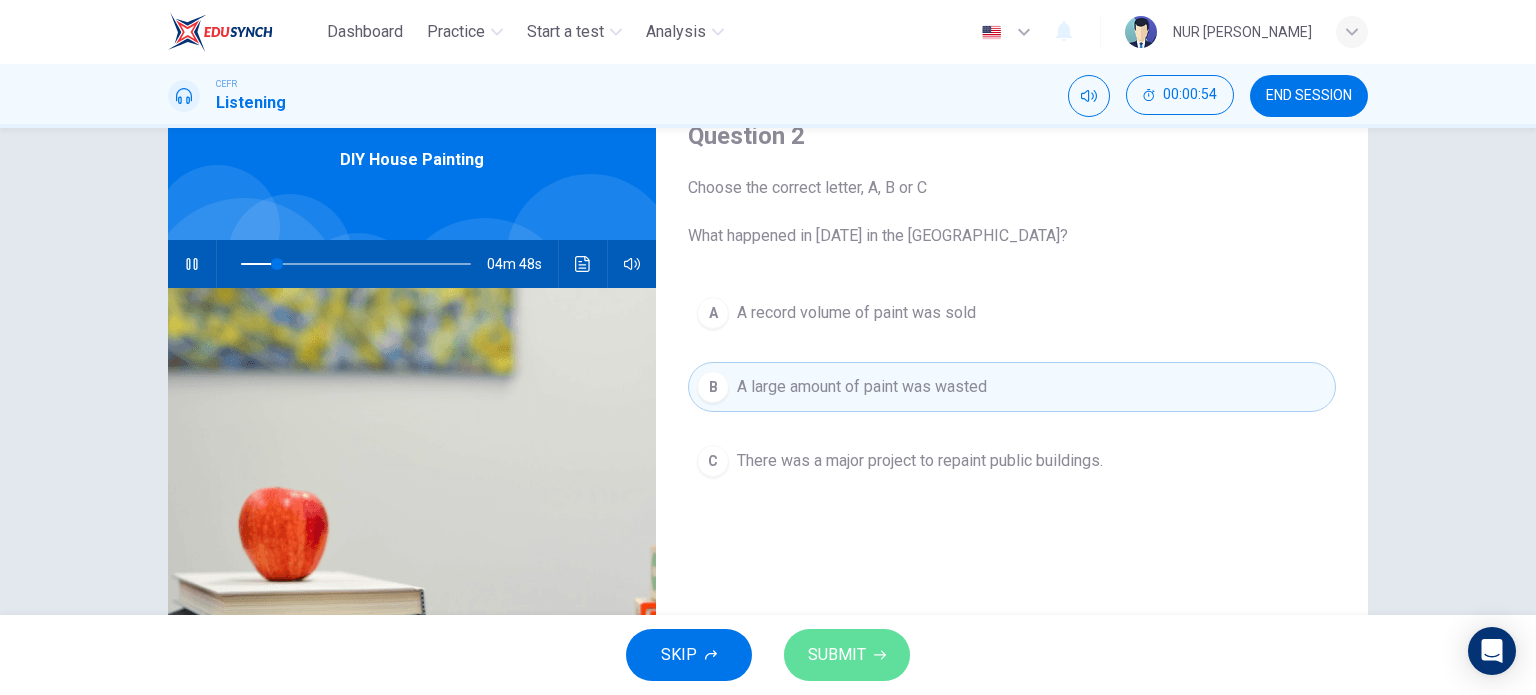click on "SUBMIT" at bounding box center (847, 655) 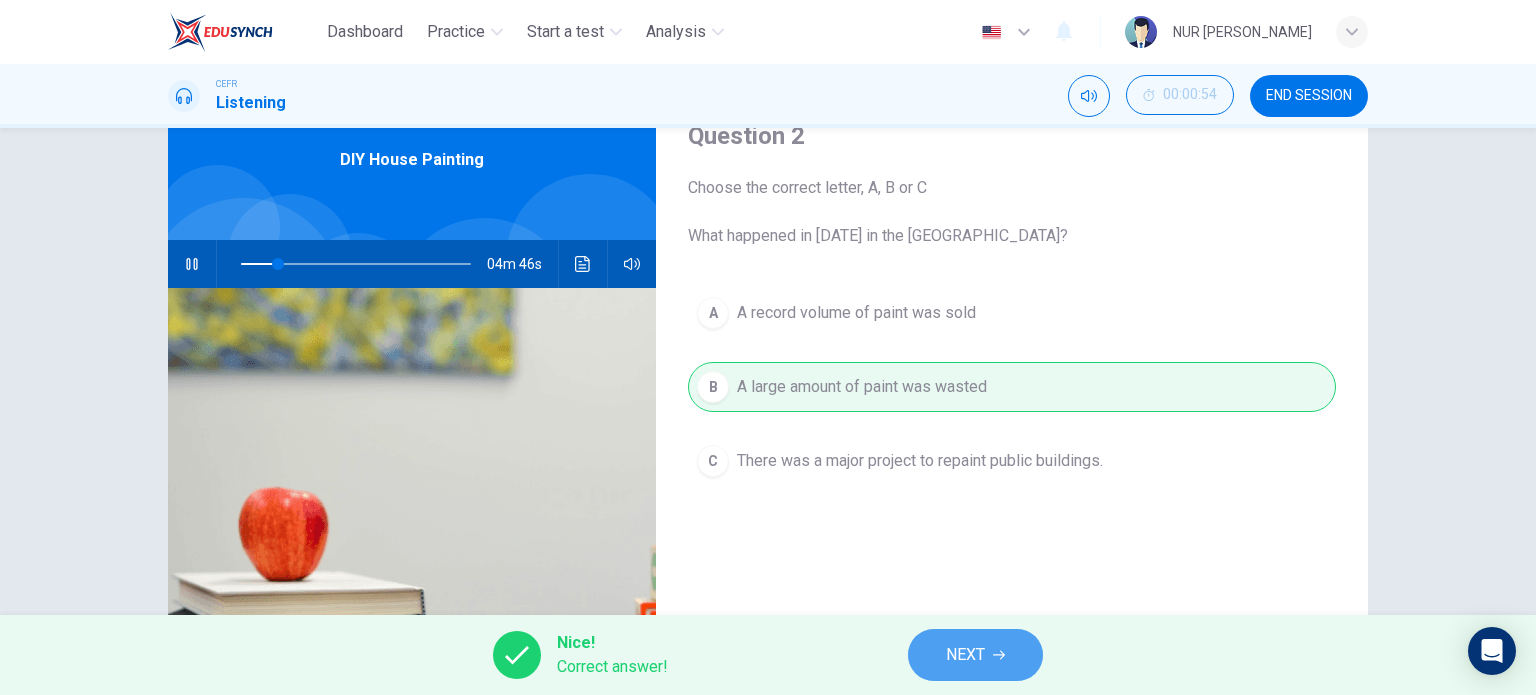 click on "NEXT" at bounding box center [965, 655] 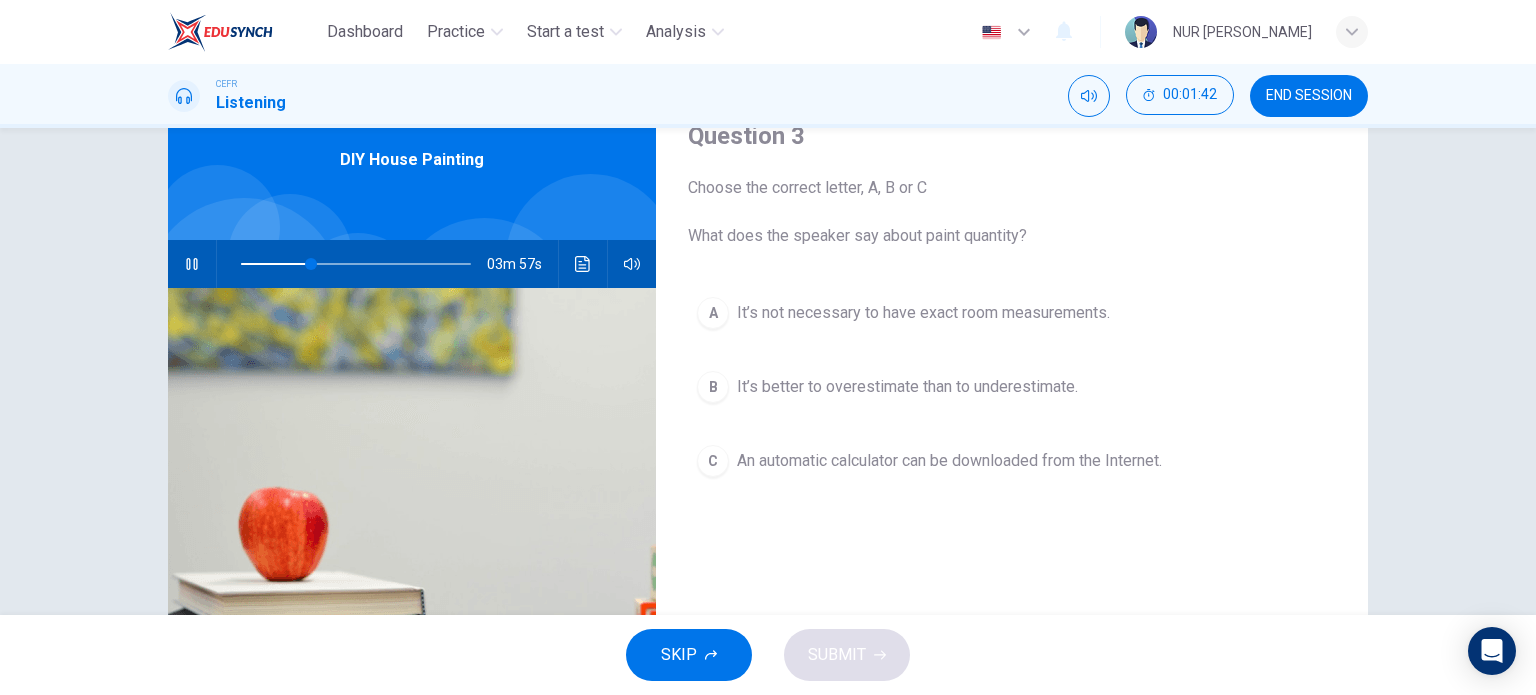 click on "It’s better to overestimate than to underestimate." at bounding box center [907, 387] 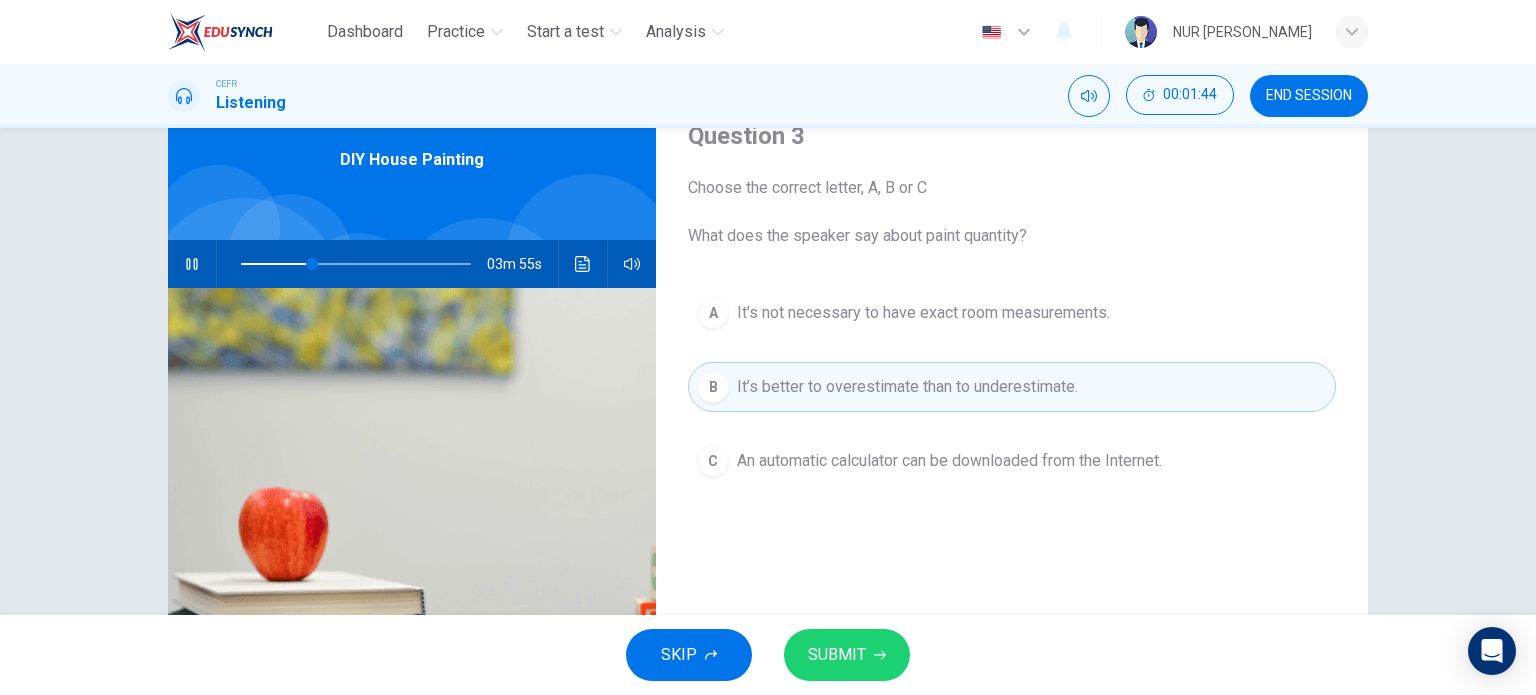 click on "SUBMIT" at bounding box center [847, 655] 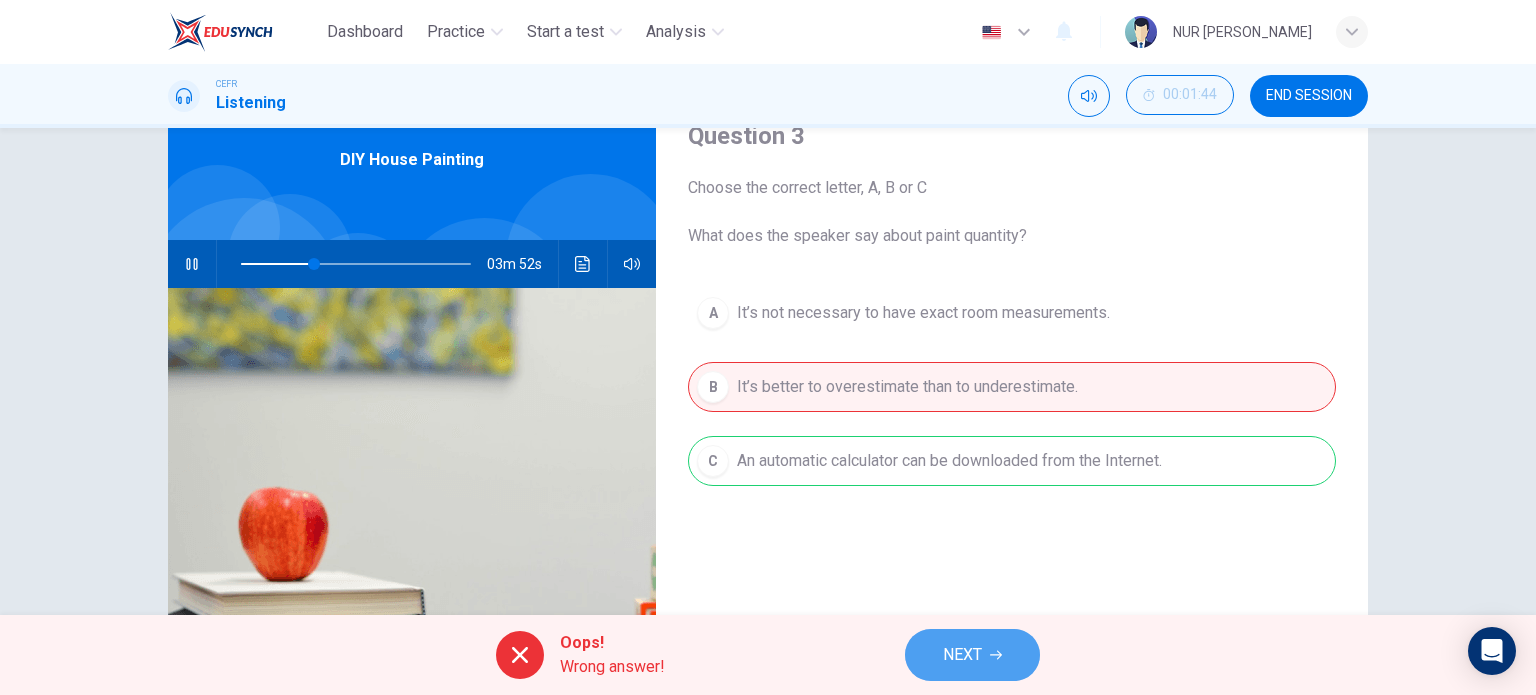 click on "NEXT" at bounding box center [972, 655] 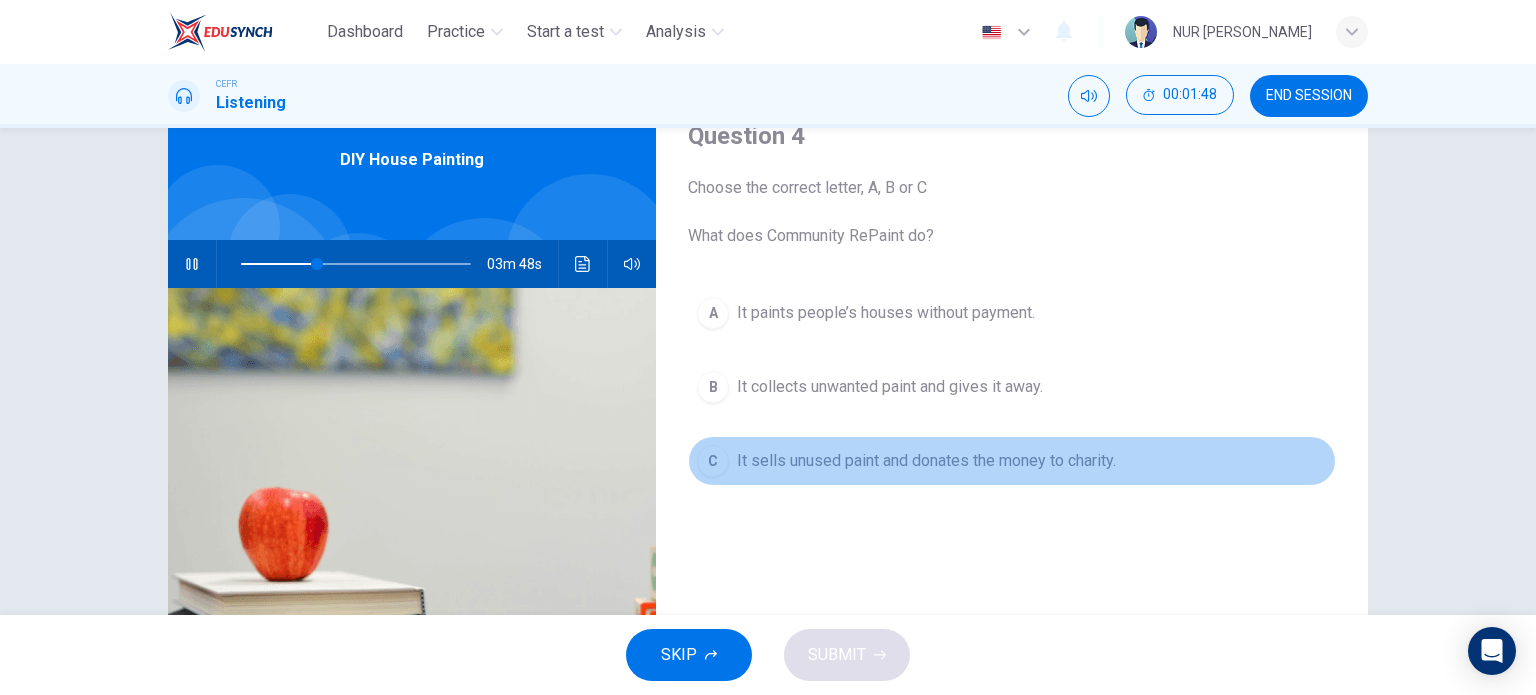 click on "C It sells unused paint and donates the money to charity." at bounding box center (1012, 461) 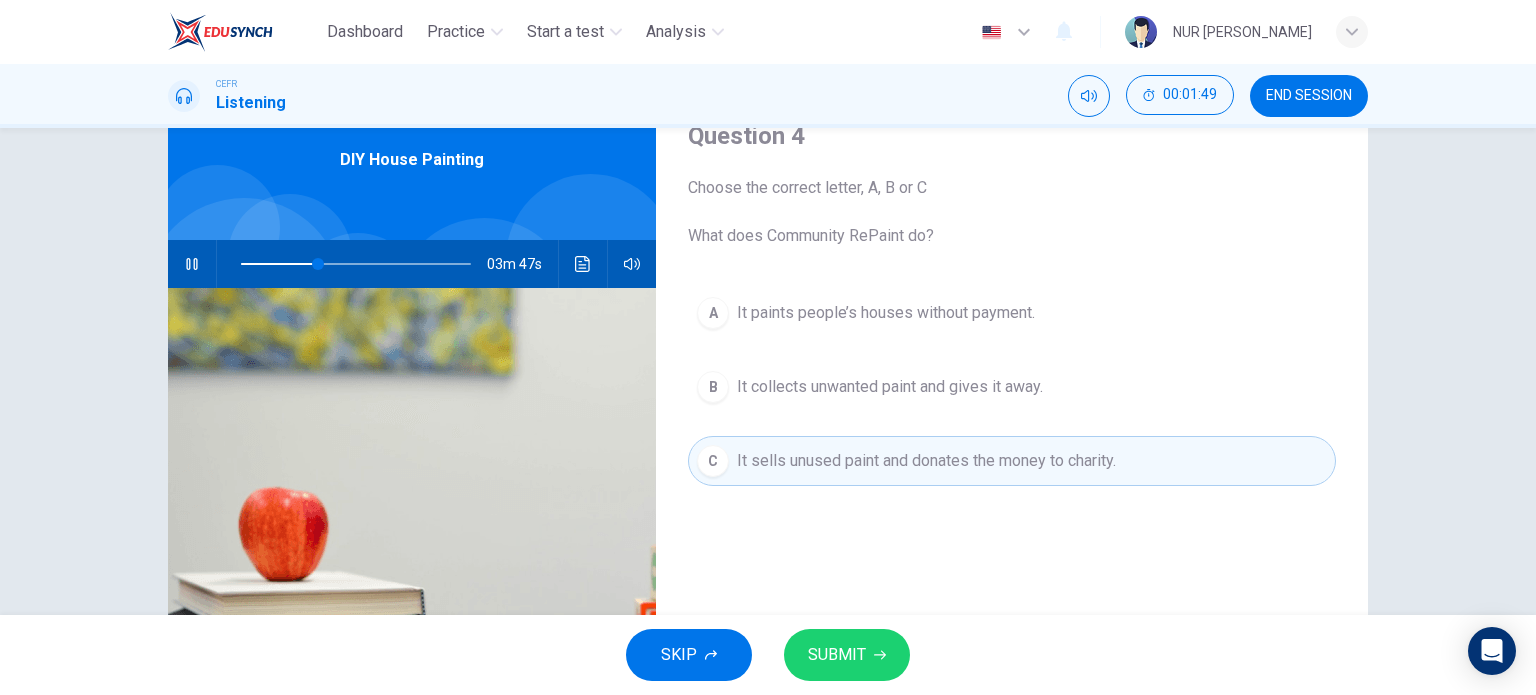 click on "SUBMIT" at bounding box center (847, 655) 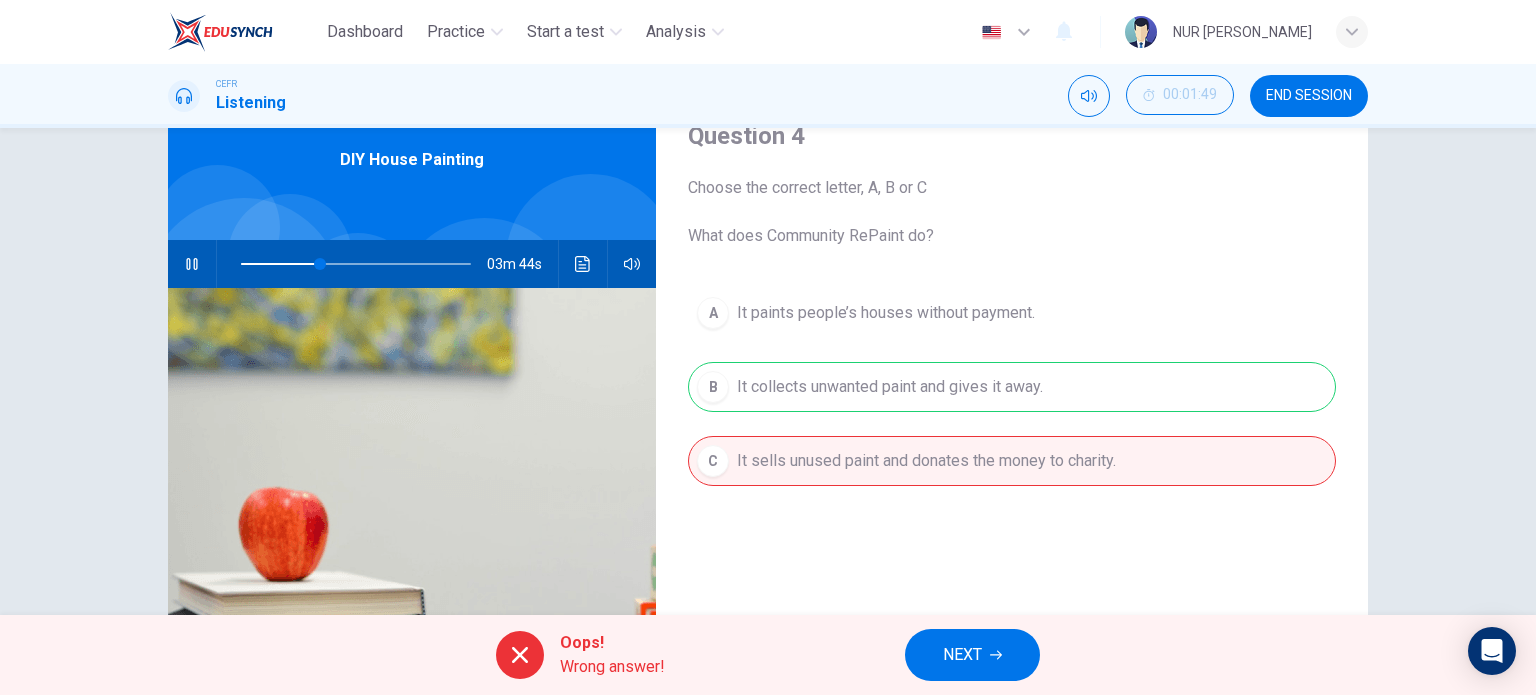 click on "NEXT" at bounding box center [962, 655] 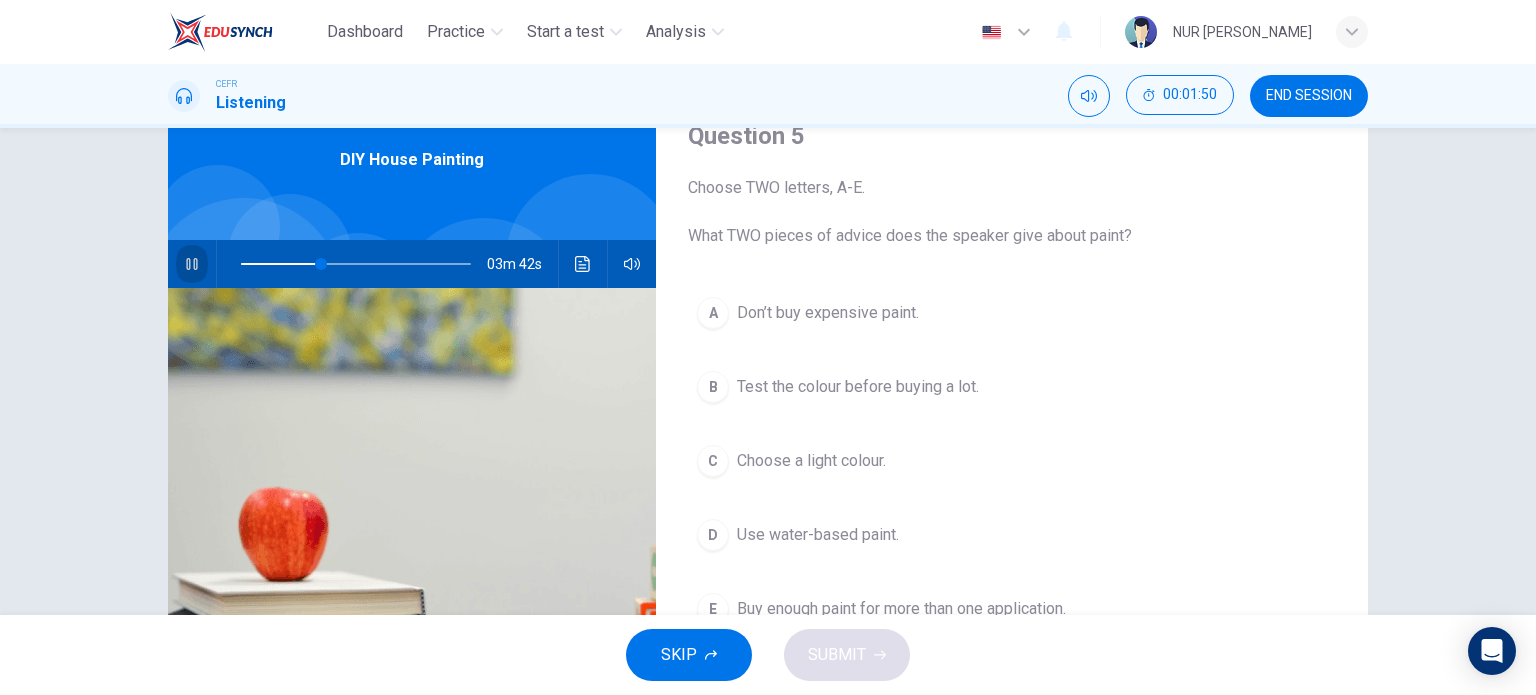 click 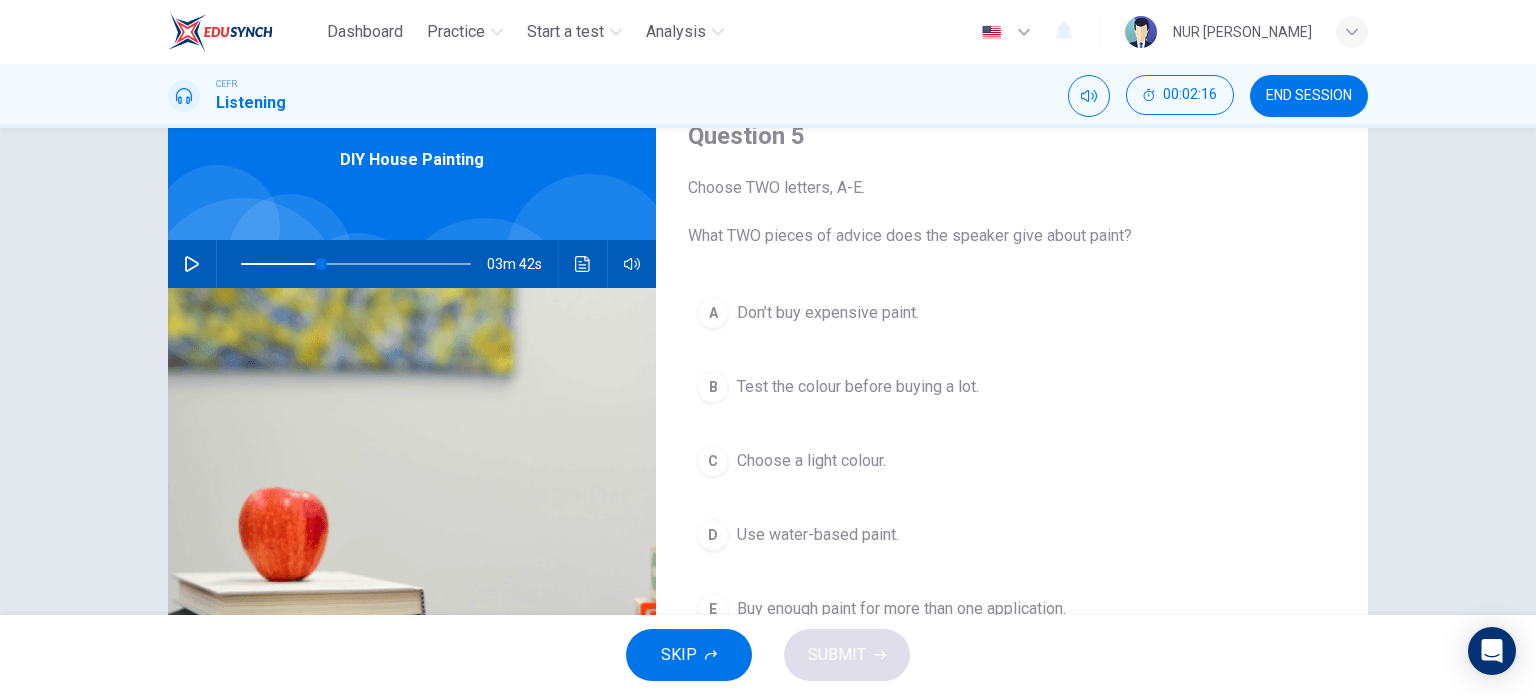 drag, startPoint x: 194, startPoint y: 254, endPoint x: 196, endPoint y: 239, distance: 15.132746 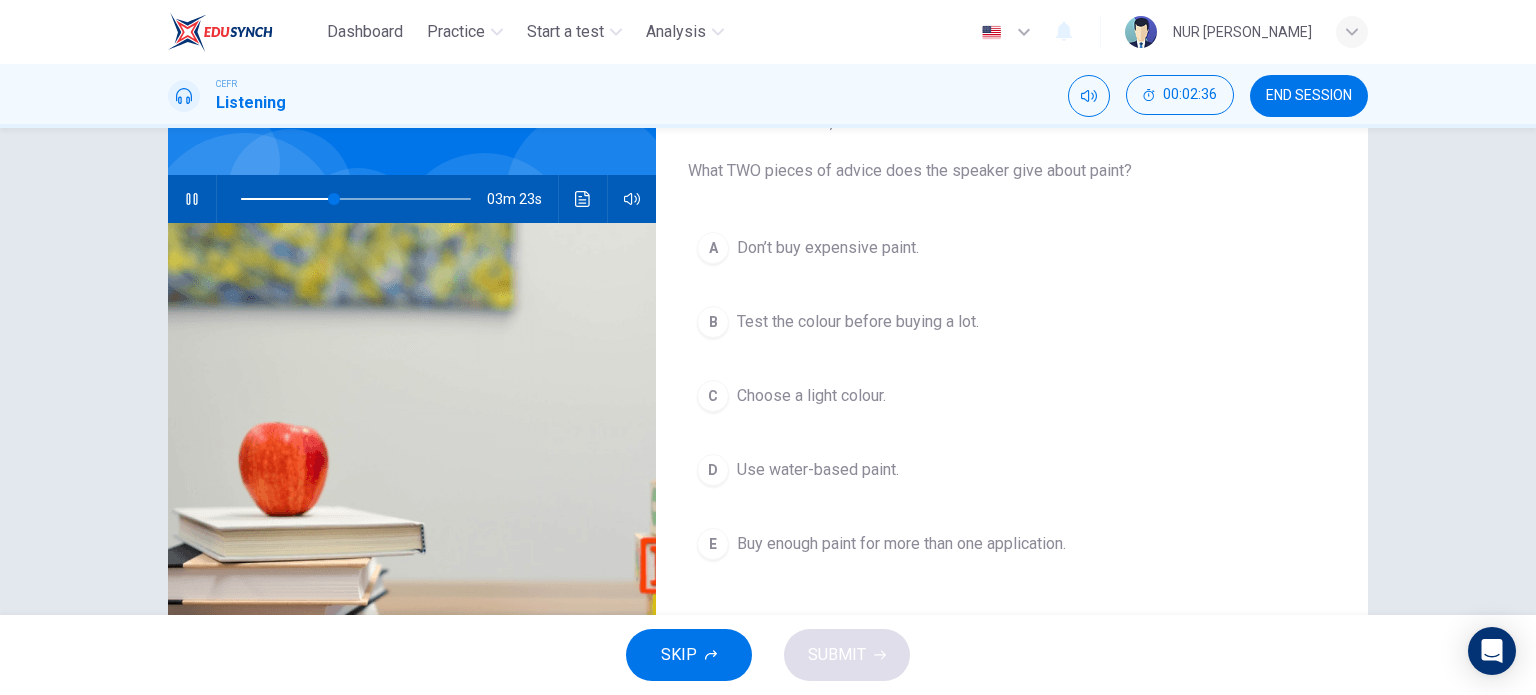 scroll, scrollTop: 188, scrollLeft: 0, axis: vertical 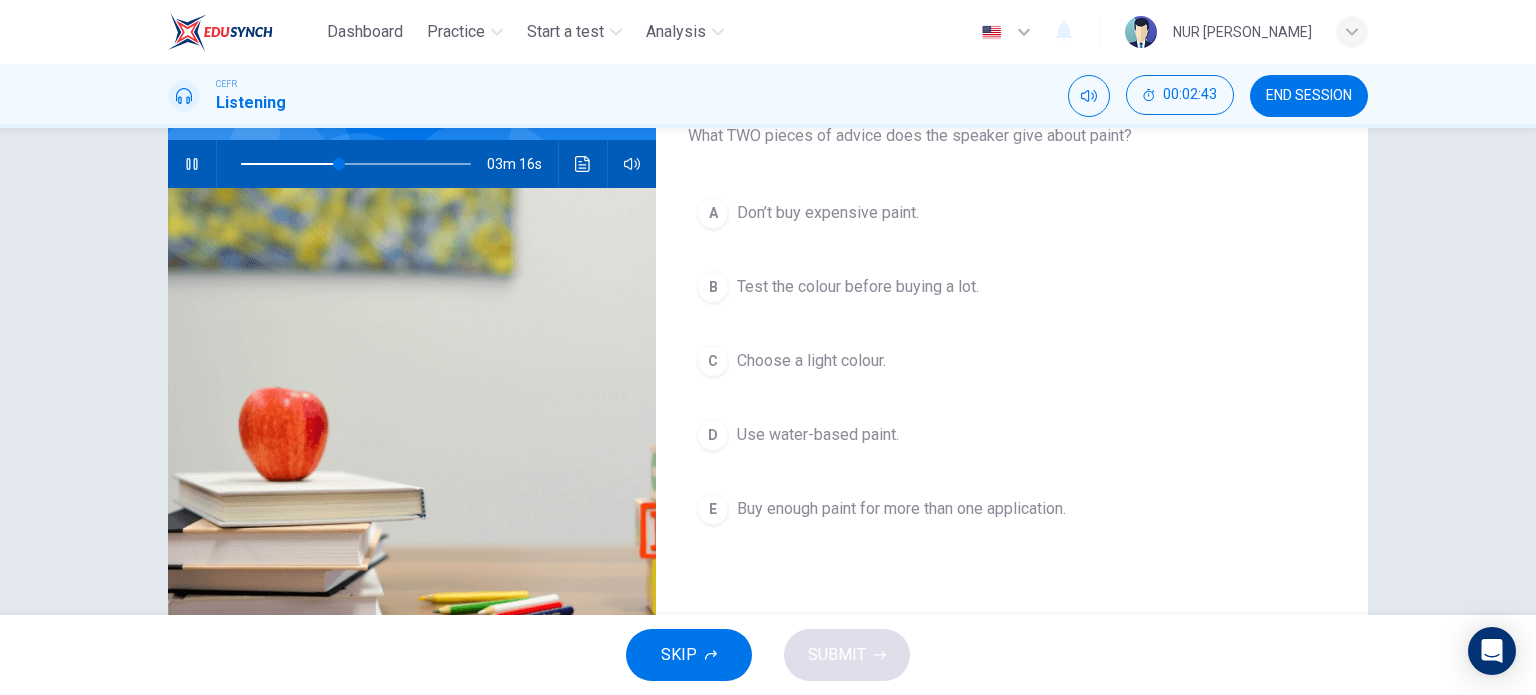 click on "B Test the colour before buying a lot." at bounding box center (1012, 287) 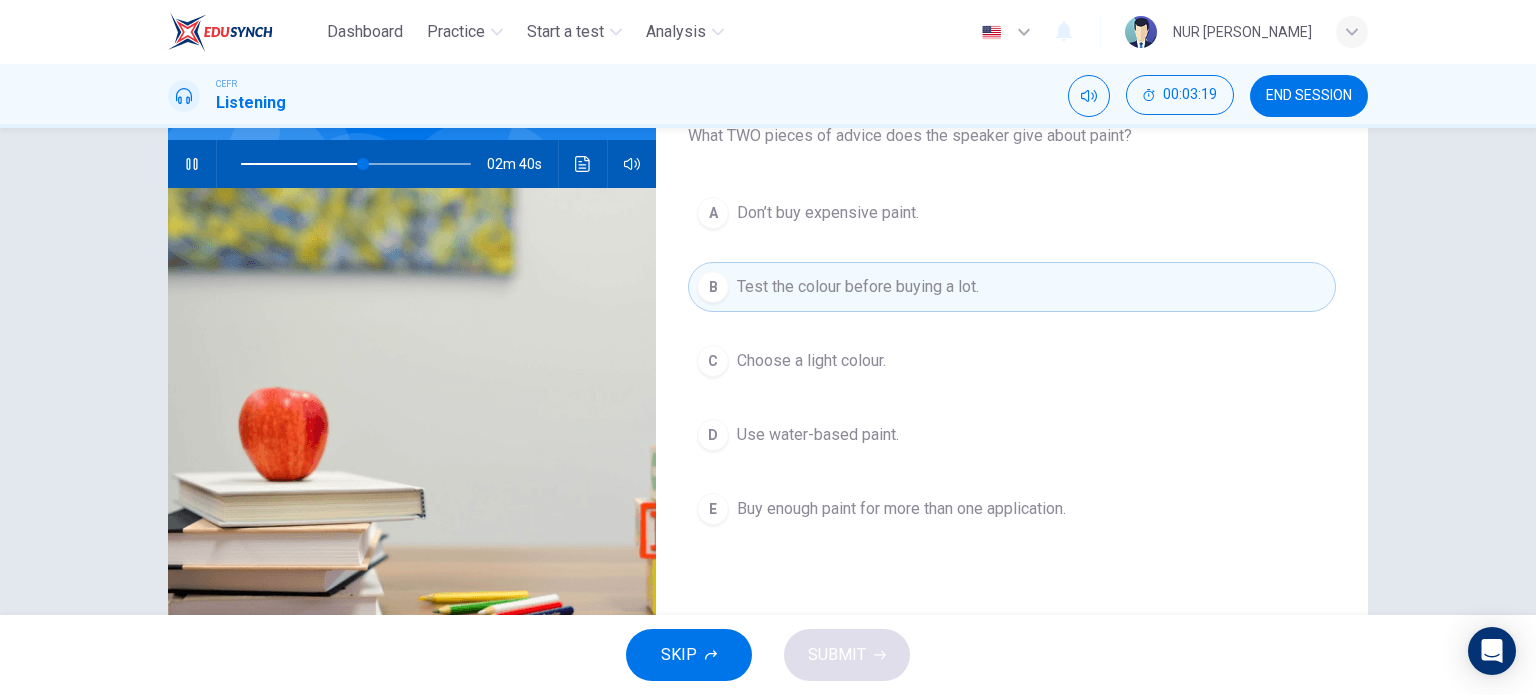 click on "Use water-based paint." at bounding box center (818, 435) 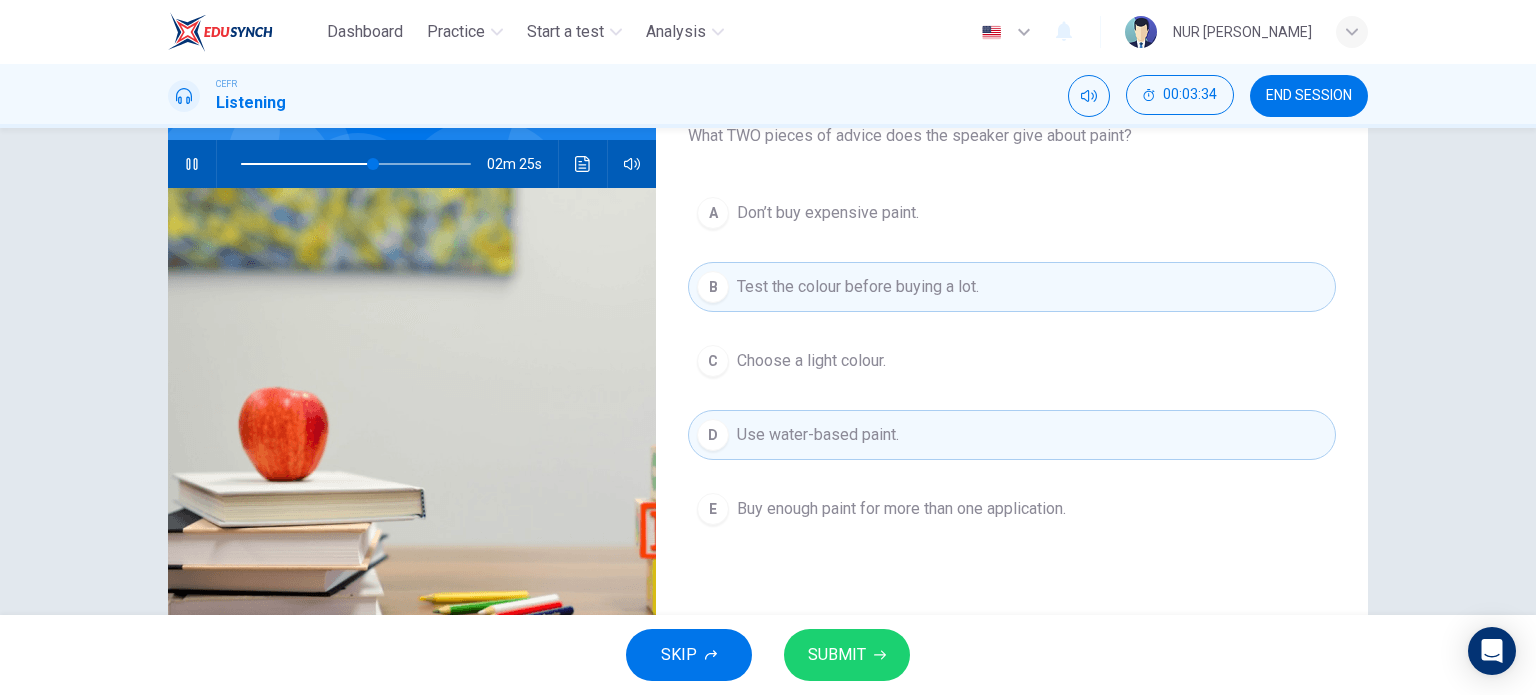 click on "SUBMIT" at bounding box center [847, 655] 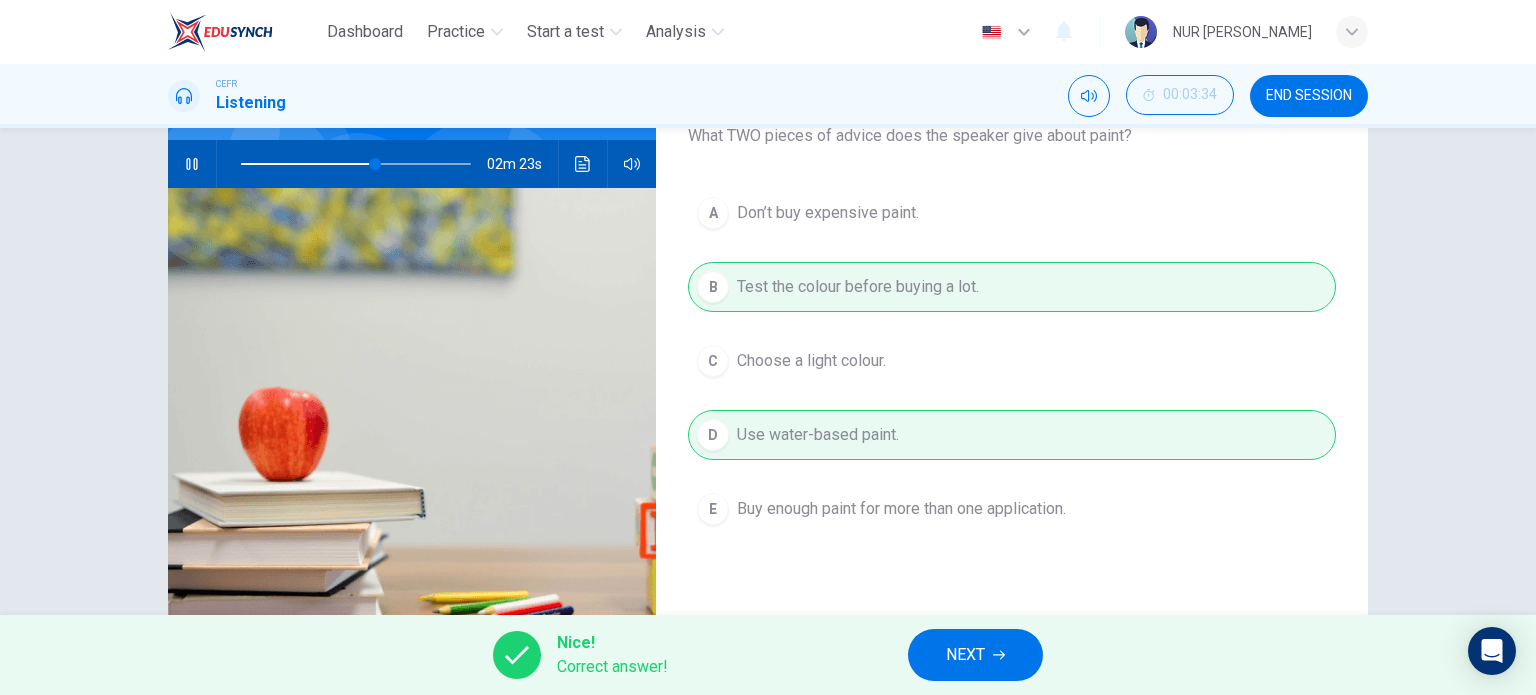 click 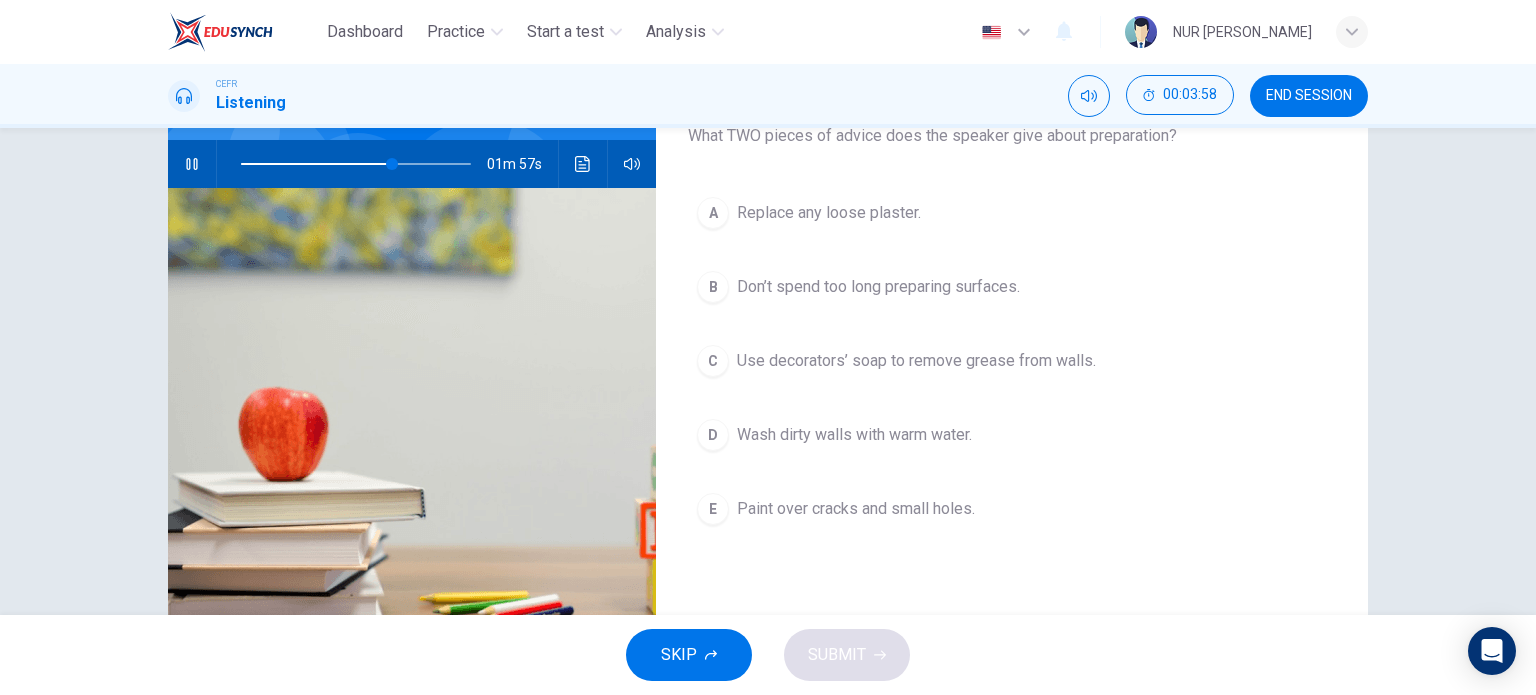 click on "A Replace any loose plaster." at bounding box center (1012, 213) 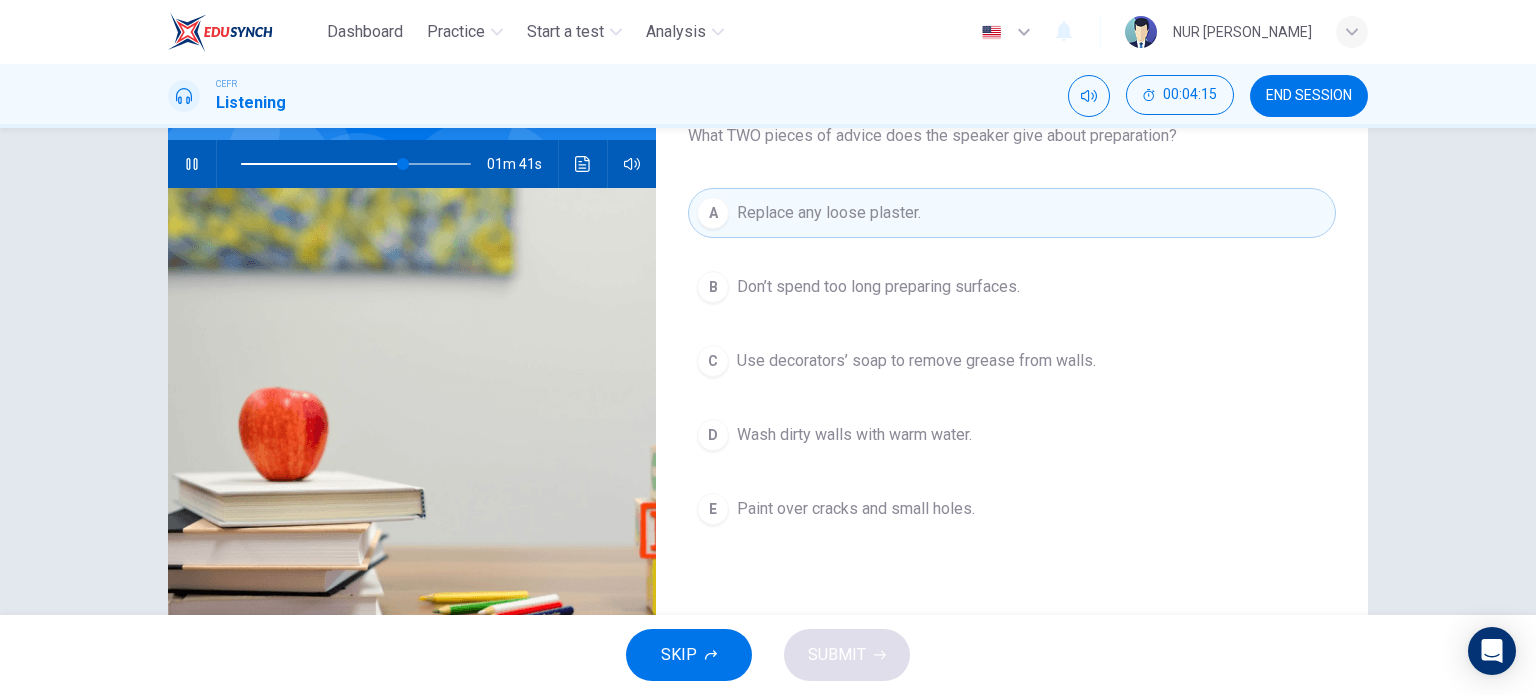 click on "A Replace any loose plaster. B Don’t spend too long preparing surfaces. C Use decorators’ soap to remove grease from walls. D Wash dirty walls with warm water. E Paint over cracks and small holes." at bounding box center (1012, 381) 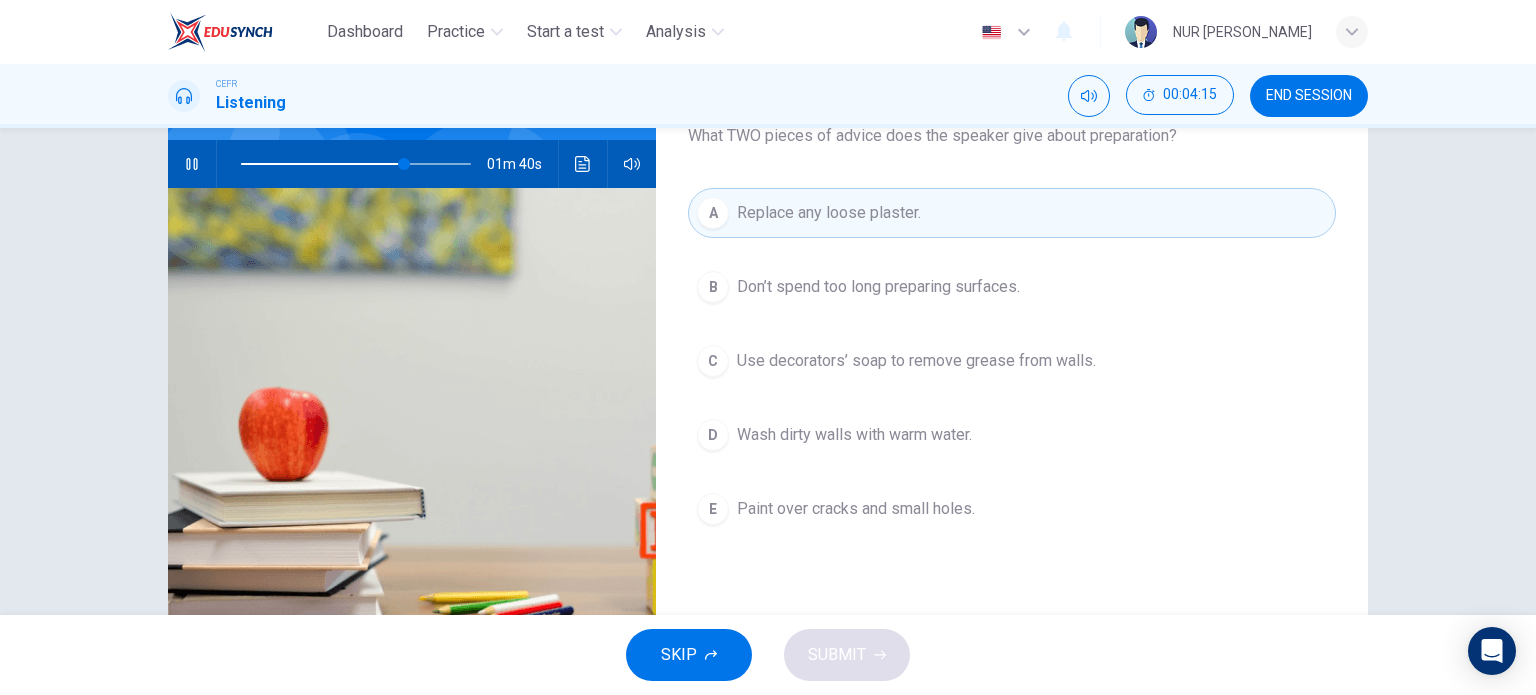 click on "Wash dirty walls with warm water." at bounding box center (854, 435) 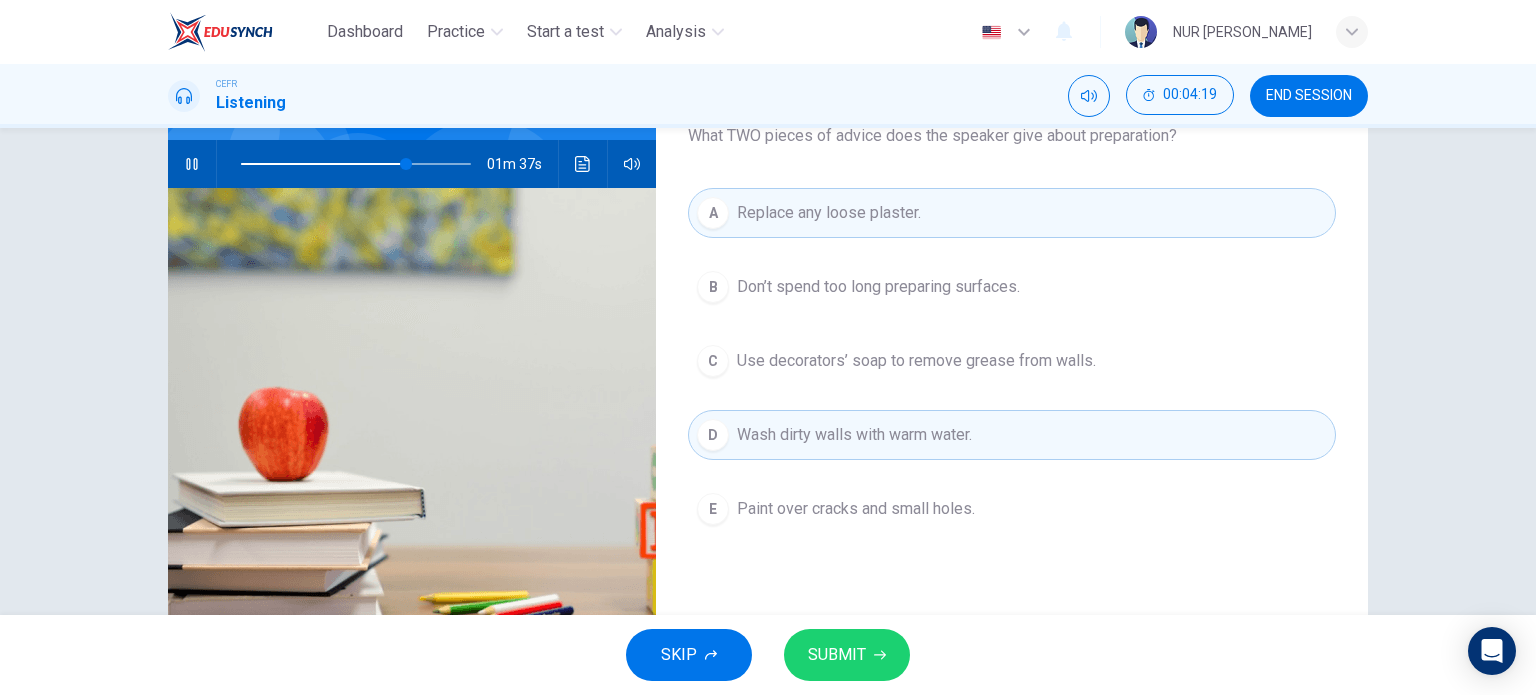 click on "C Use decorators’ soap to remove grease from walls." at bounding box center [1012, 361] 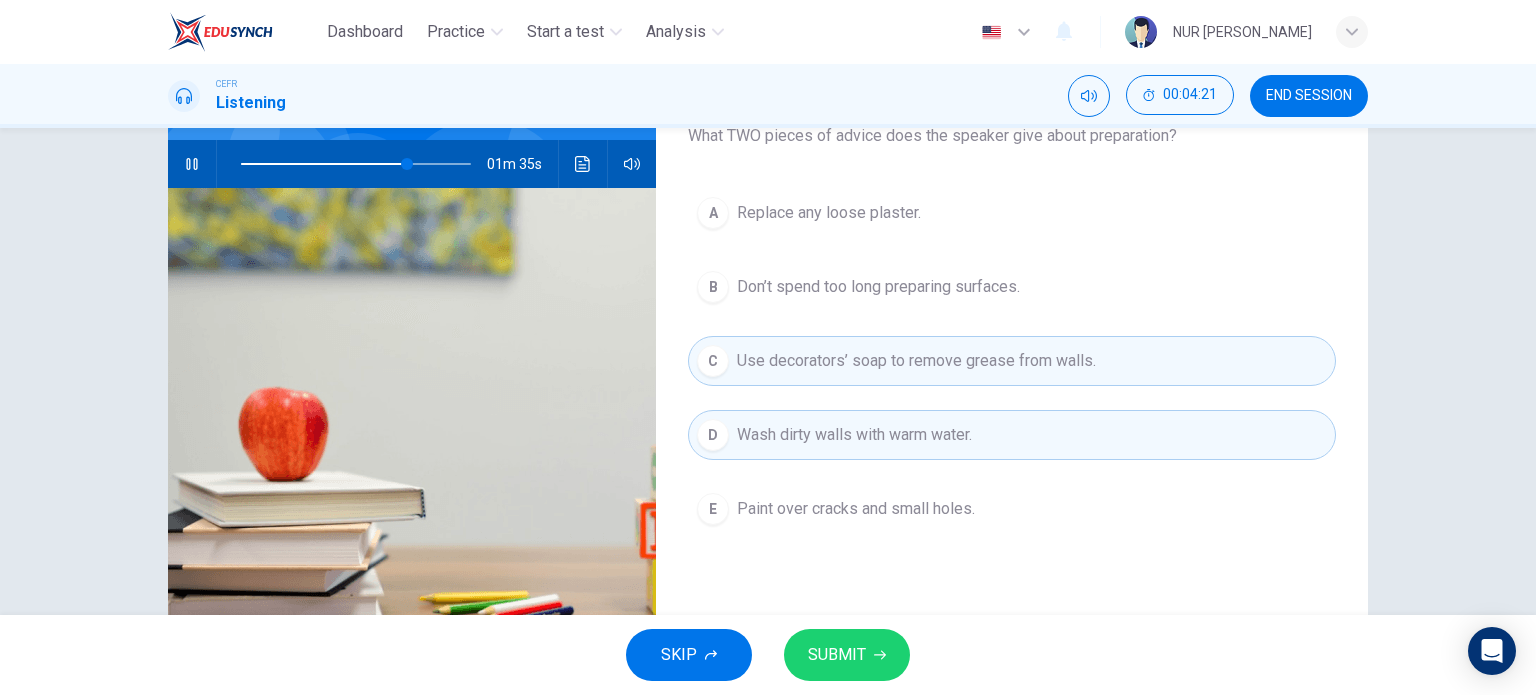 click on "Wash dirty walls with warm water." at bounding box center (854, 435) 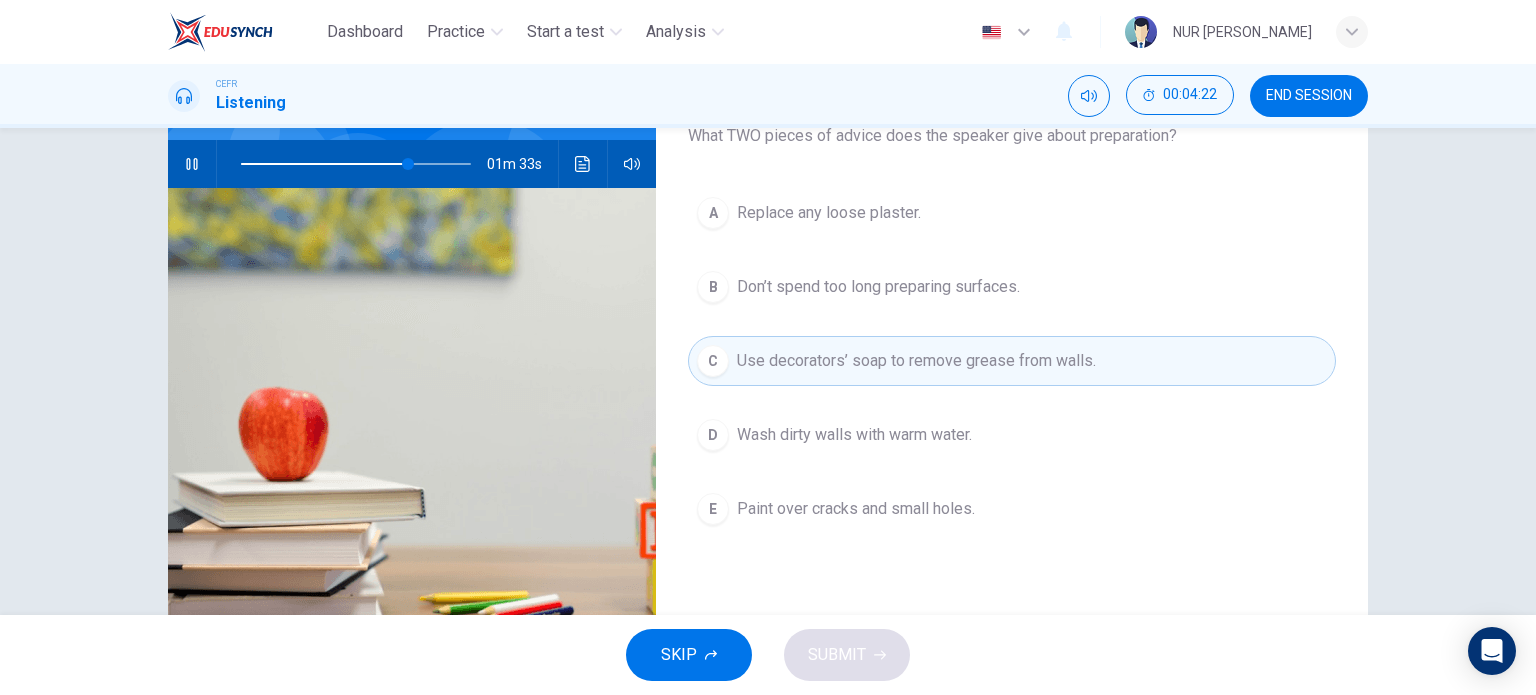click on "A Replace any loose plaster." at bounding box center [1012, 213] 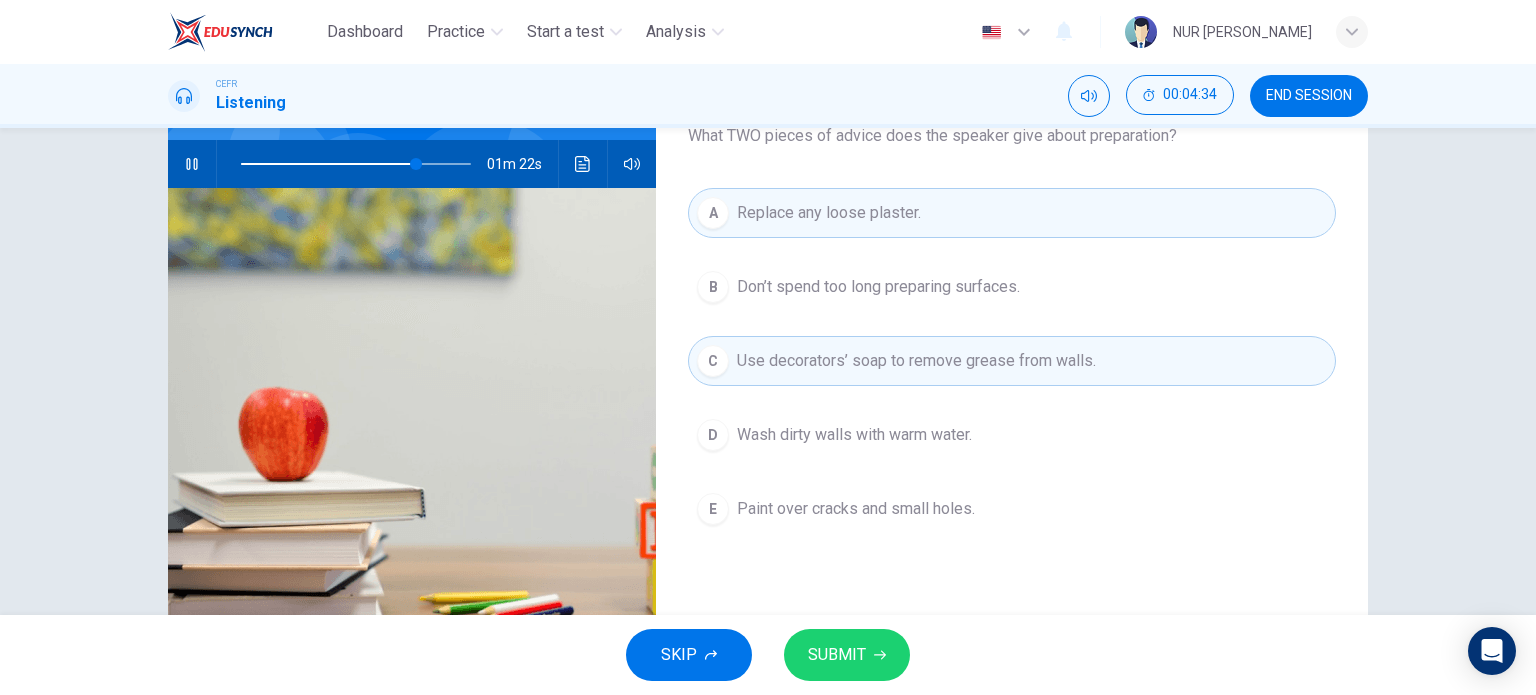 drag, startPoint x: 993, startPoint y: 227, endPoint x: 973, endPoint y: 303, distance: 78.58753 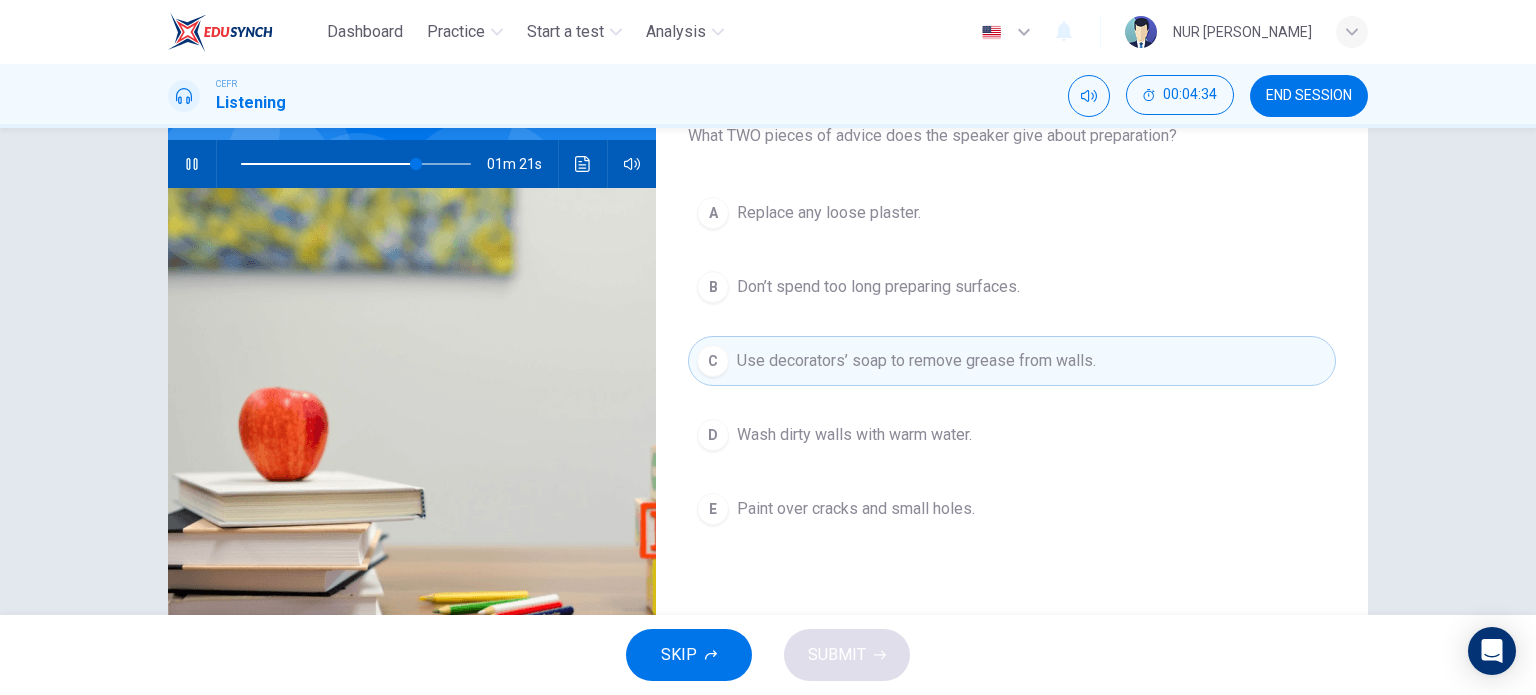 click on "Wash dirty walls with warm water." at bounding box center (854, 435) 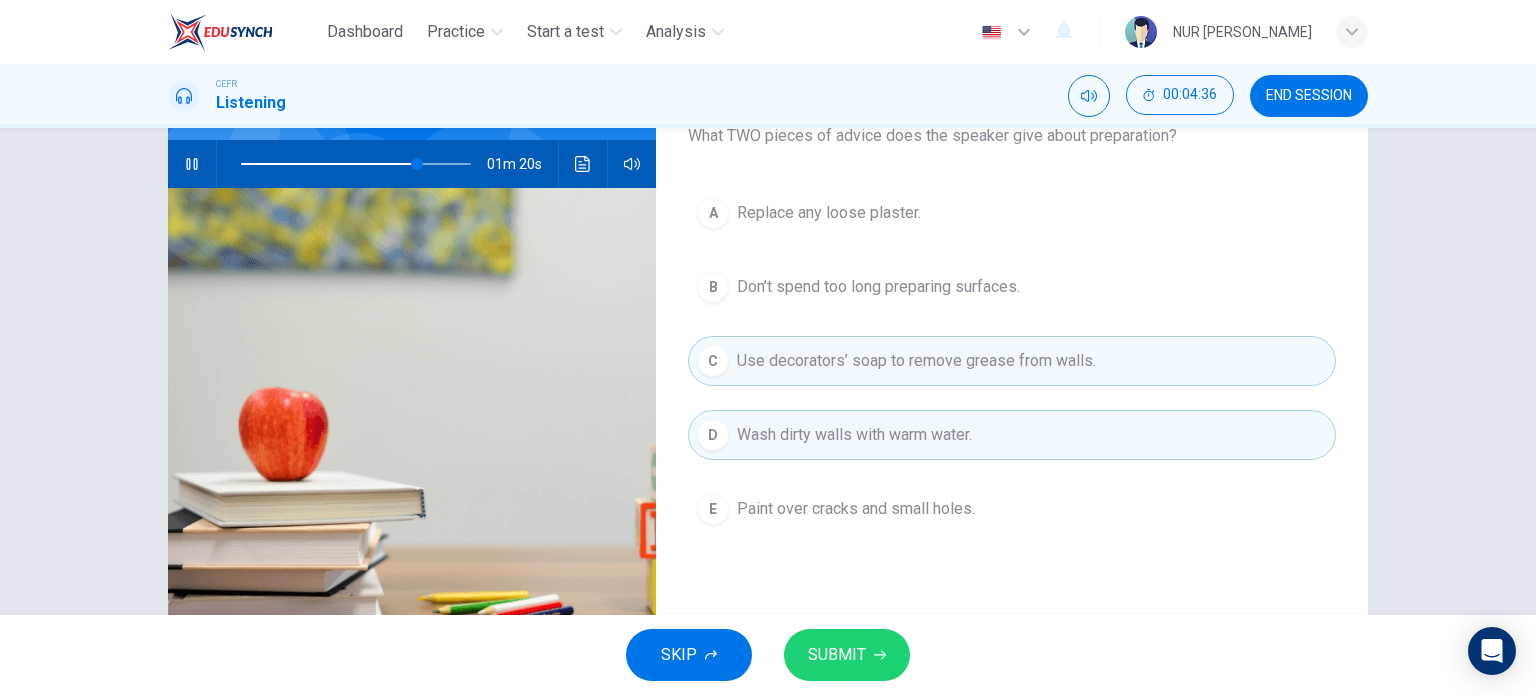 click on "SUBMIT" at bounding box center (847, 655) 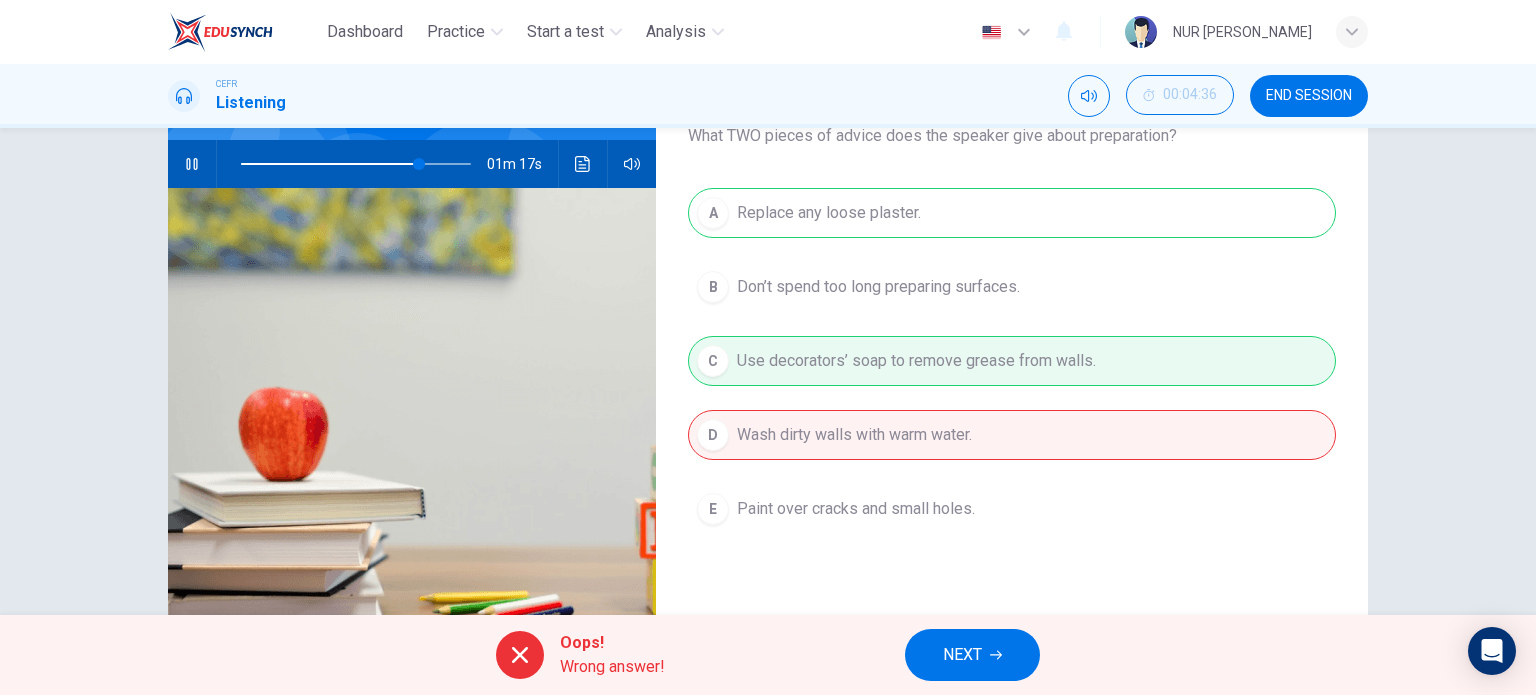 click on "NEXT" at bounding box center (972, 655) 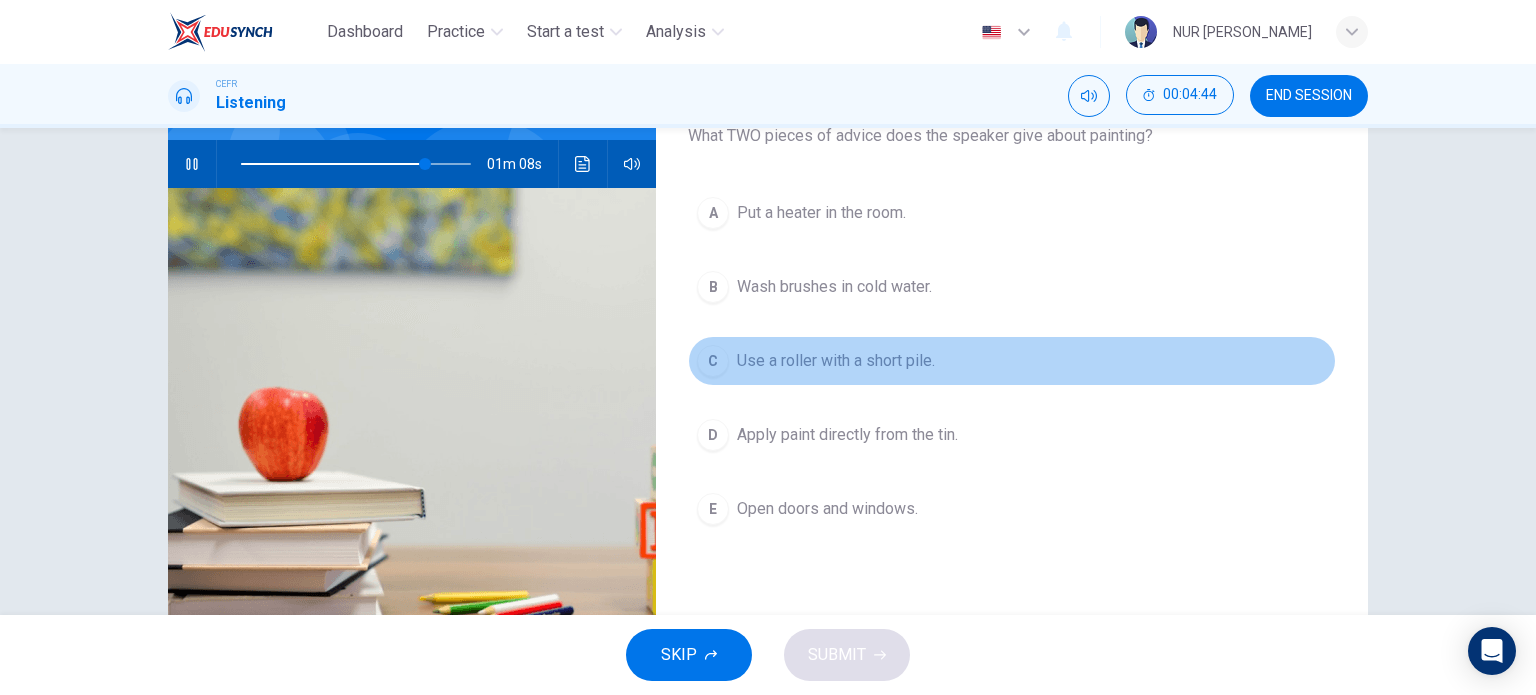 click on "Use a roller with a short pile." at bounding box center [836, 361] 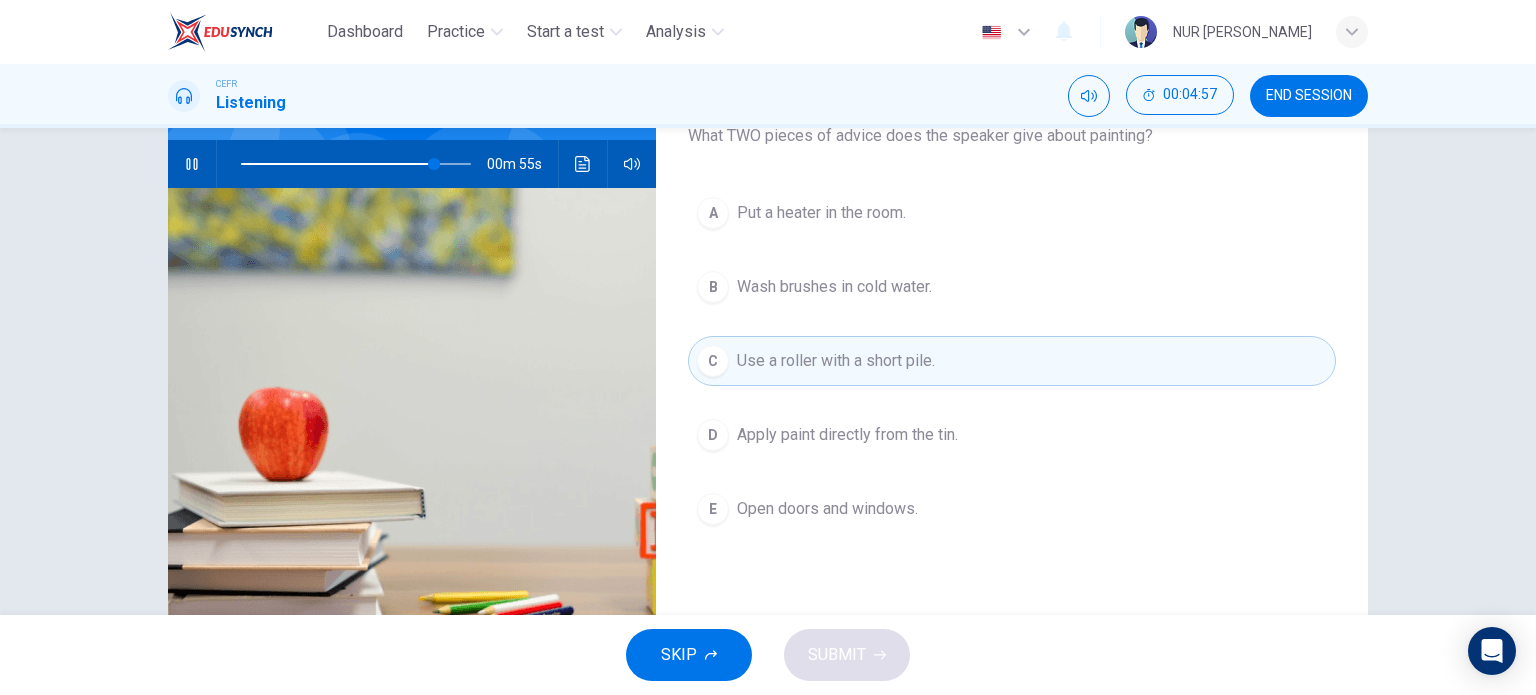 click on "Wash brushes in cold water." at bounding box center [834, 287] 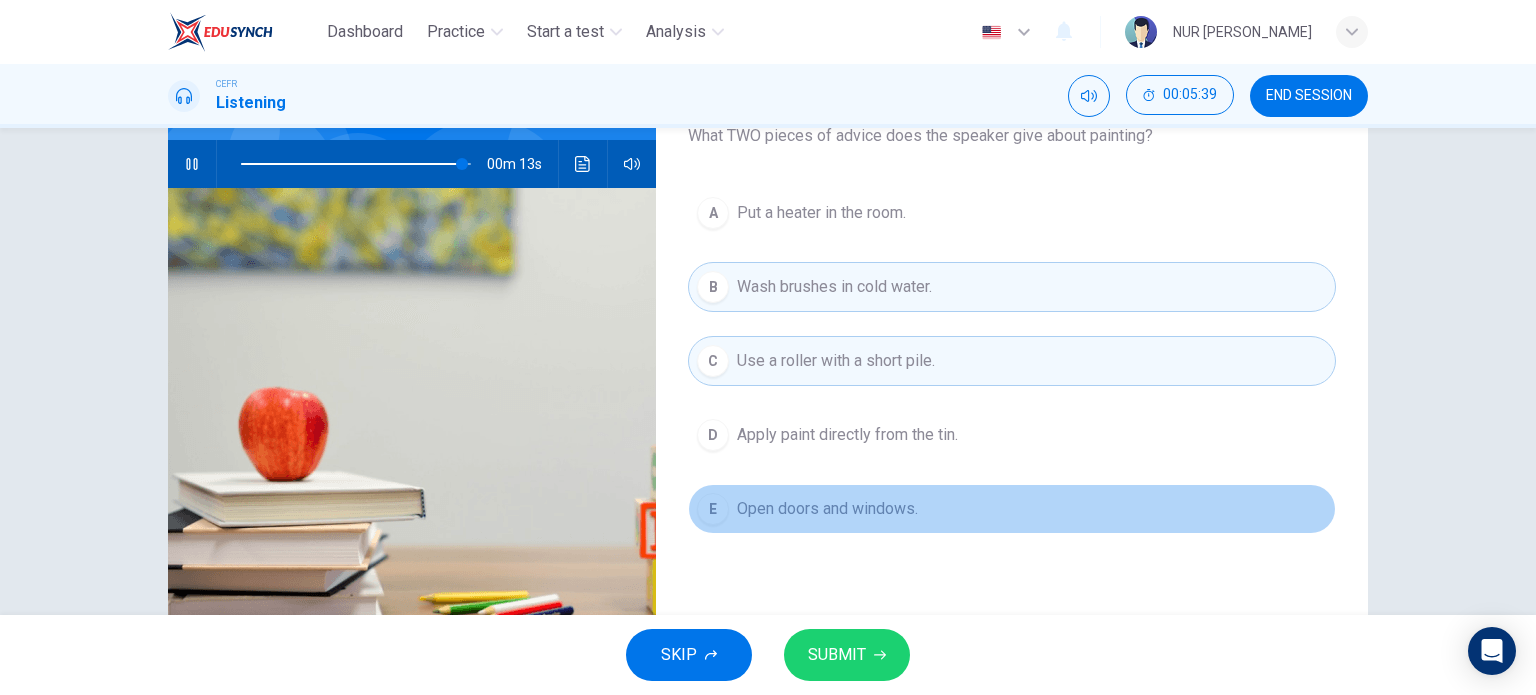 click on "Open doors and windows." at bounding box center (827, 509) 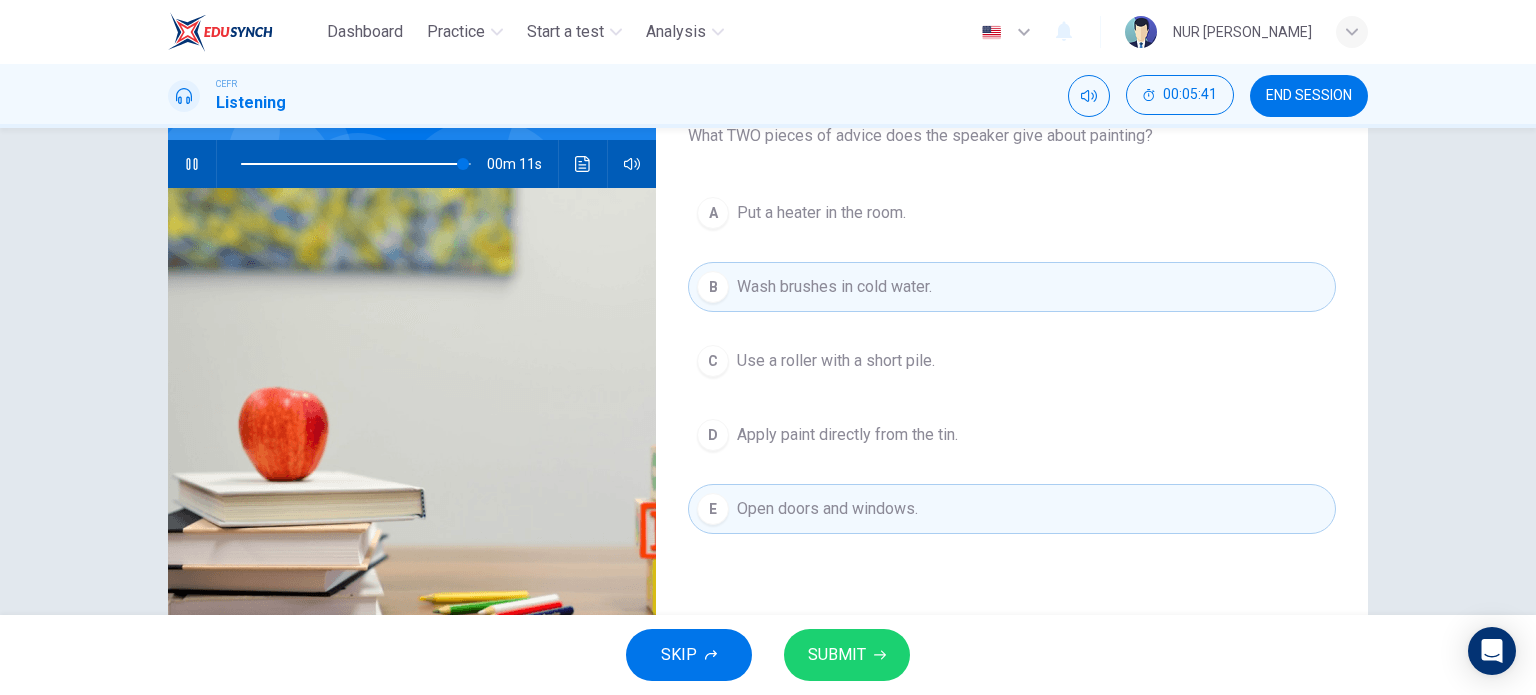 click on "SUBMIT" at bounding box center [847, 655] 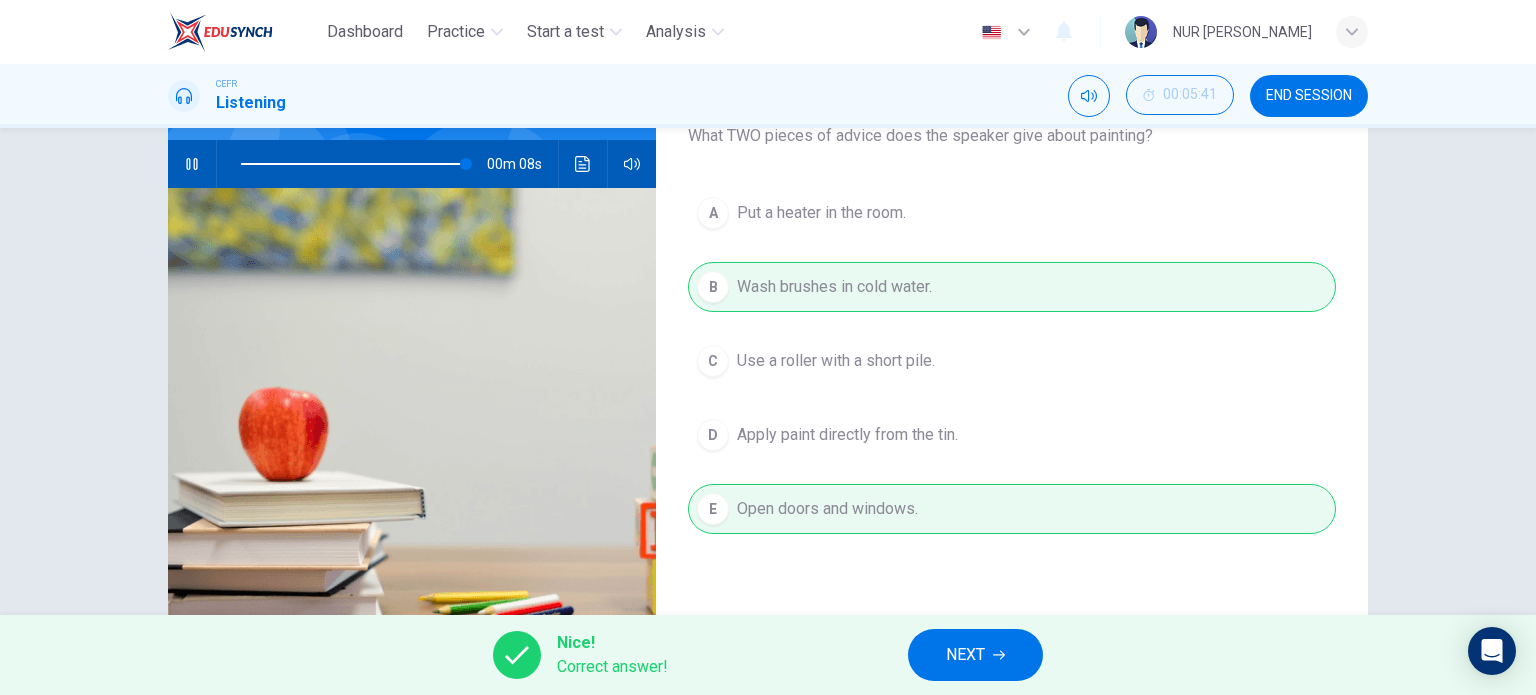 type on "98" 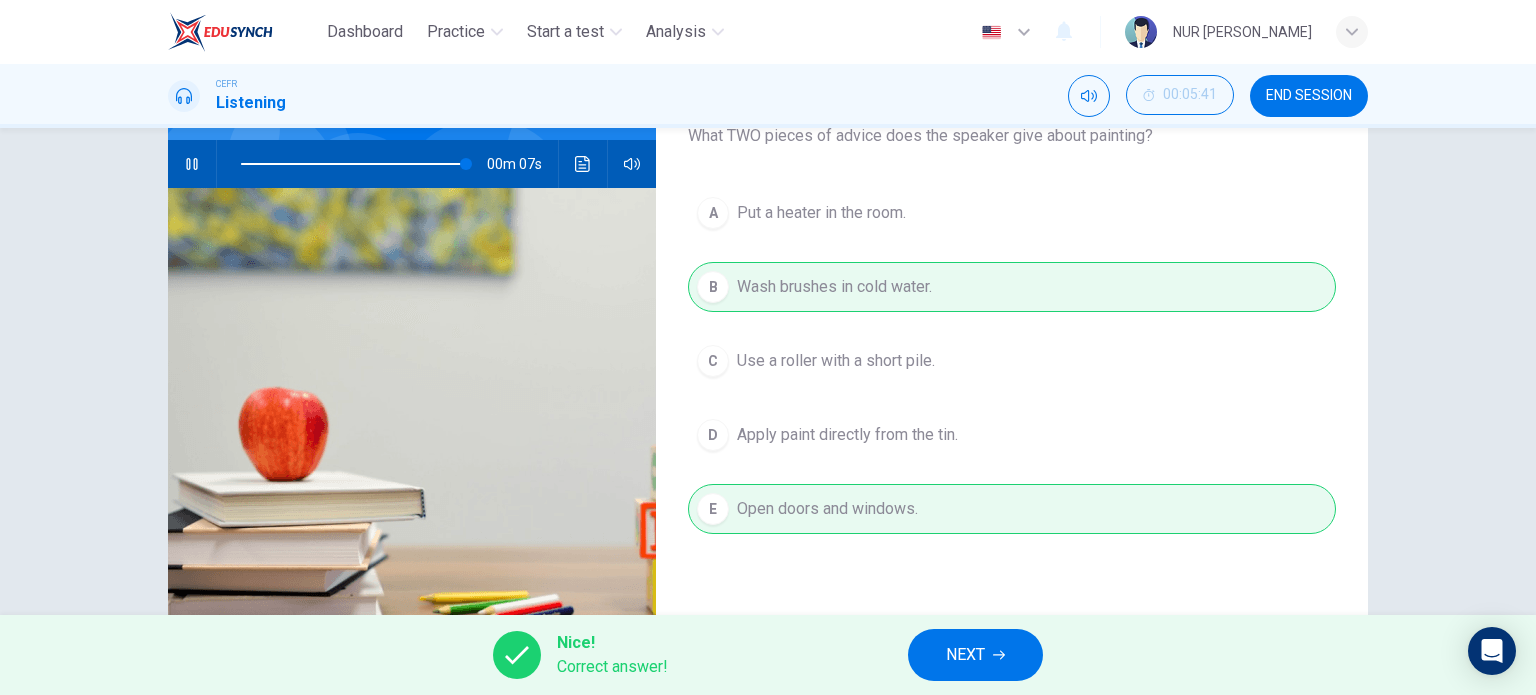 click on "NEXT" at bounding box center [965, 655] 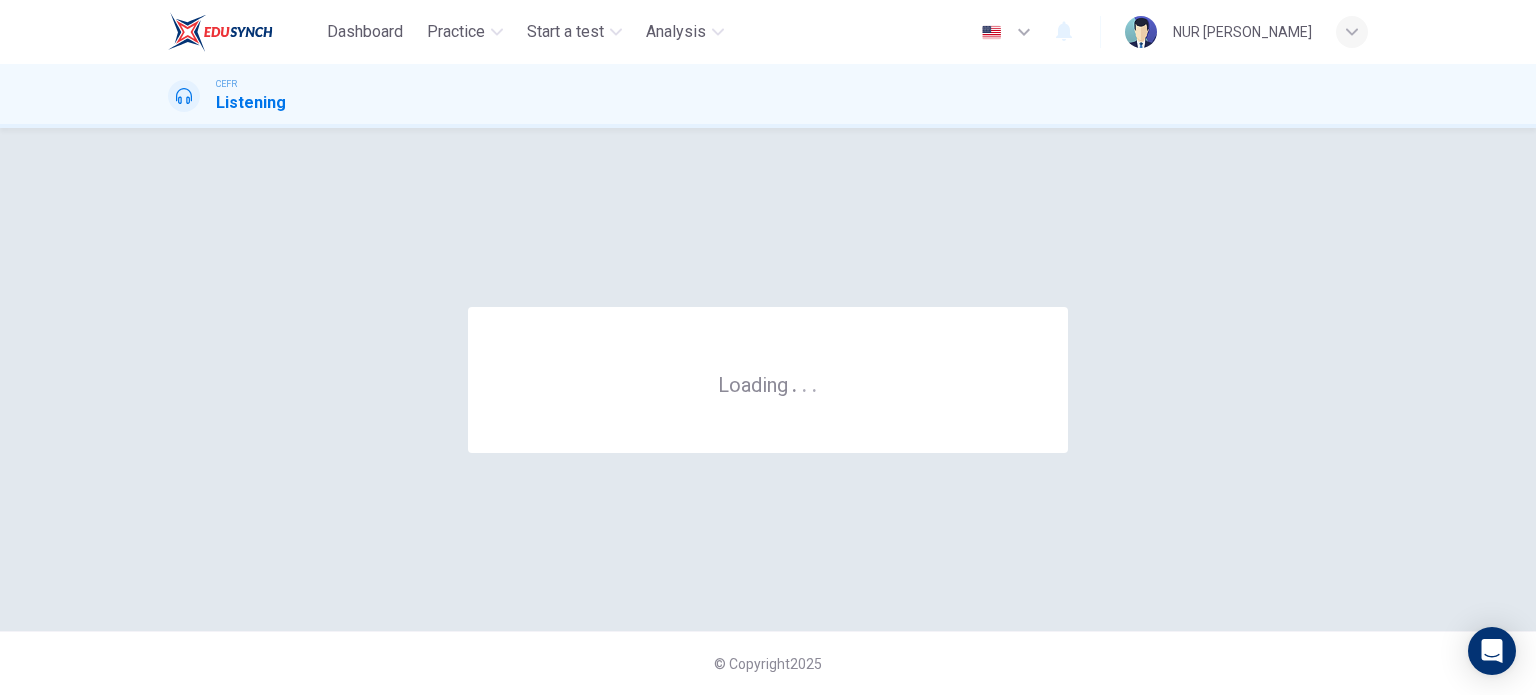 scroll, scrollTop: 0, scrollLeft: 0, axis: both 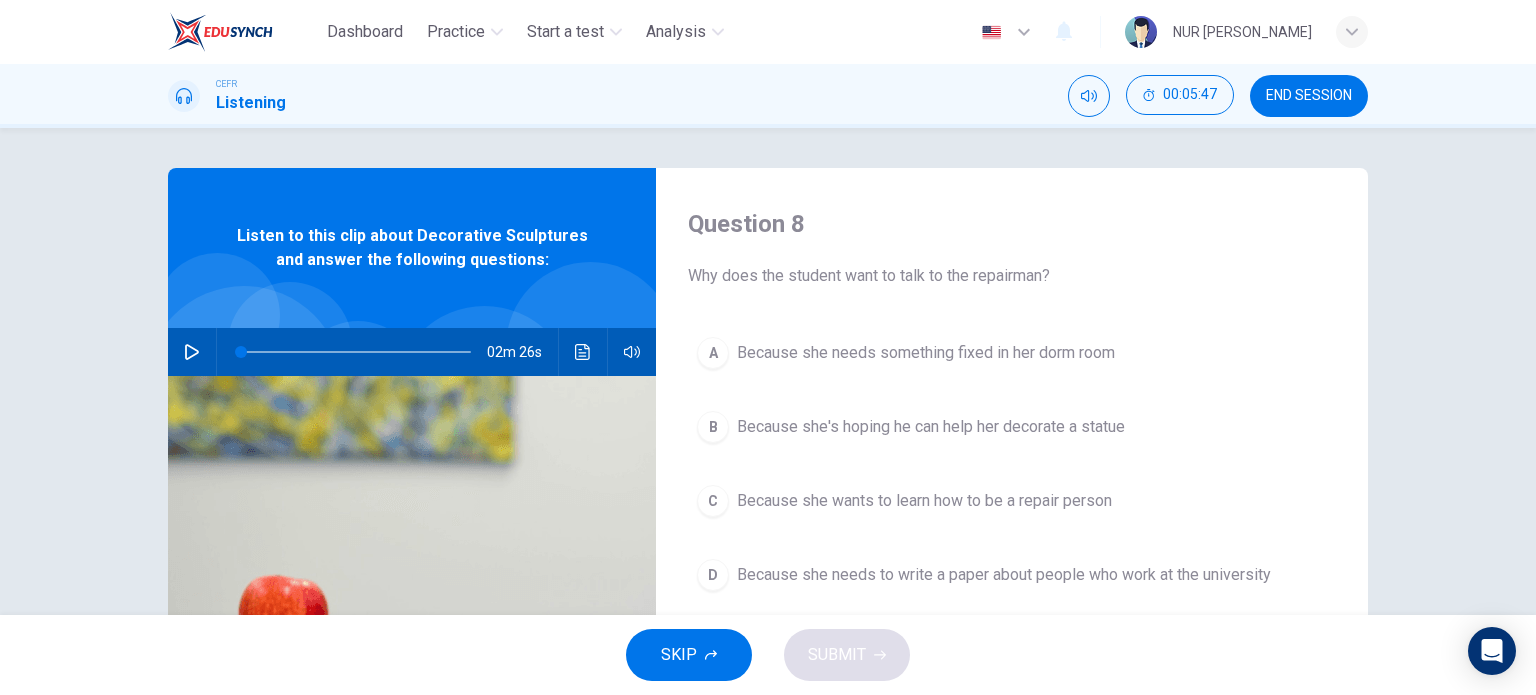click 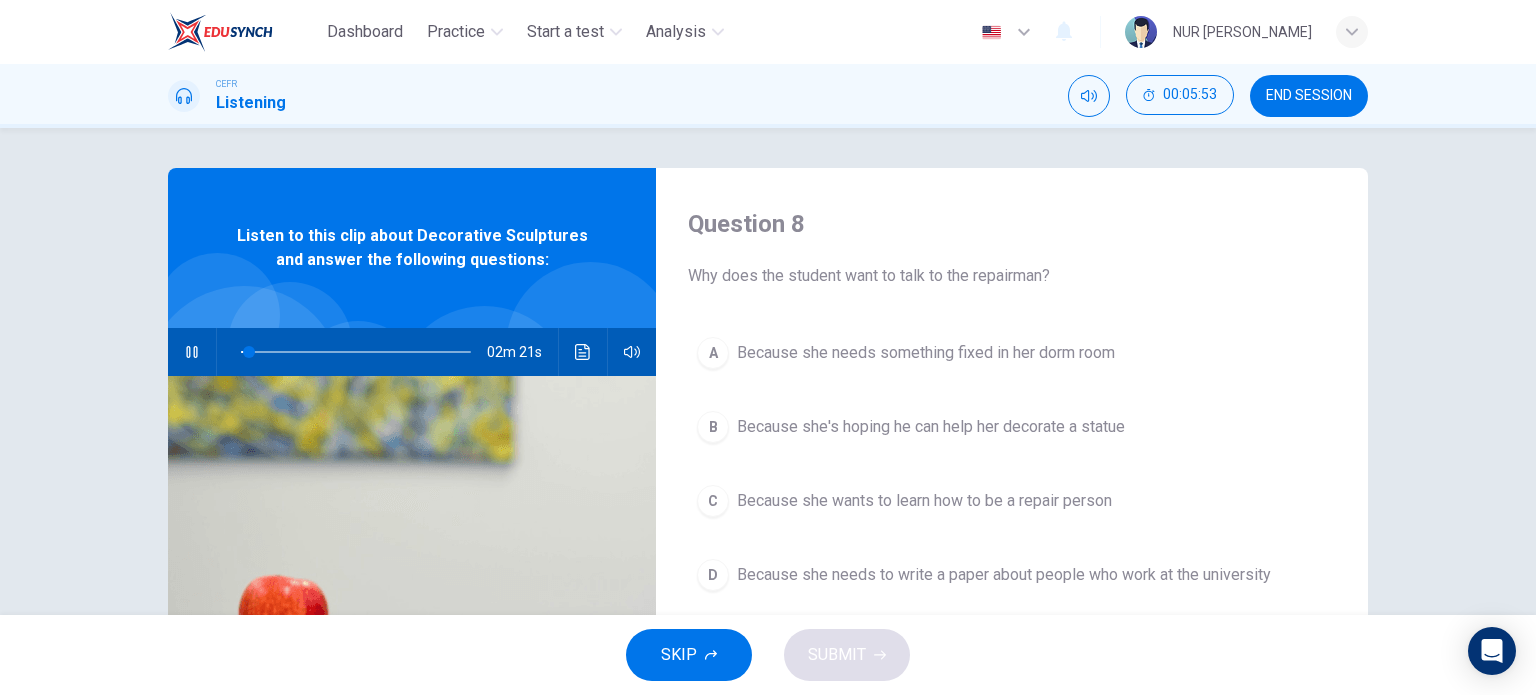scroll, scrollTop: 100, scrollLeft: 0, axis: vertical 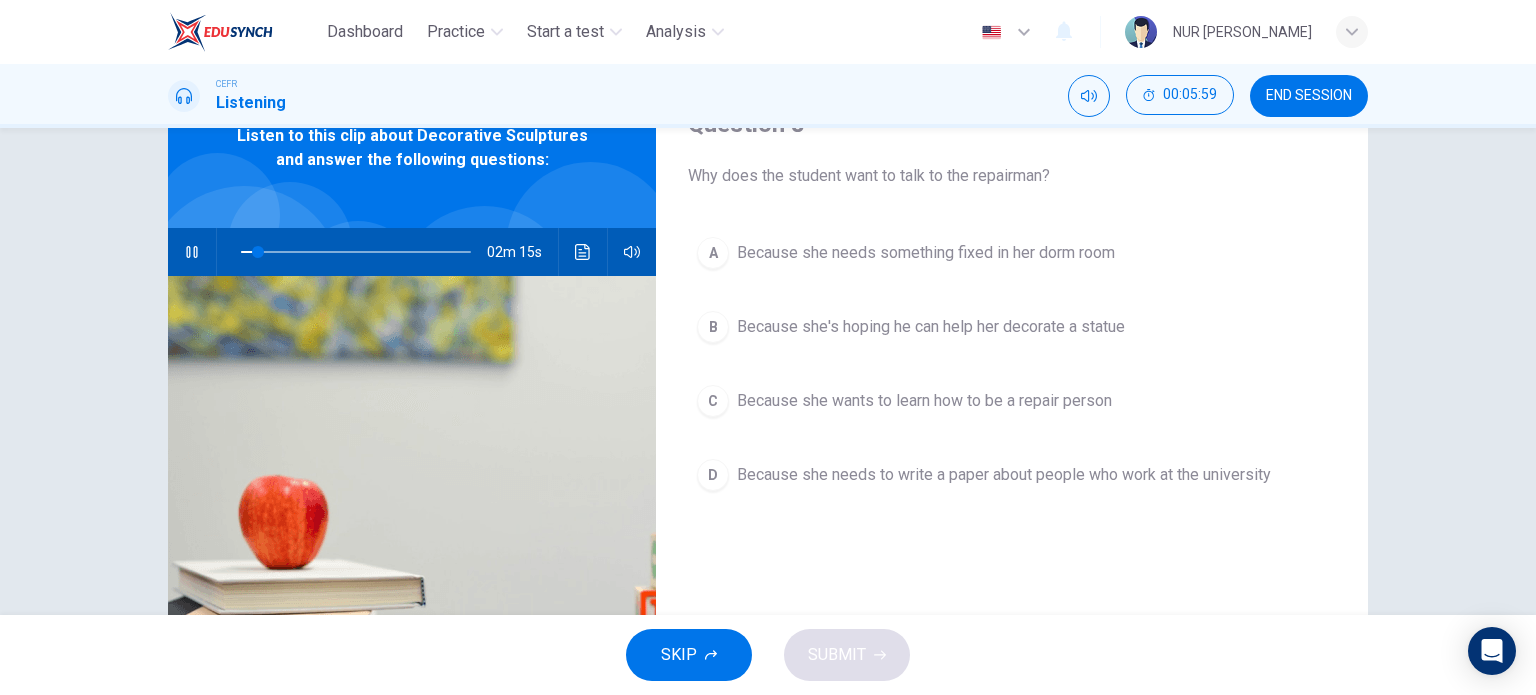 click on "B Because she's hoping he can help her decorate a statue" at bounding box center [1012, 327] 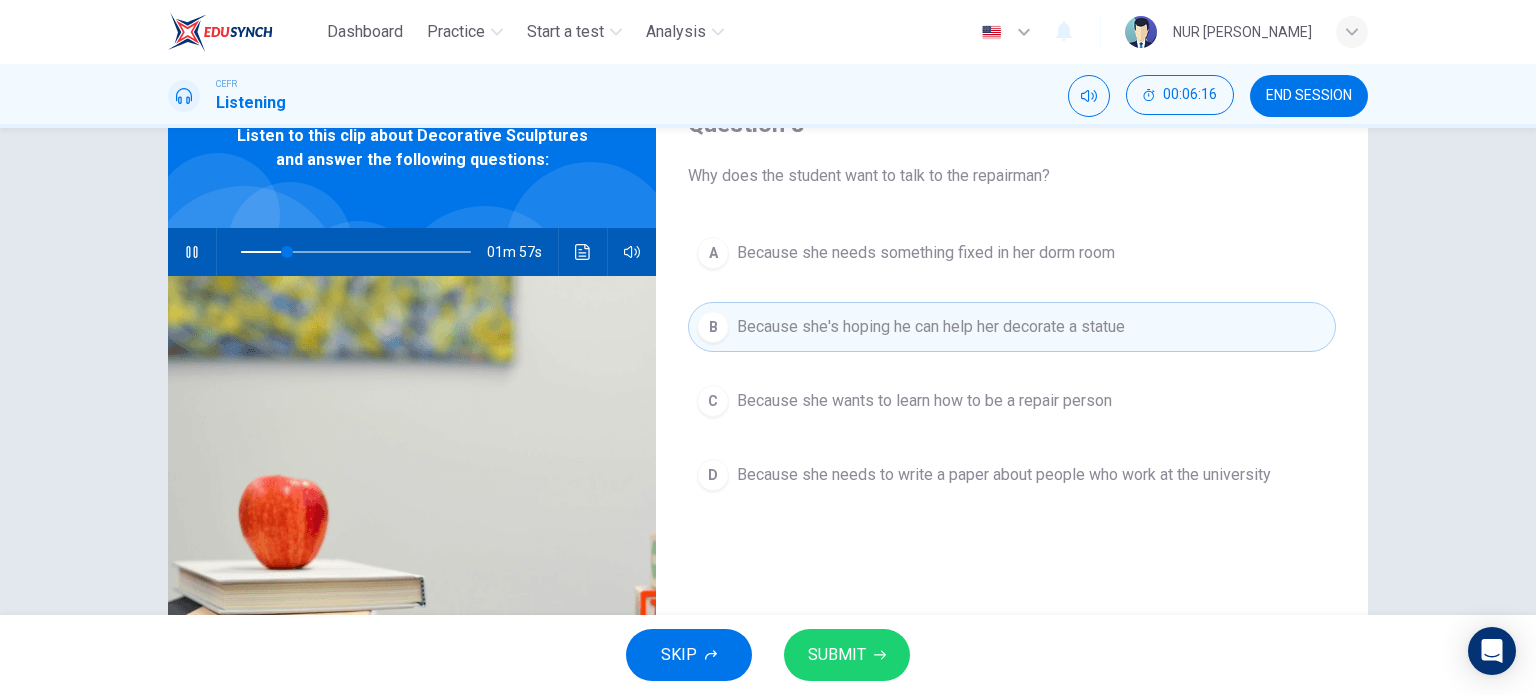 click on "SUBMIT" at bounding box center [847, 655] 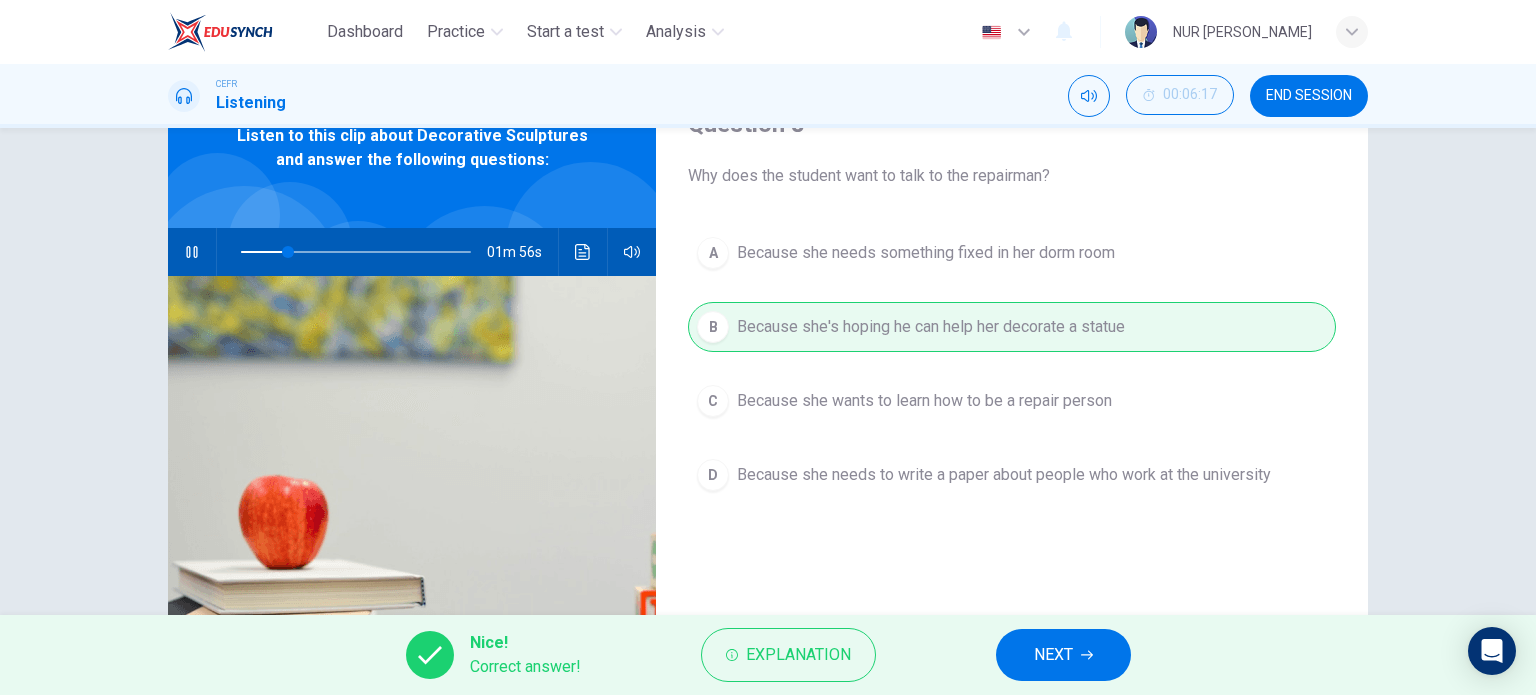 click on "NEXT" at bounding box center [1053, 655] 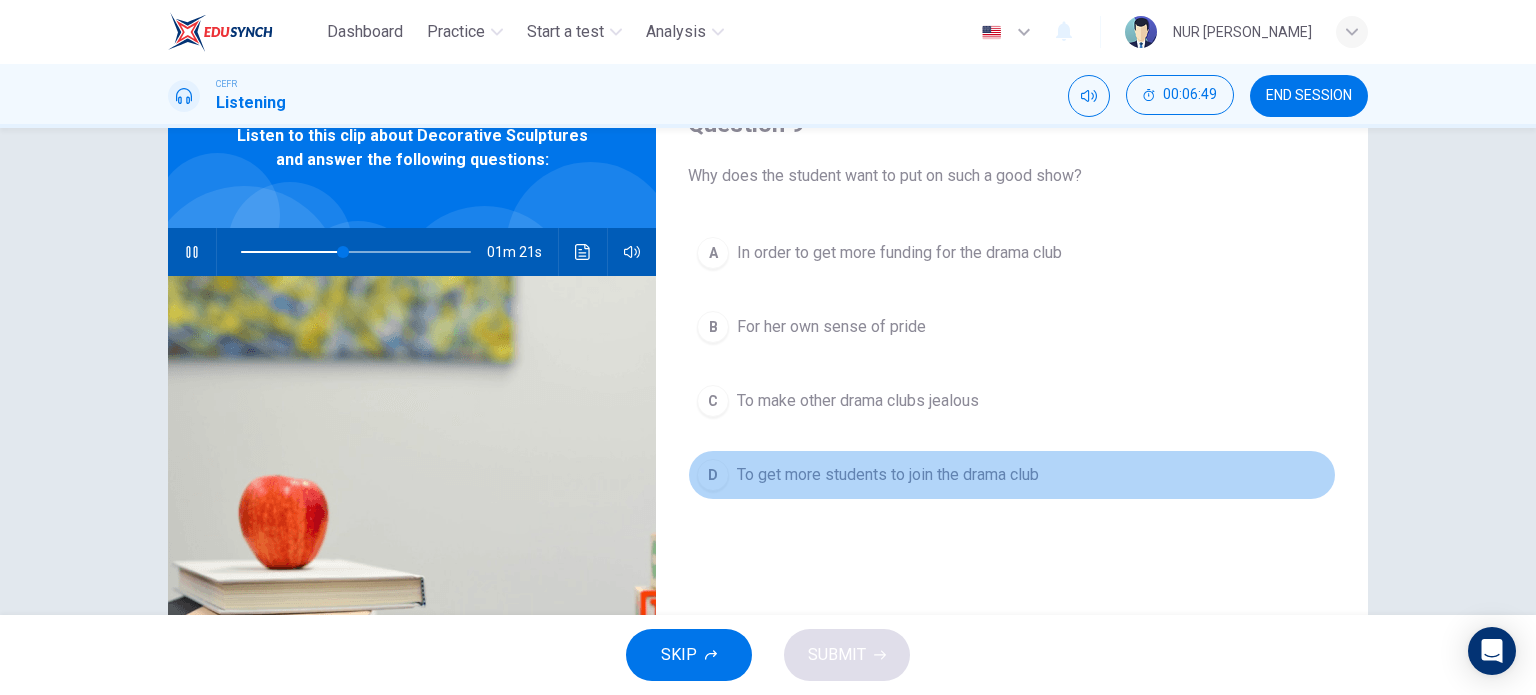 click on "D To get more students to join the drama club" at bounding box center [1012, 475] 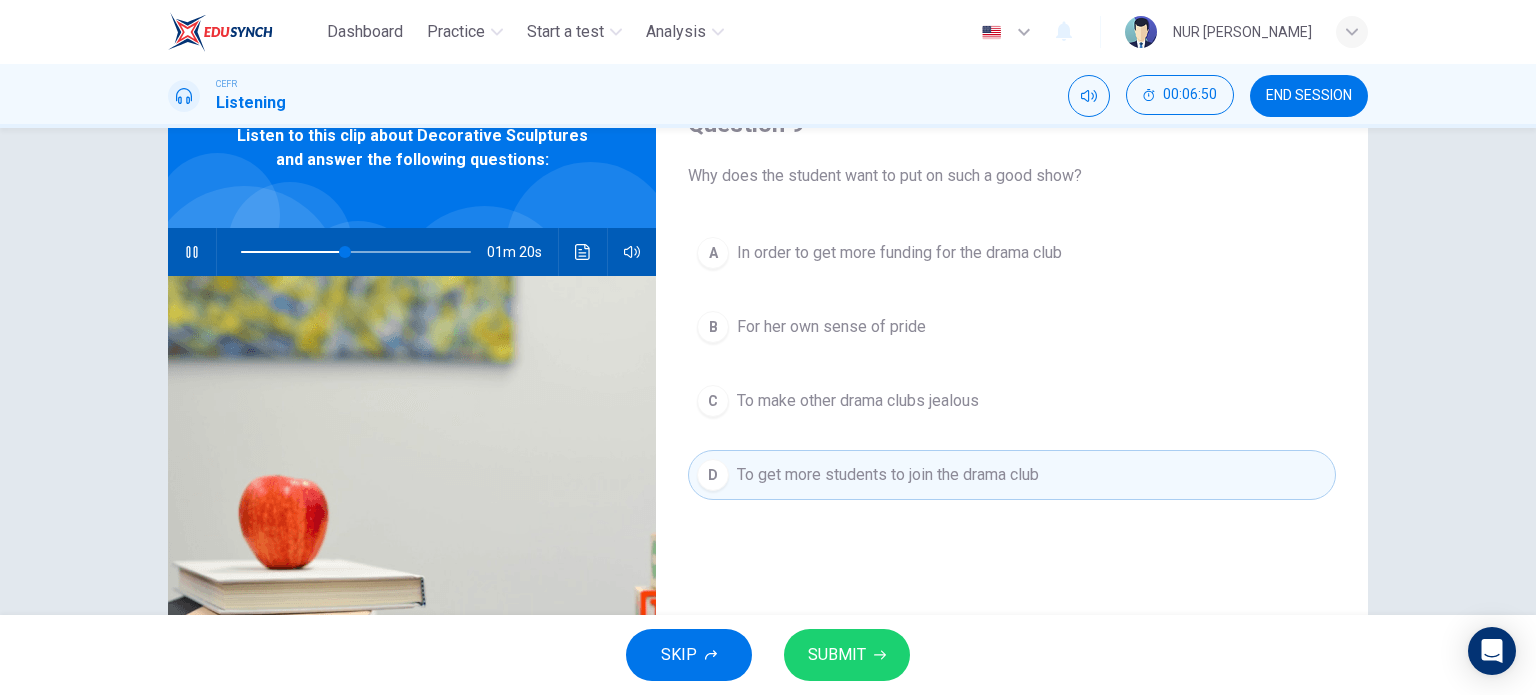 click on "SUBMIT" at bounding box center [847, 655] 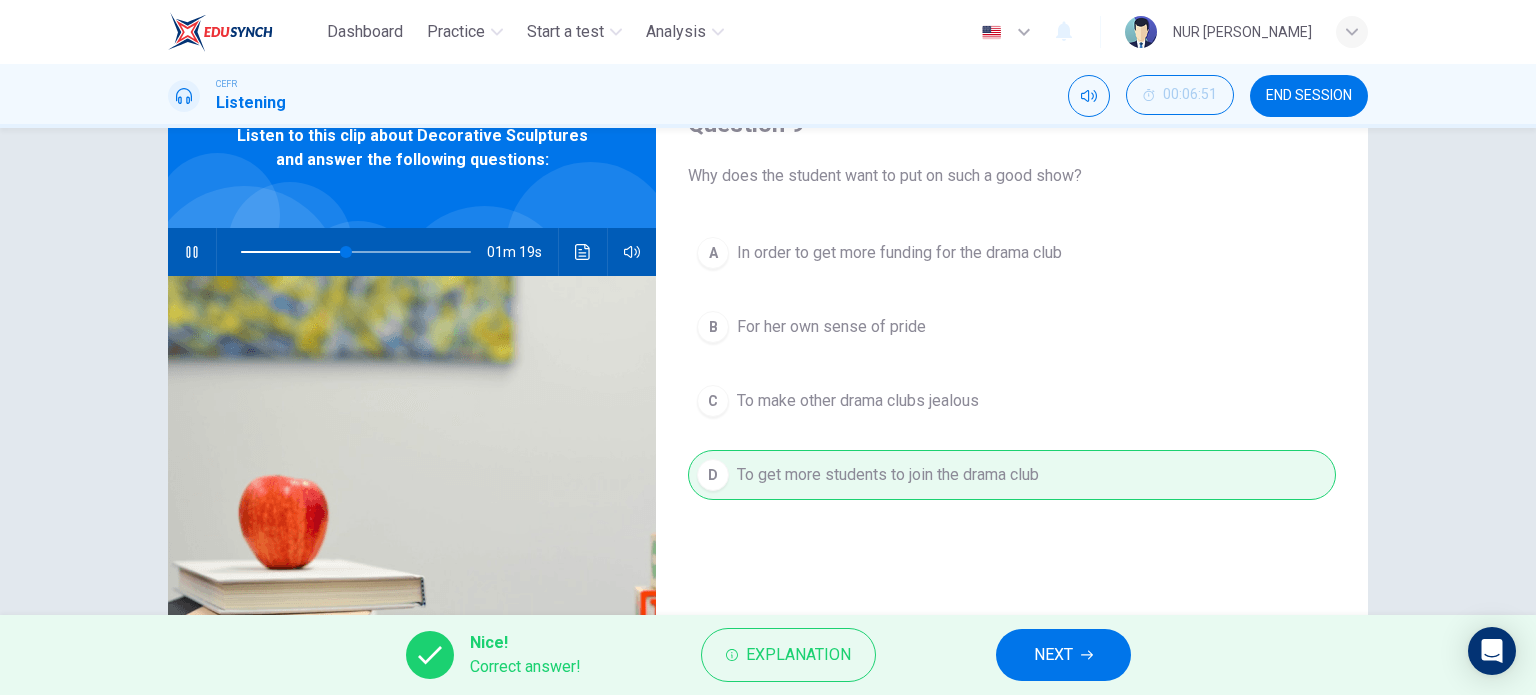 click on "NEXT" at bounding box center (1053, 655) 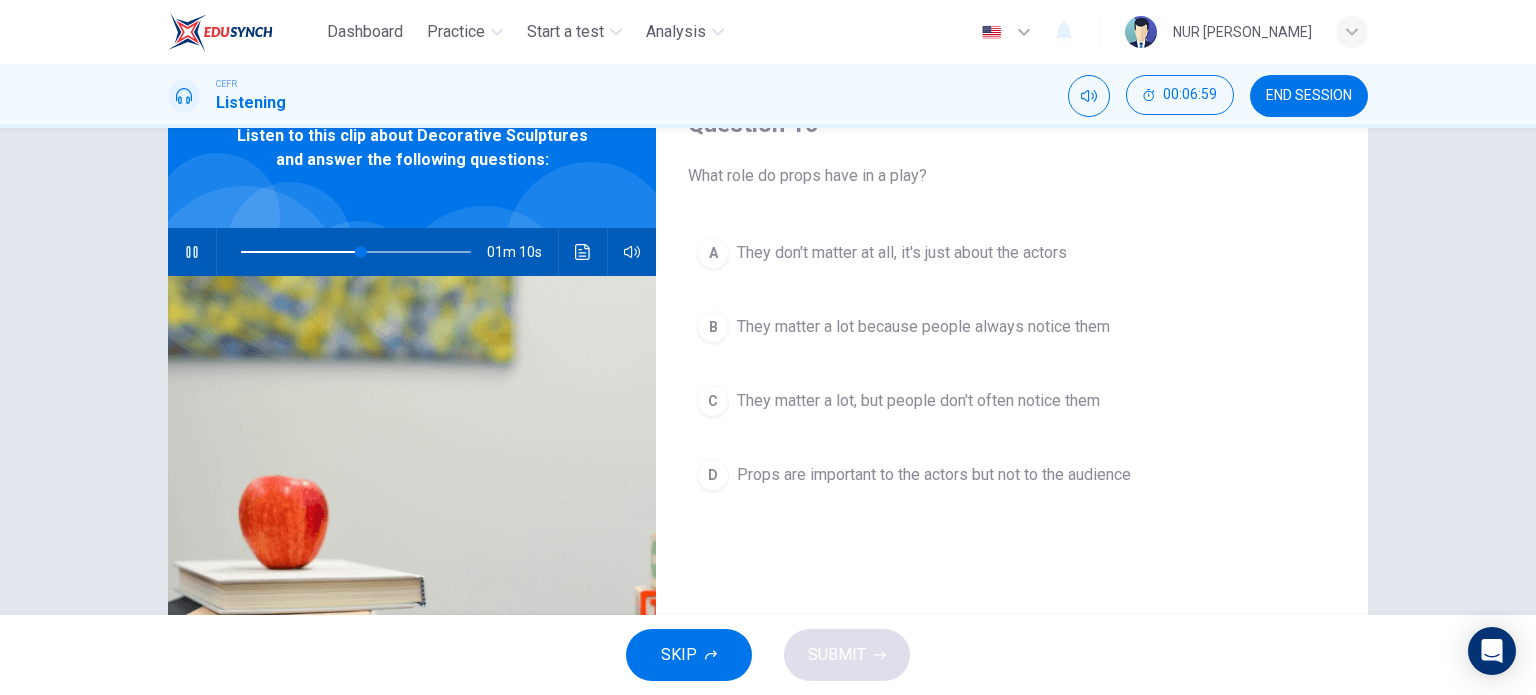 click on "A They don't matter at all, it's just about the actors B They matter a lot because people always notice them C They matter a lot, but people don't often notice them D Props are important to the actors but not to the audience" at bounding box center [1012, 384] 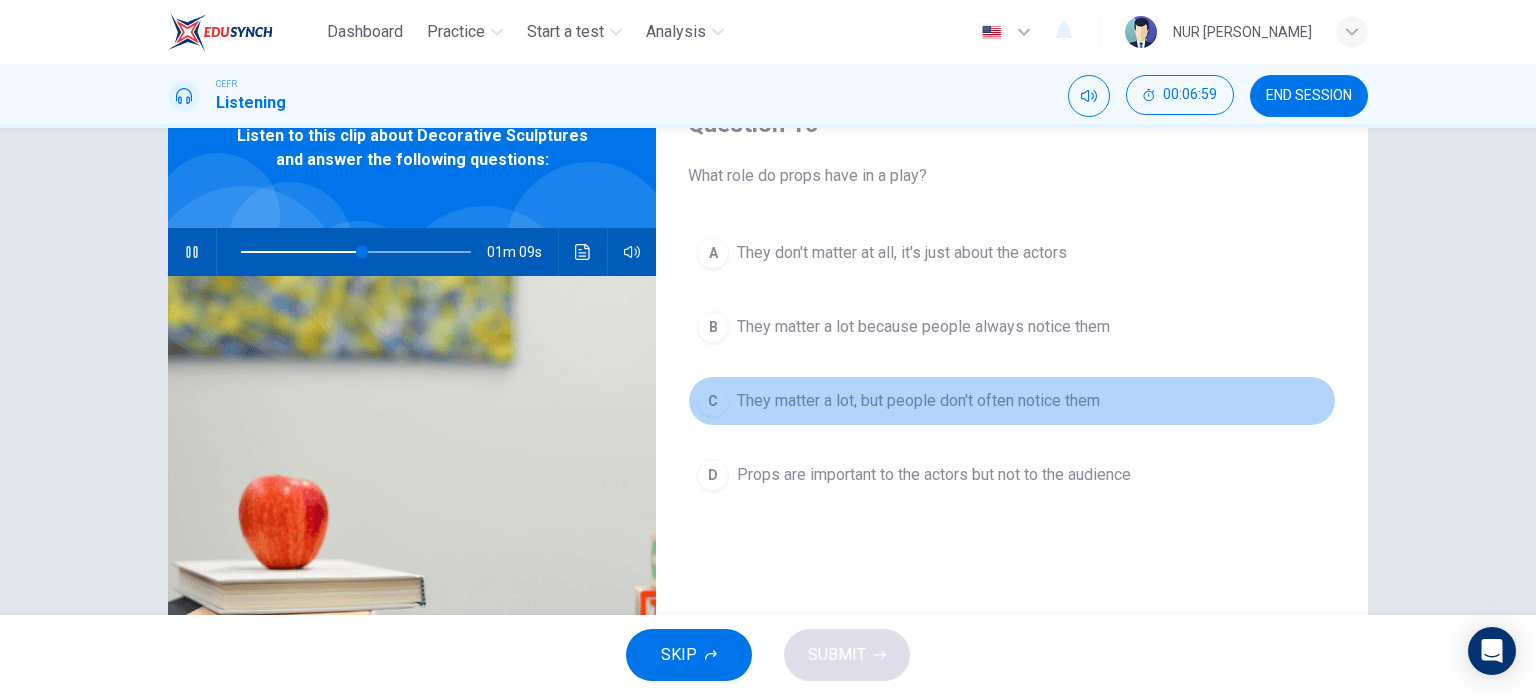 click on "They matter a lot, but people don't often notice them" at bounding box center [918, 401] 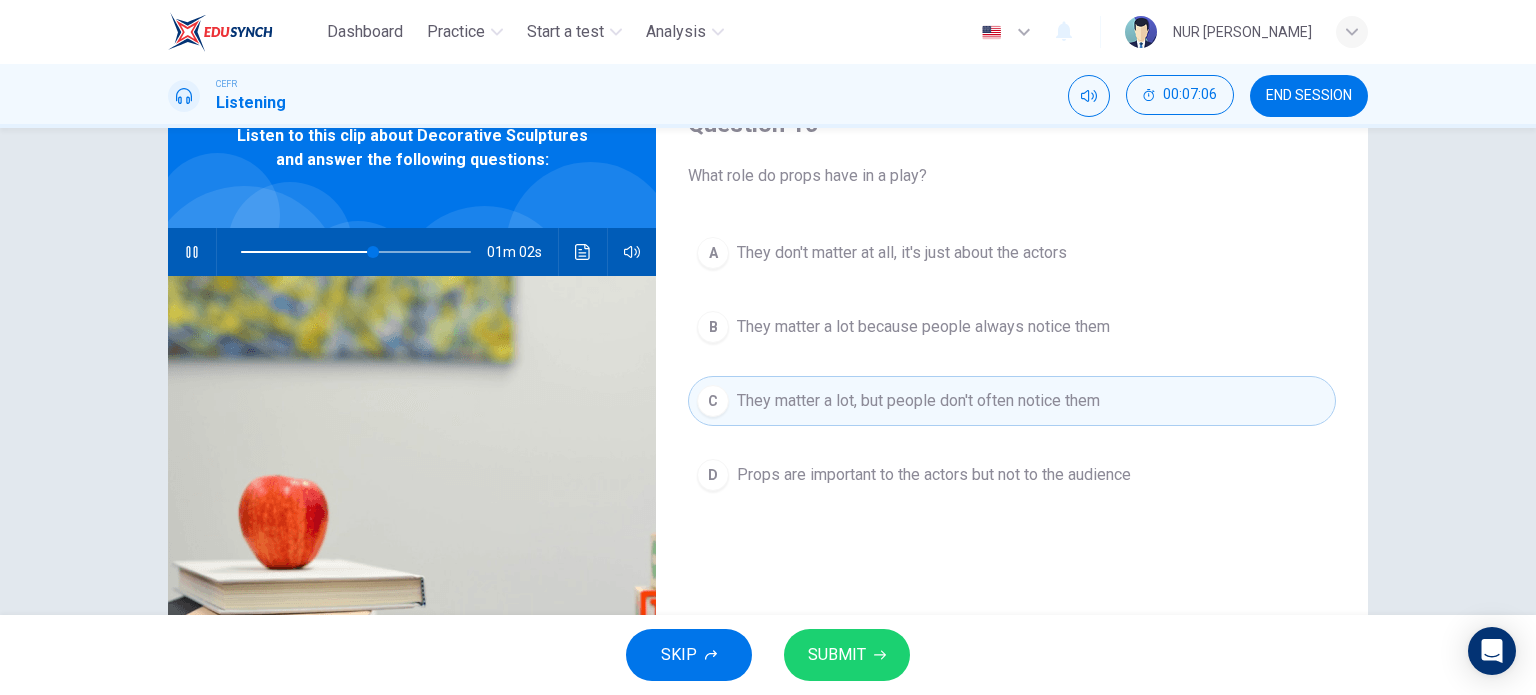 click on "SUBMIT" at bounding box center [837, 655] 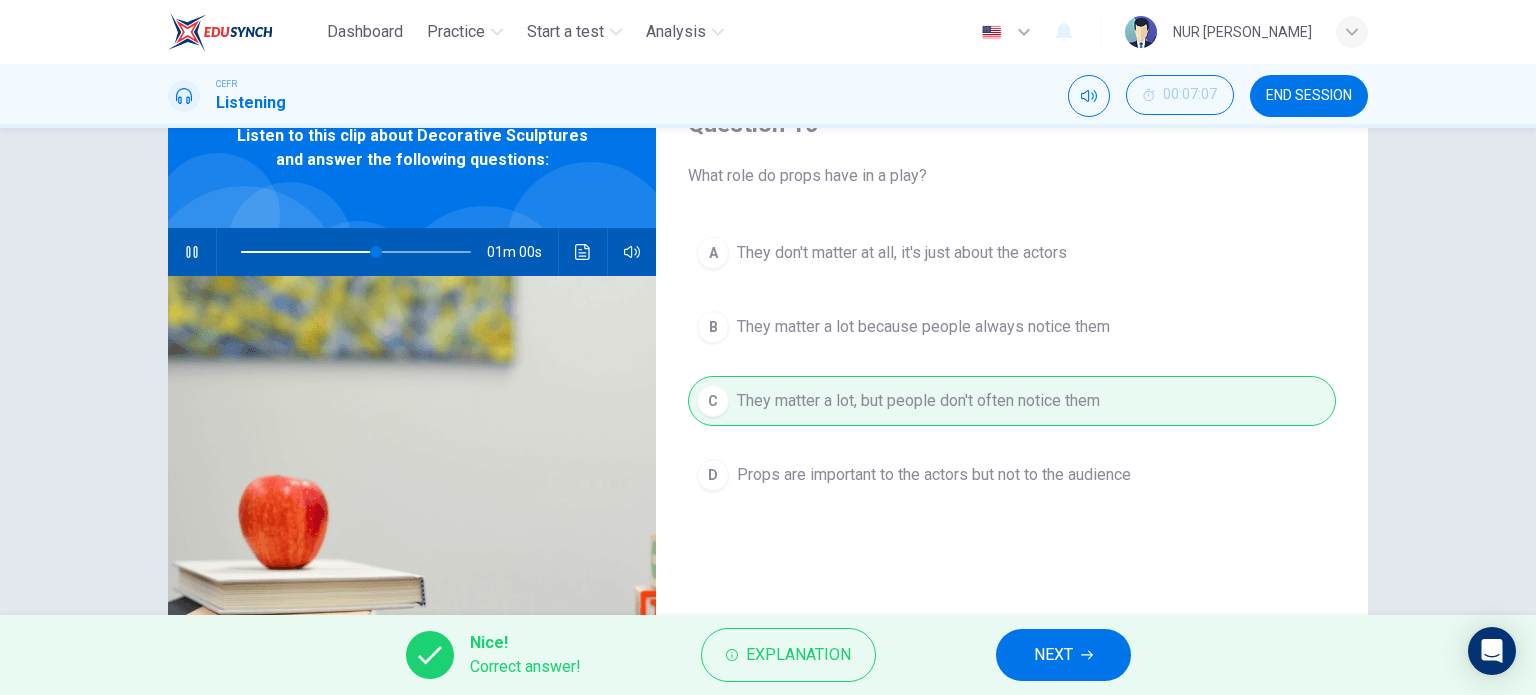 click on "NEXT" at bounding box center (1053, 655) 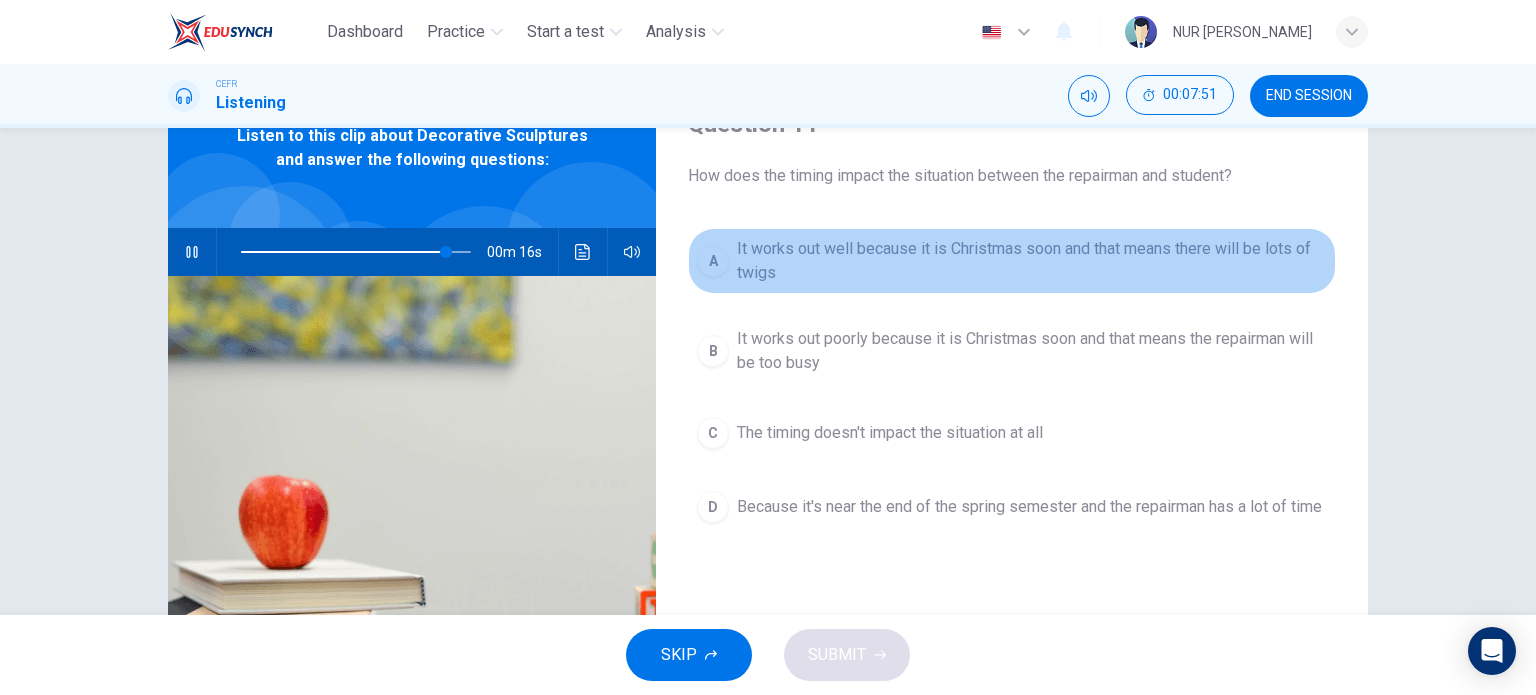 click on "It works out well because it is Christmas soon and that means there will be lots of twigs" at bounding box center [1032, 261] 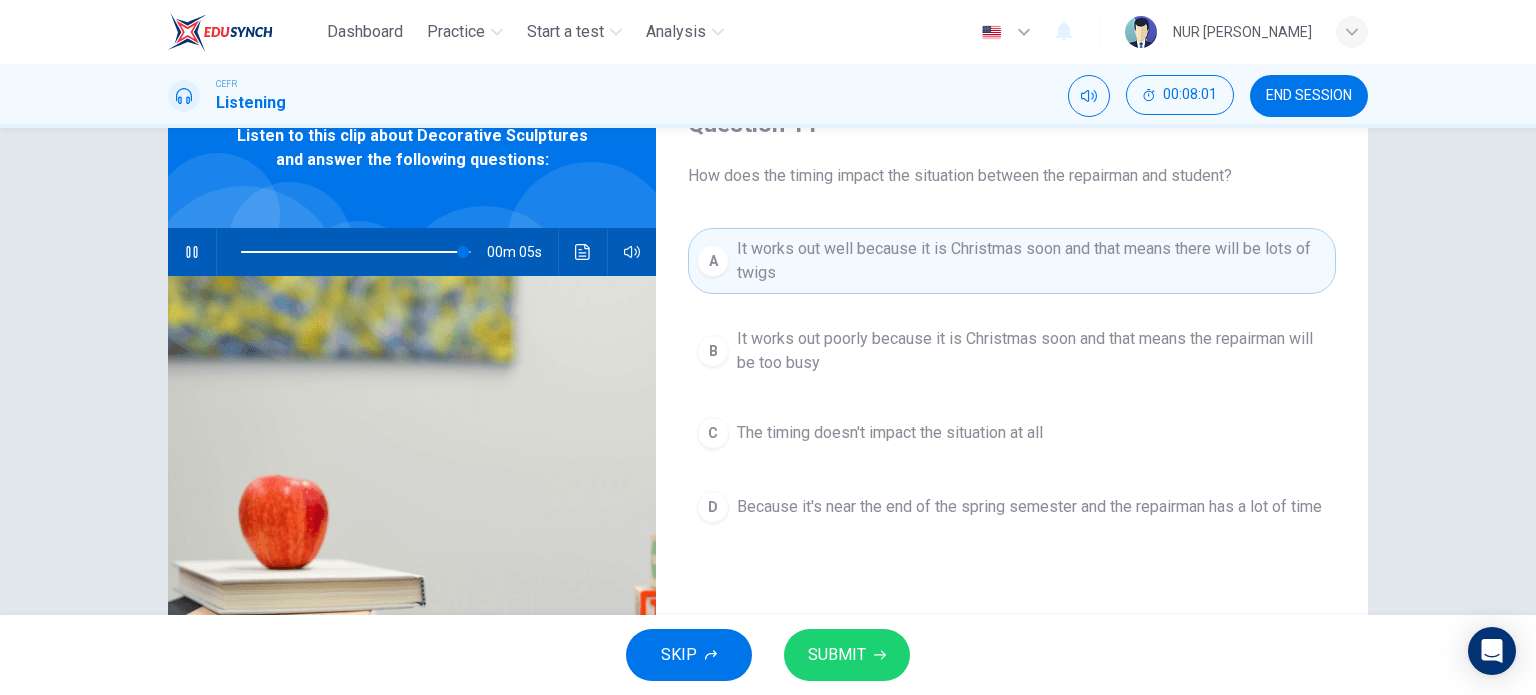 click on "SUBMIT" at bounding box center (847, 655) 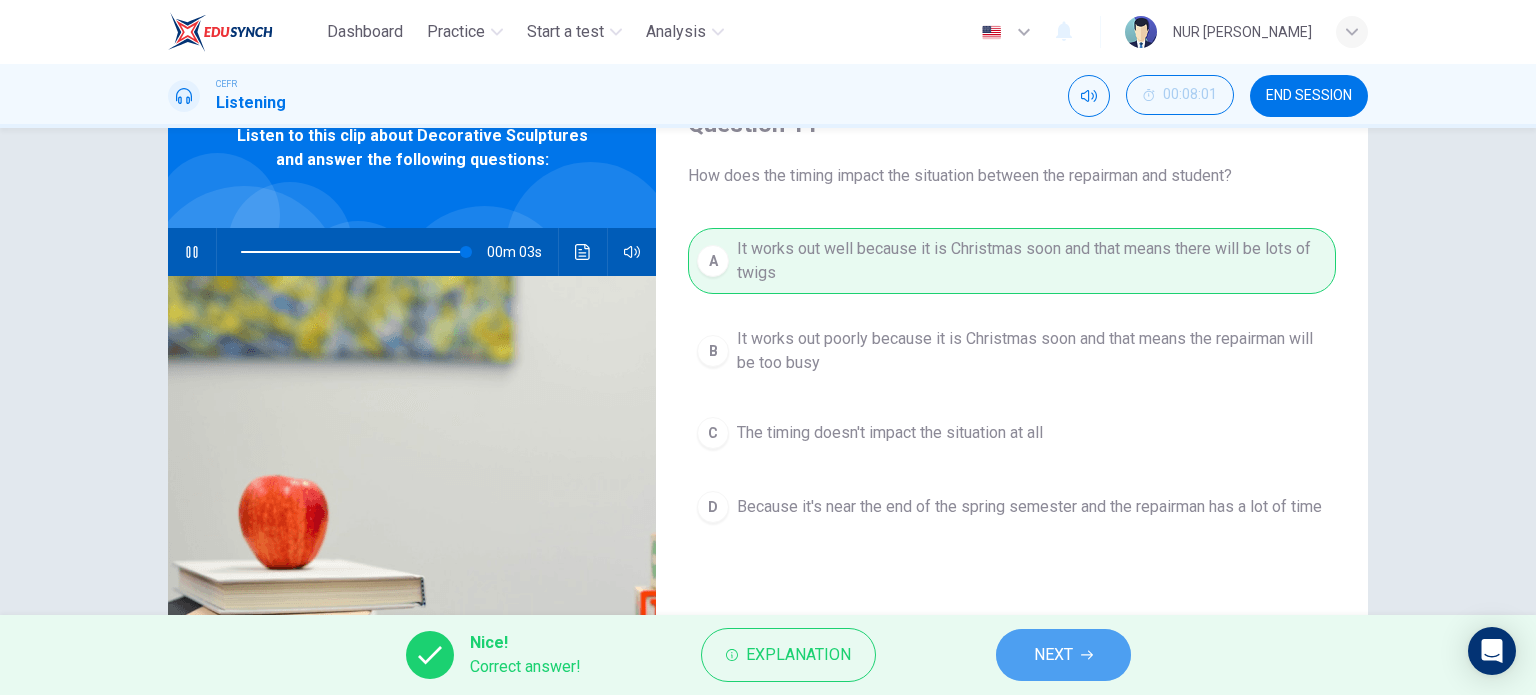 click on "NEXT" at bounding box center (1053, 655) 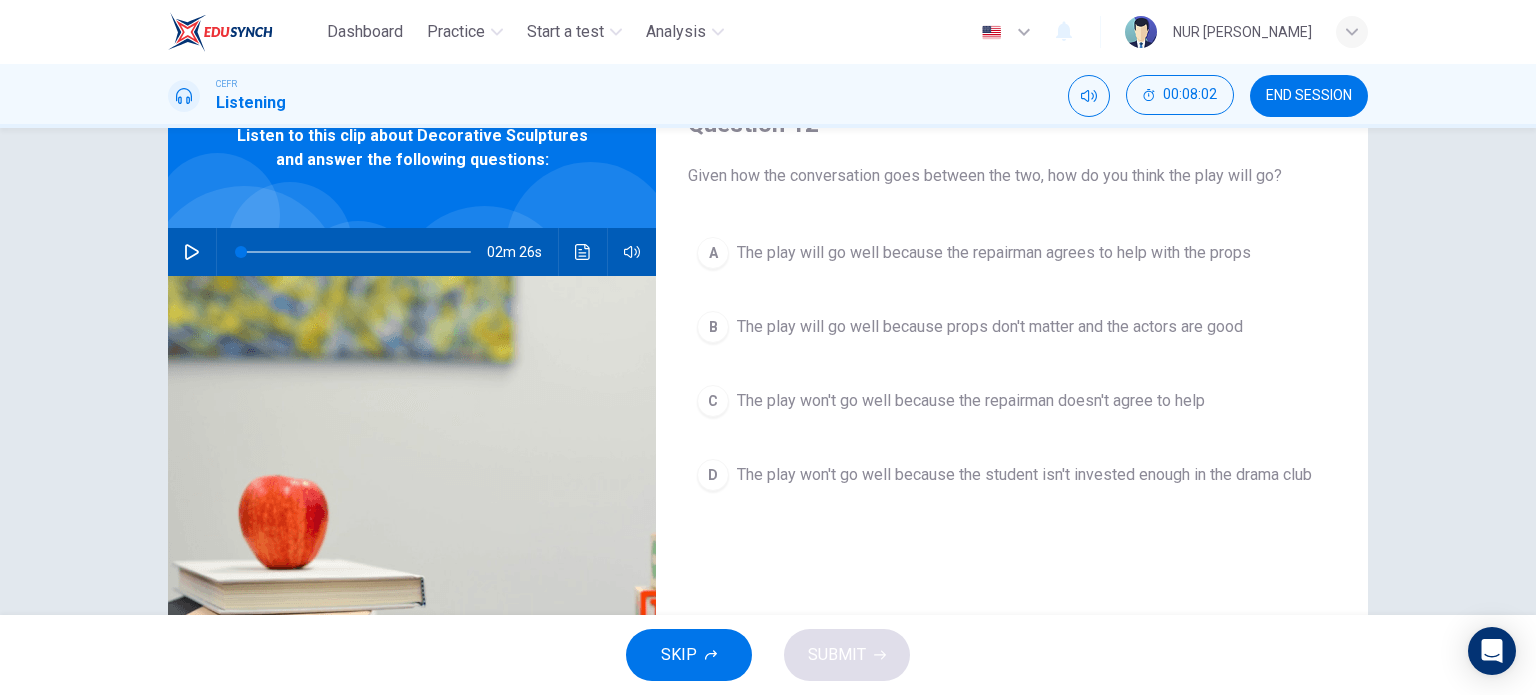 type on "0" 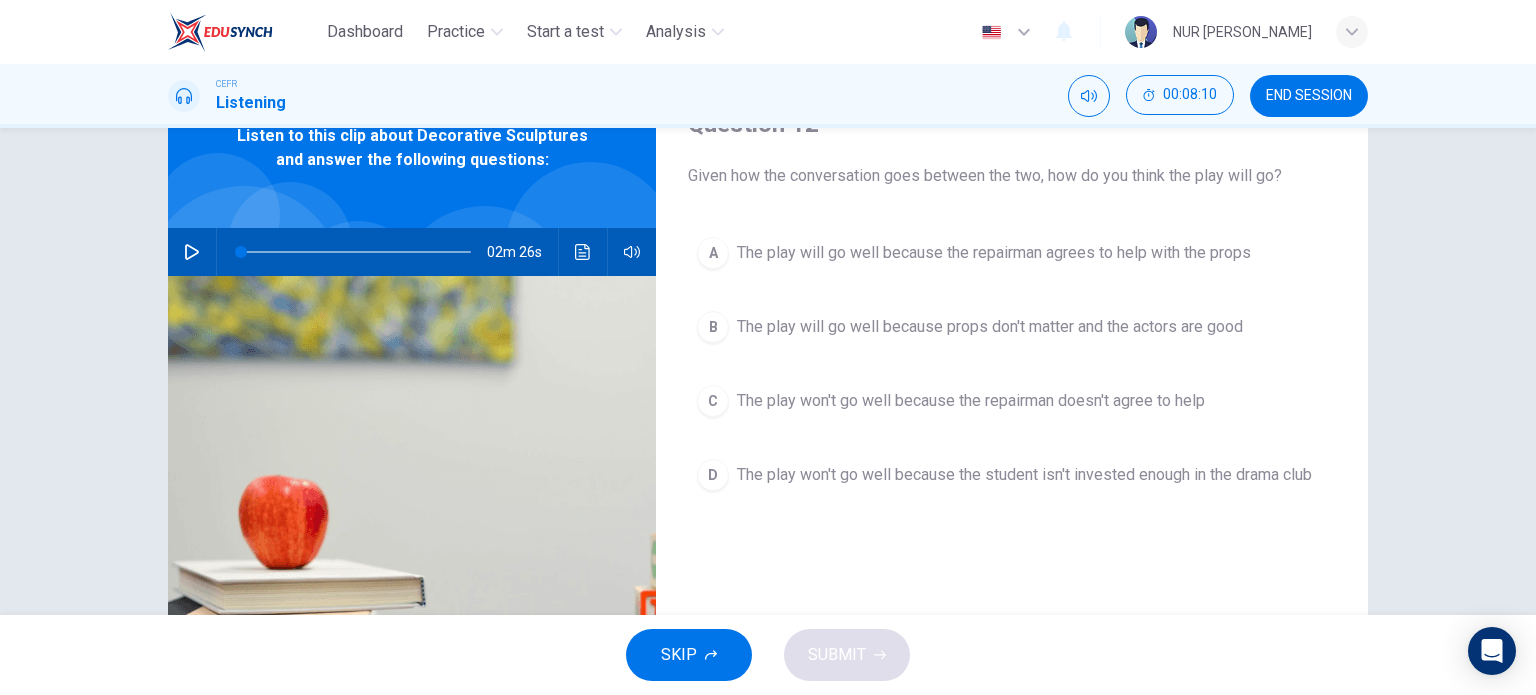 click on "The play will go well because the repairman agrees to help with the props" at bounding box center [994, 253] 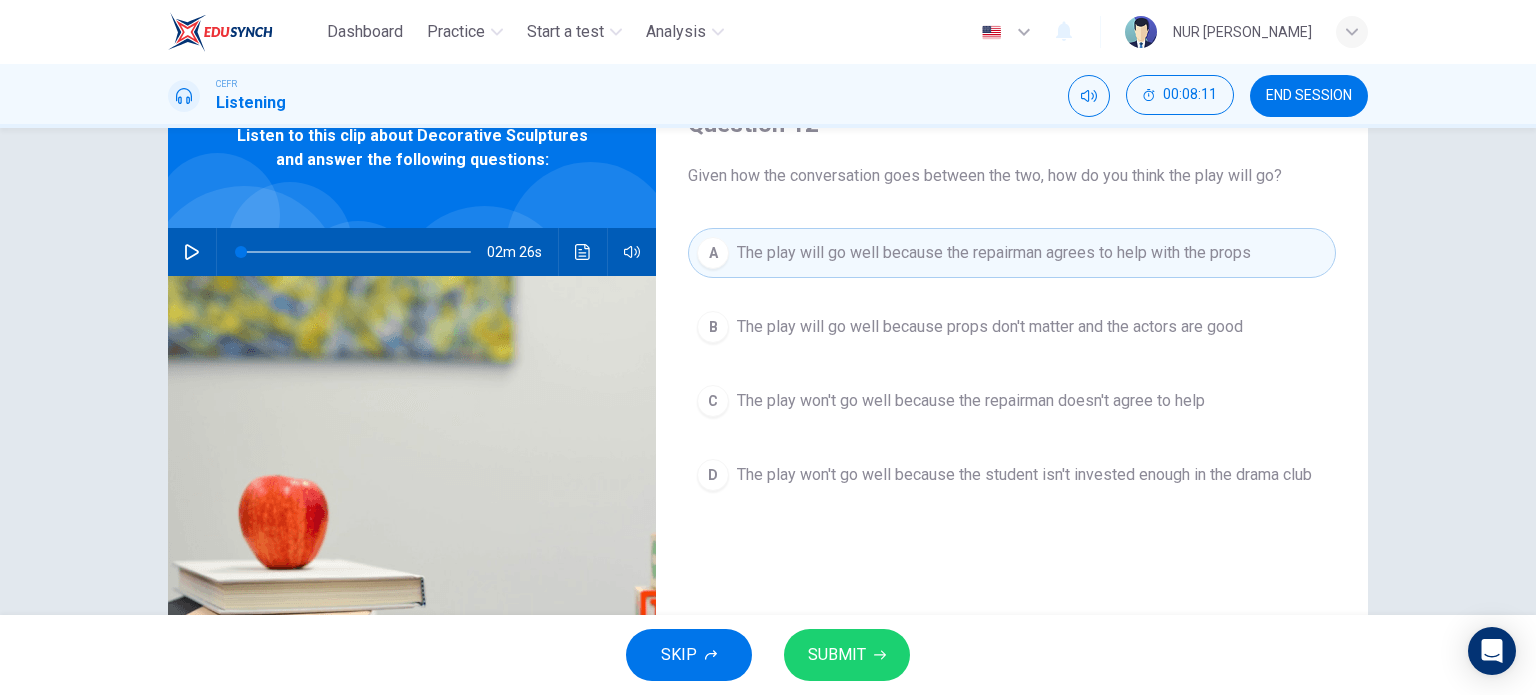 click on "SUBMIT" at bounding box center [837, 655] 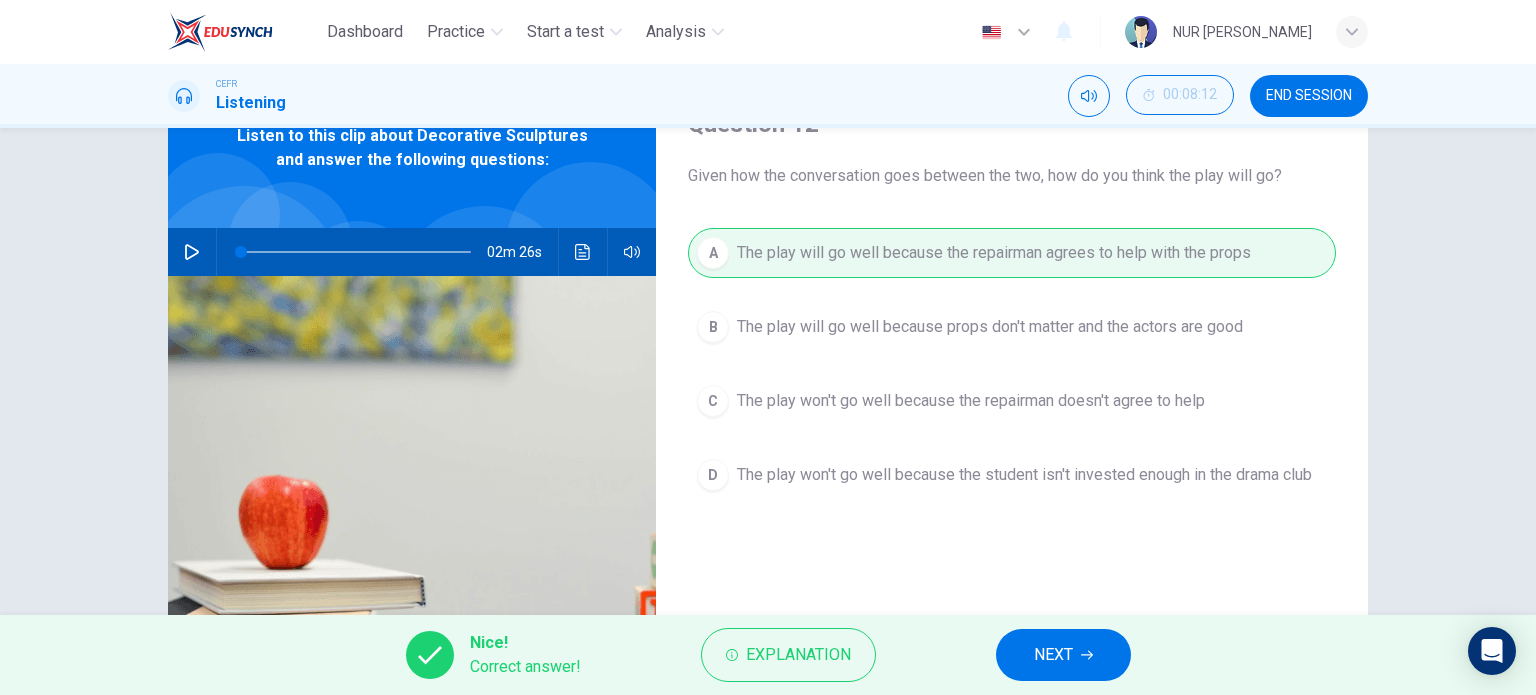 click on "NEXT" at bounding box center [1063, 655] 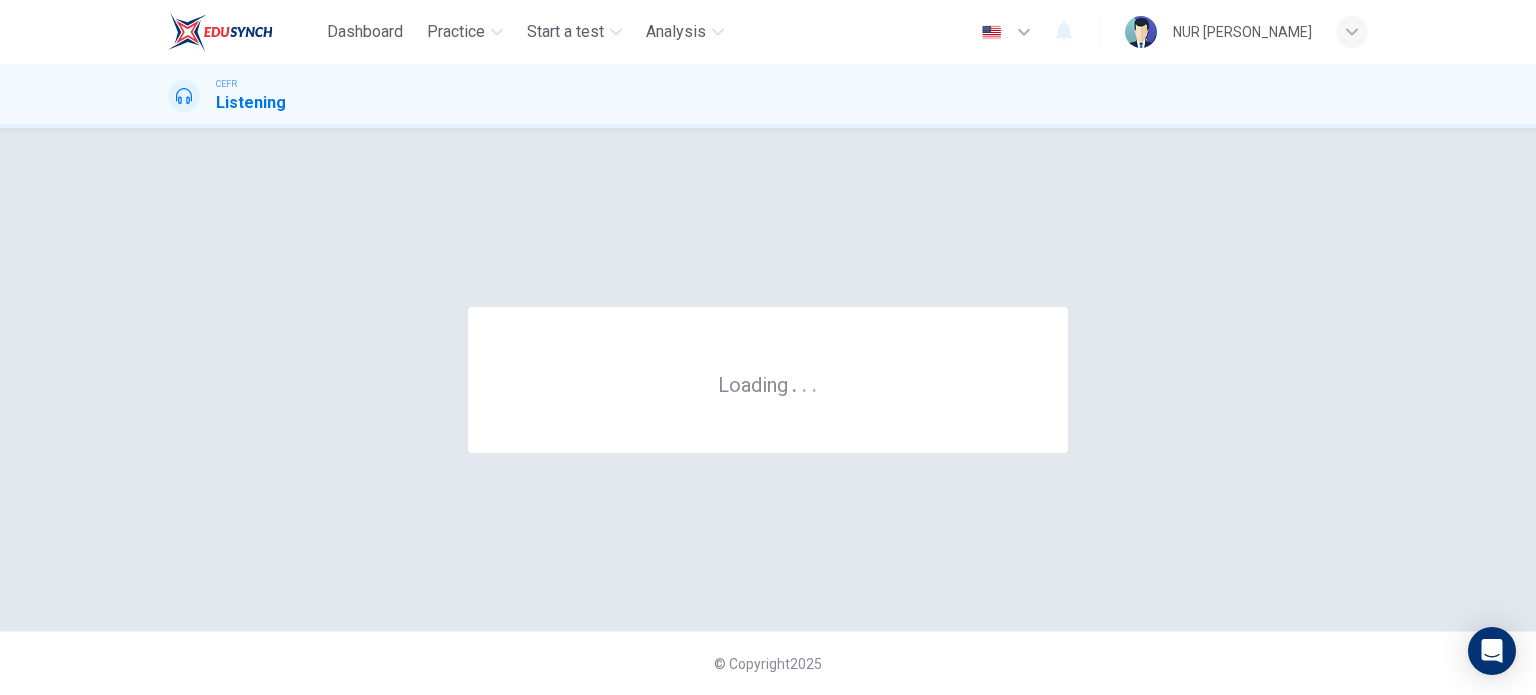 scroll, scrollTop: 0, scrollLeft: 0, axis: both 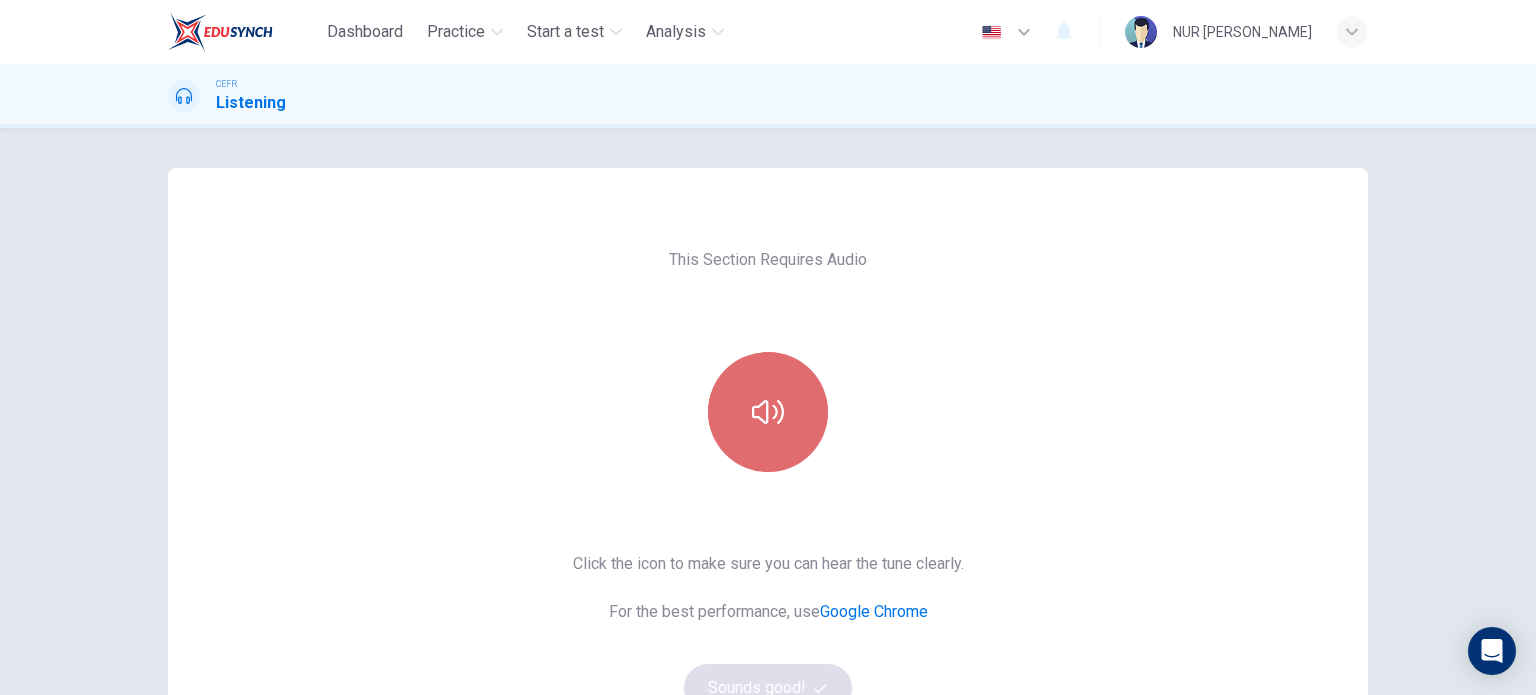 click at bounding box center [768, 412] 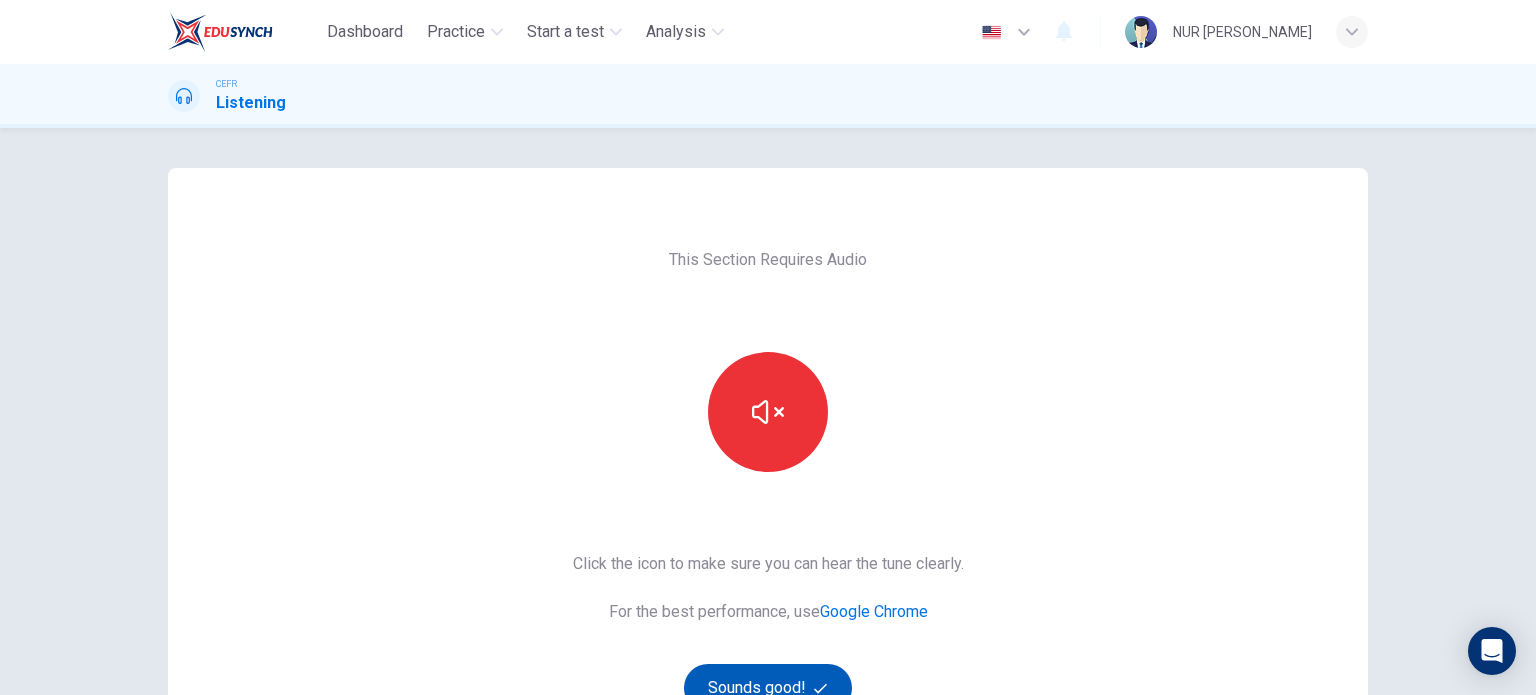 click on "Sounds good!" at bounding box center (768, 688) 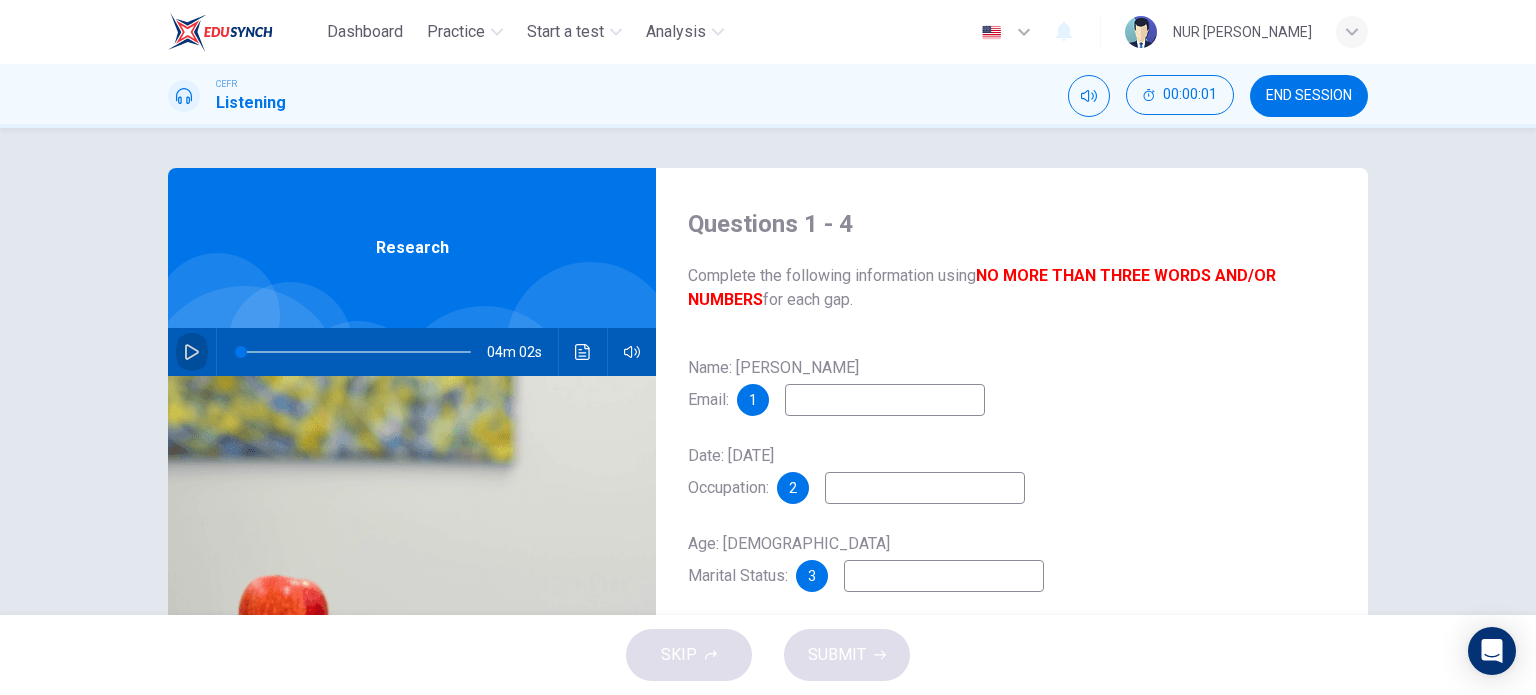 click at bounding box center [192, 352] 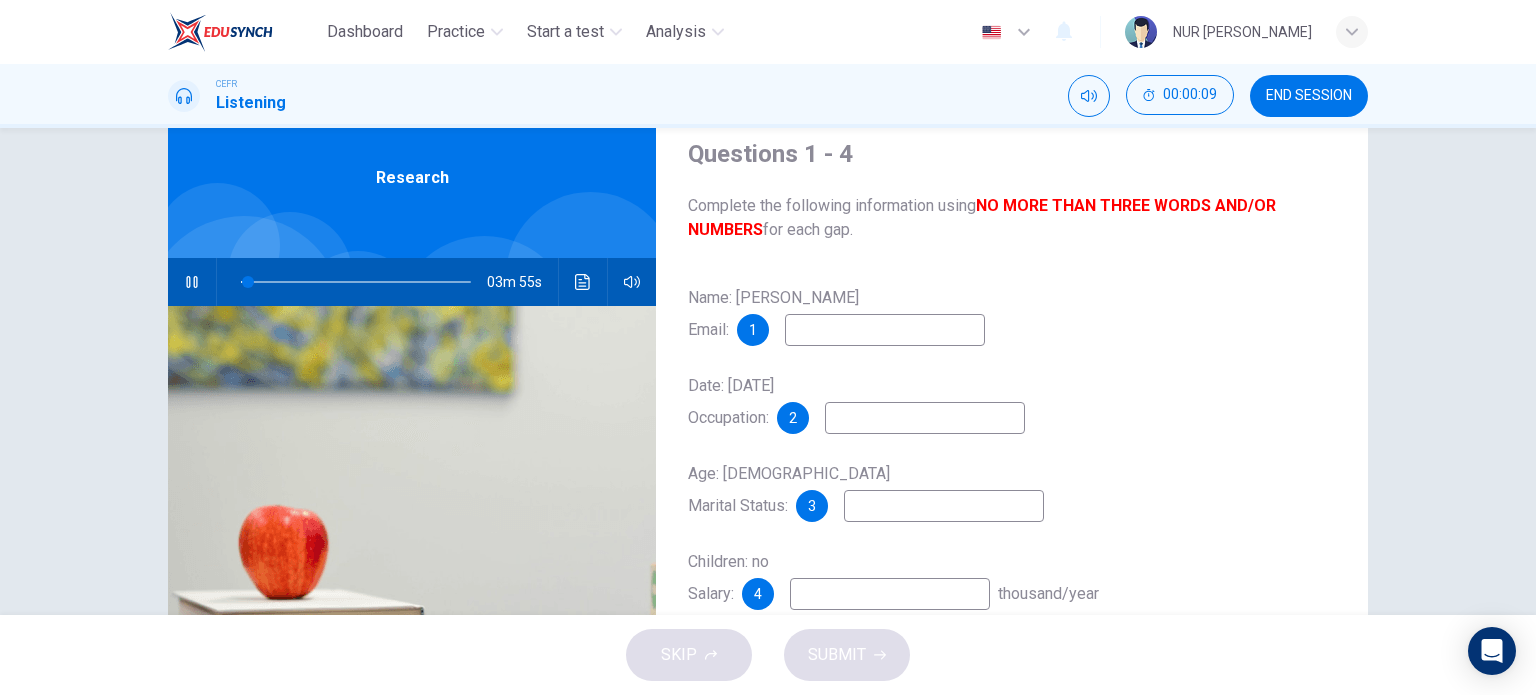 scroll, scrollTop: 100, scrollLeft: 0, axis: vertical 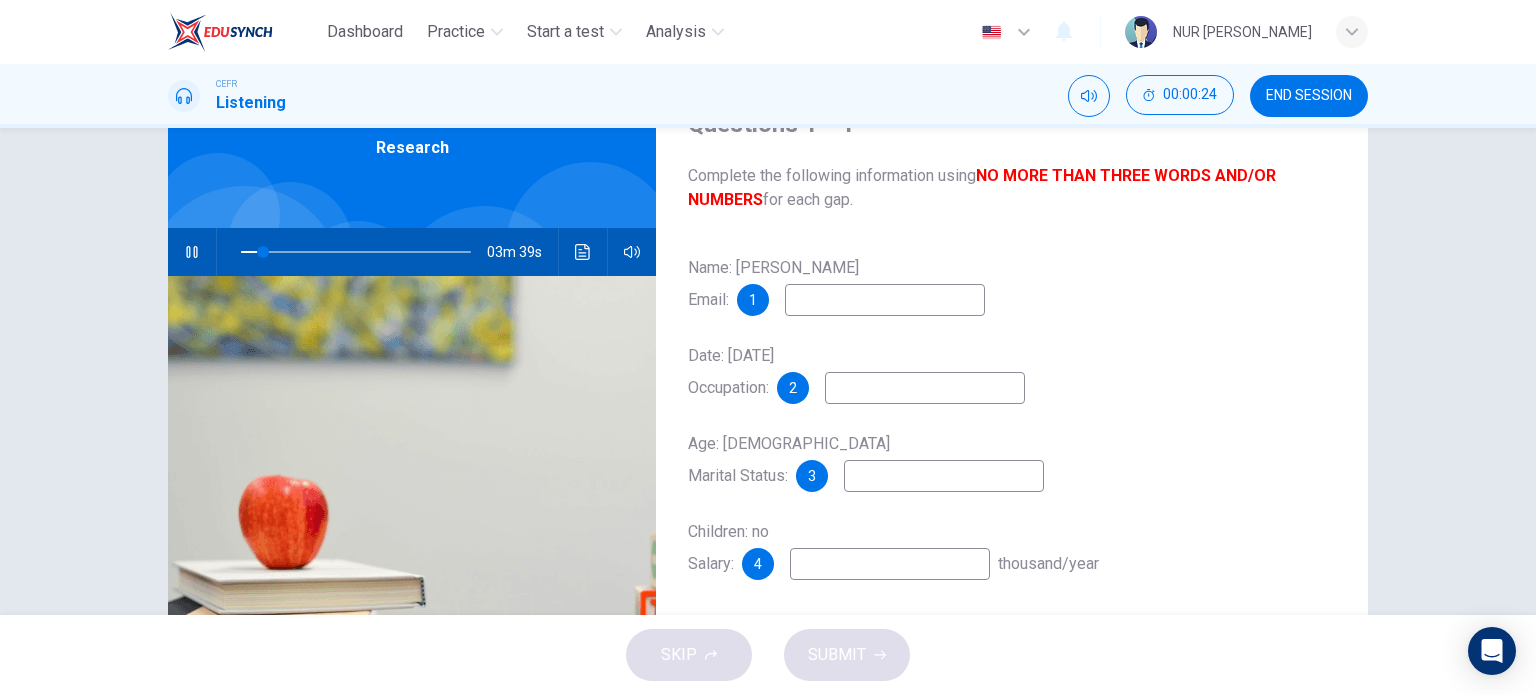 click at bounding box center (885, 300) 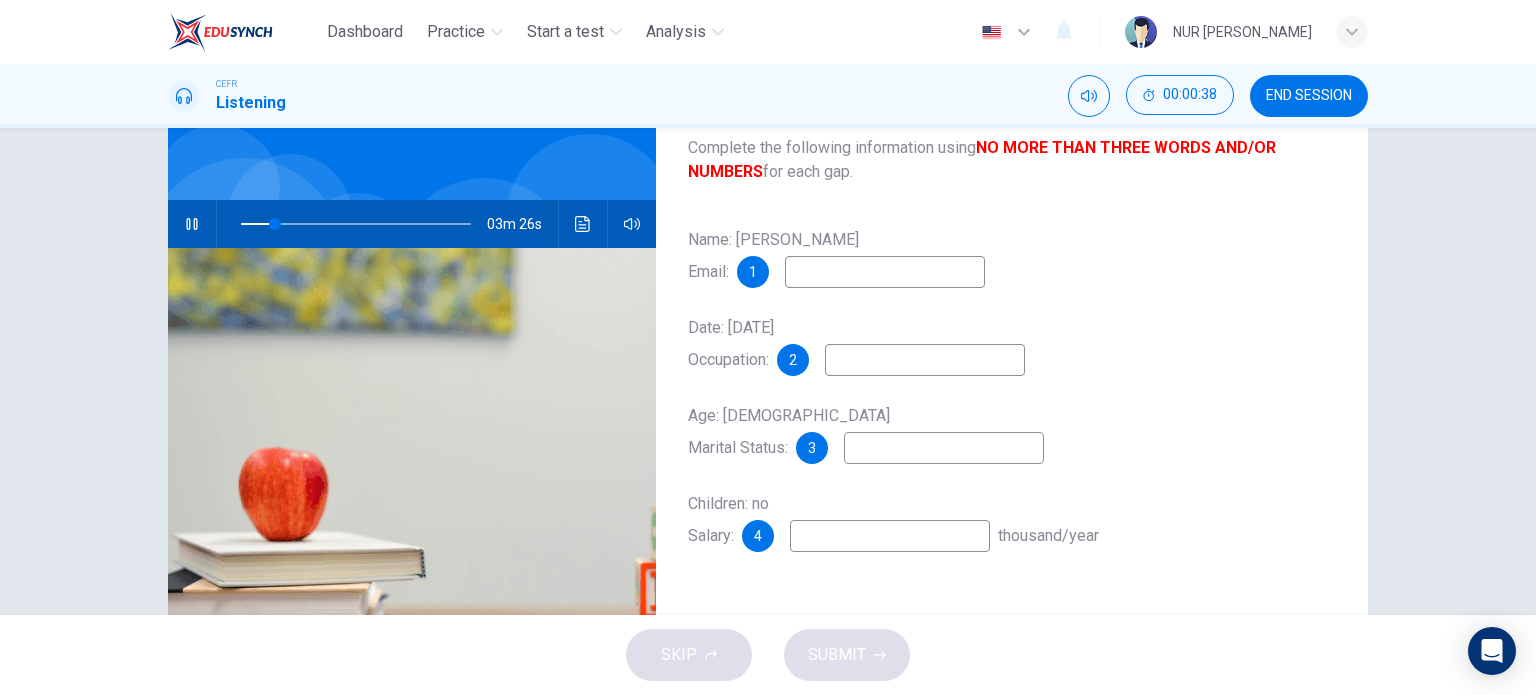 scroll, scrollTop: 0, scrollLeft: 0, axis: both 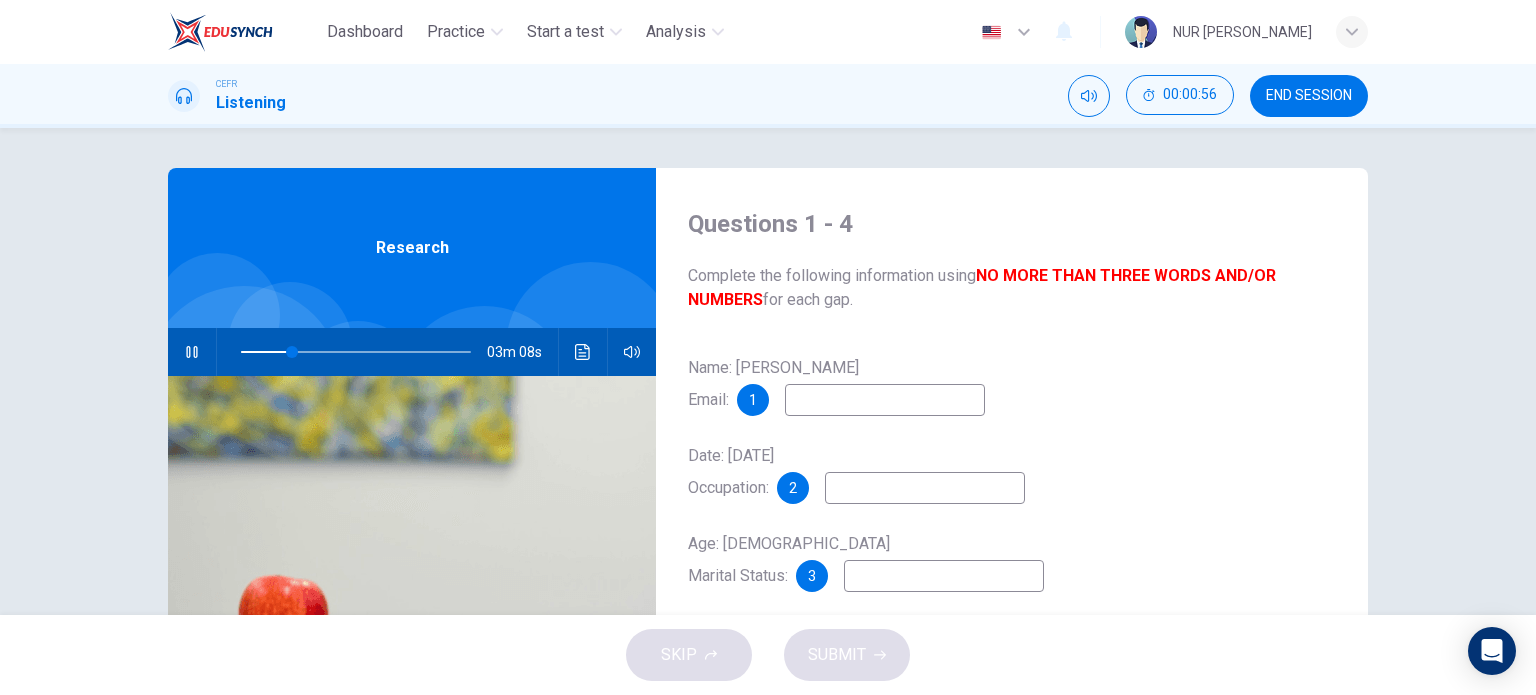 type on "23" 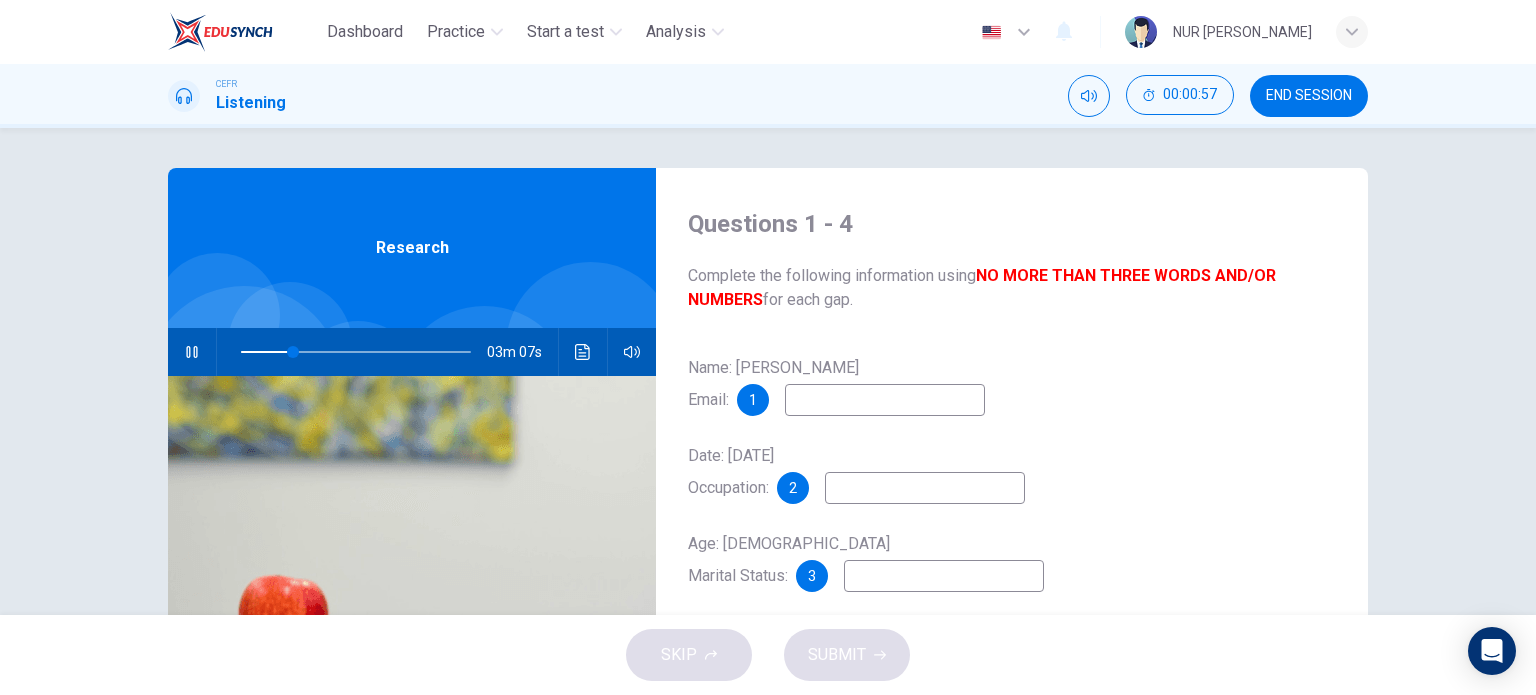 type on "w" 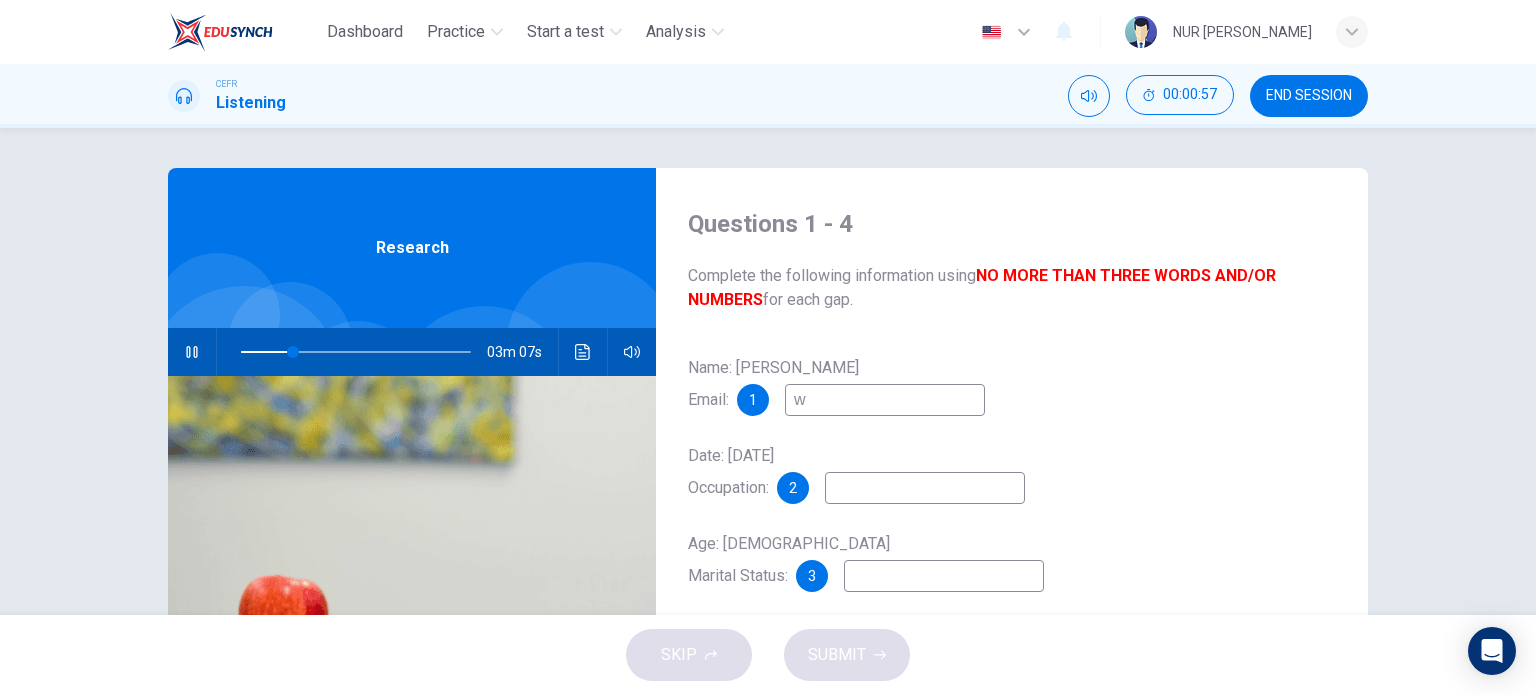 type on "23" 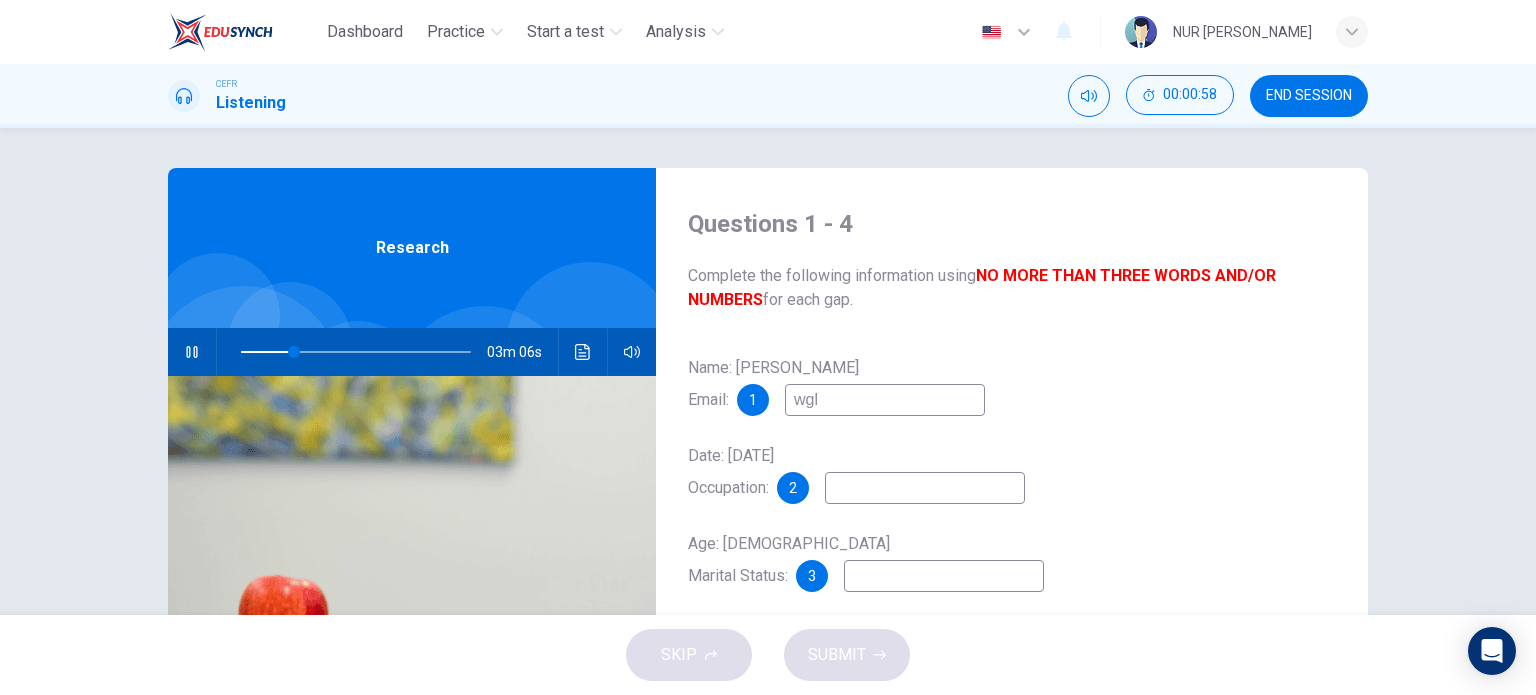 type on "wgla" 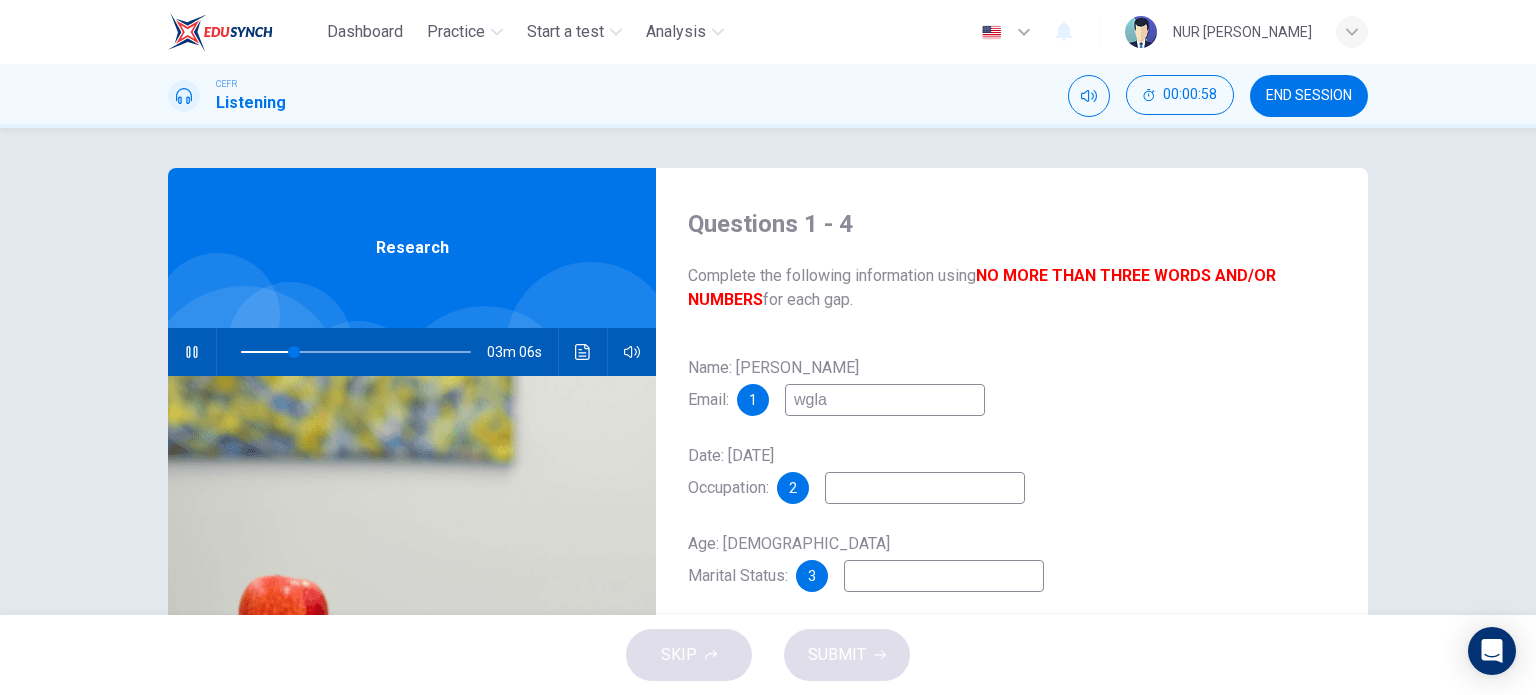 type on "23" 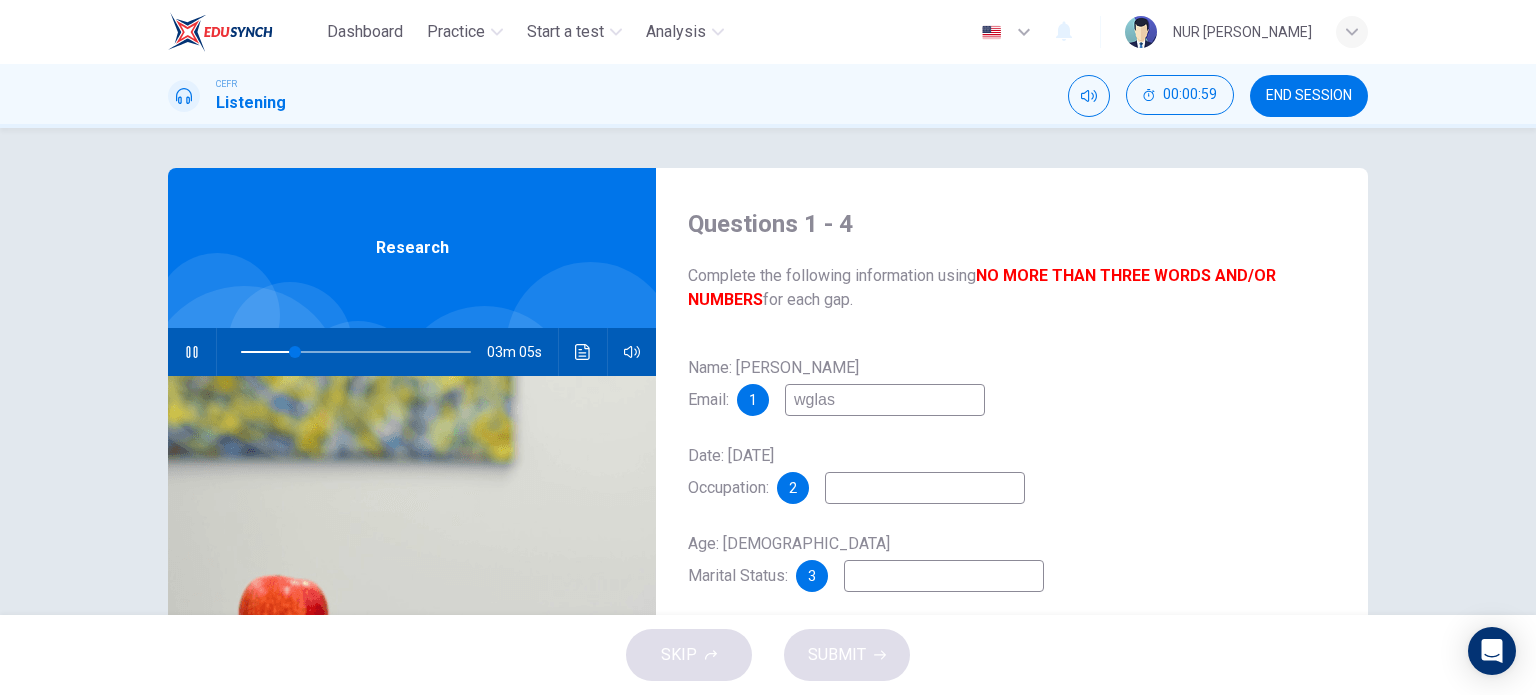 type on "wglass" 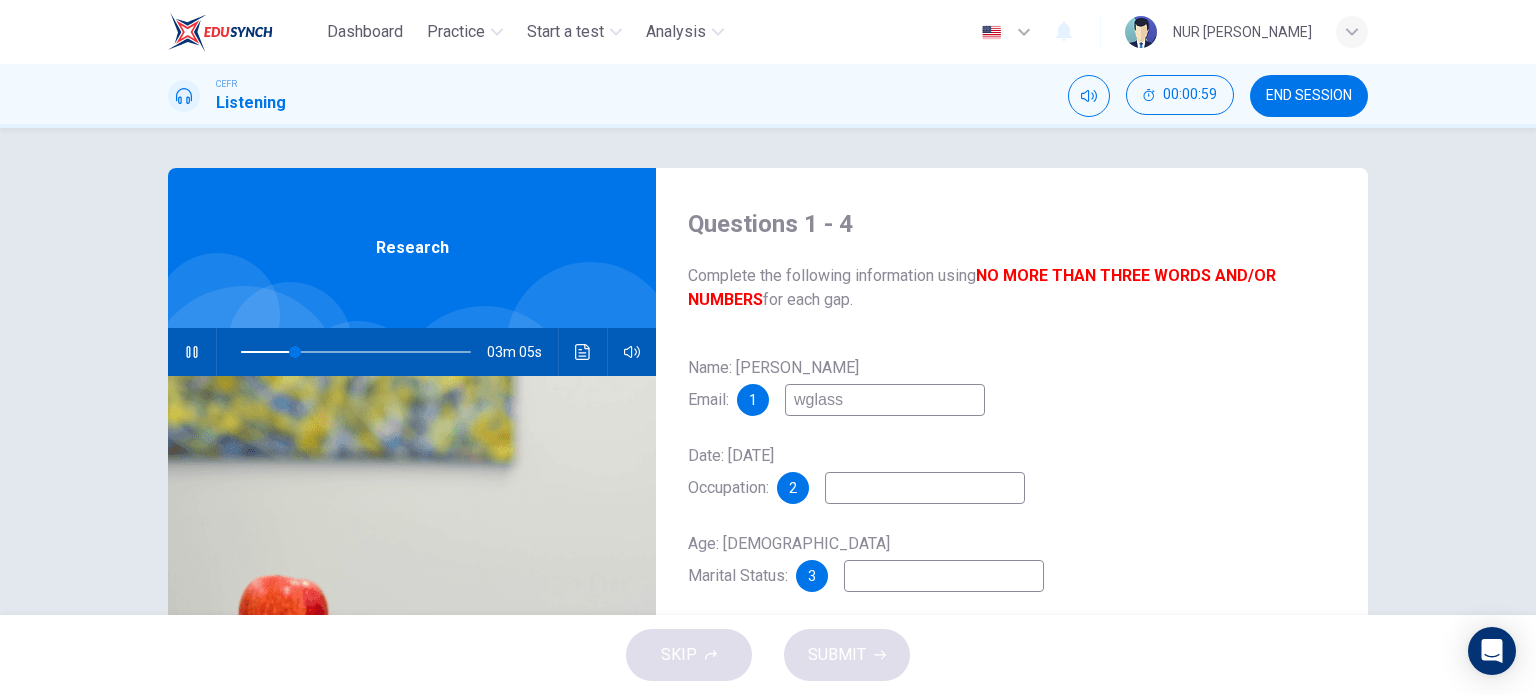 type on "24" 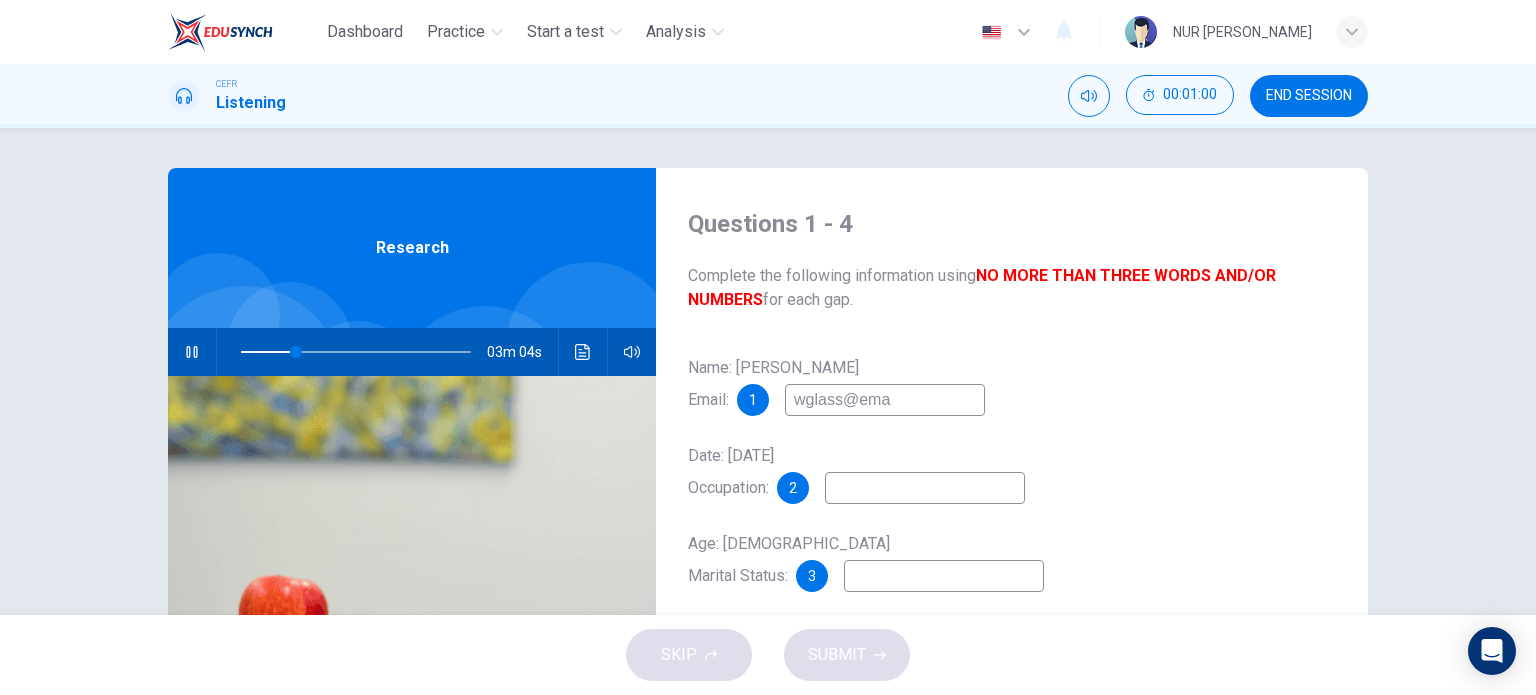 type on "wglass@emai" 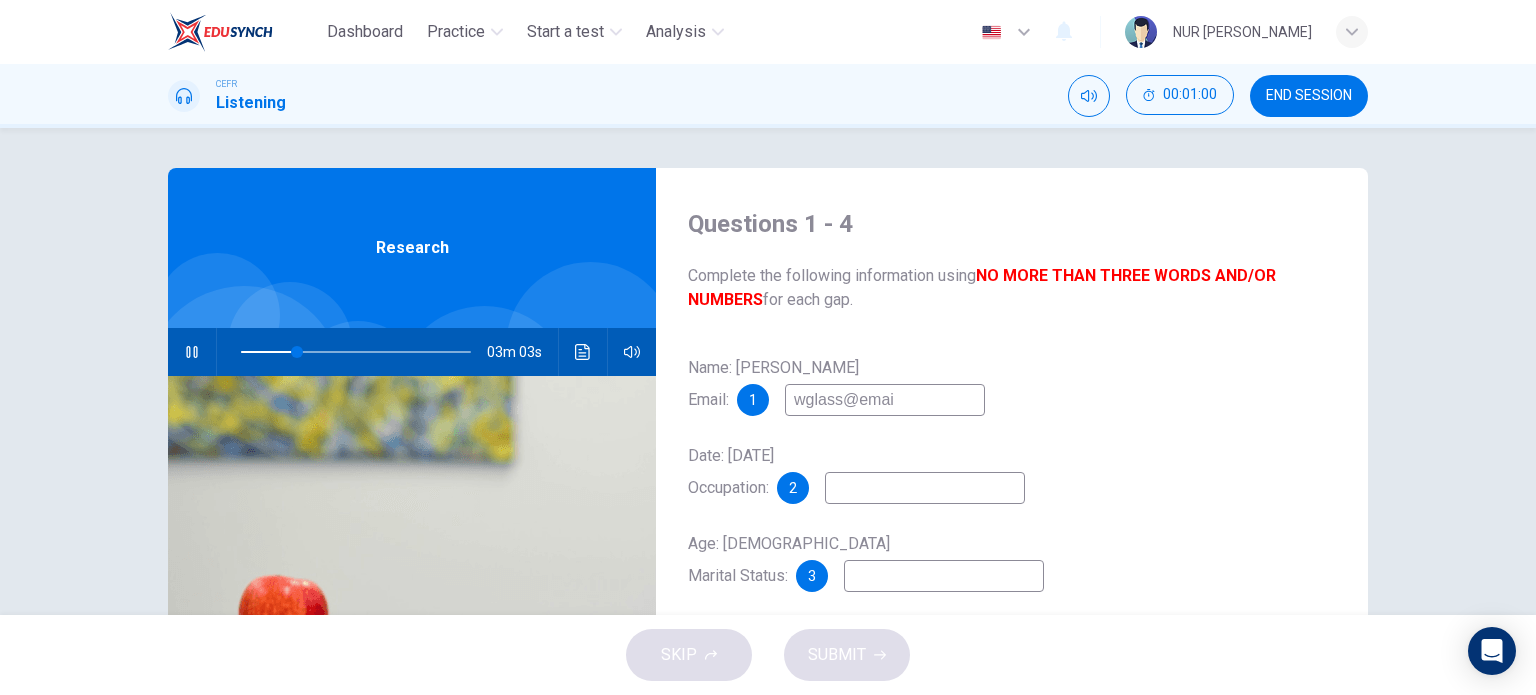 type on "24" 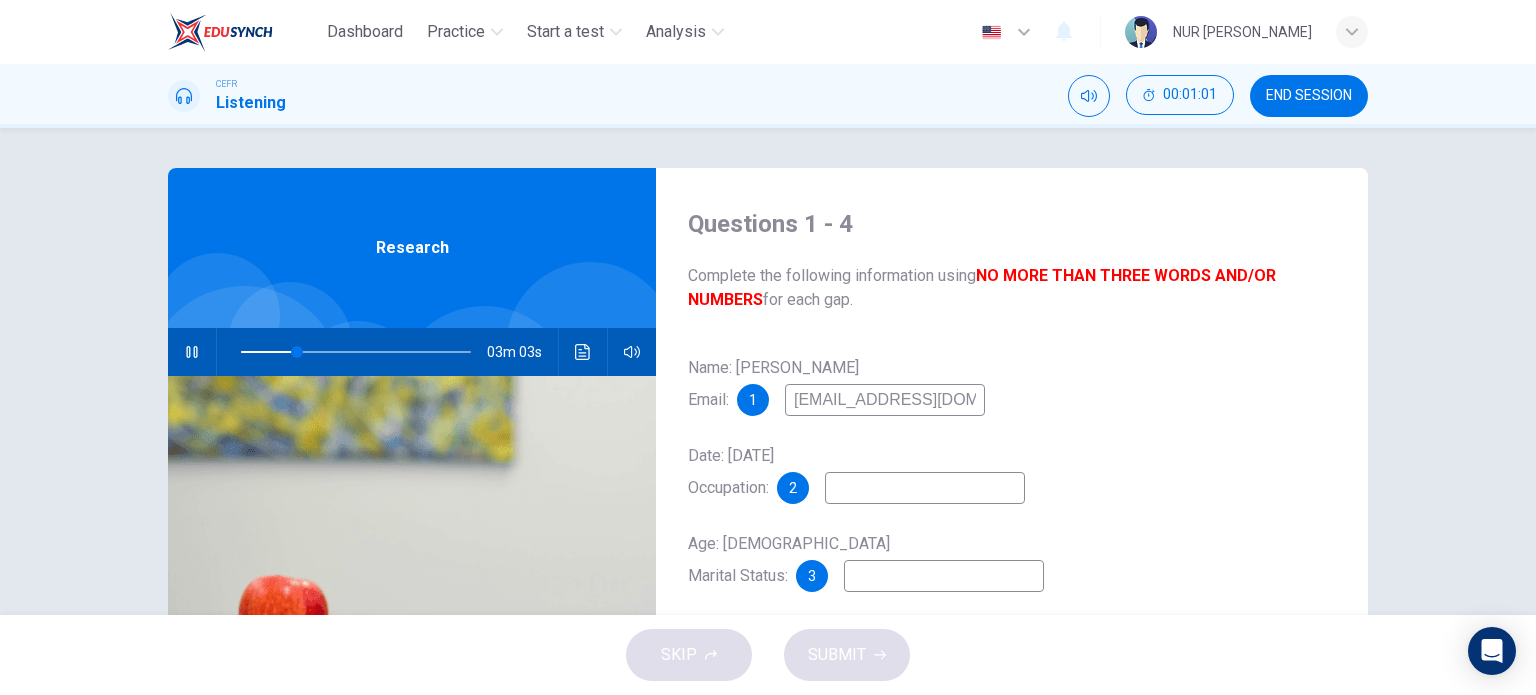 type on "[EMAIL_ADDRESS][DOMAIN_NAME]" 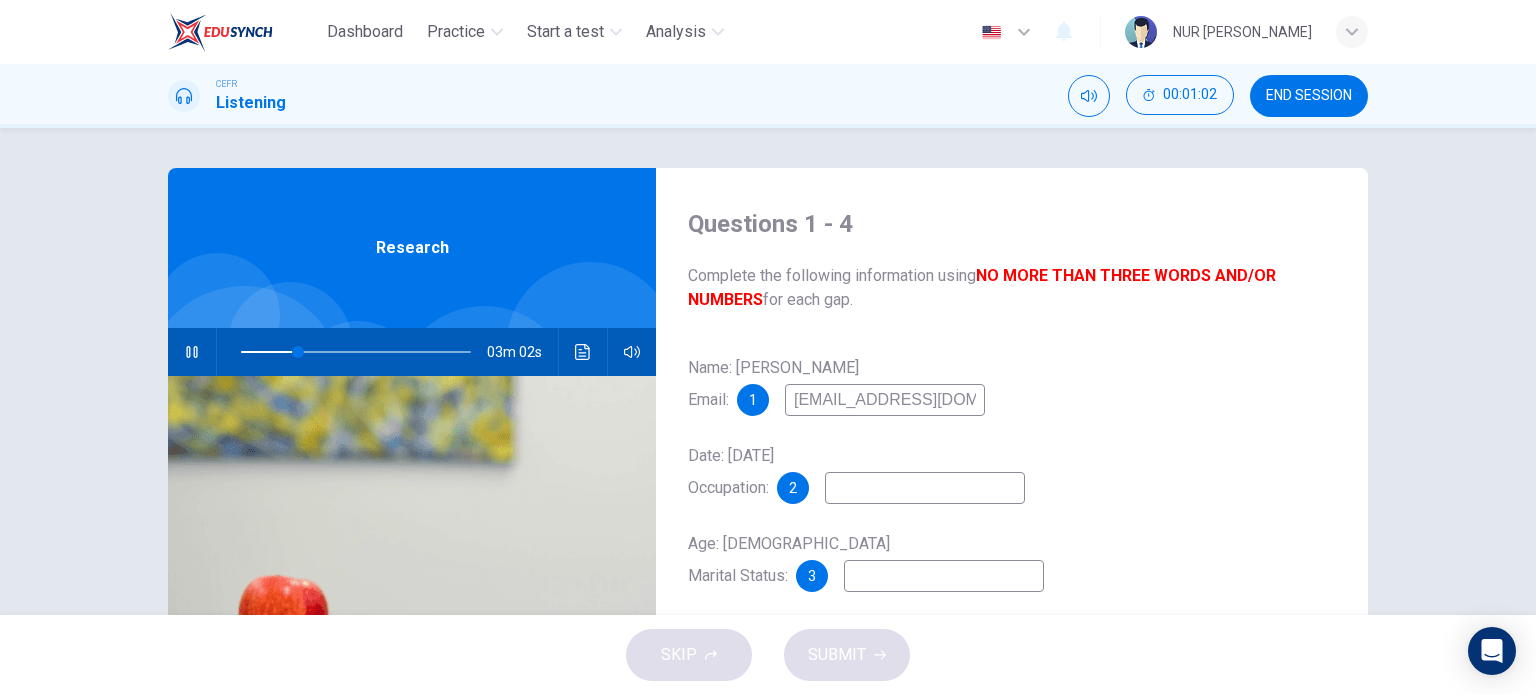 type on "25" 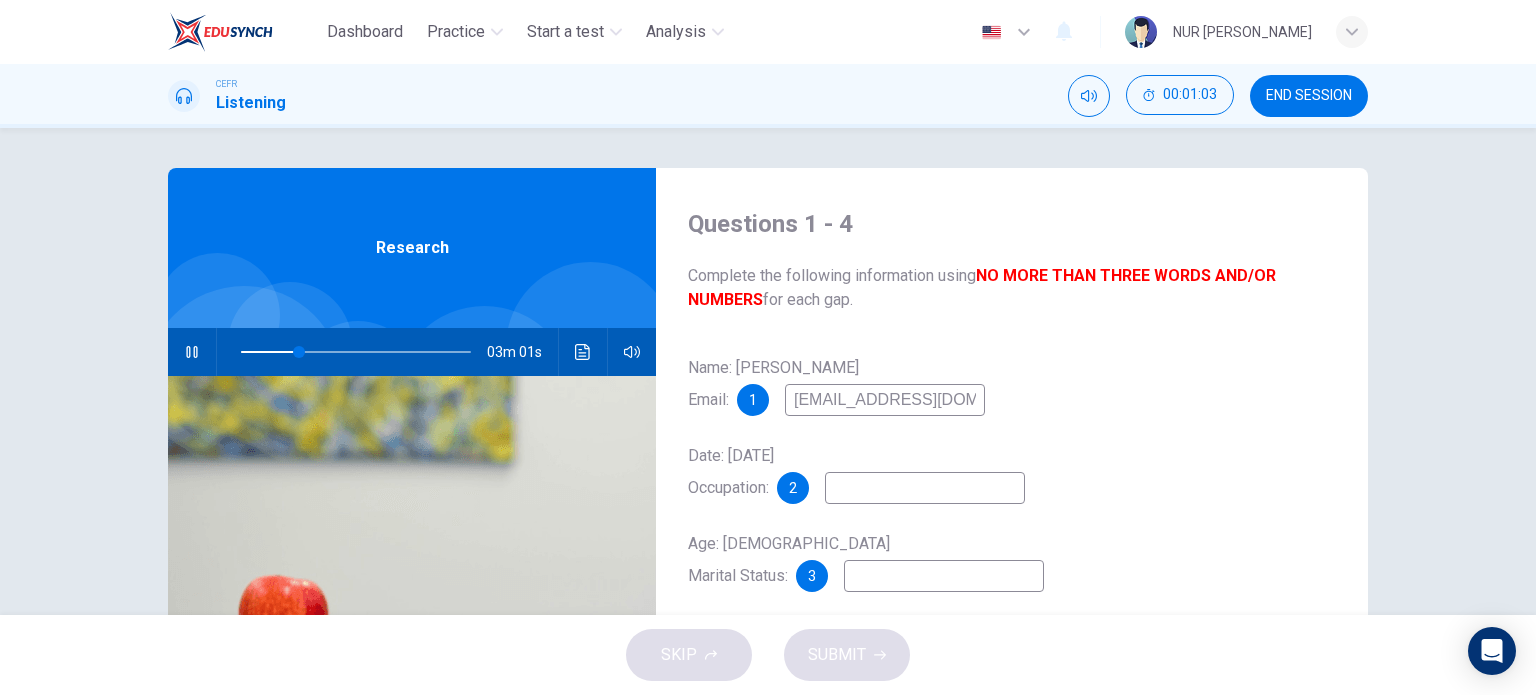 type on "[EMAIL_ADDRESS][DOMAIN_NAME]" 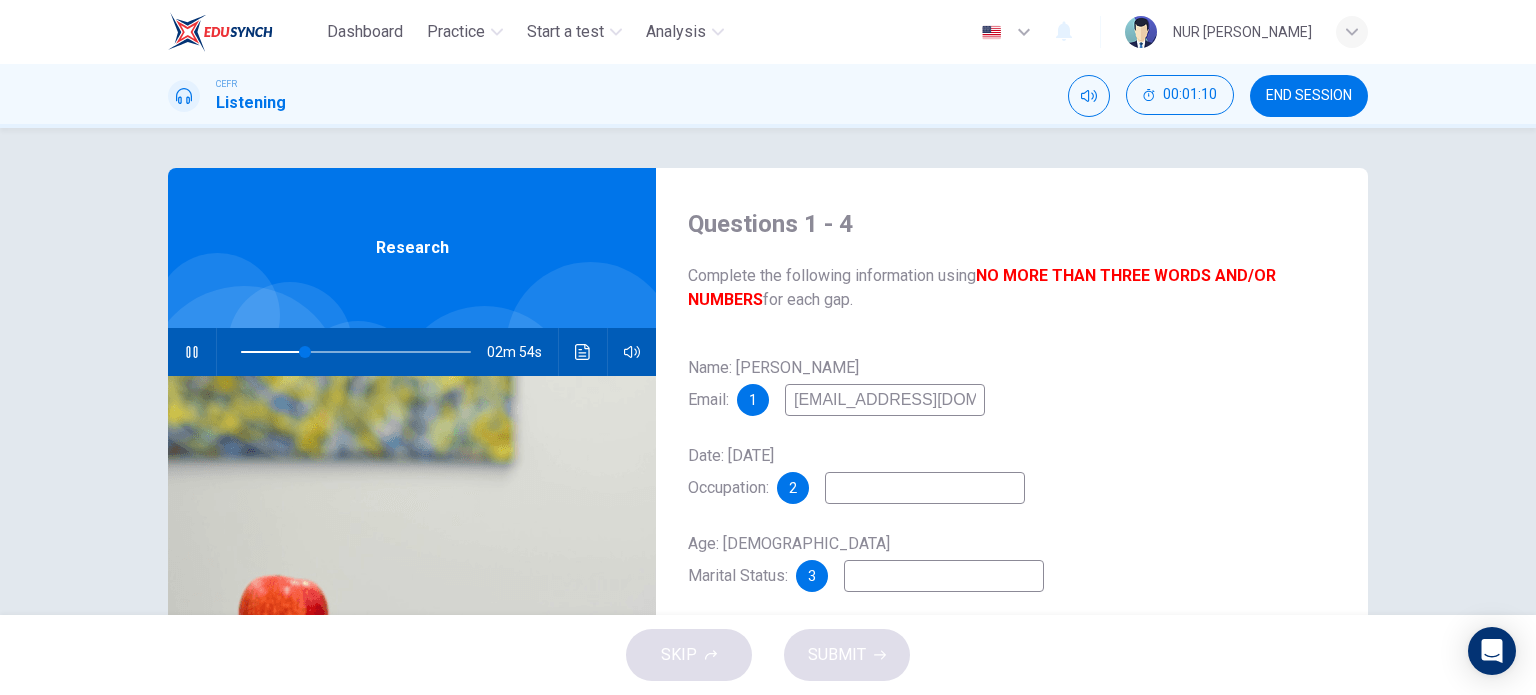 type on "28" 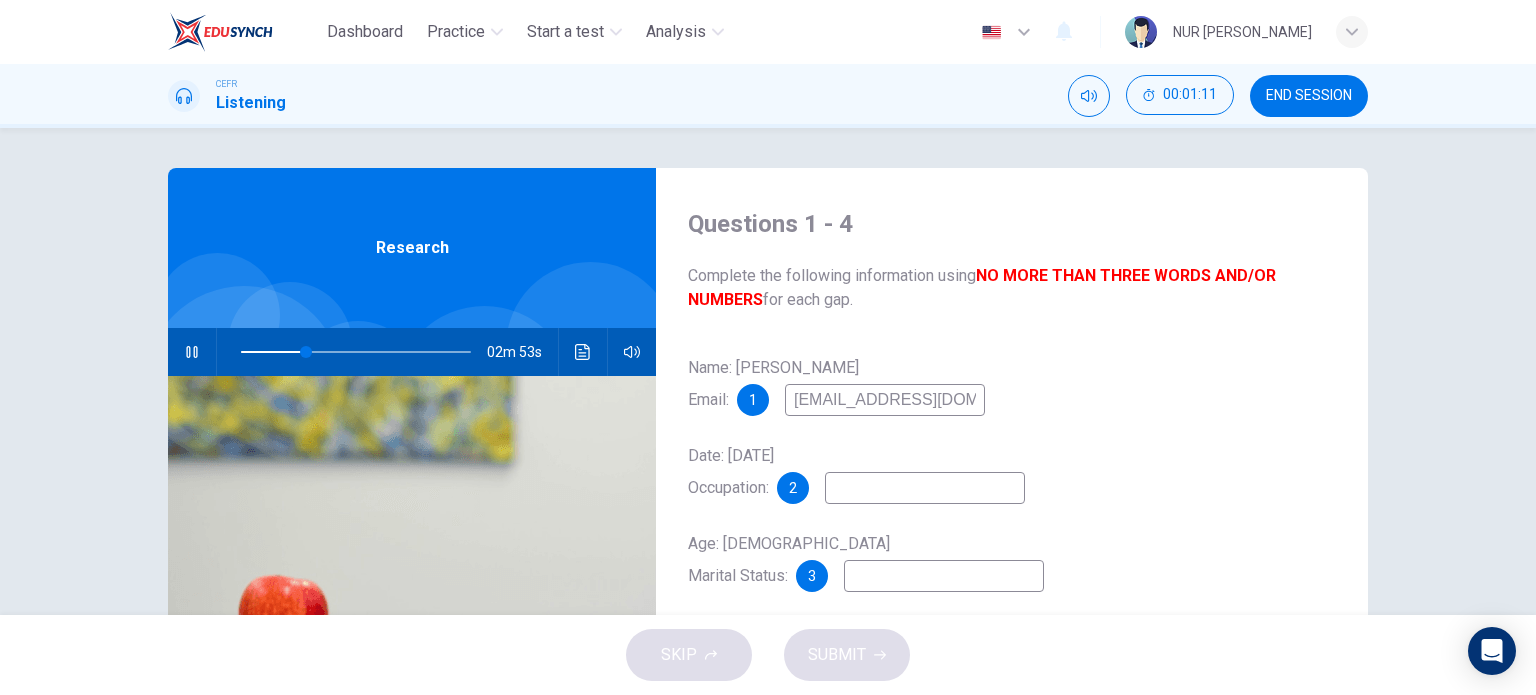 type on "C" 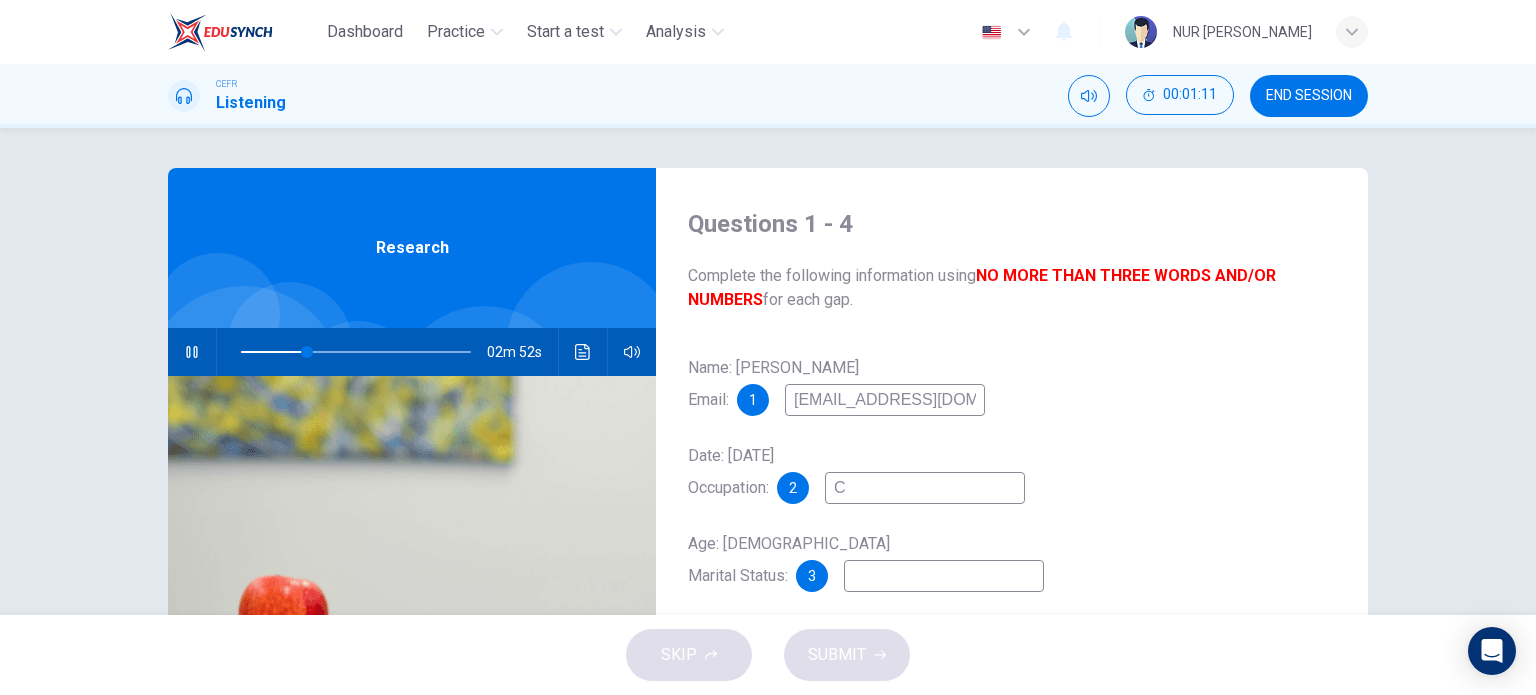 type on "29" 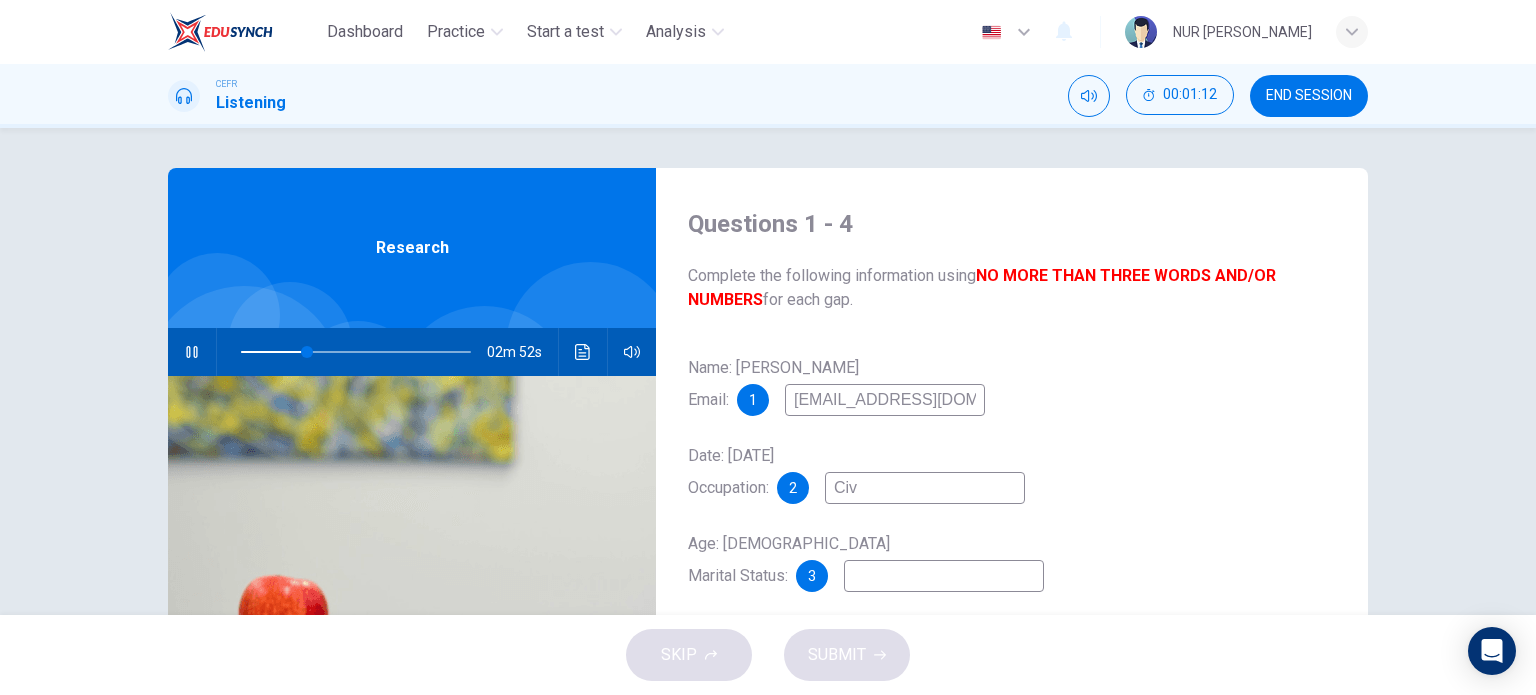 type on "Civi" 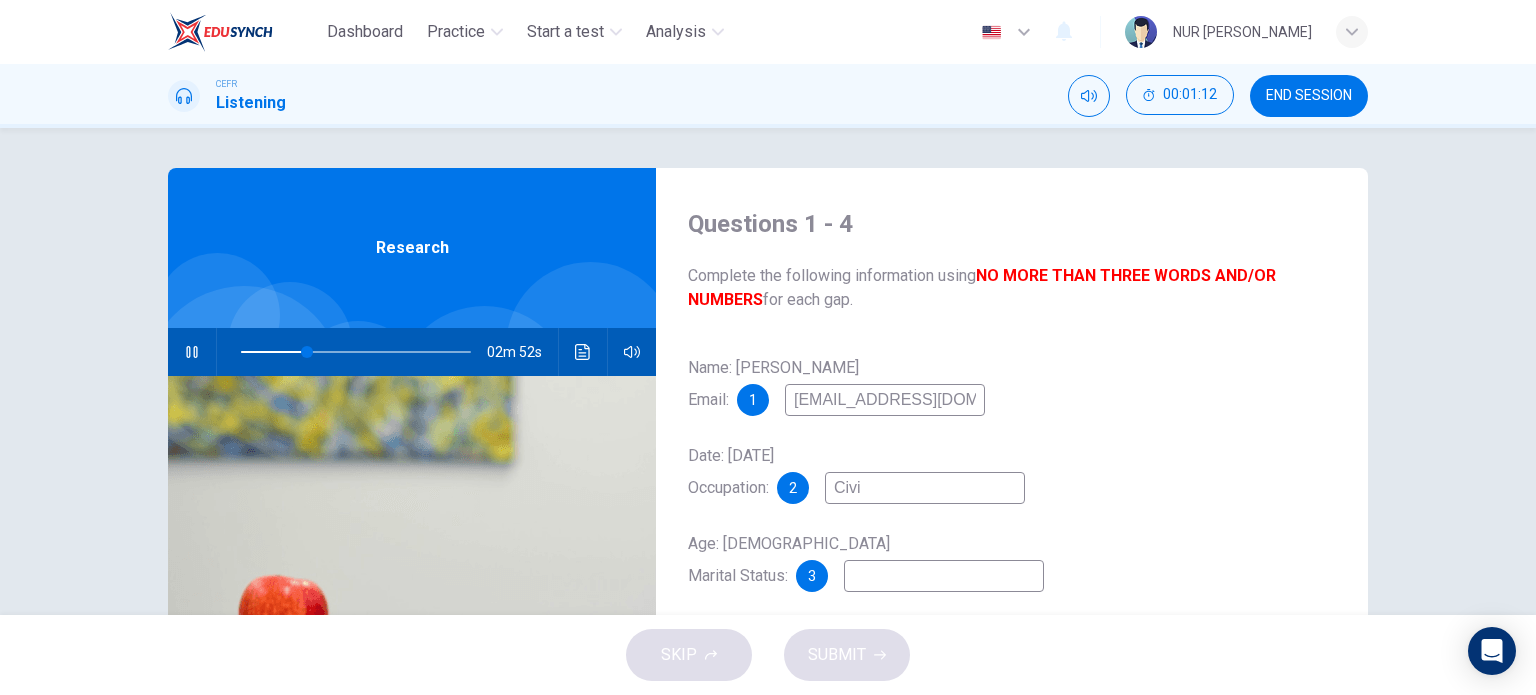 type on "29" 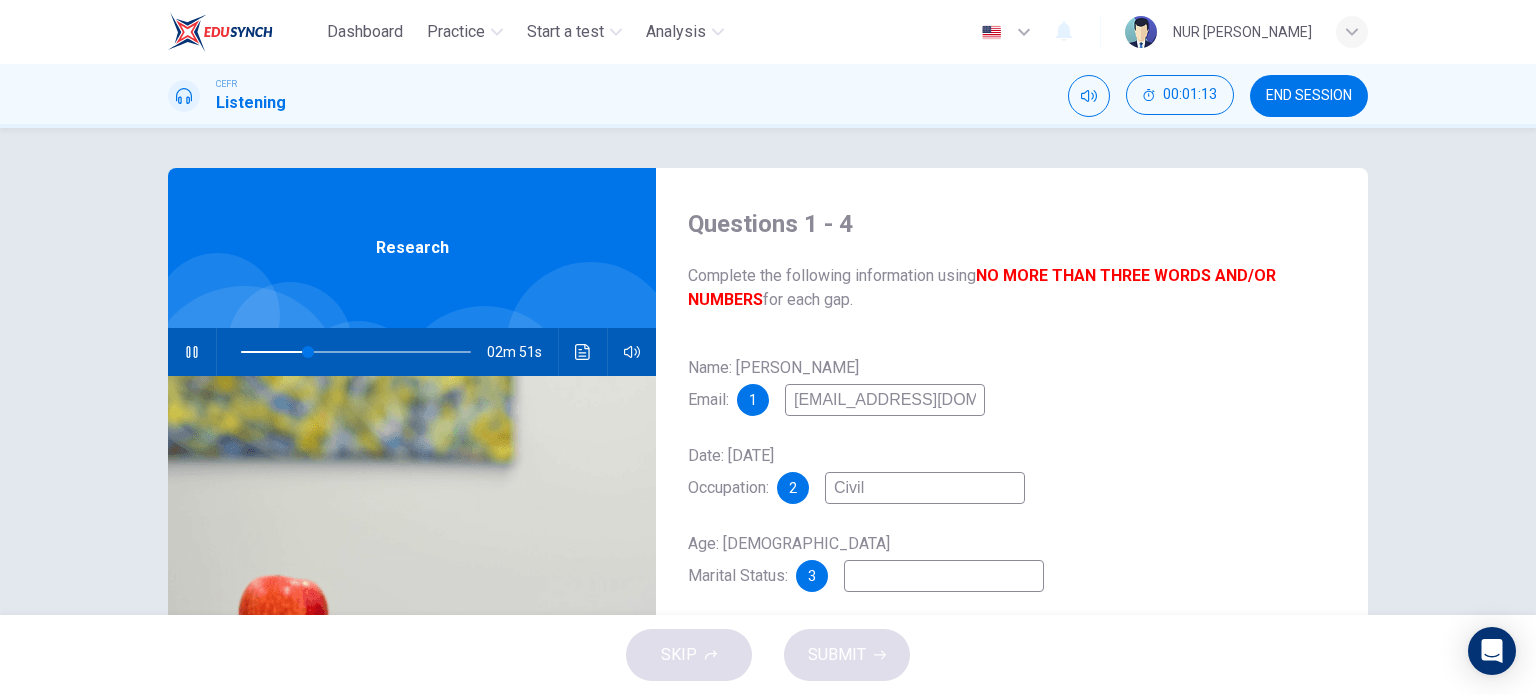 type on "Civil" 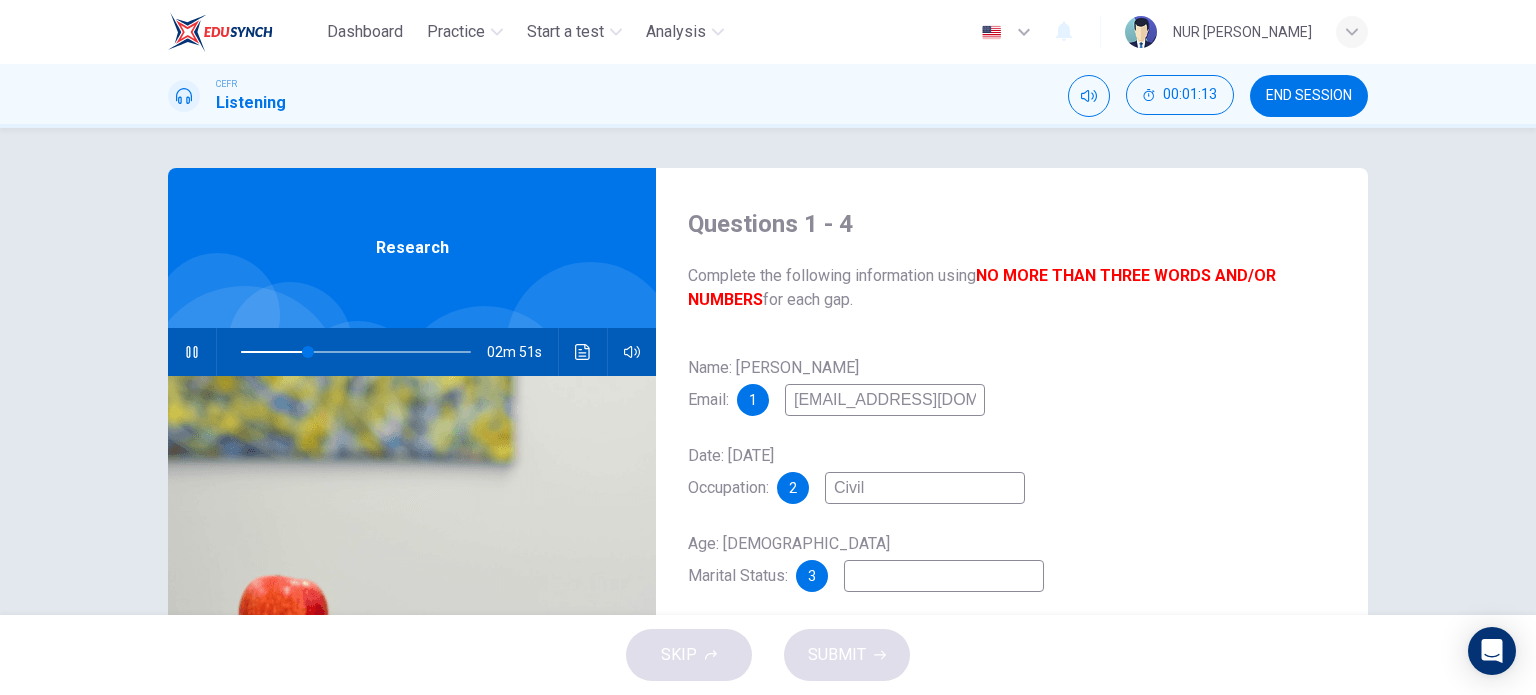 type on "30" 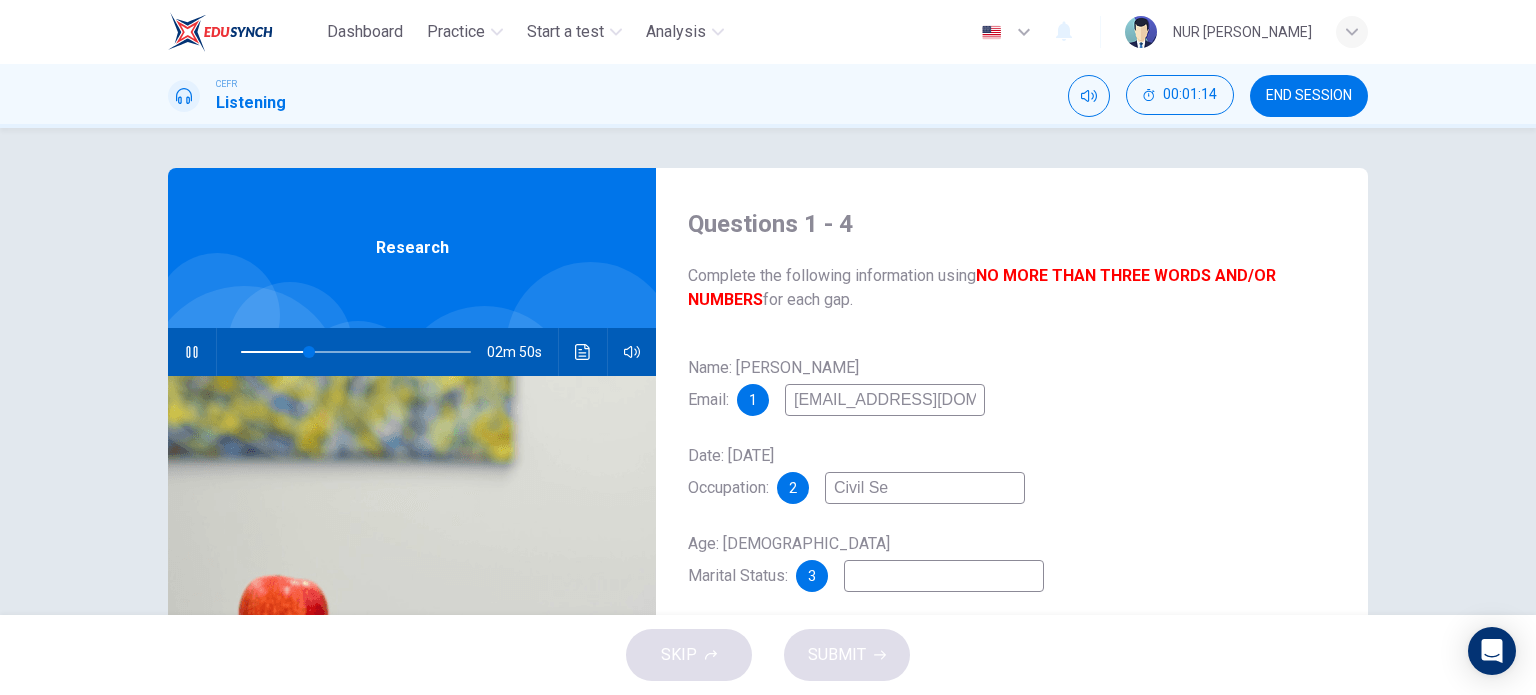 type on "Civil Ser" 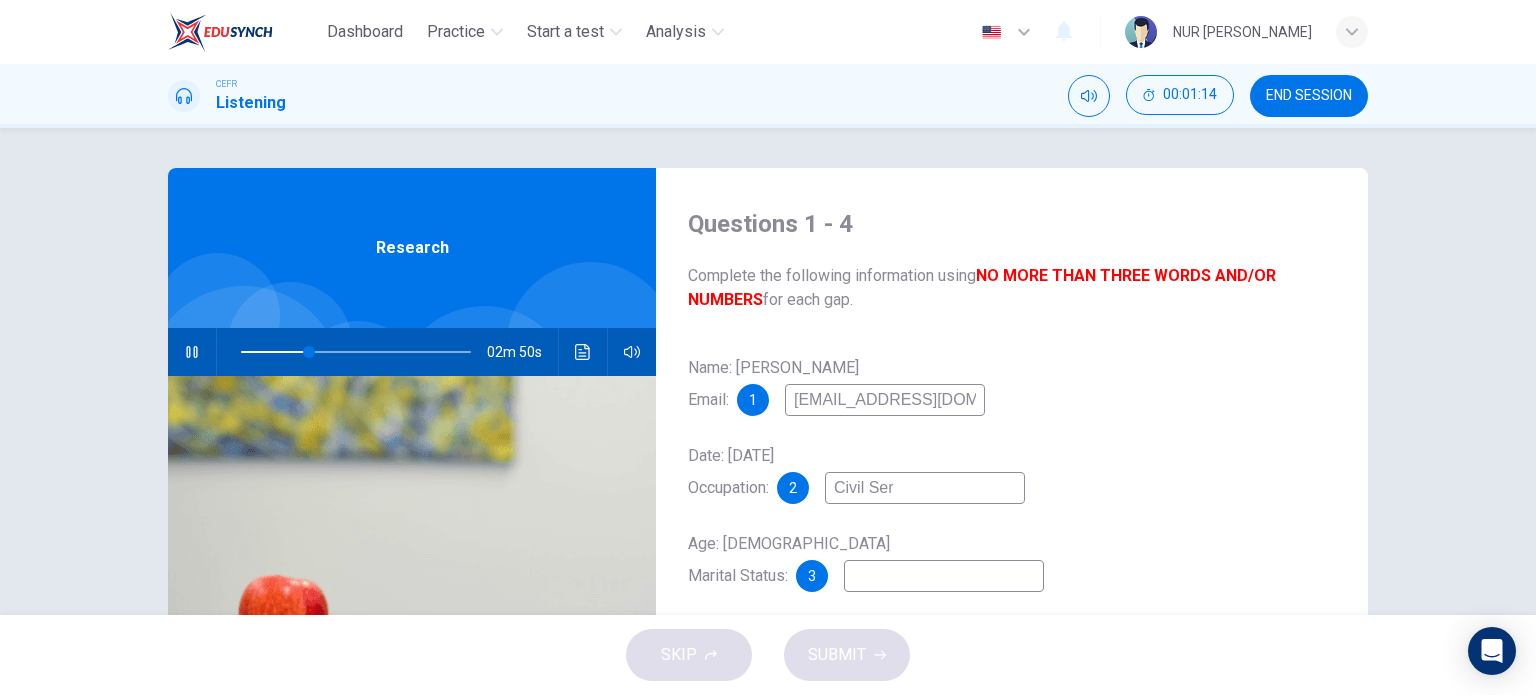 type on "30" 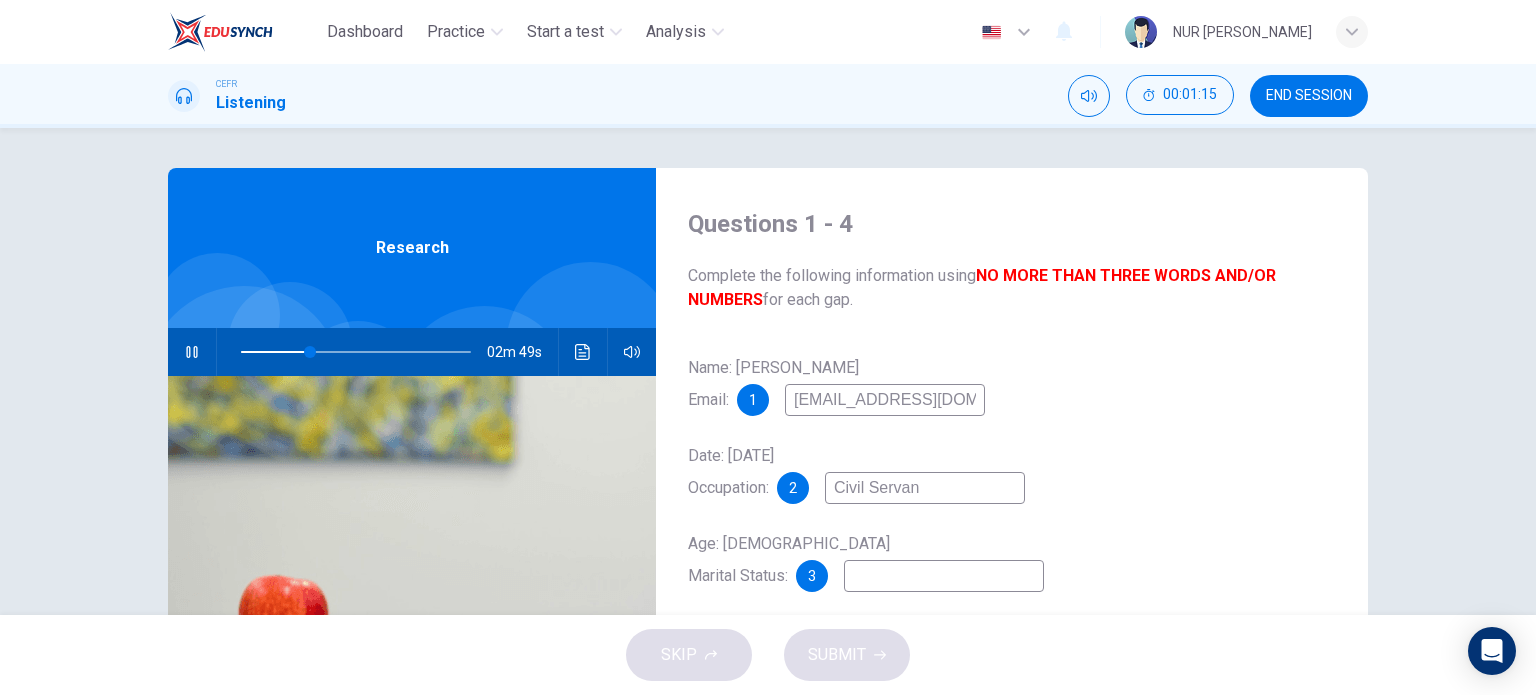 type on "Civil Servant" 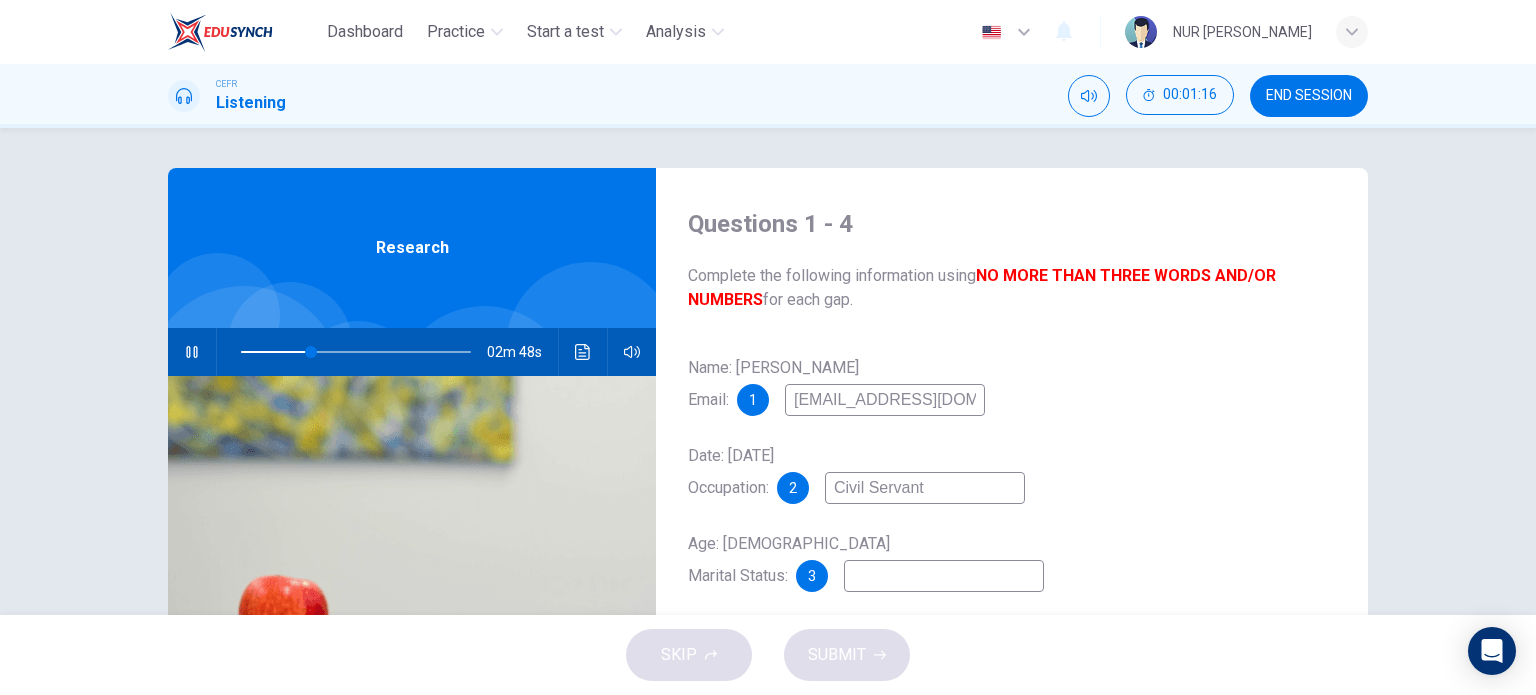 scroll, scrollTop: 200, scrollLeft: 0, axis: vertical 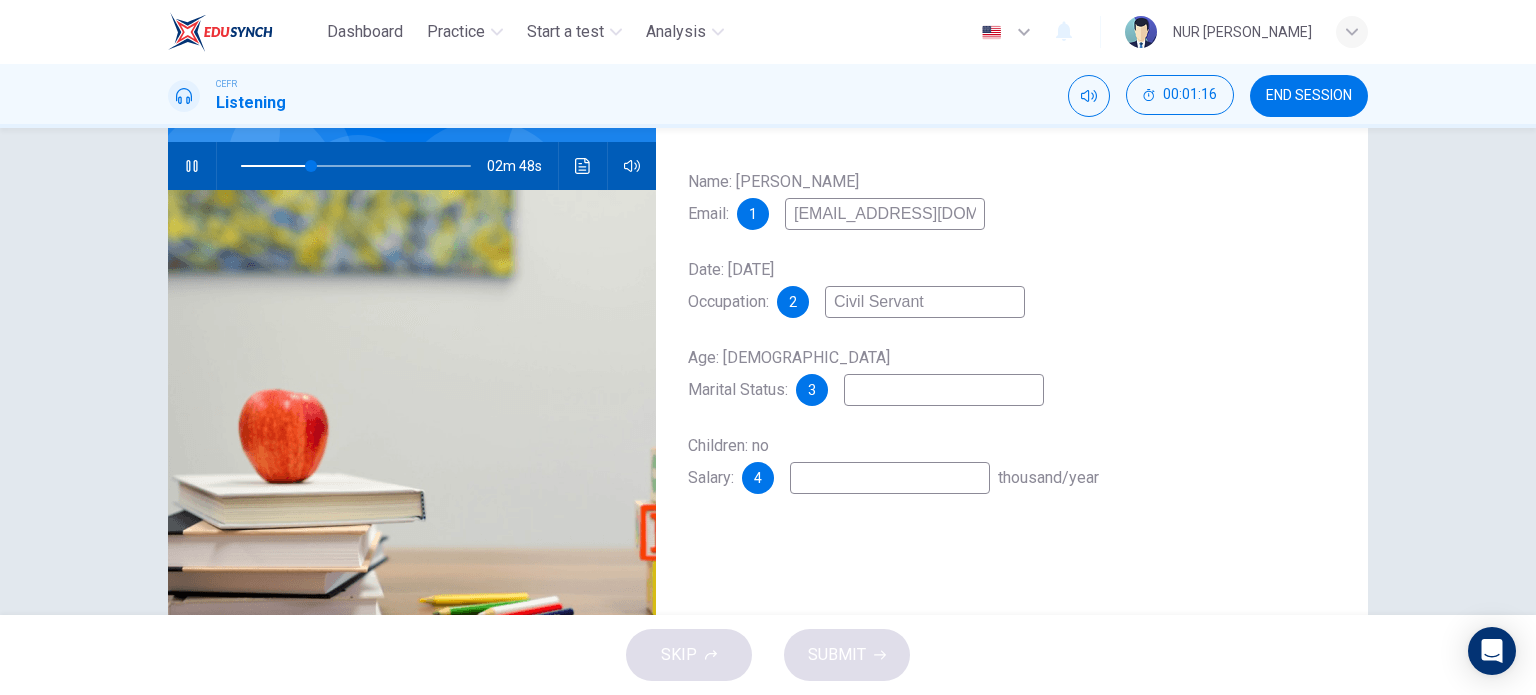 type on "31" 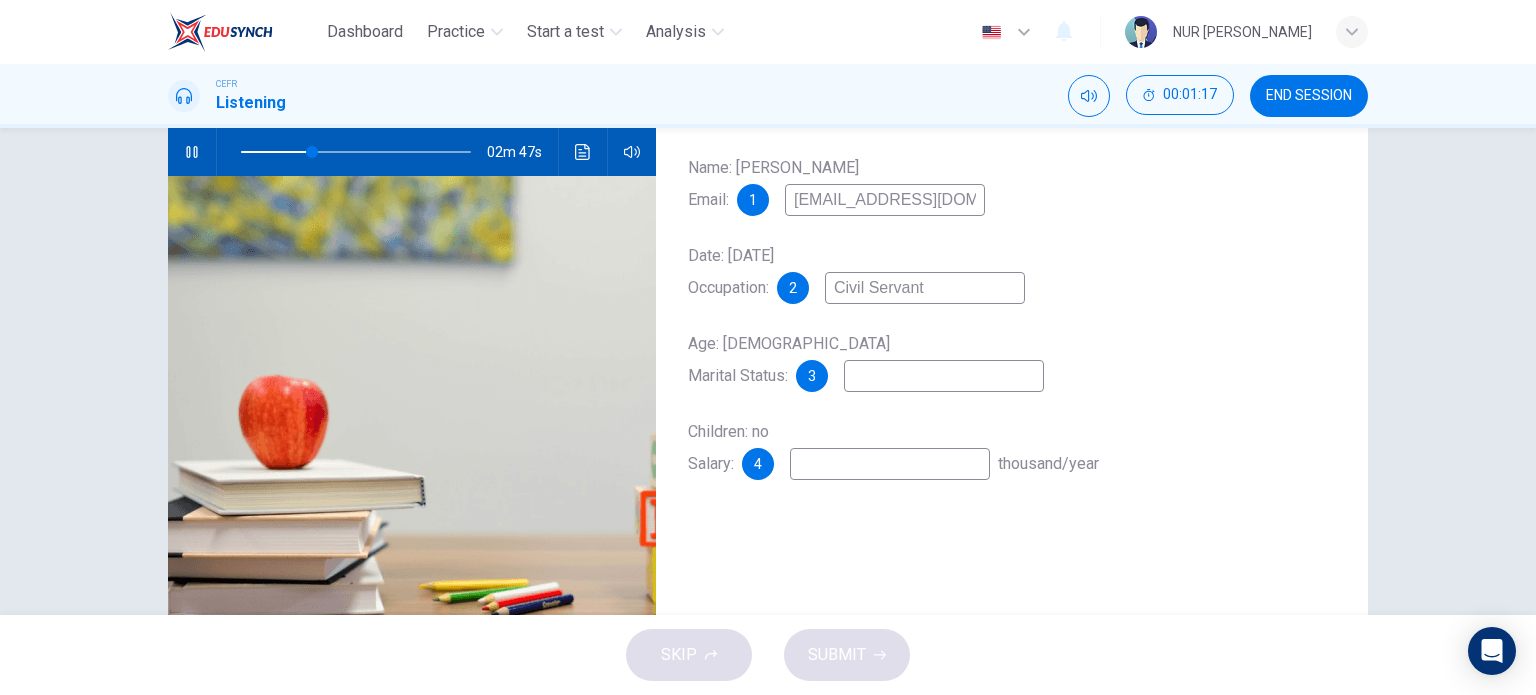 type on "Civil Servant" 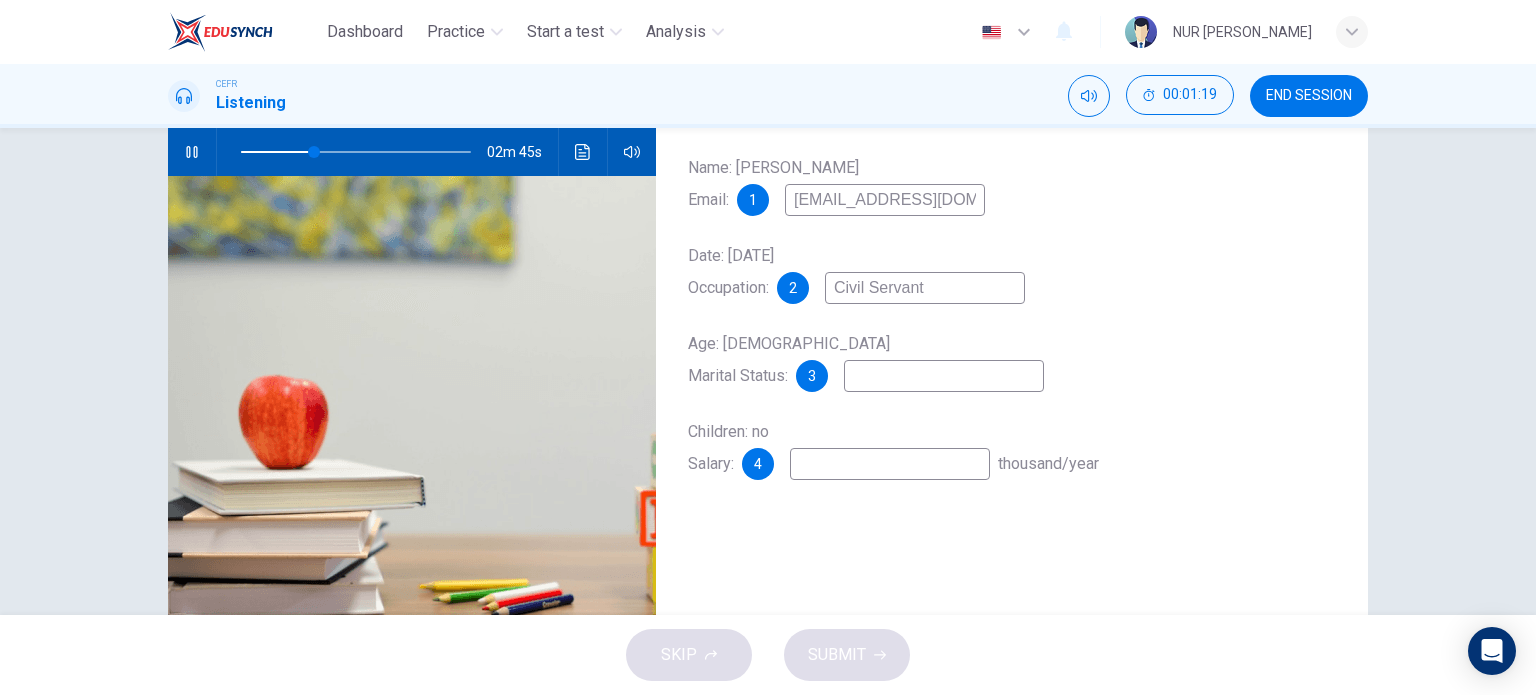 type on "32" 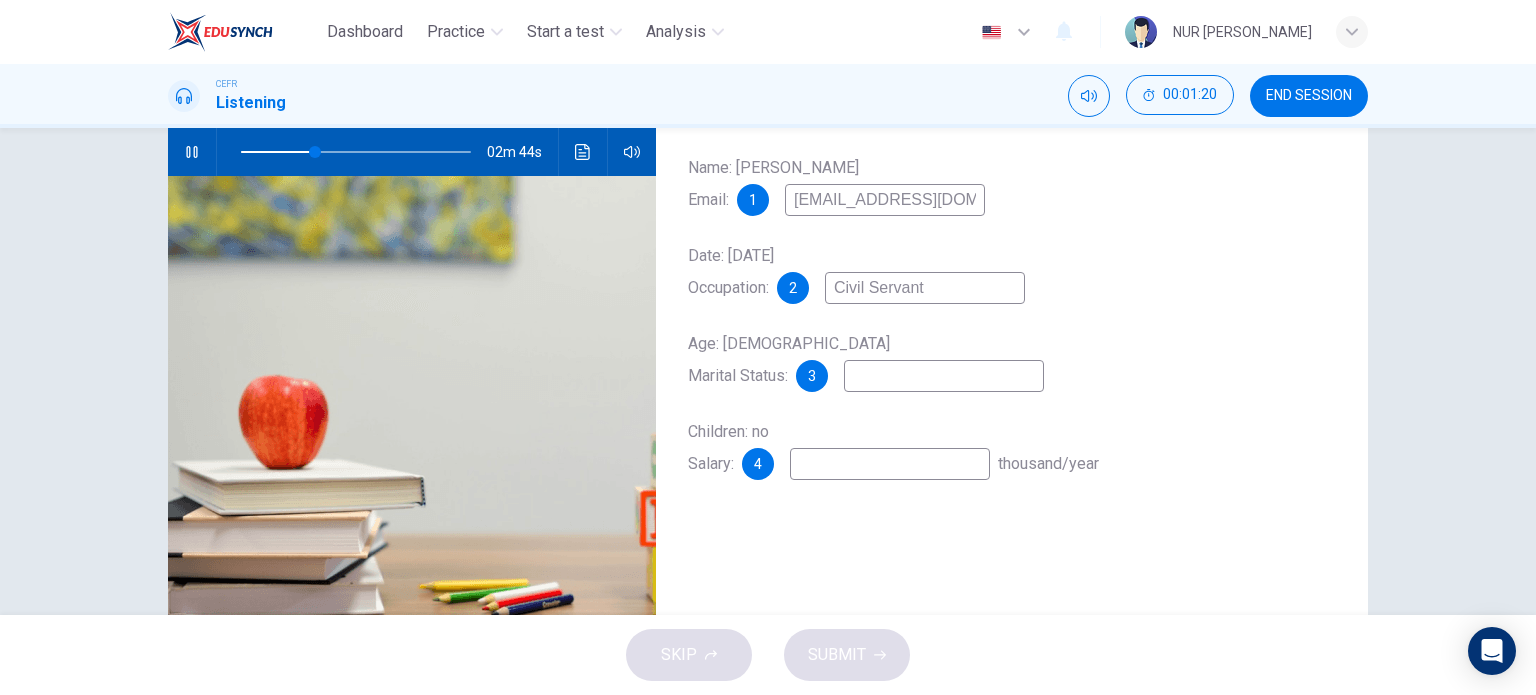 type on "S" 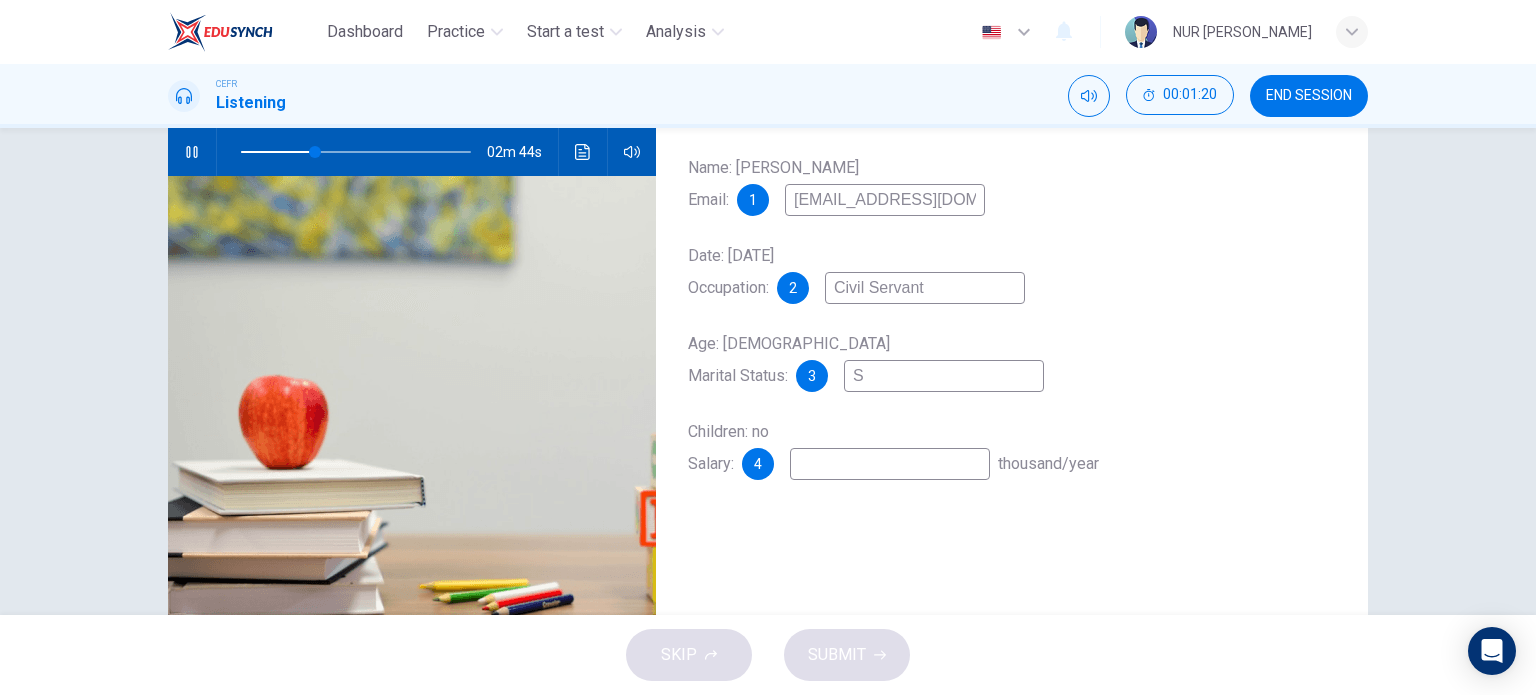 type on "33" 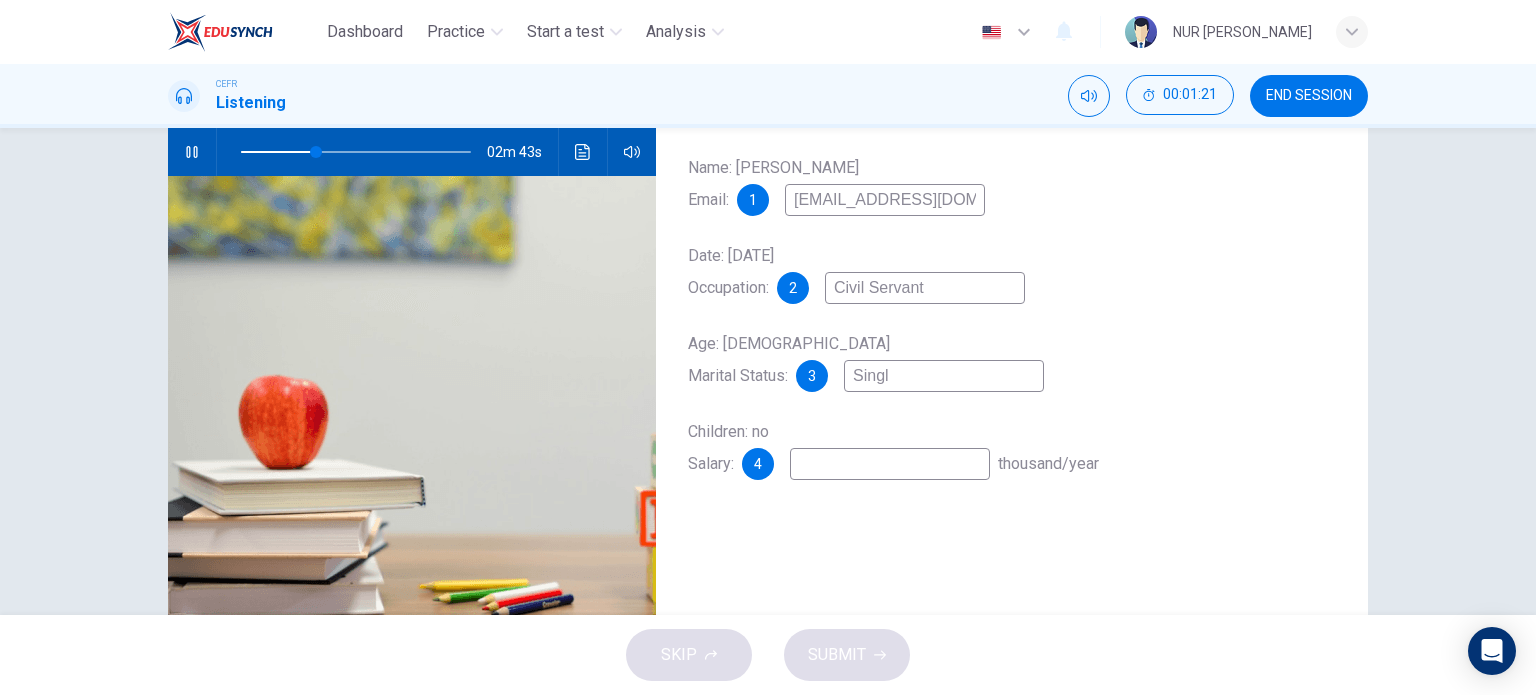 type on "Single" 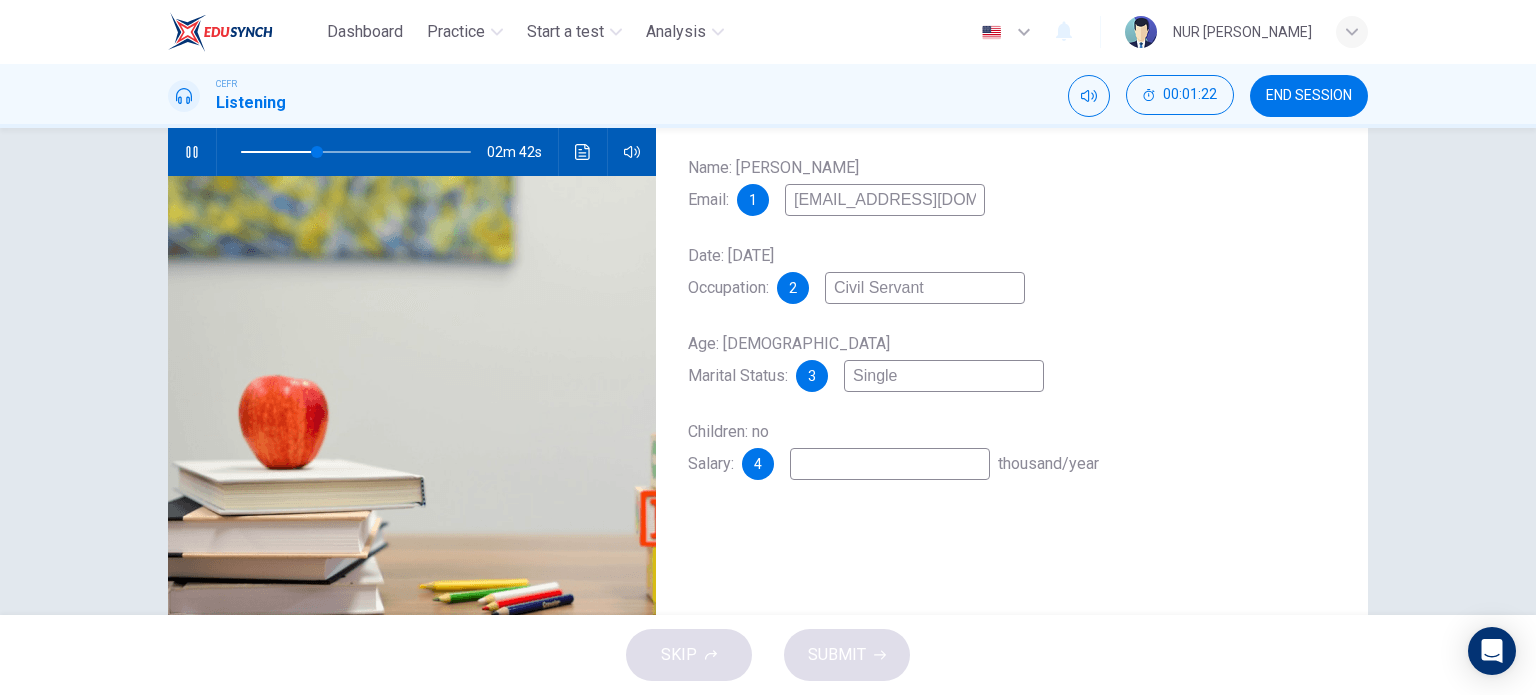 type on "33" 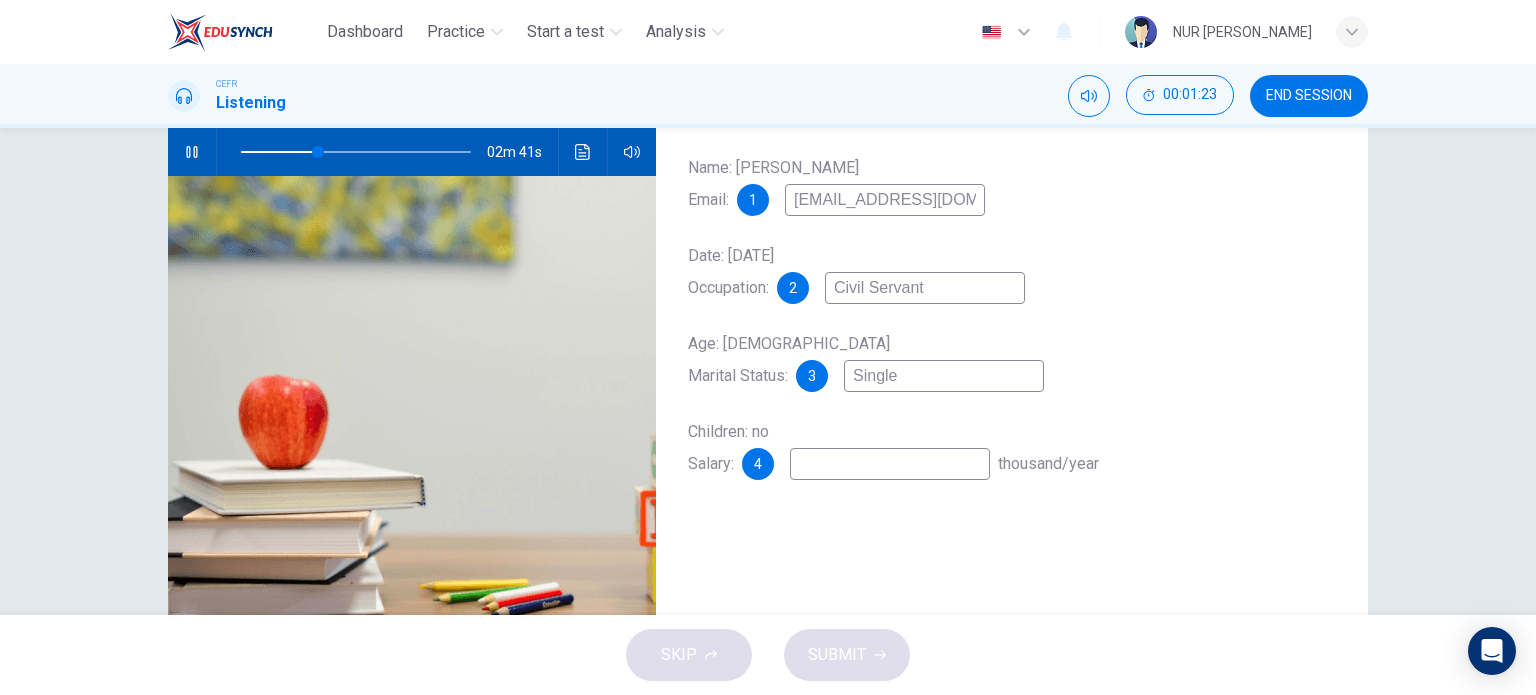type on "Single" 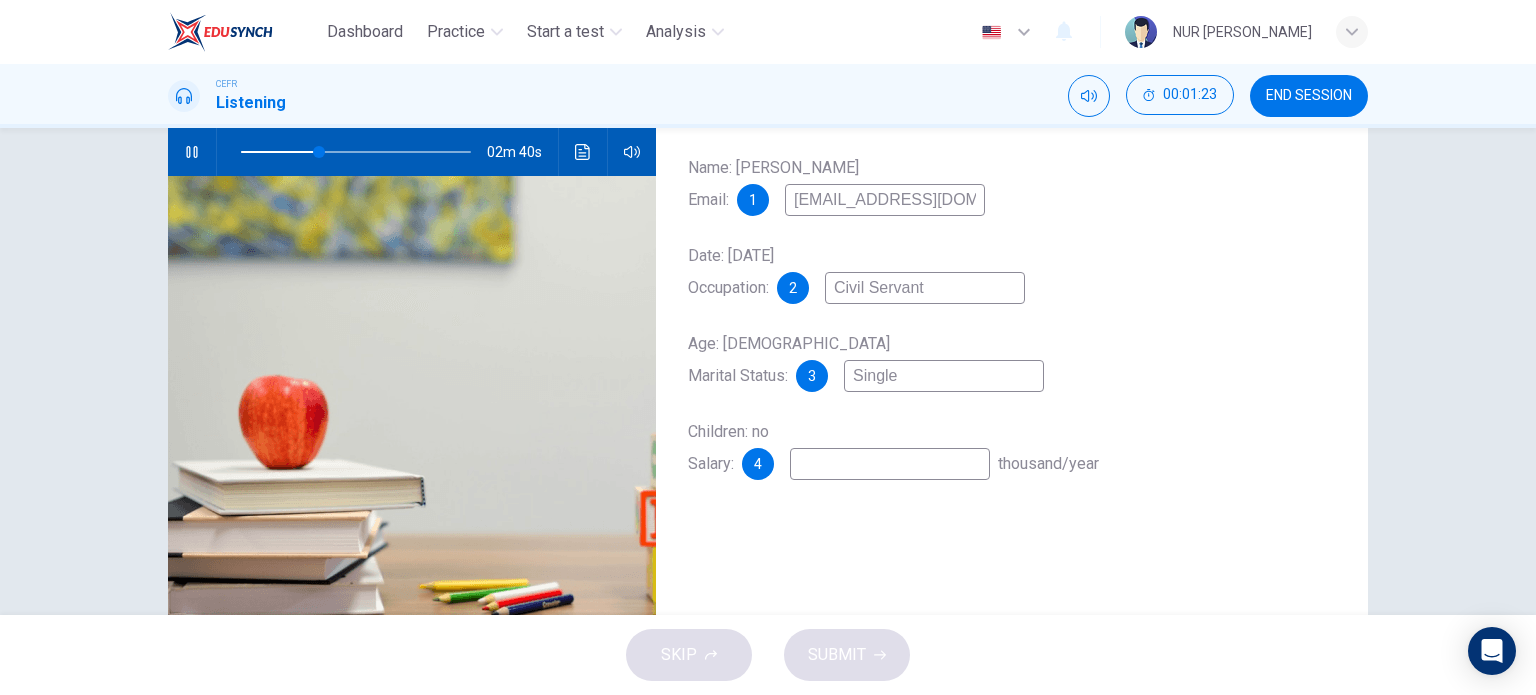 click at bounding box center [890, 464] 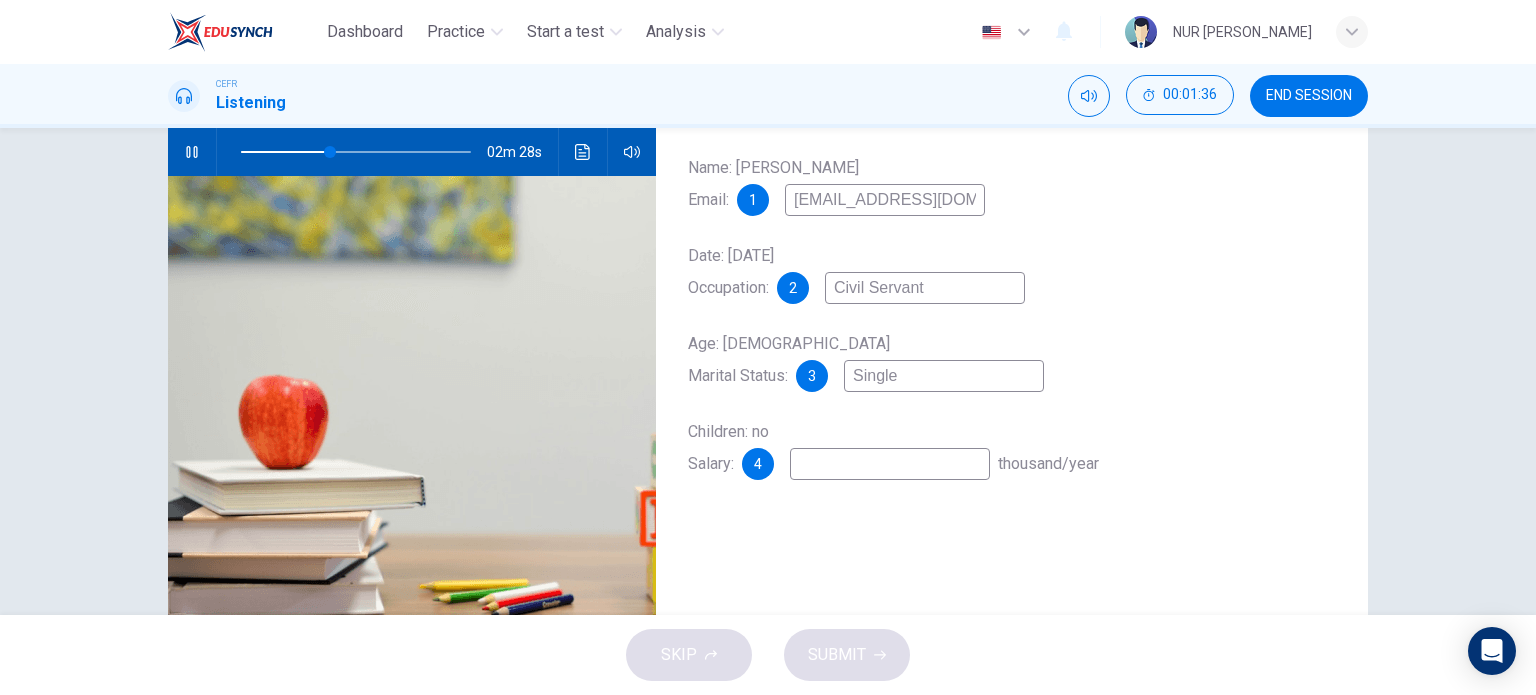 type on "39" 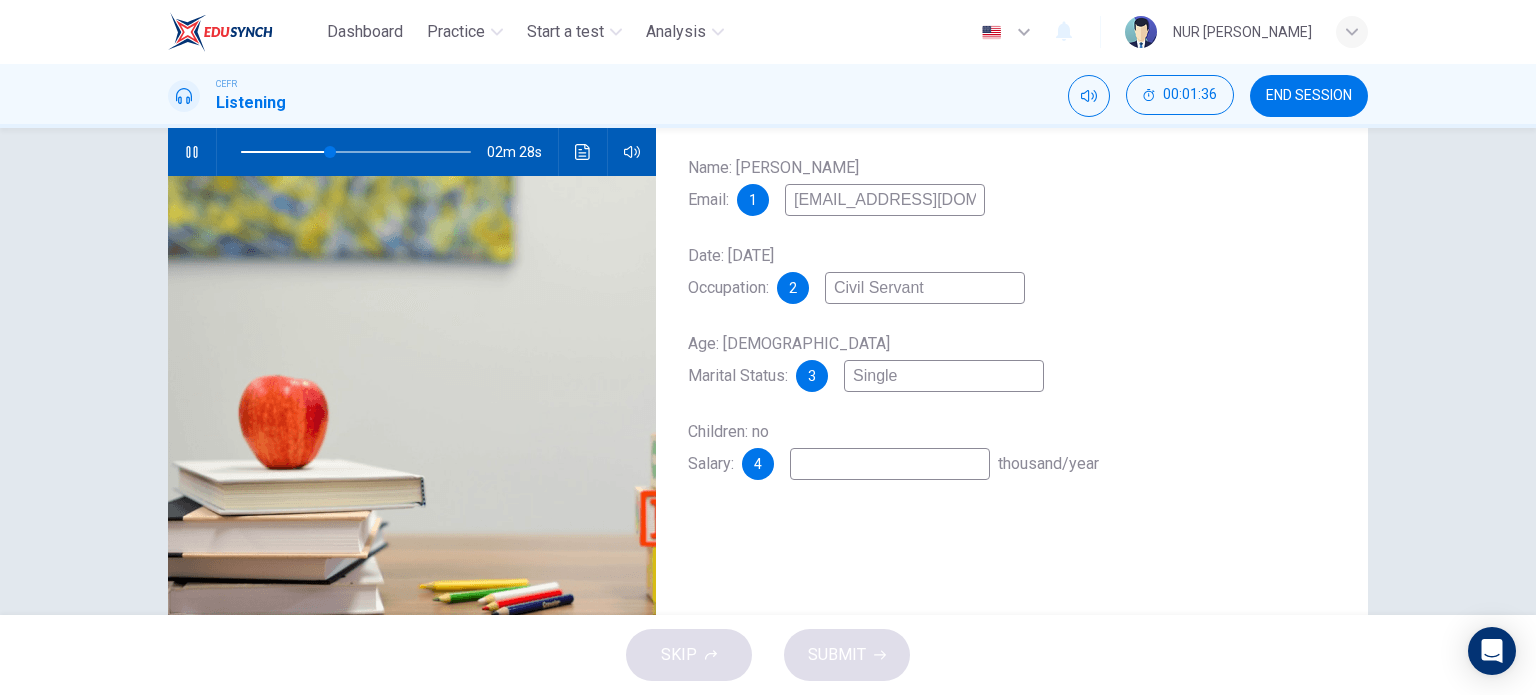 type on "2" 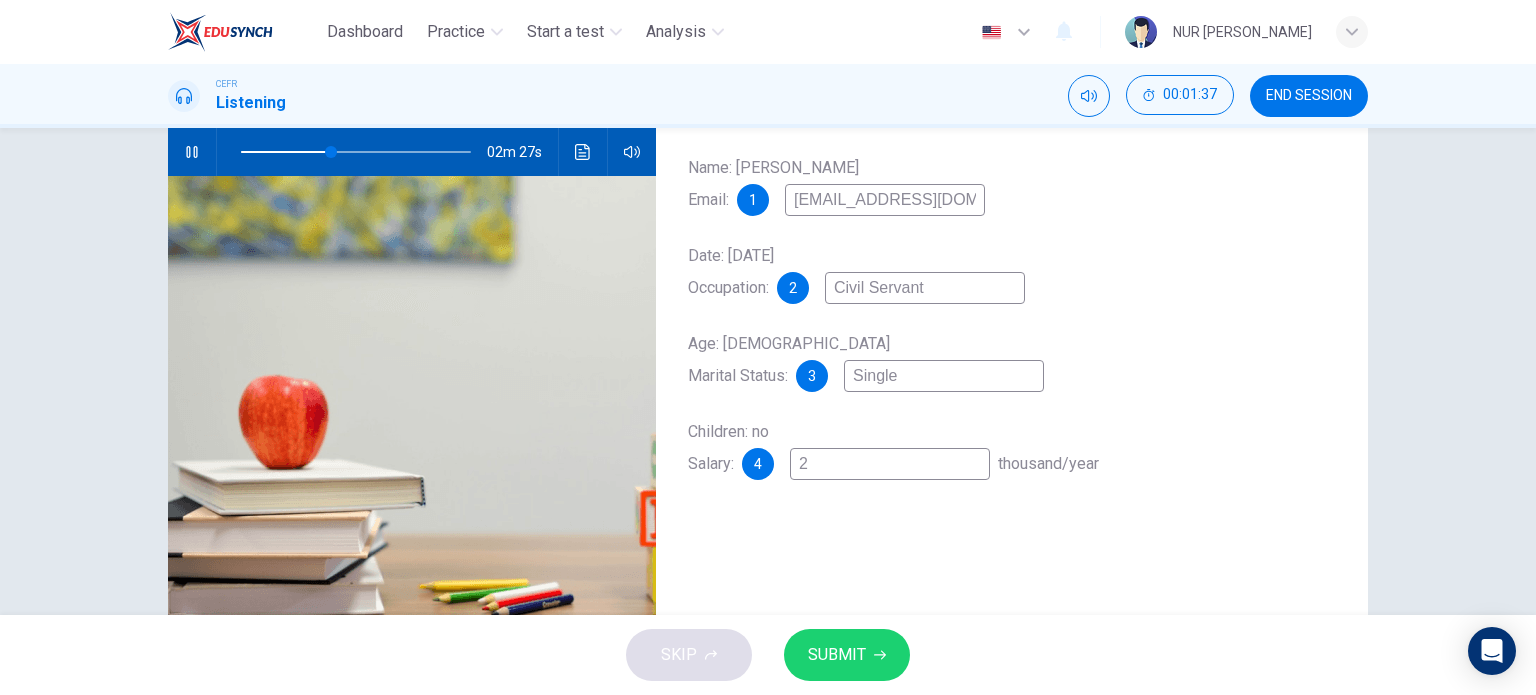 type on "40" 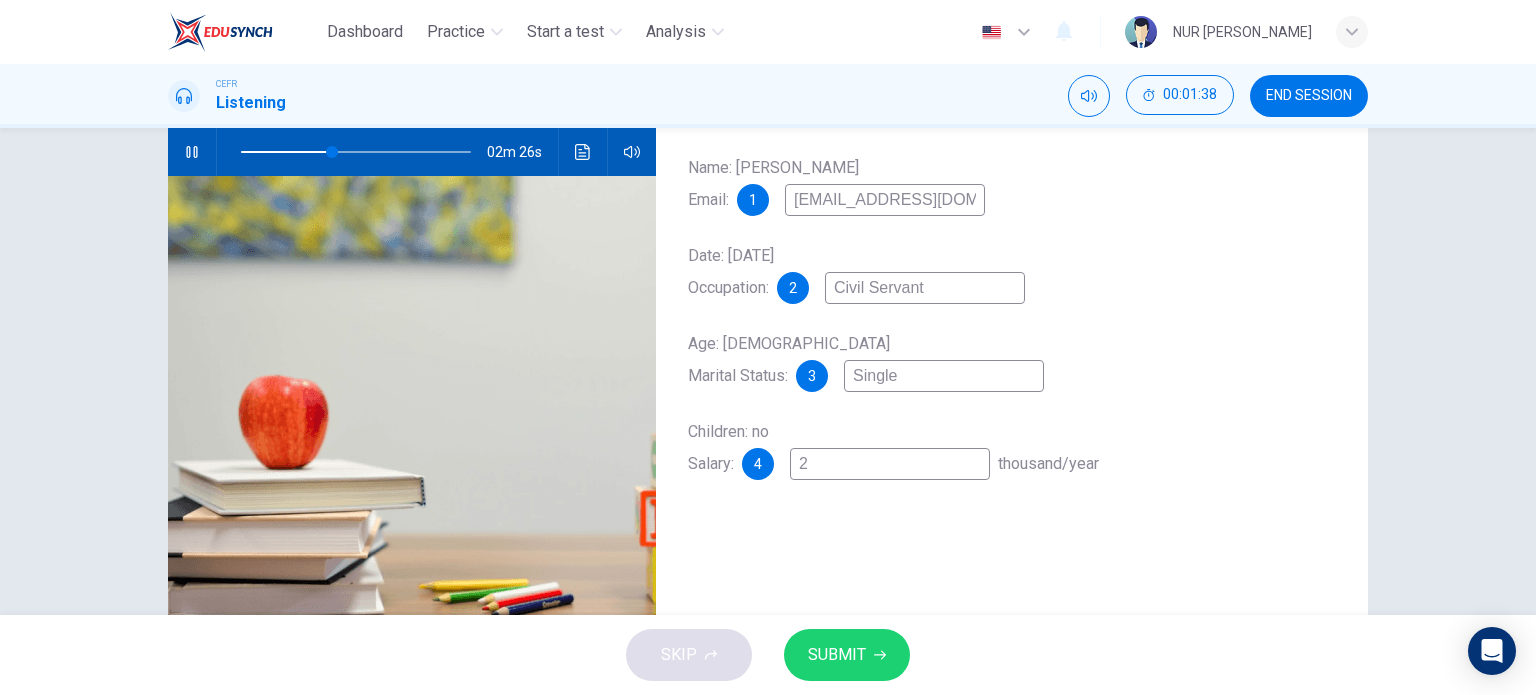type on "24" 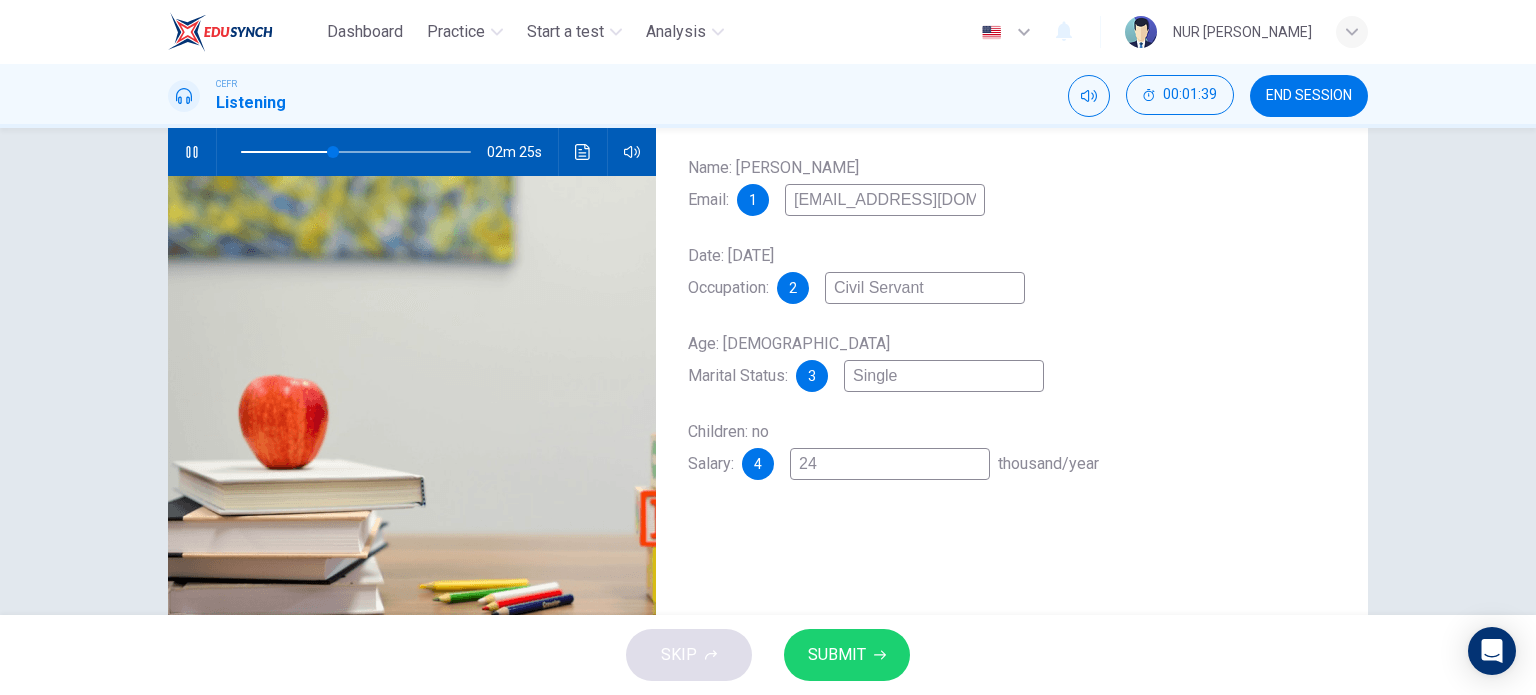 type on "40" 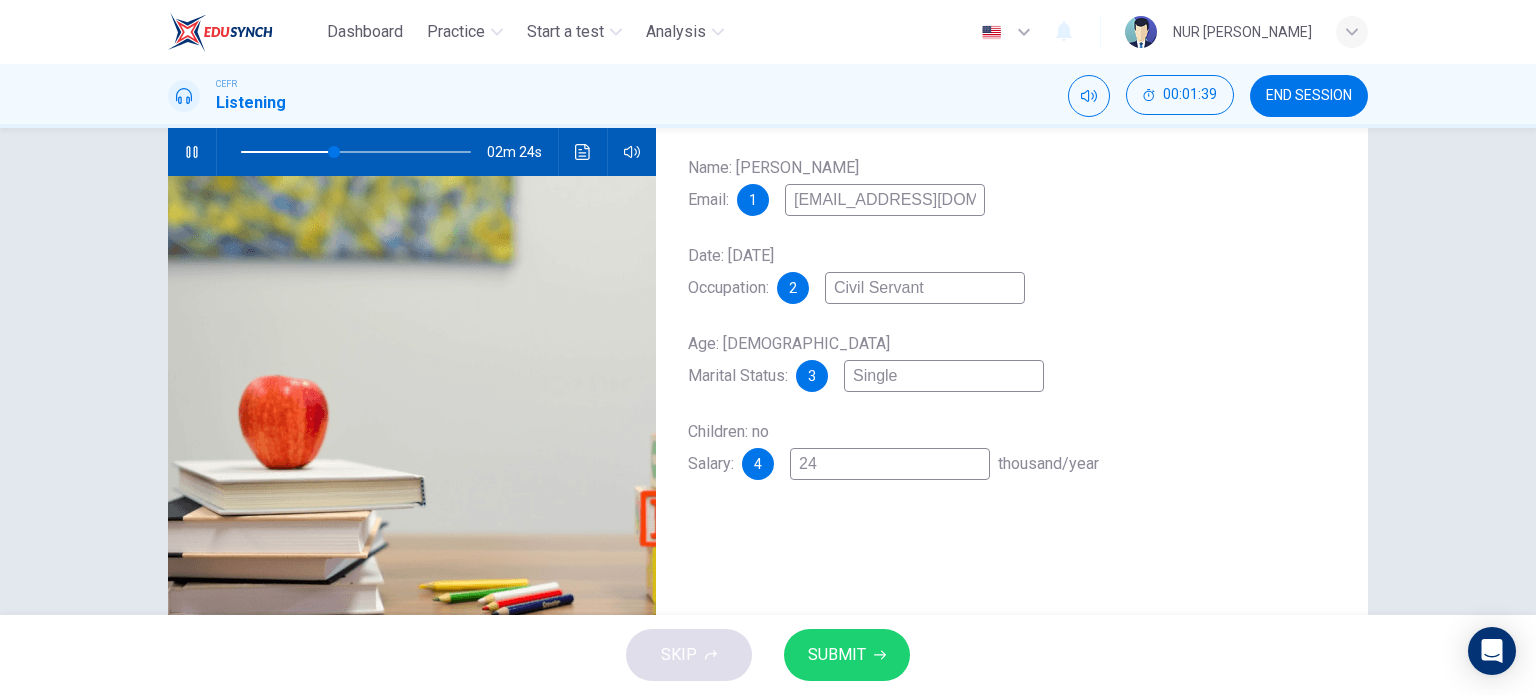 type on "24-" 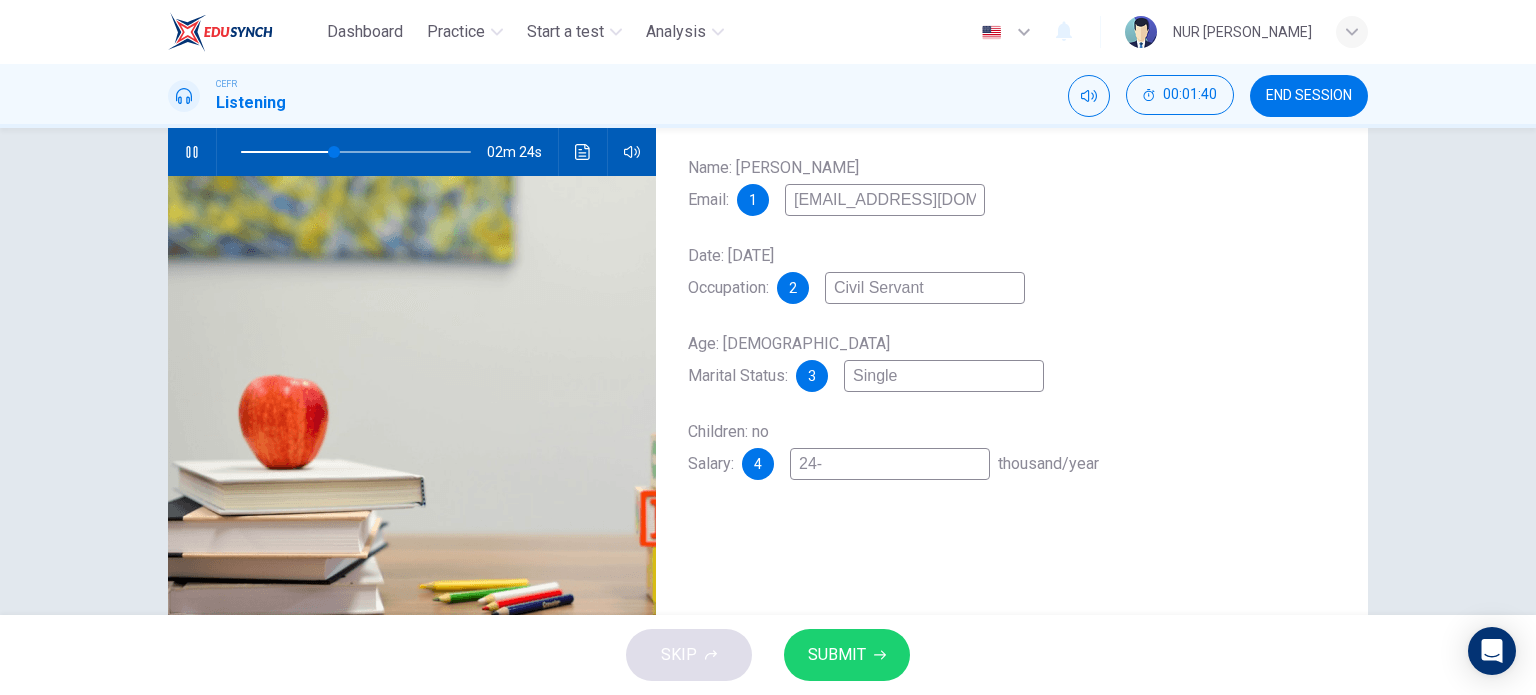 type on "24-3" 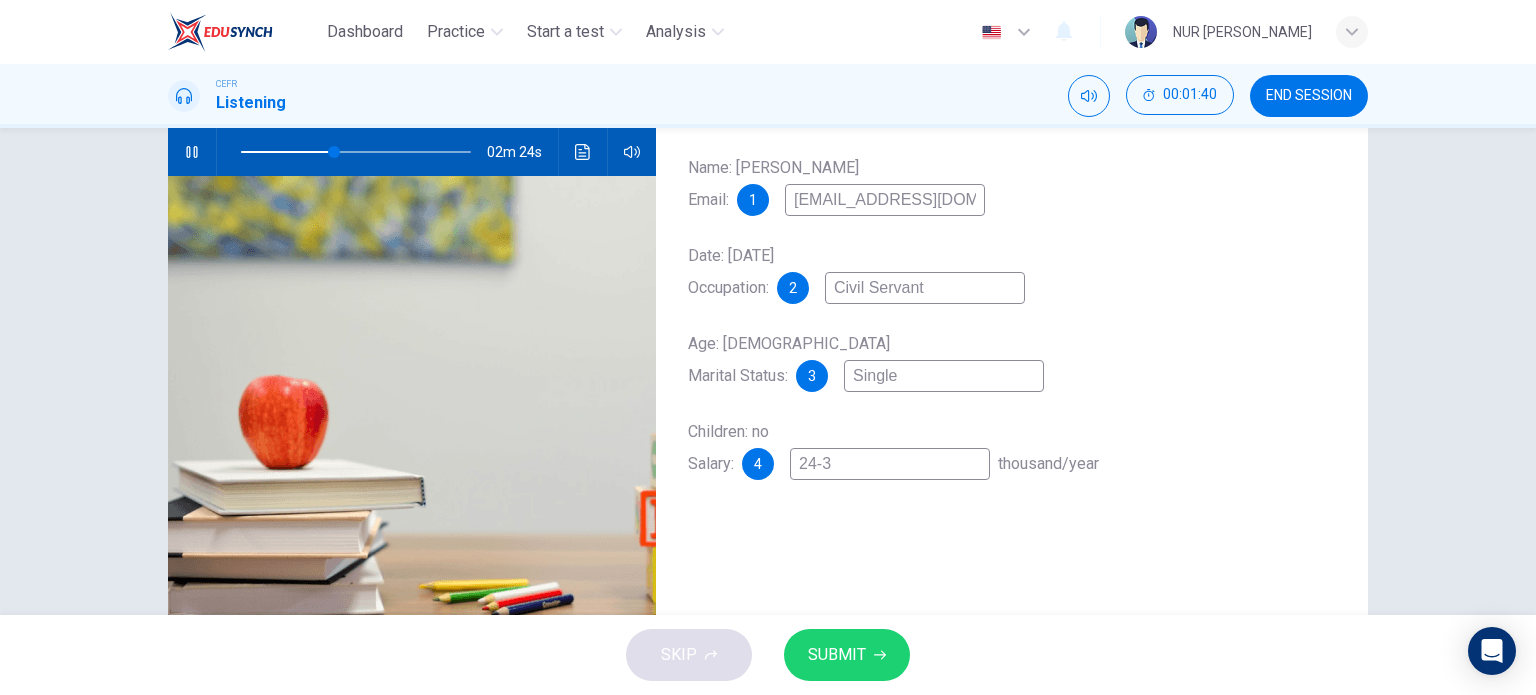 type on "41" 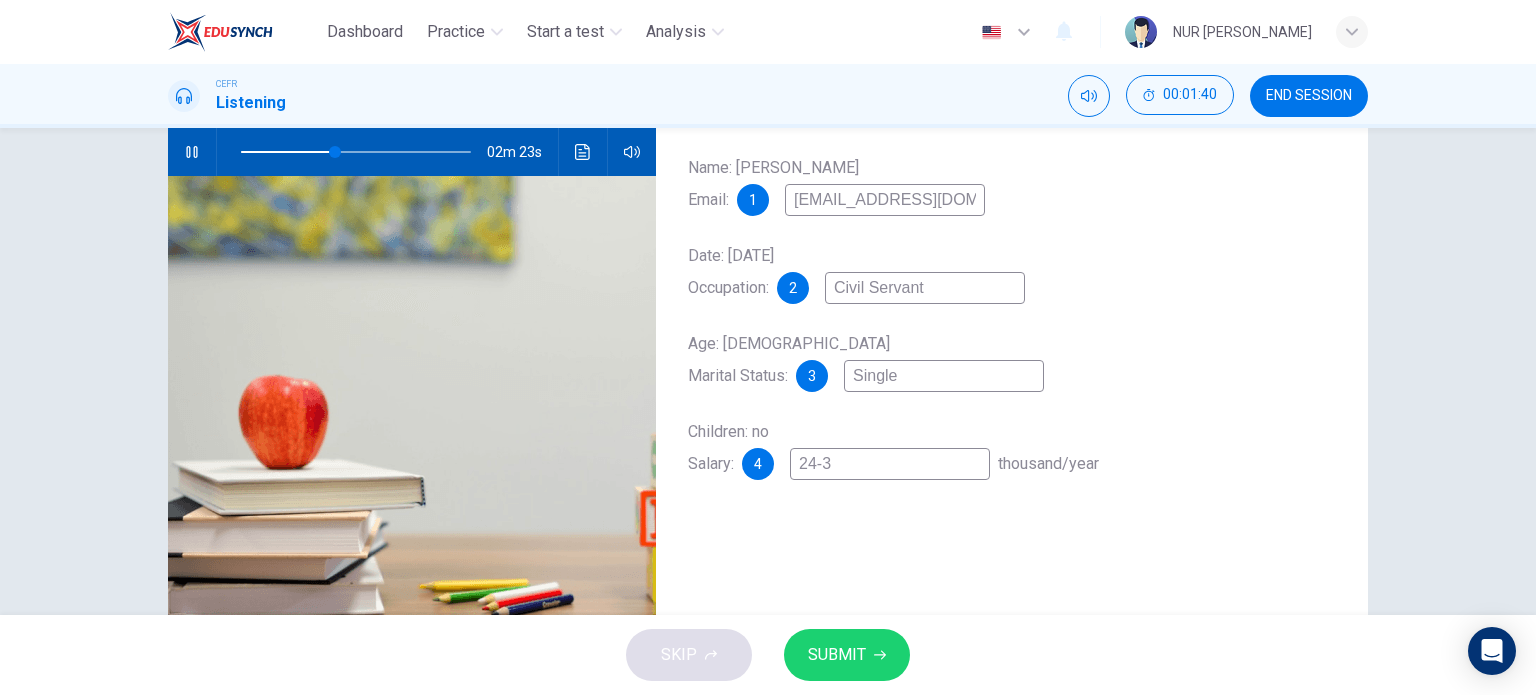 type on "24-36" 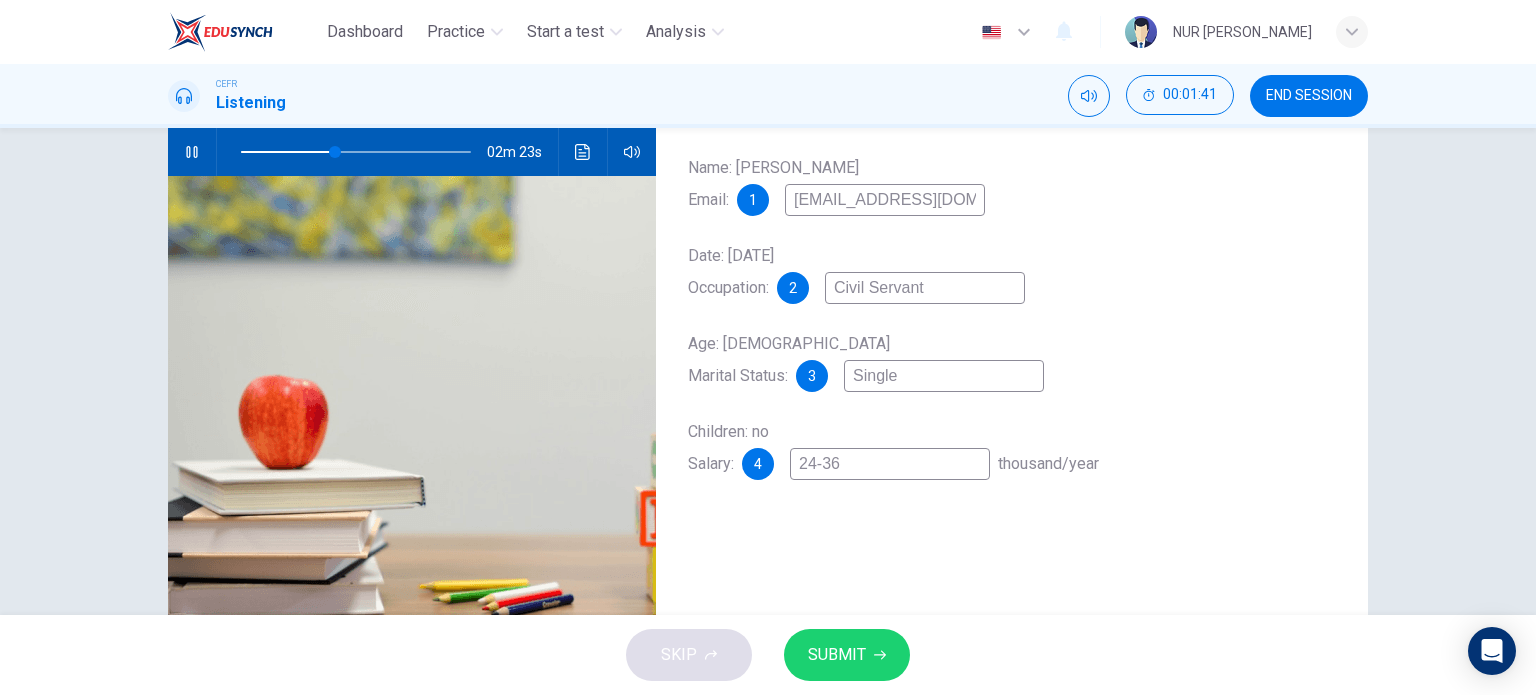 type on "41" 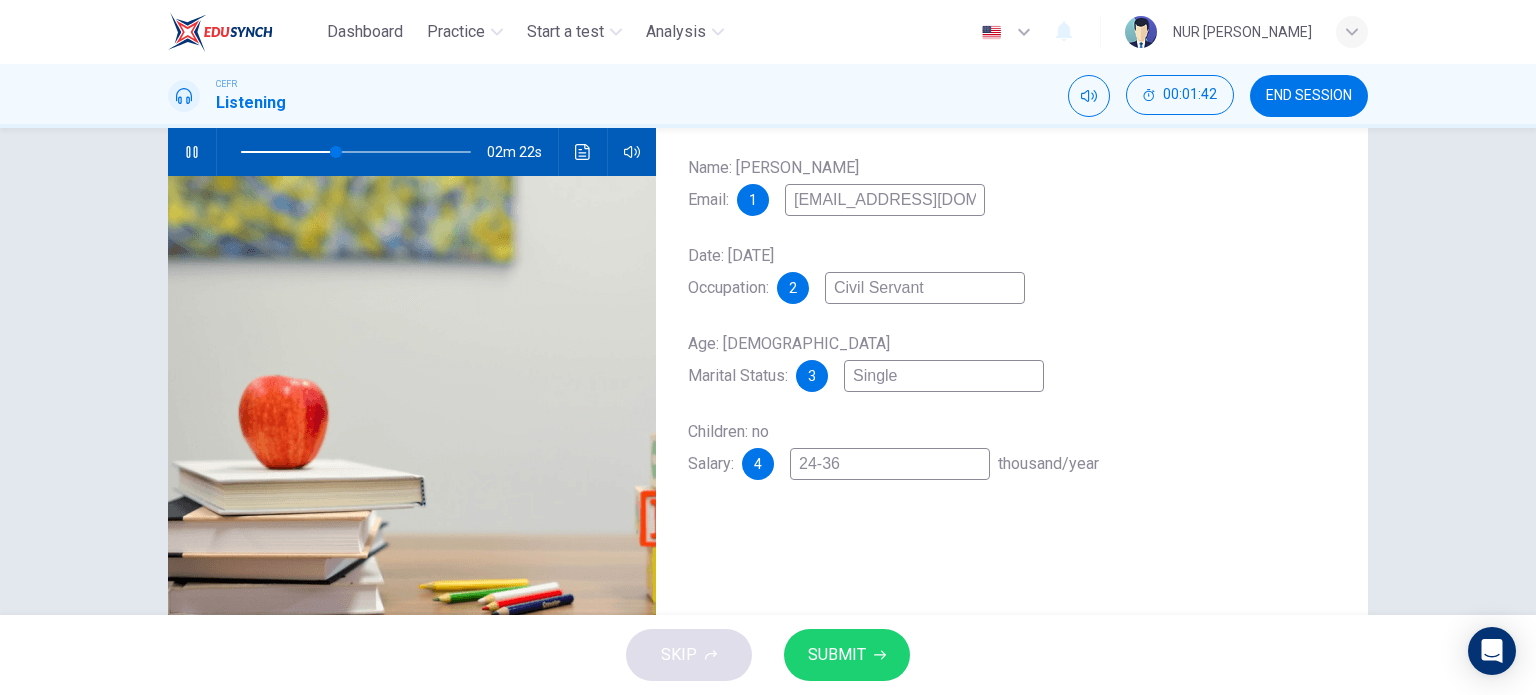 type on "24-36" 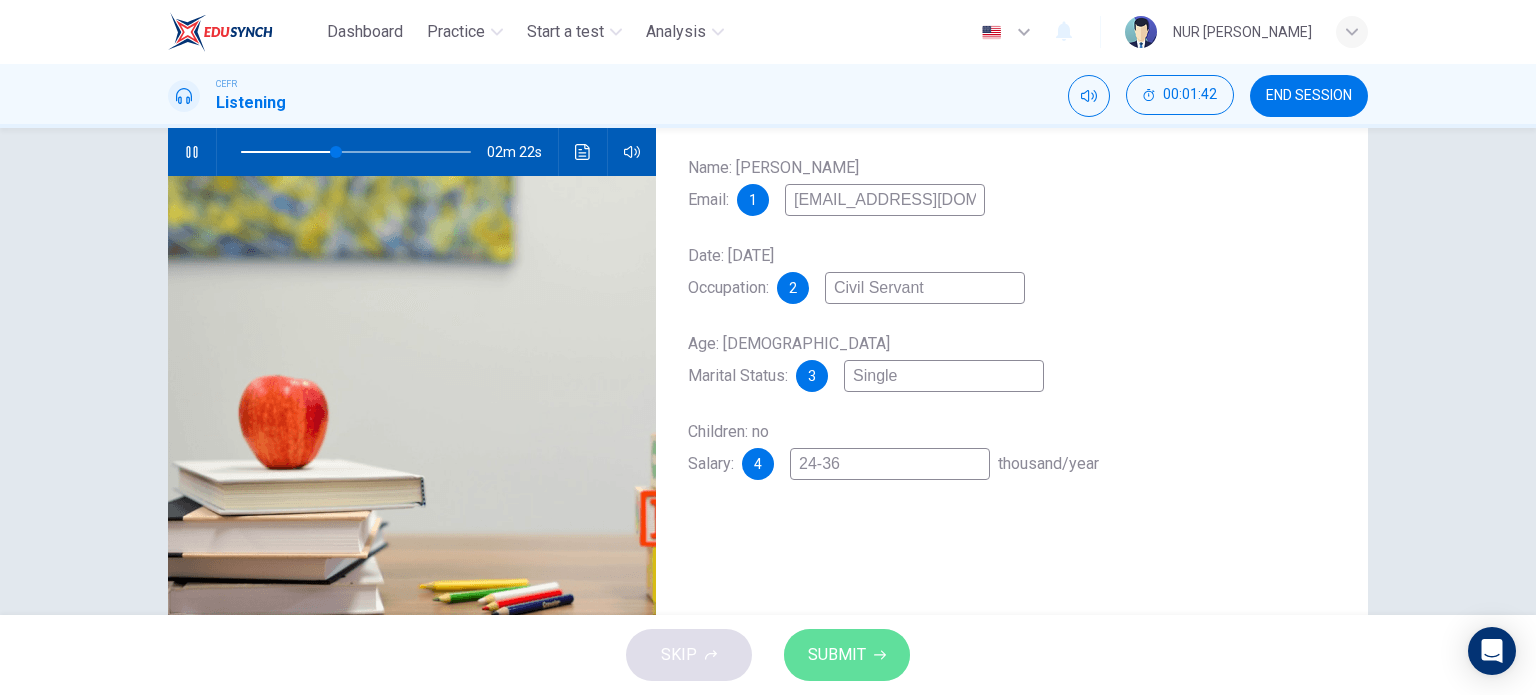 click on "SUBMIT" at bounding box center (847, 655) 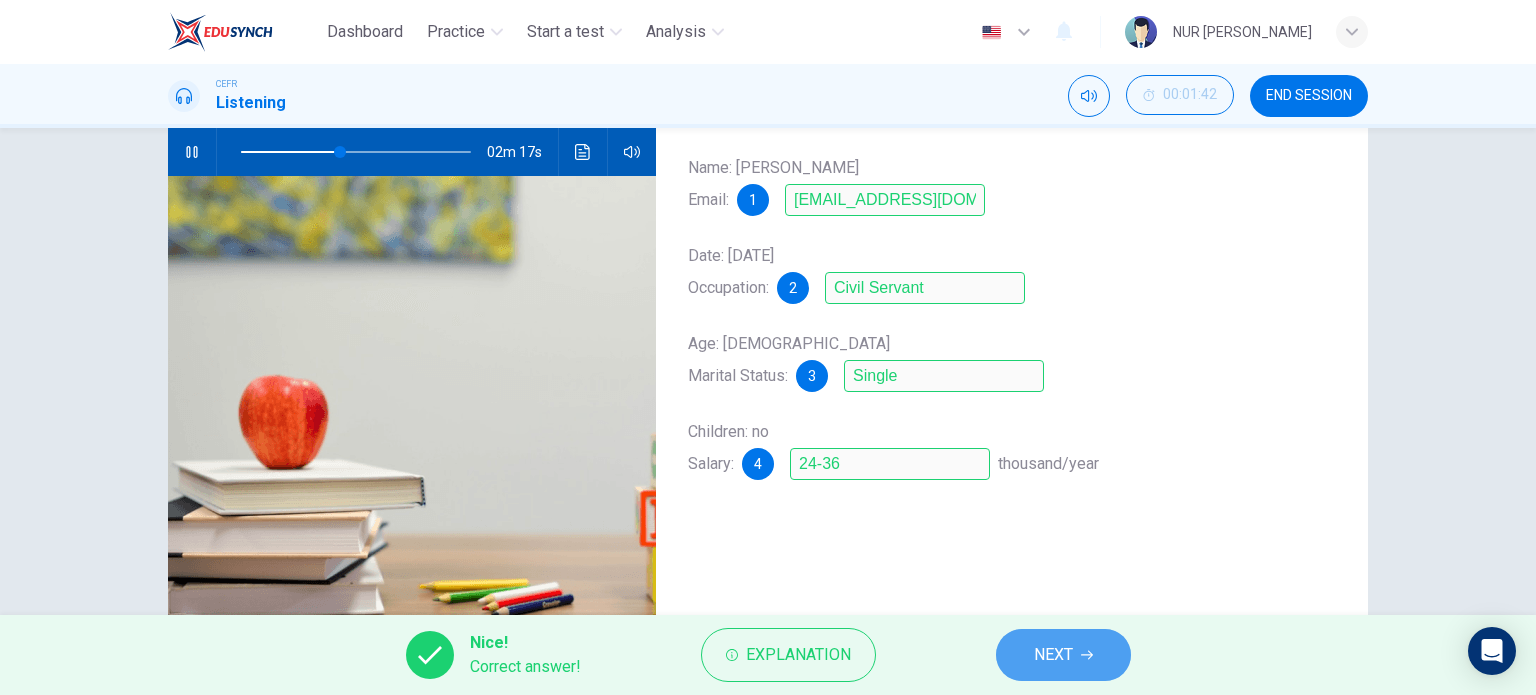 click on "NEXT" at bounding box center (1053, 655) 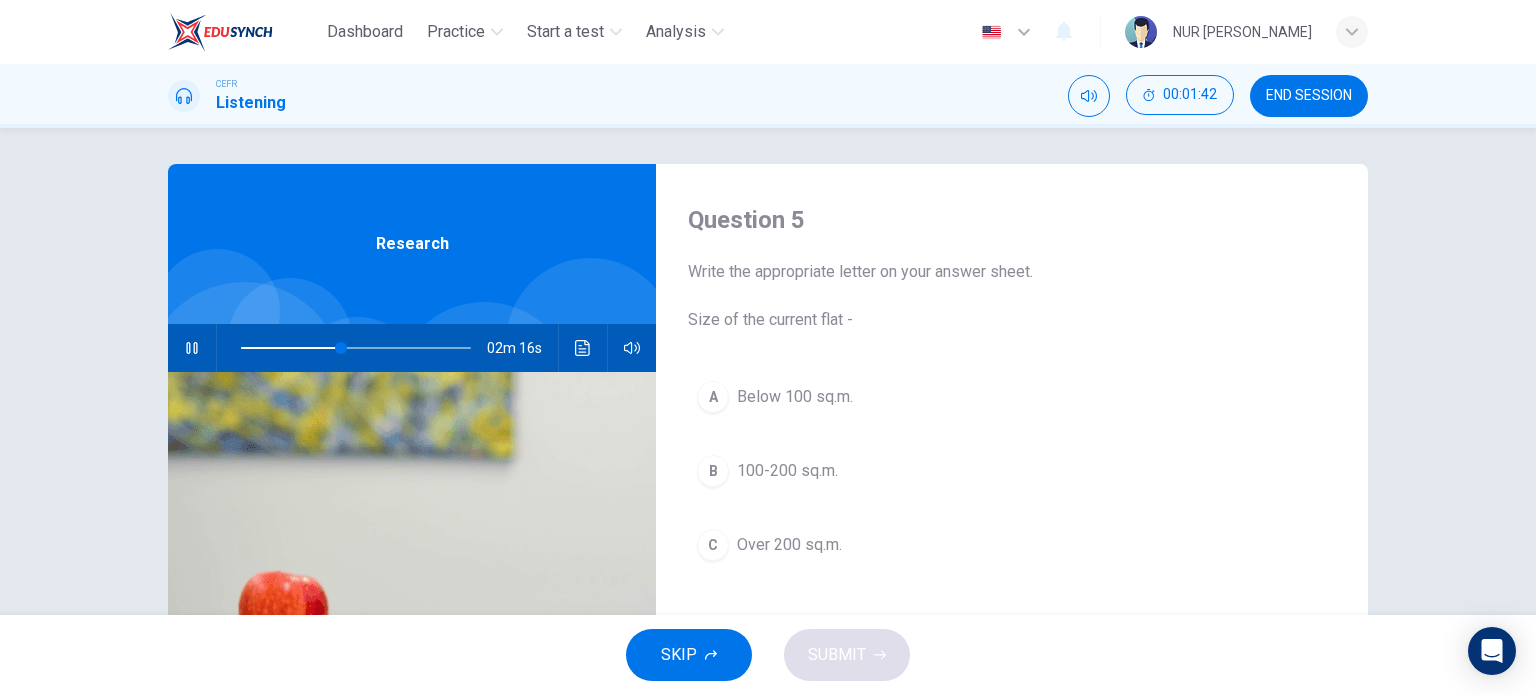 scroll, scrollTop: 0, scrollLeft: 0, axis: both 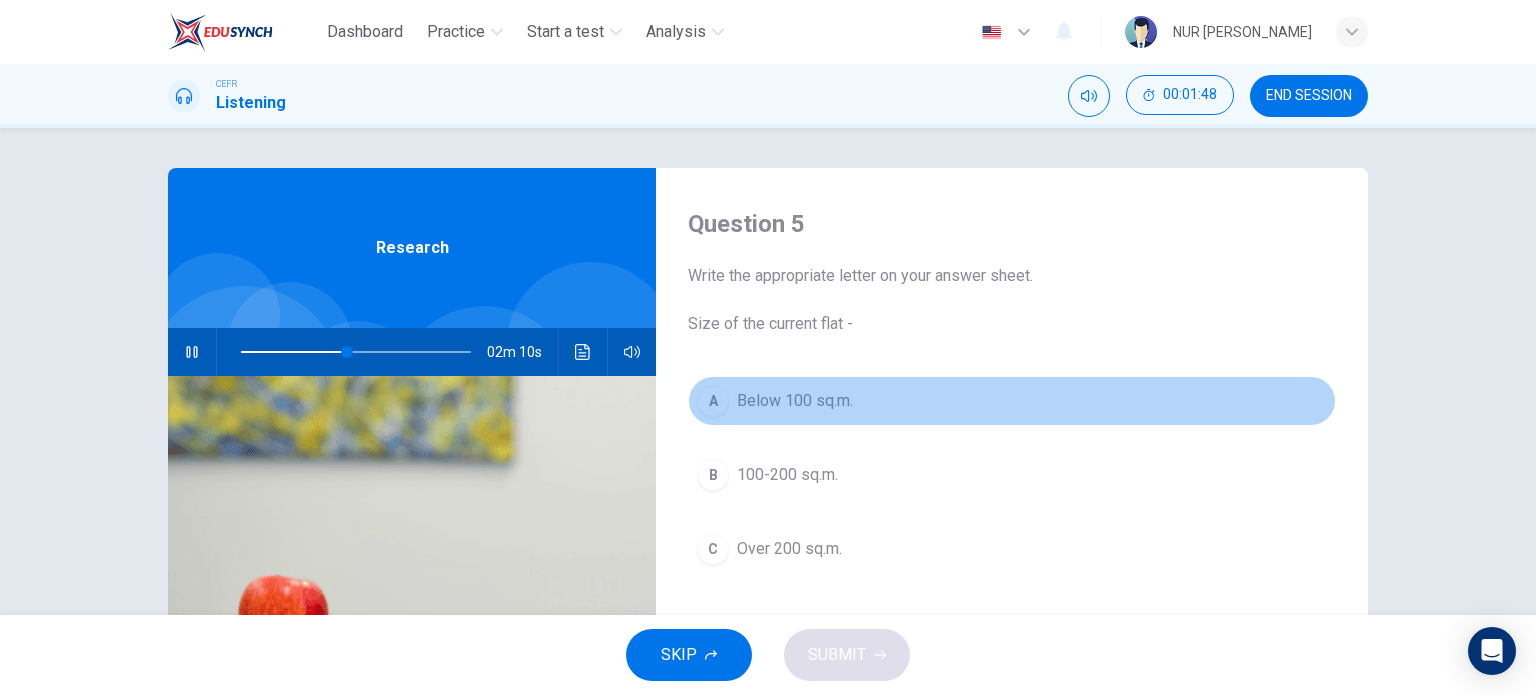 click on "A Below 100 sq.m." at bounding box center (1012, 401) 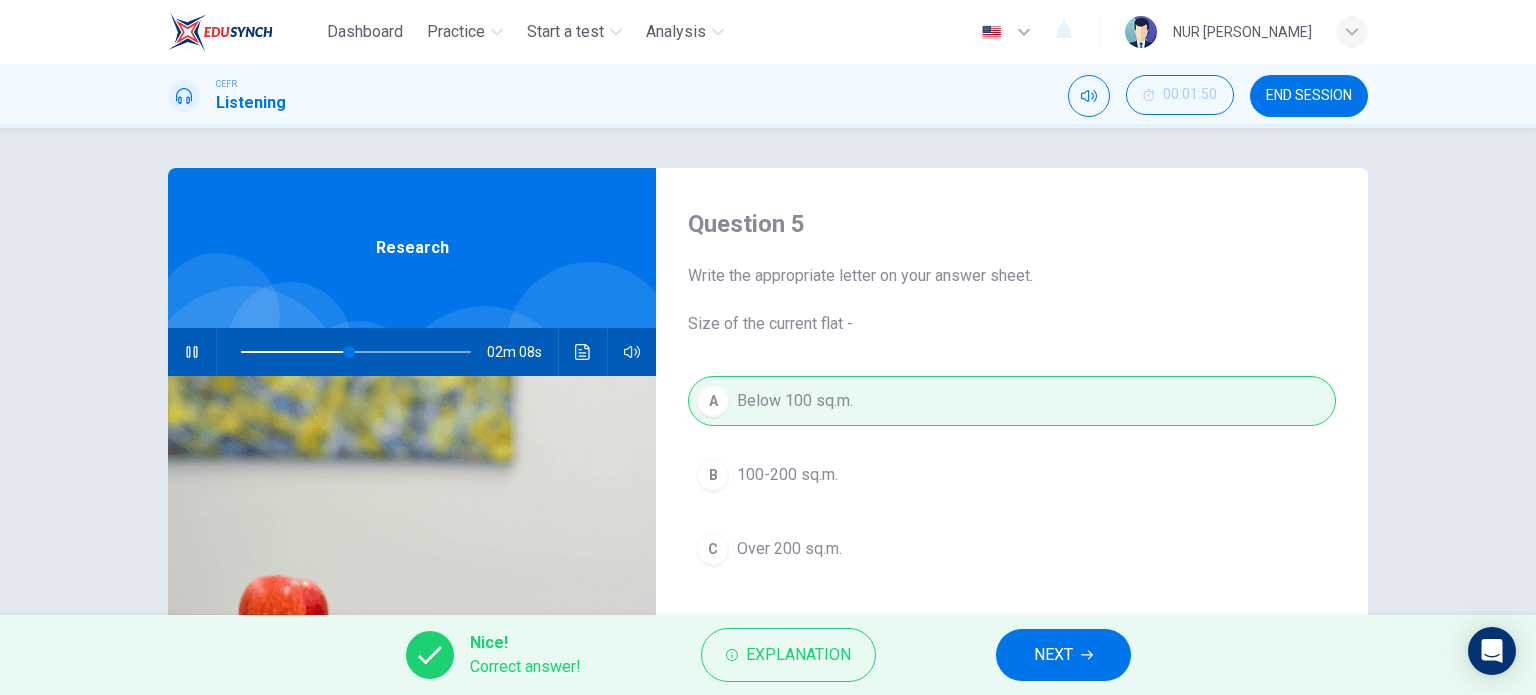 click on "NEXT" at bounding box center (1063, 655) 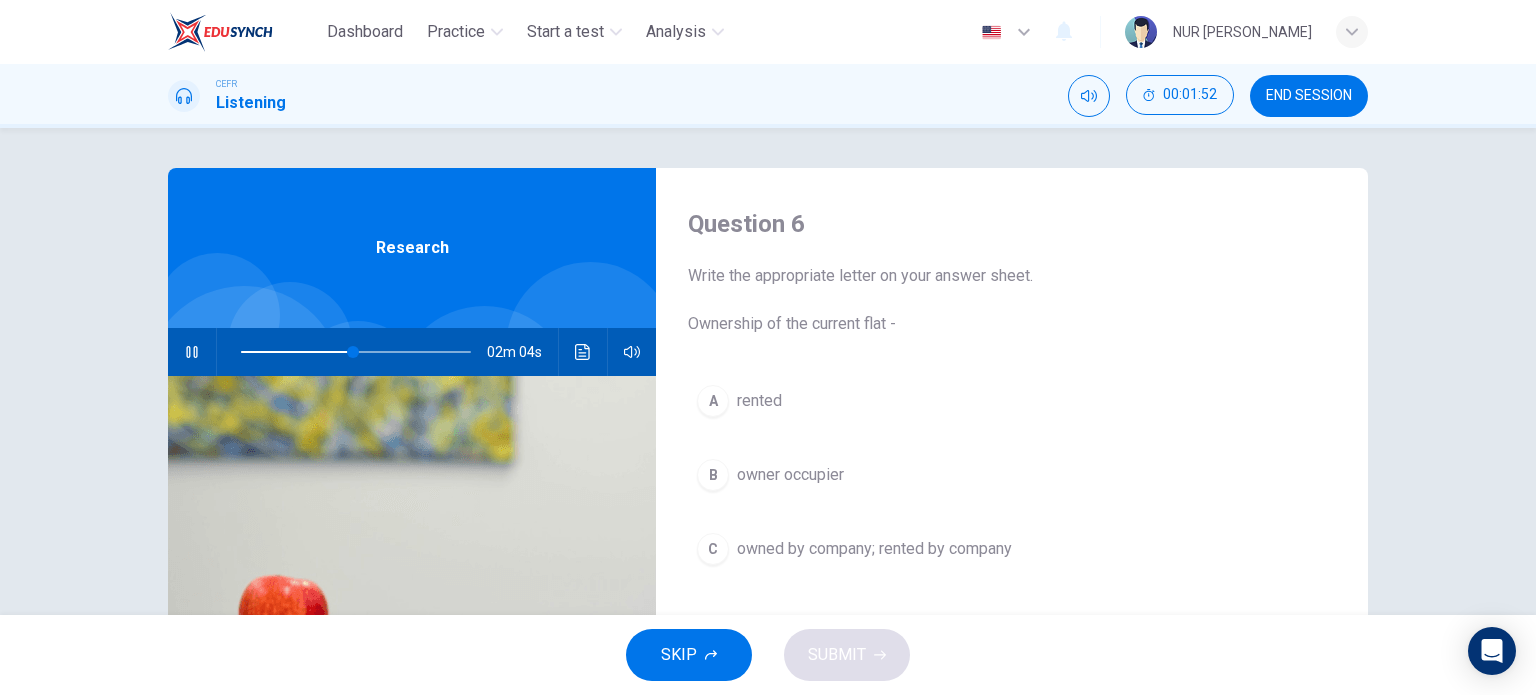 click 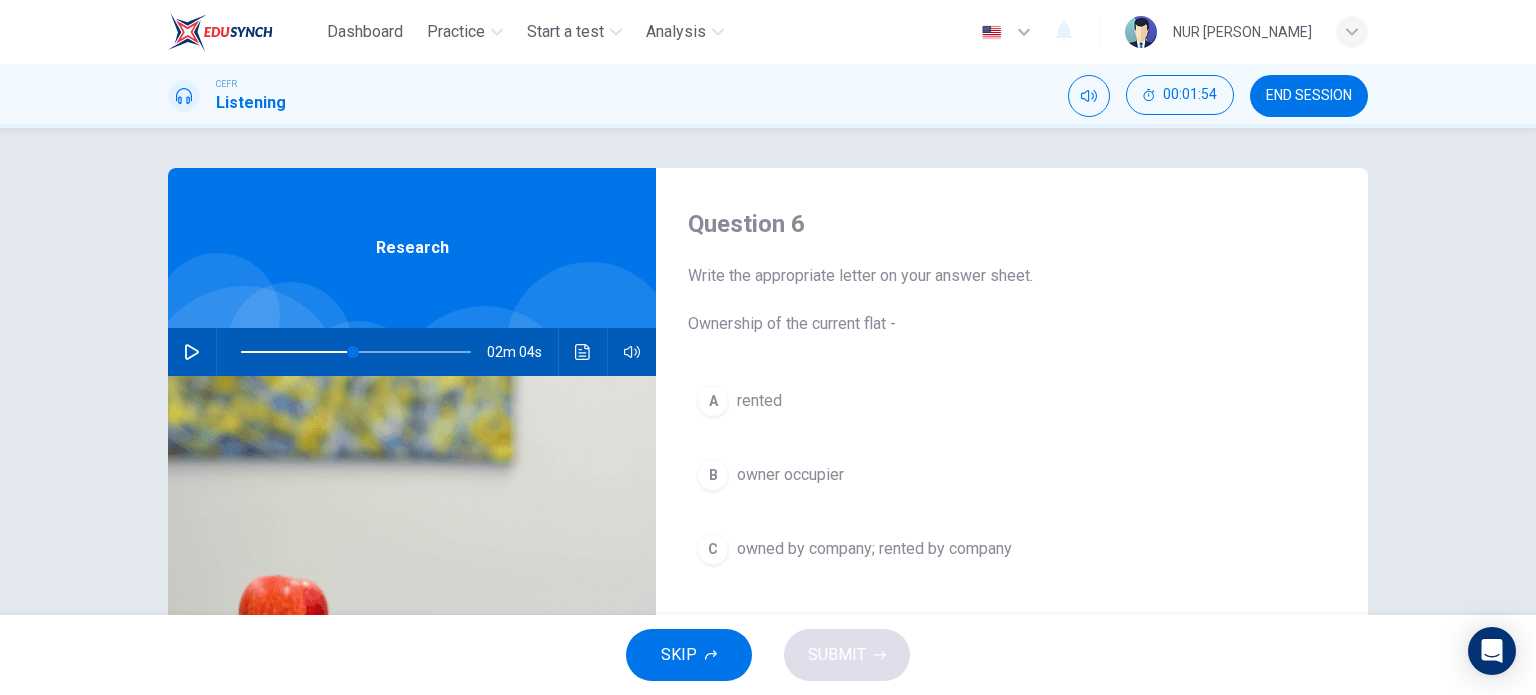 click on "owner occupier" at bounding box center [790, 475] 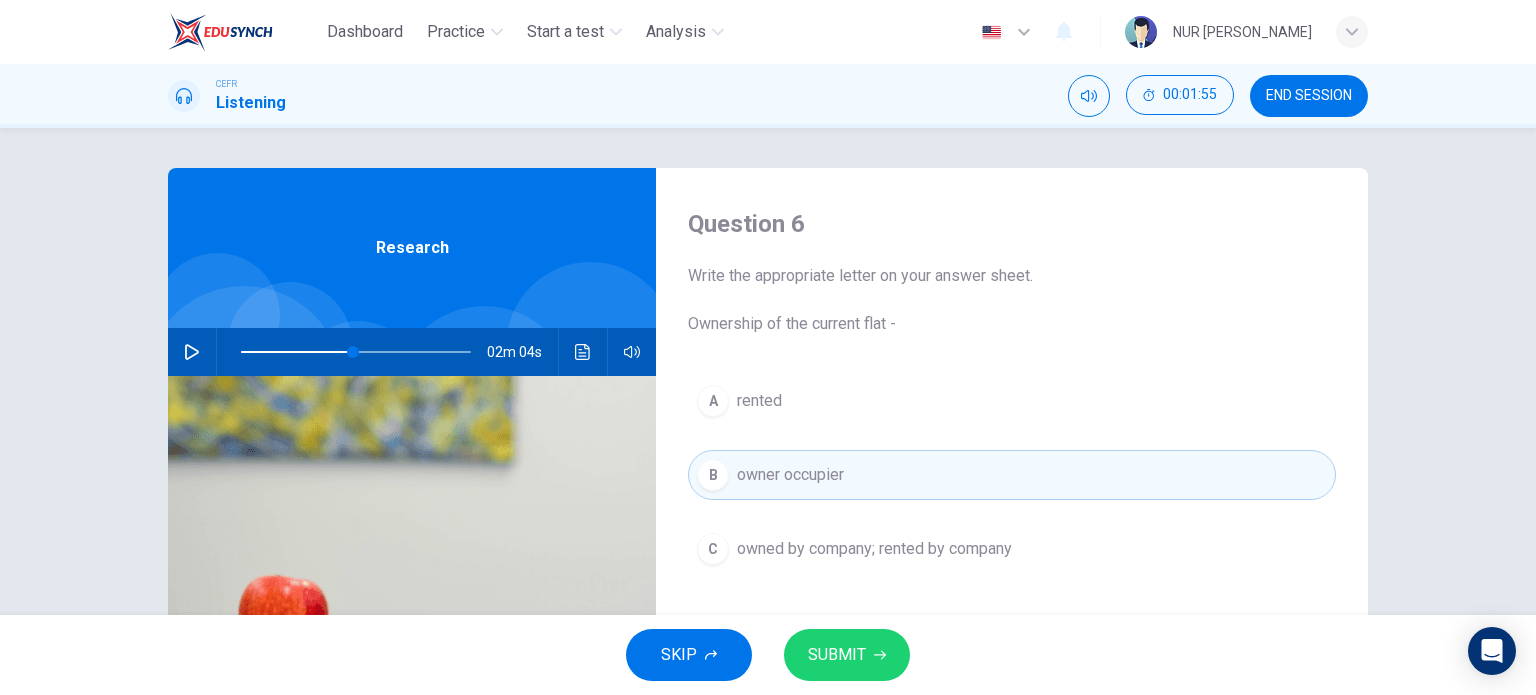 click 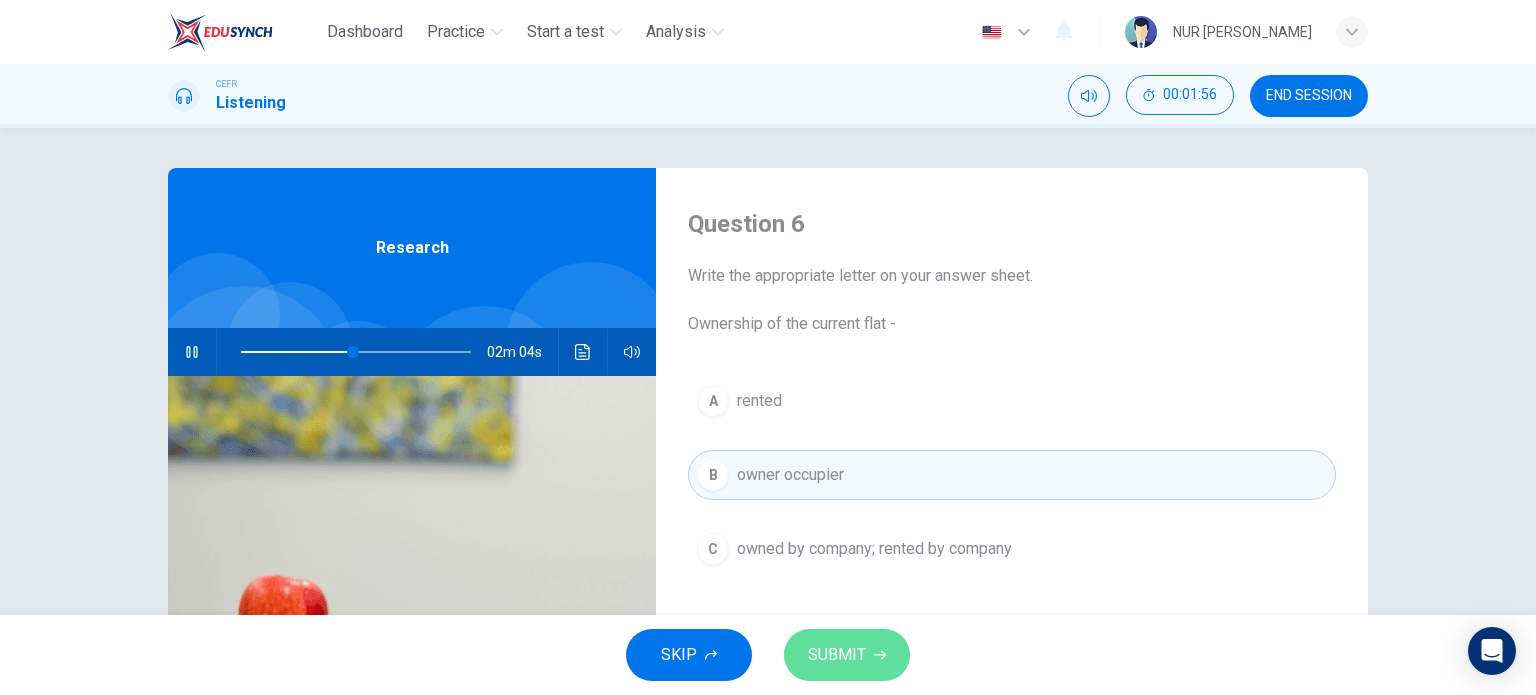 click on "SUBMIT" at bounding box center (847, 655) 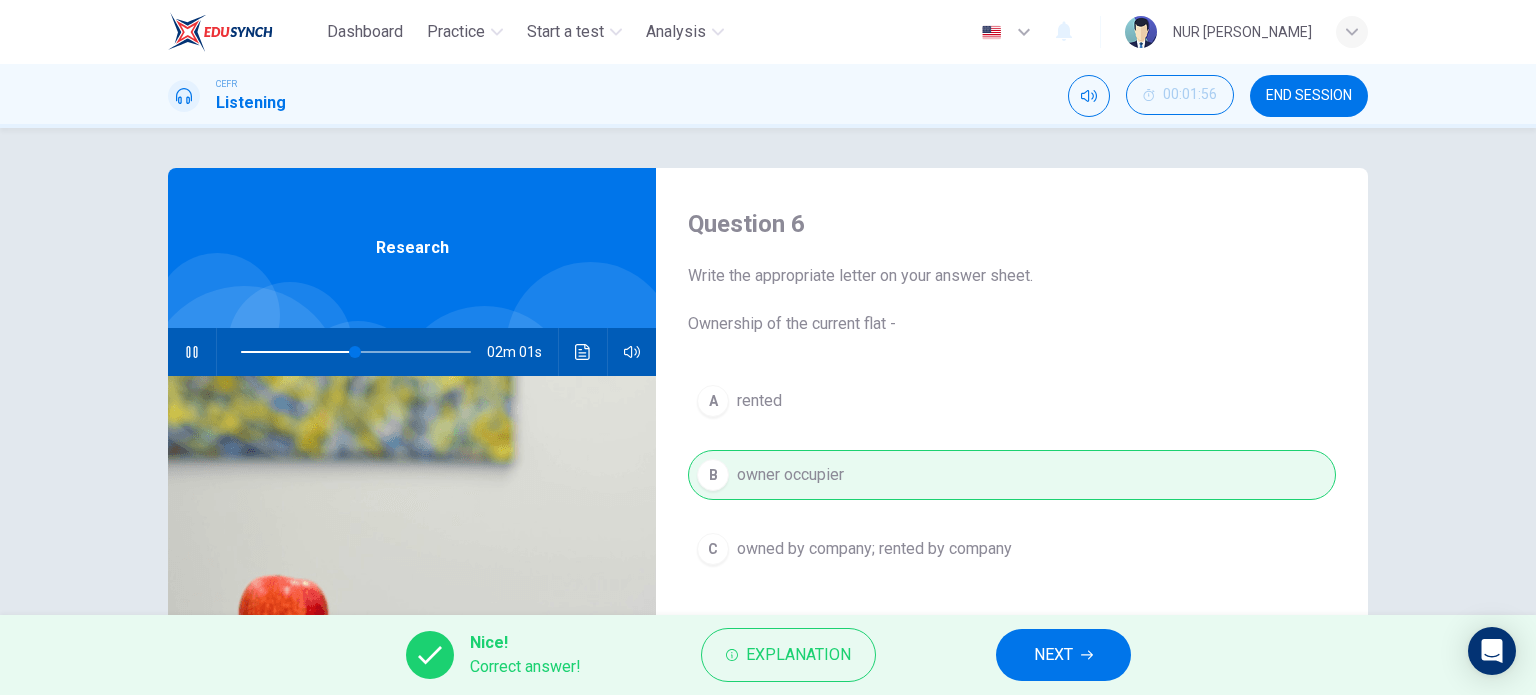 click on "NEXT" at bounding box center [1063, 655] 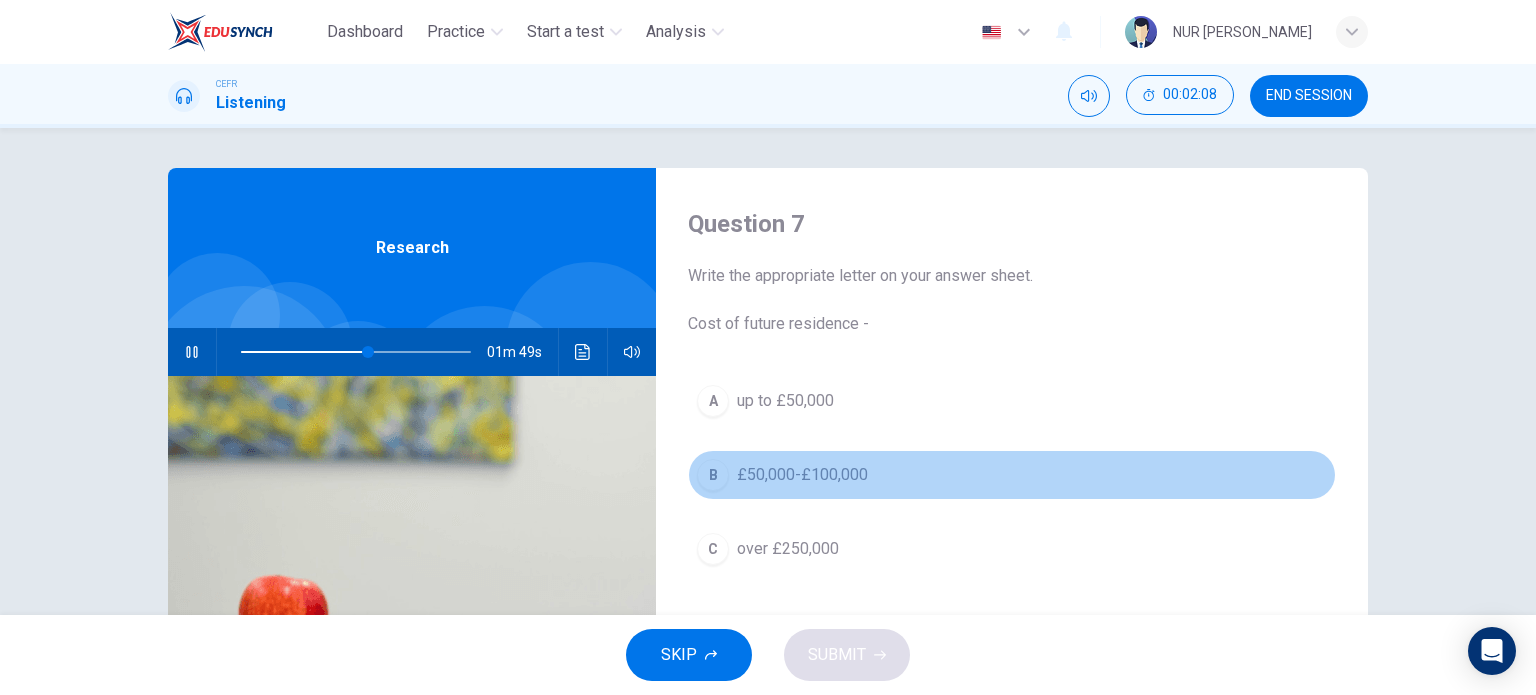 click on "£50,000-£100,000" at bounding box center [802, 475] 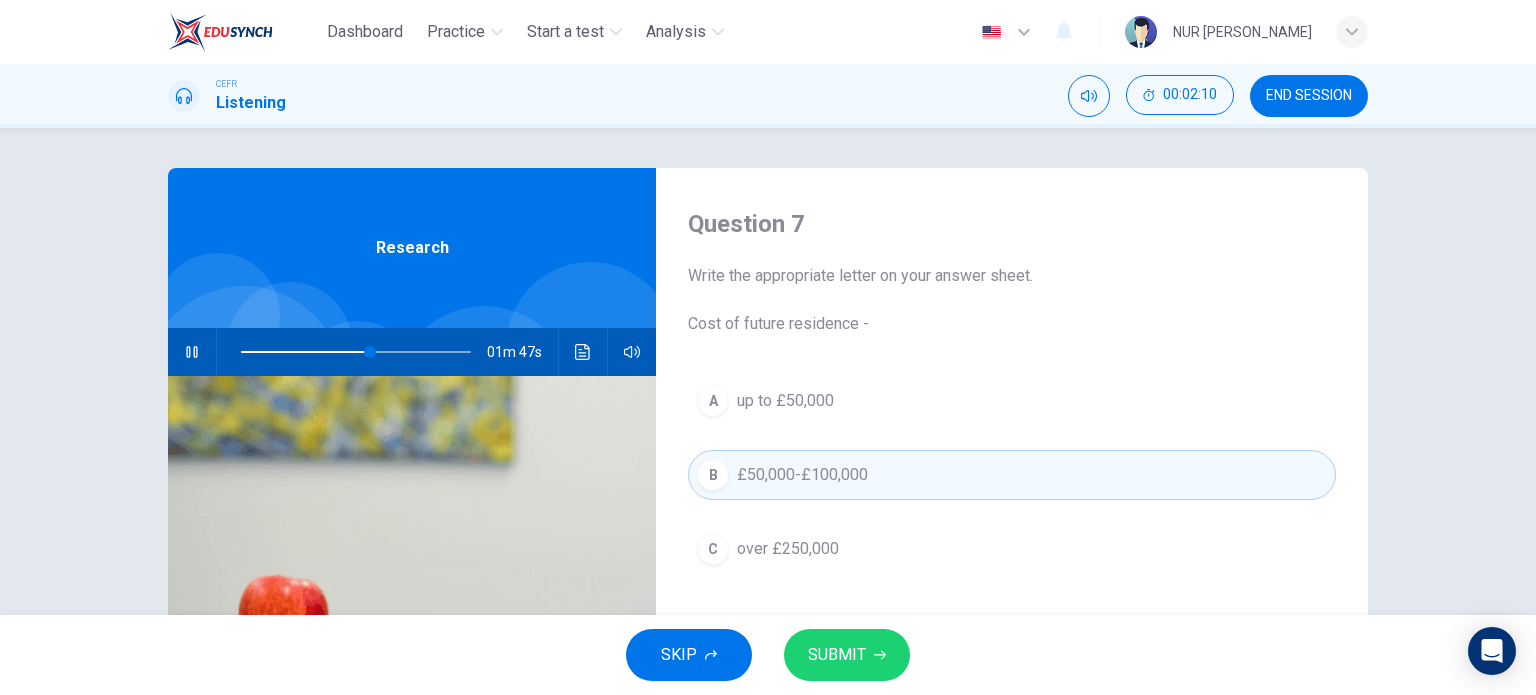 click on "SUBMIT" at bounding box center [837, 655] 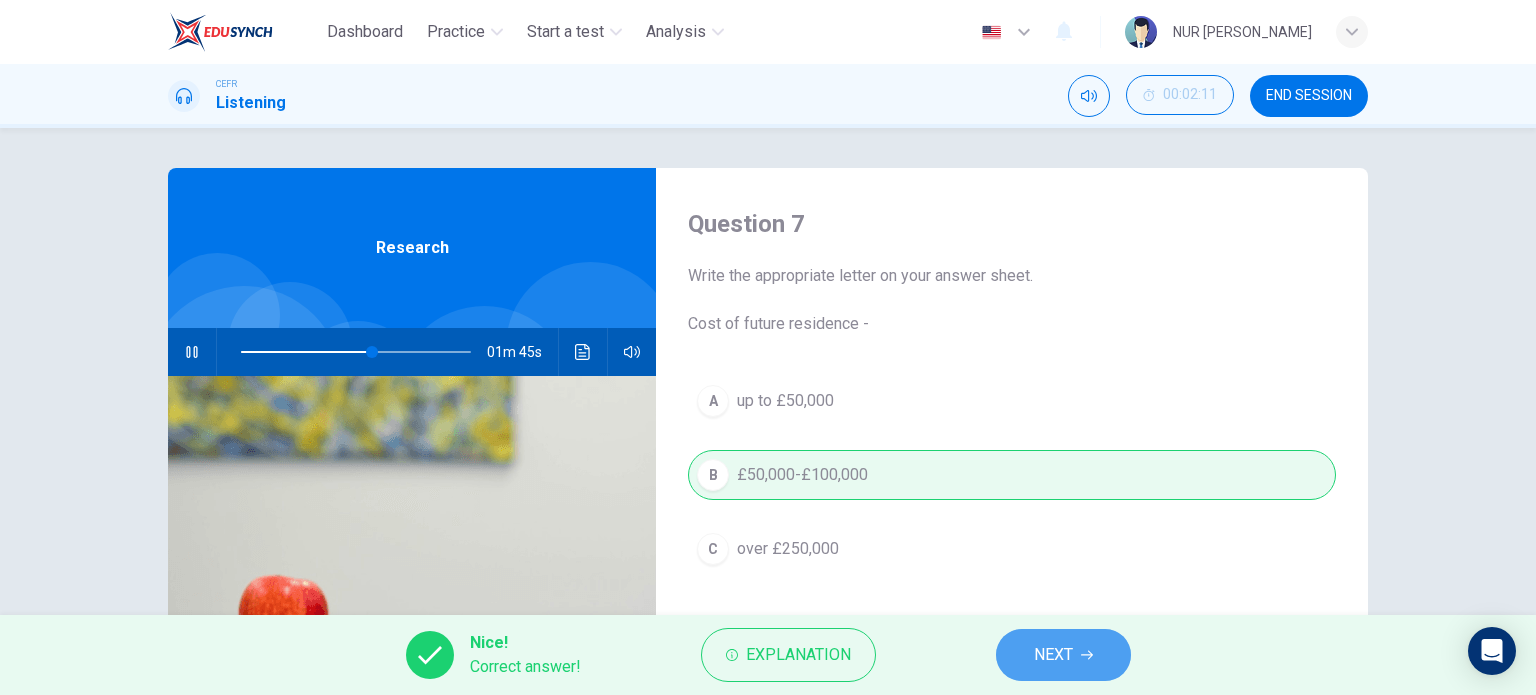 click on "NEXT" at bounding box center [1053, 655] 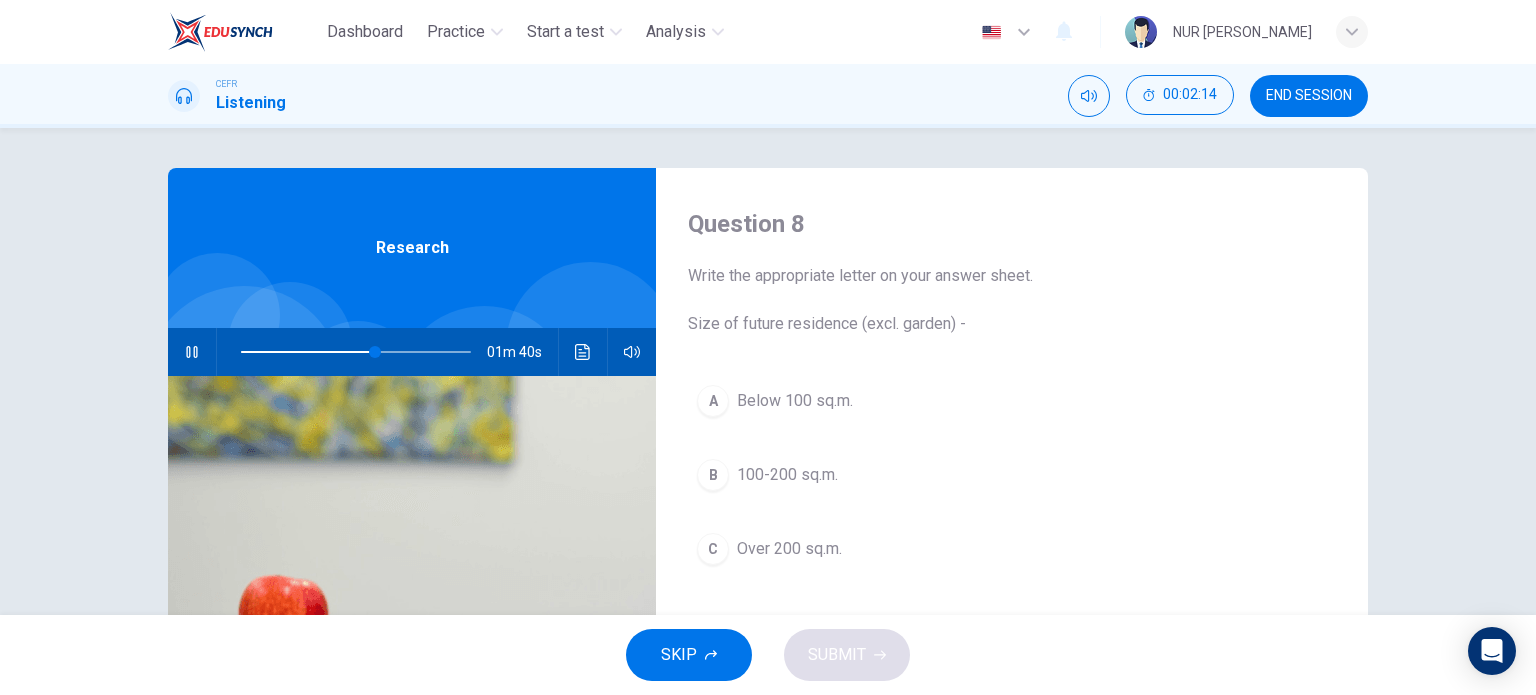 click on "100-200 sq.m." at bounding box center [787, 475] 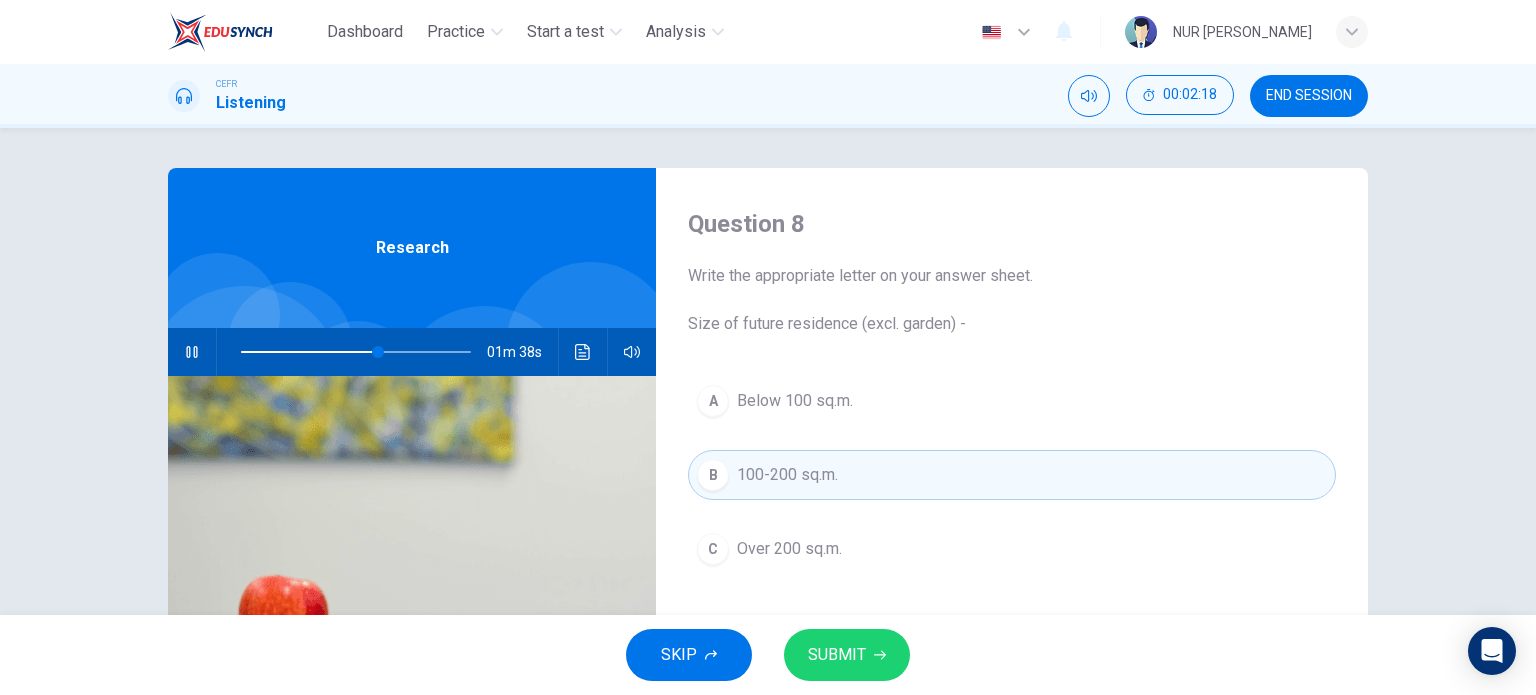 click on "SUBMIT" at bounding box center (847, 655) 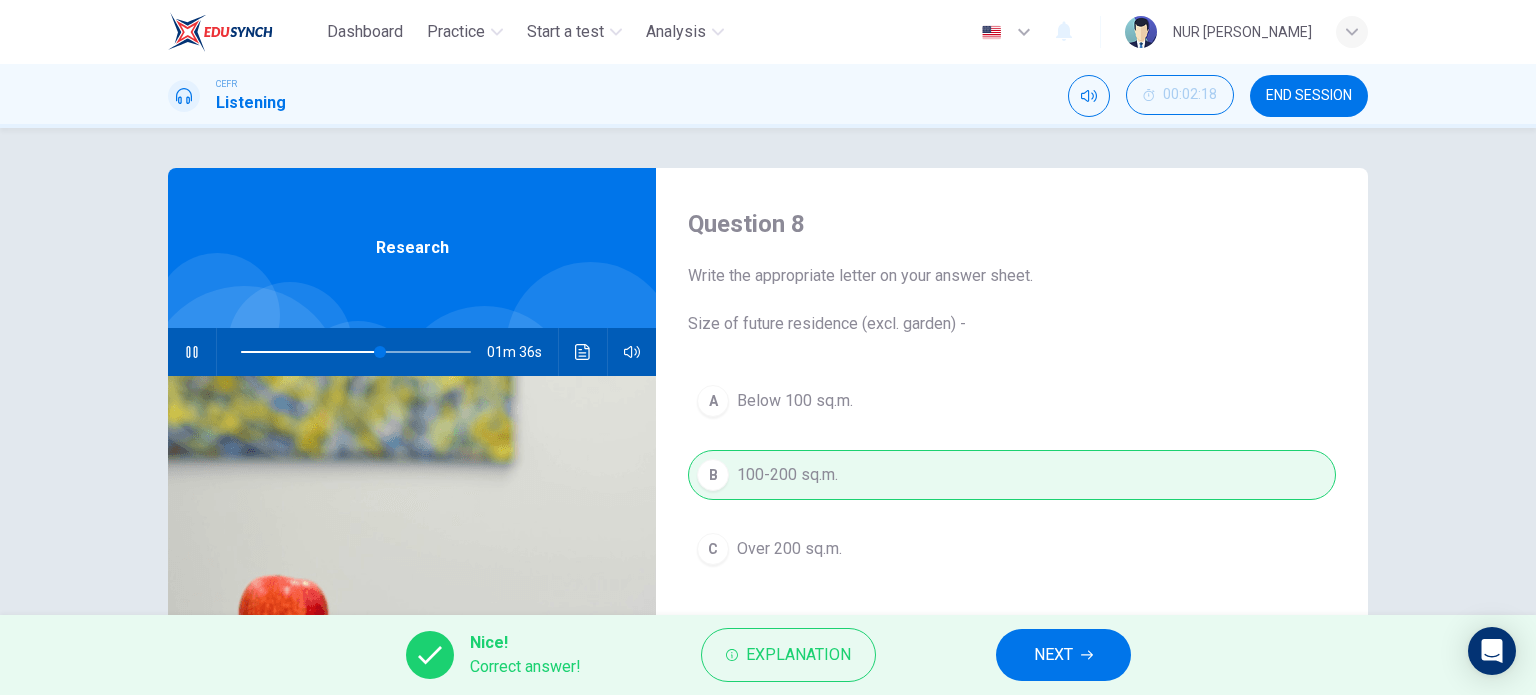 click on "NEXT" at bounding box center [1063, 655] 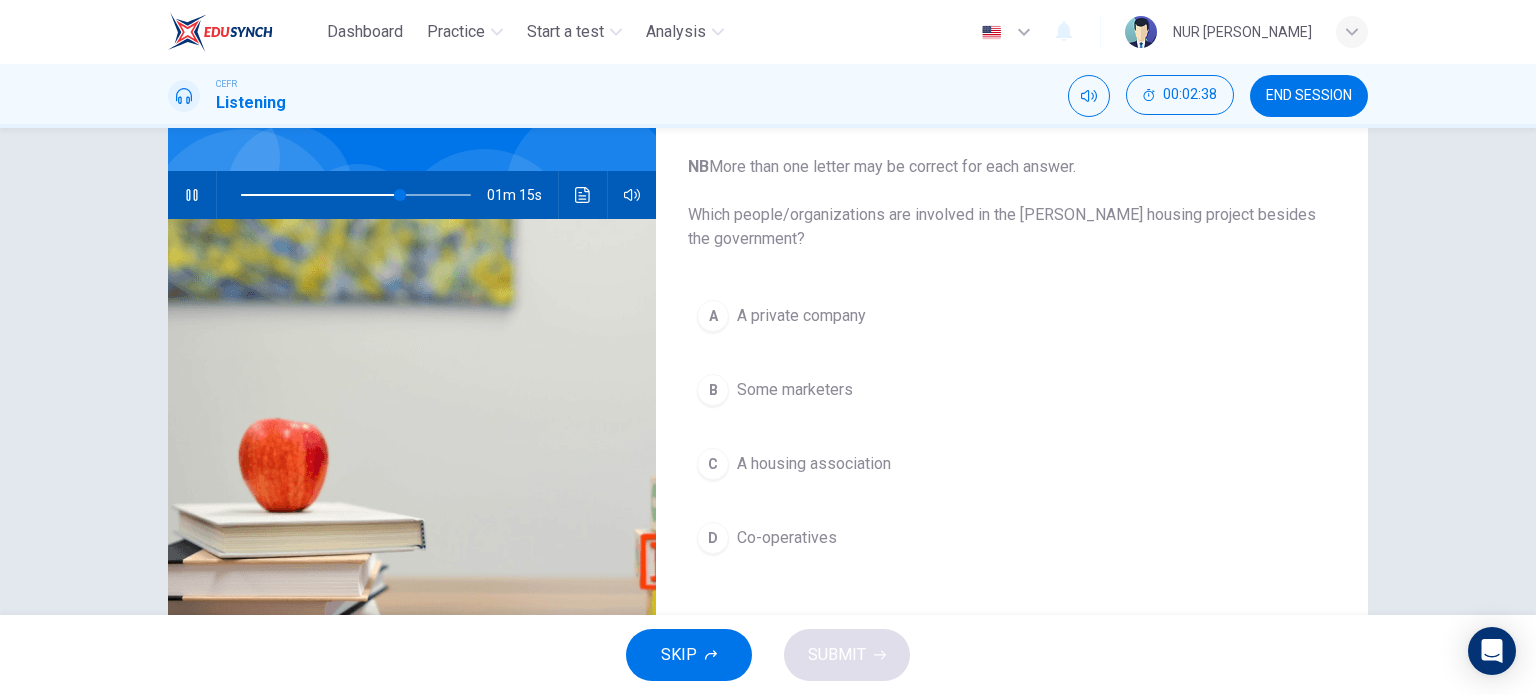 scroll, scrollTop: 200, scrollLeft: 0, axis: vertical 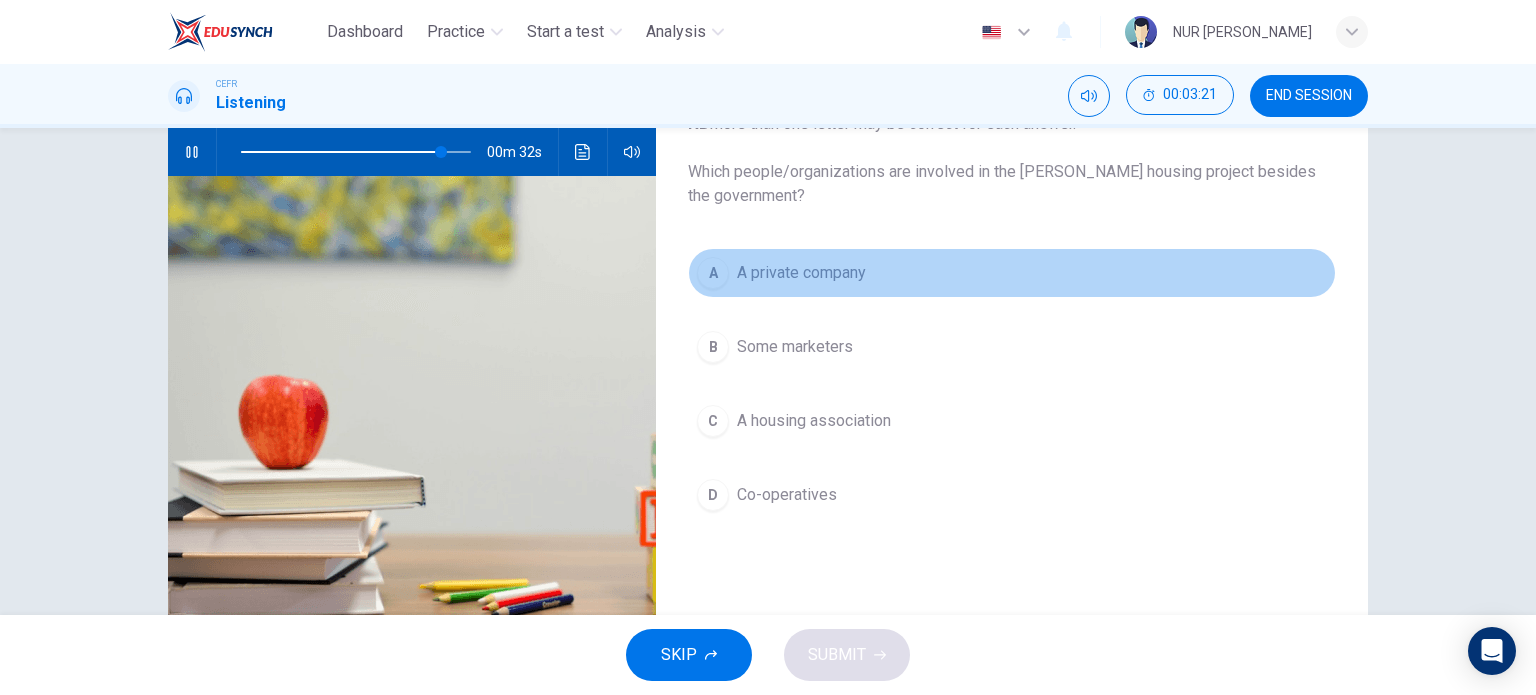 click on "A private company" at bounding box center [801, 273] 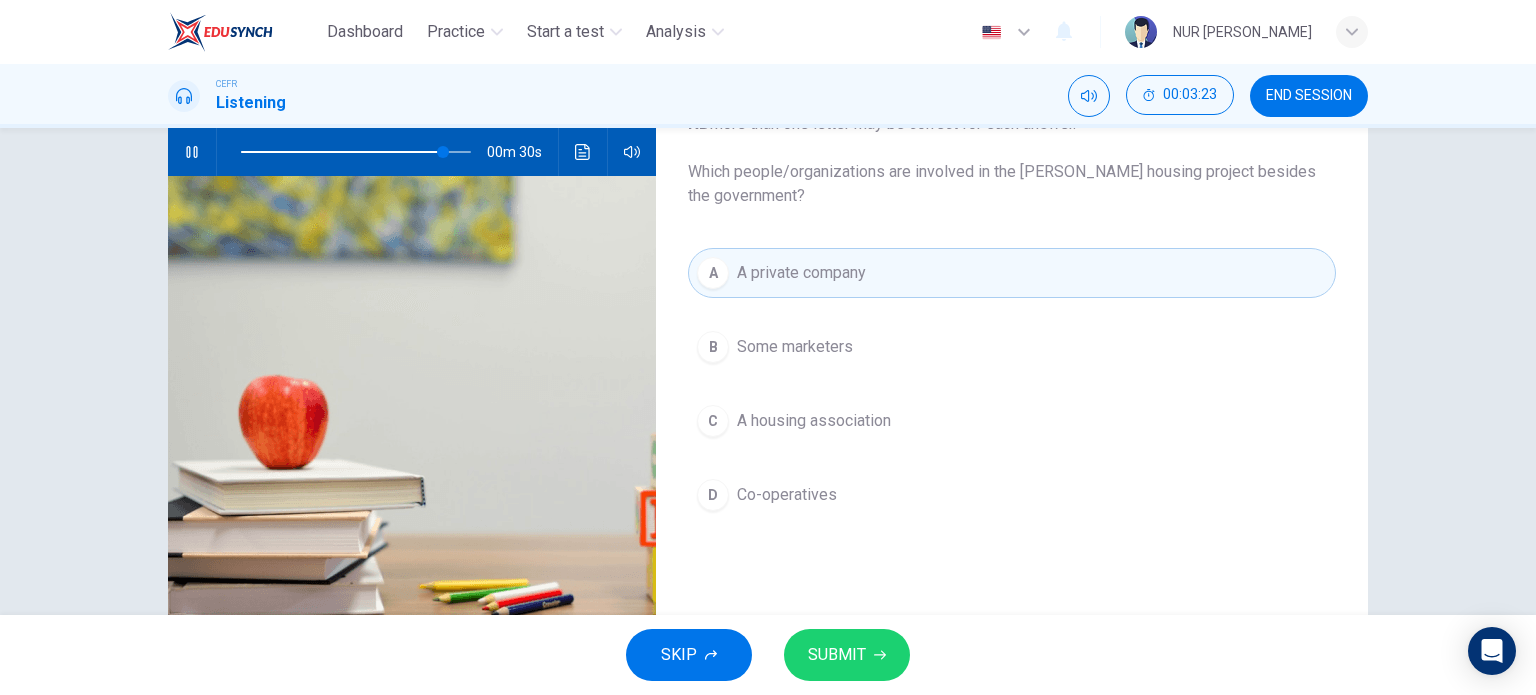 click on "SUBMIT" at bounding box center (847, 655) 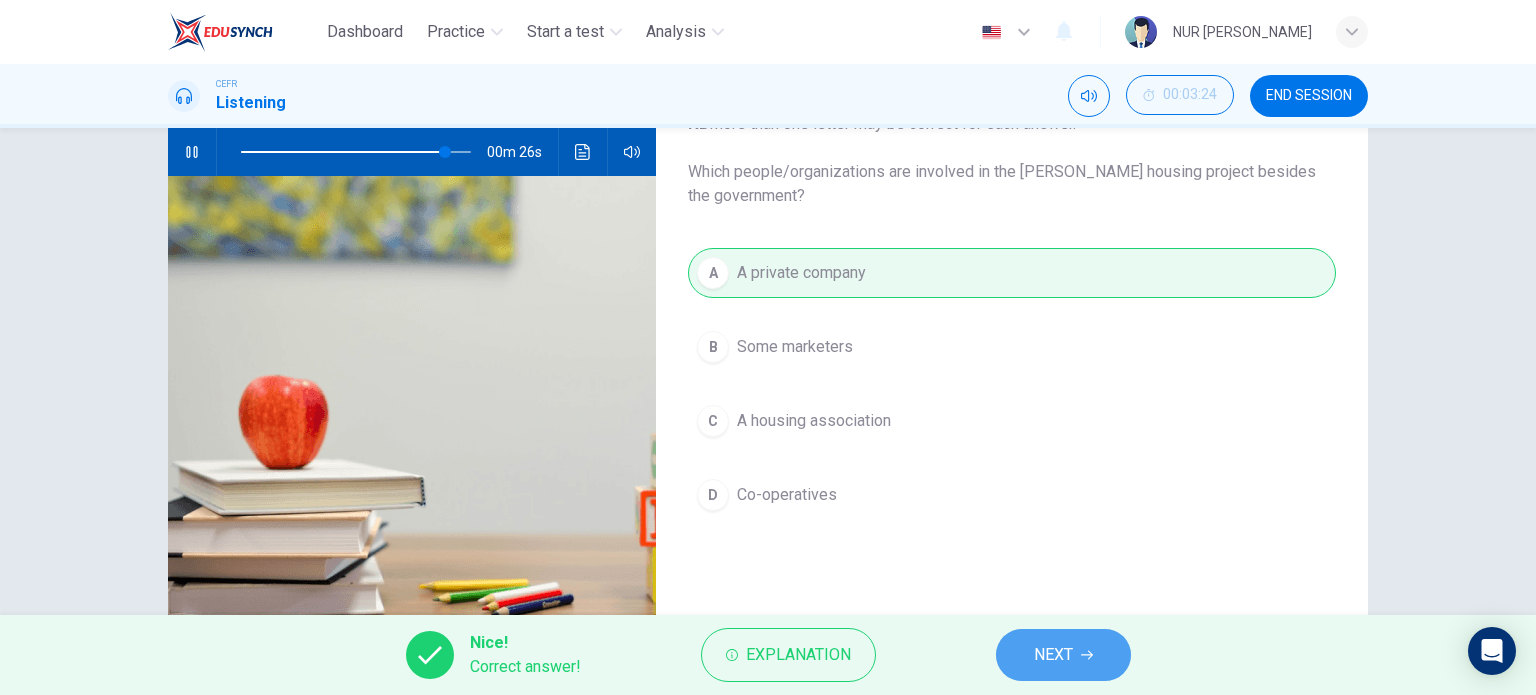 click on "NEXT" at bounding box center [1063, 655] 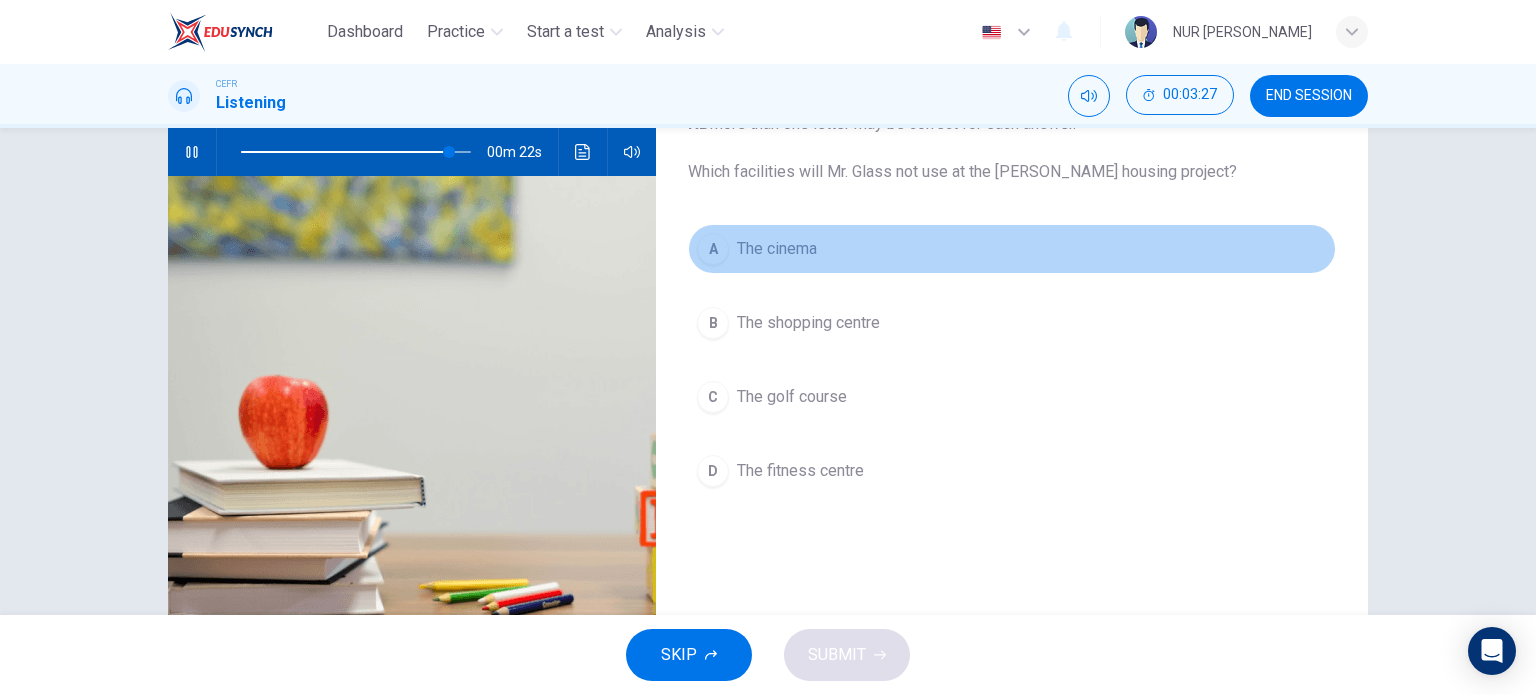 click on "A The cinema" at bounding box center (1012, 249) 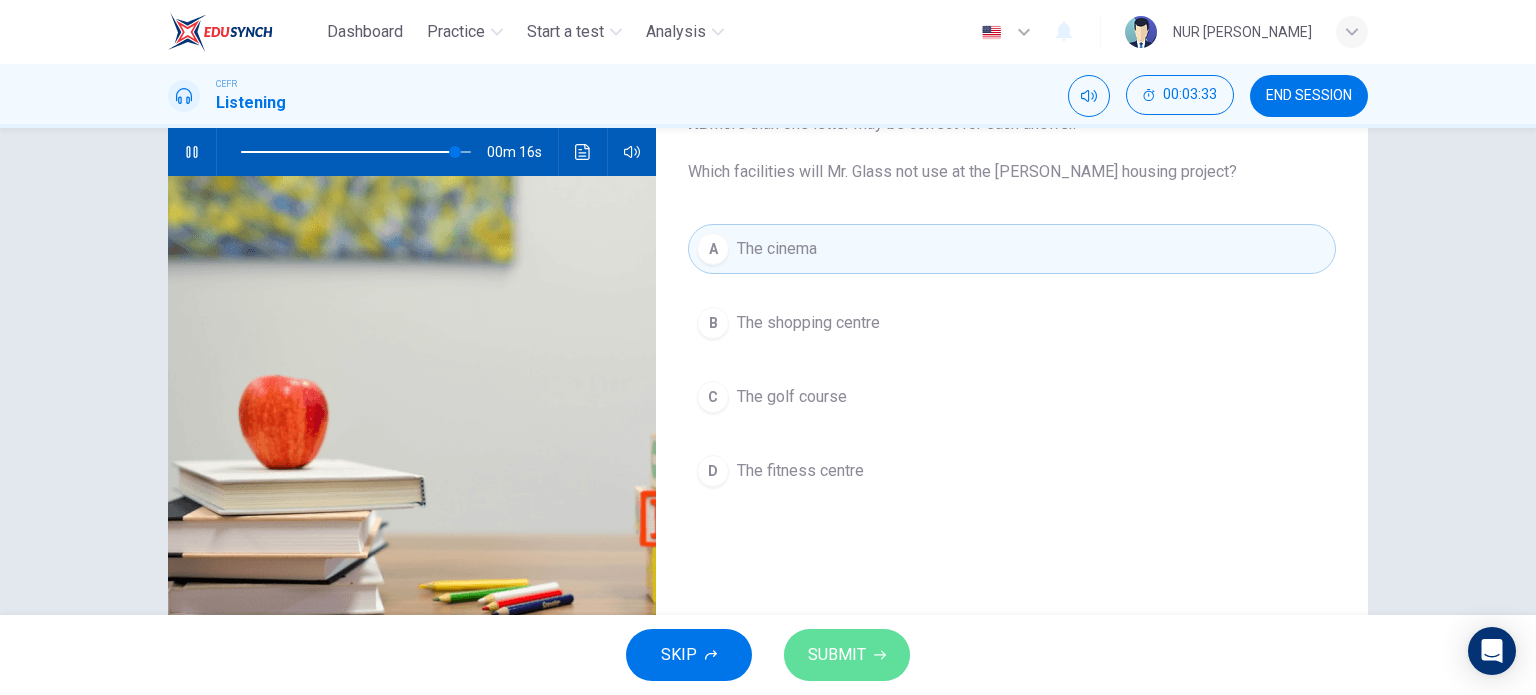 click 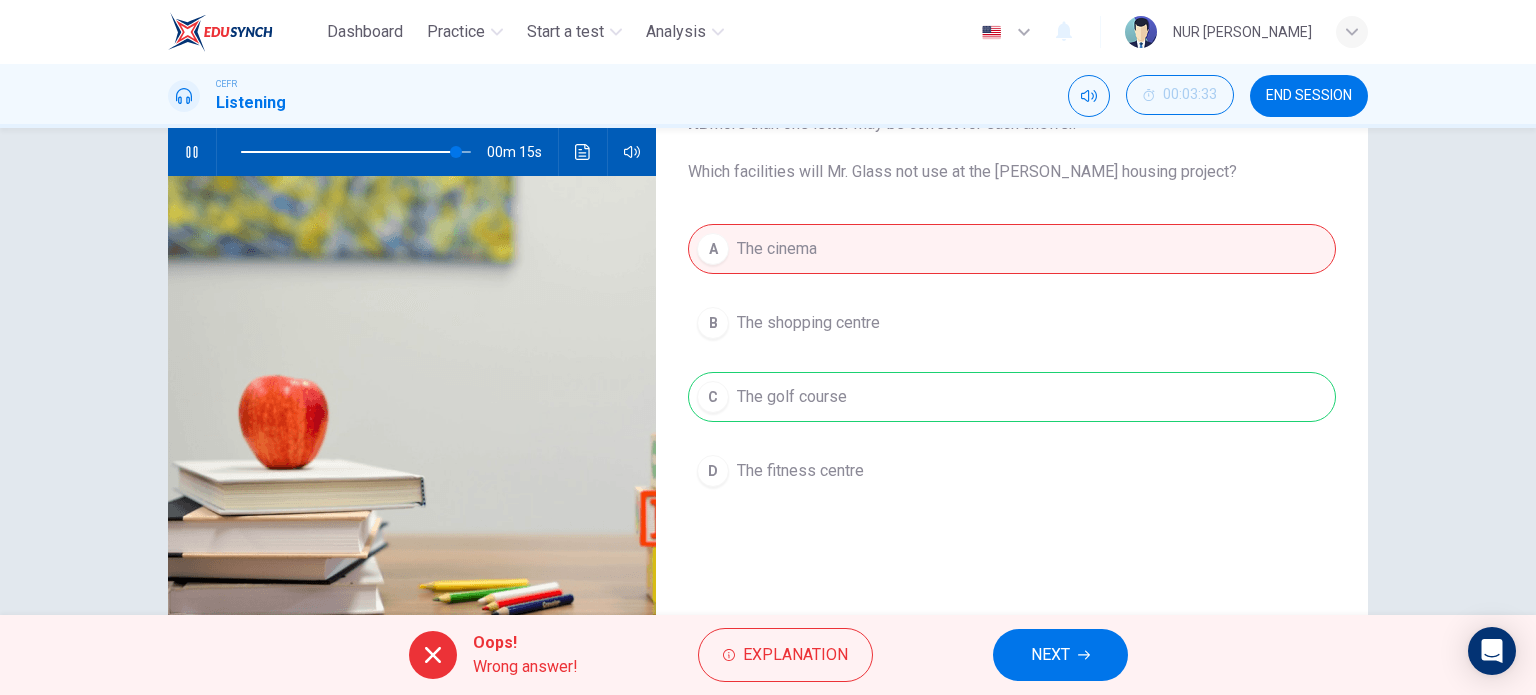 type on "94" 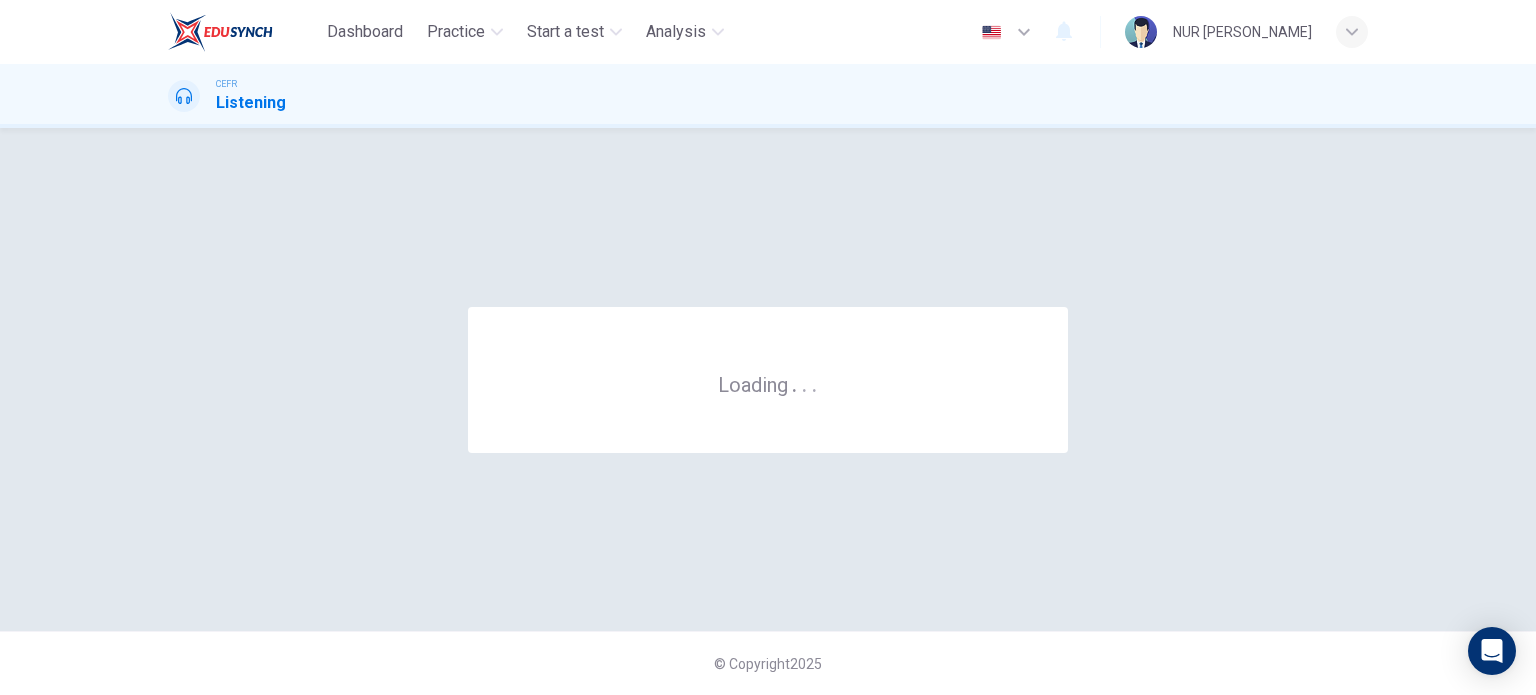 scroll, scrollTop: 0, scrollLeft: 0, axis: both 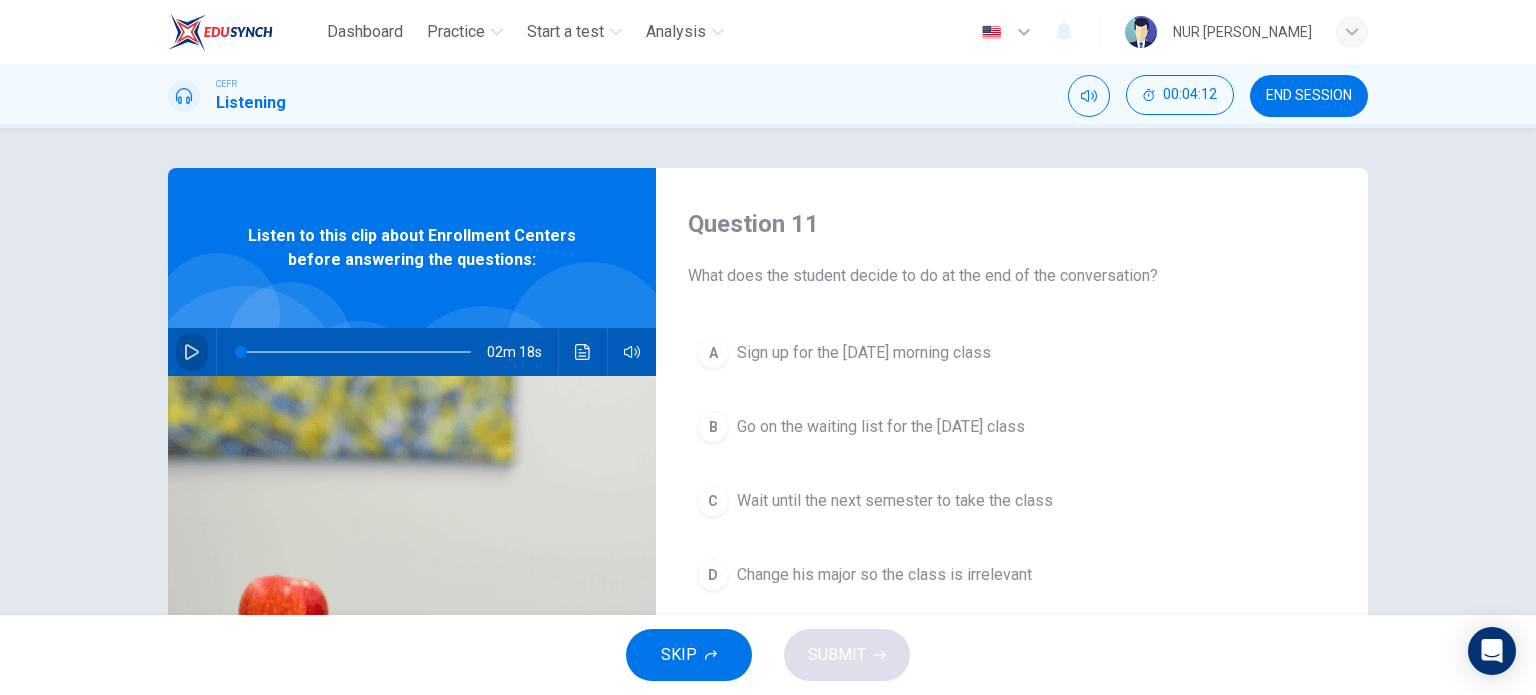 click at bounding box center (192, 352) 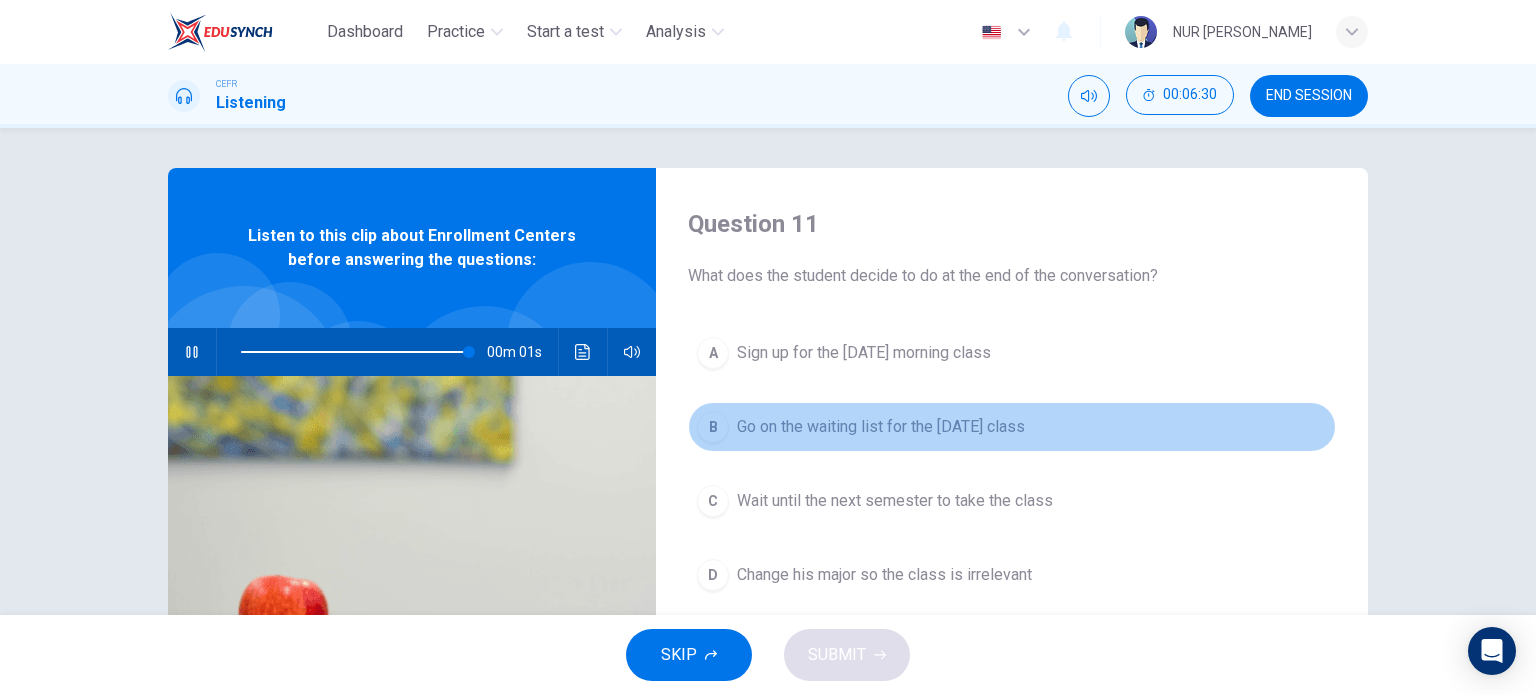 click on "B Go on the waiting list for the [DATE] class" at bounding box center (1012, 427) 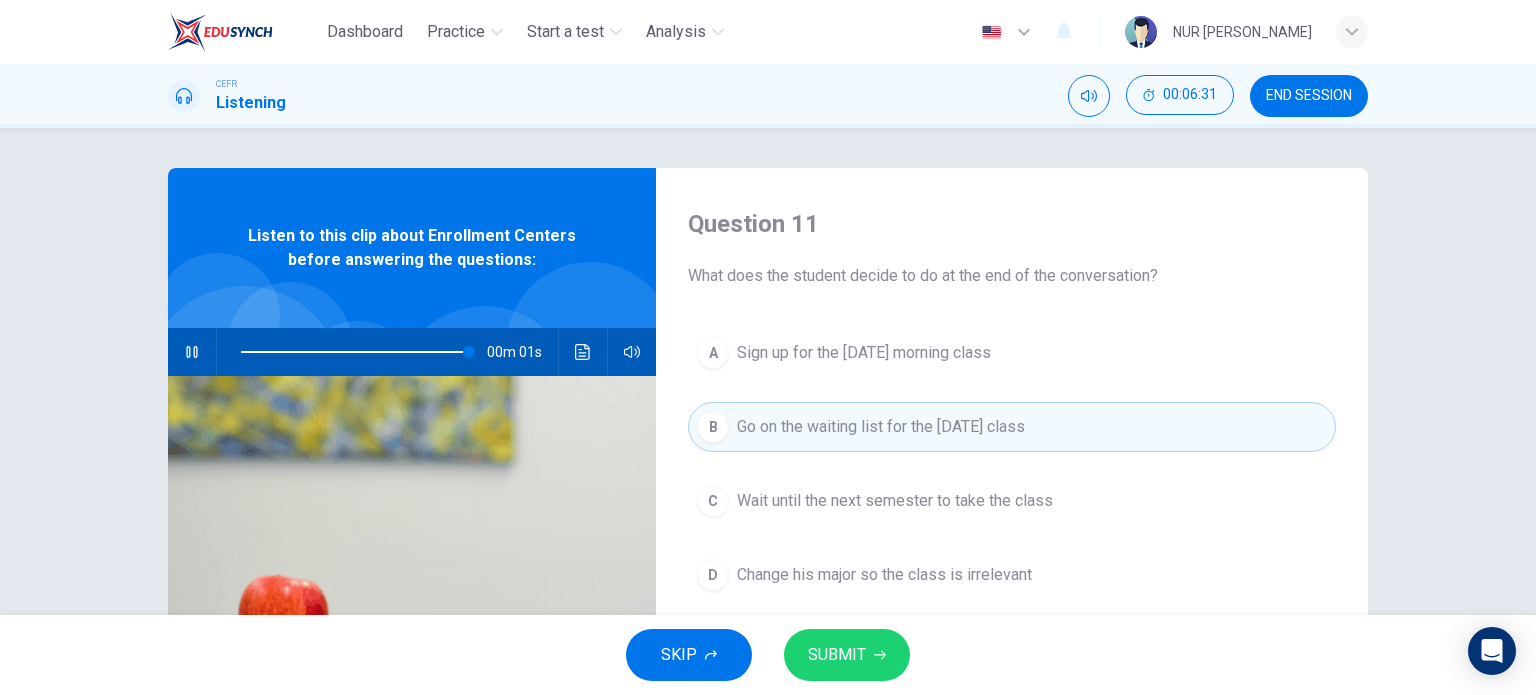 type on "0" 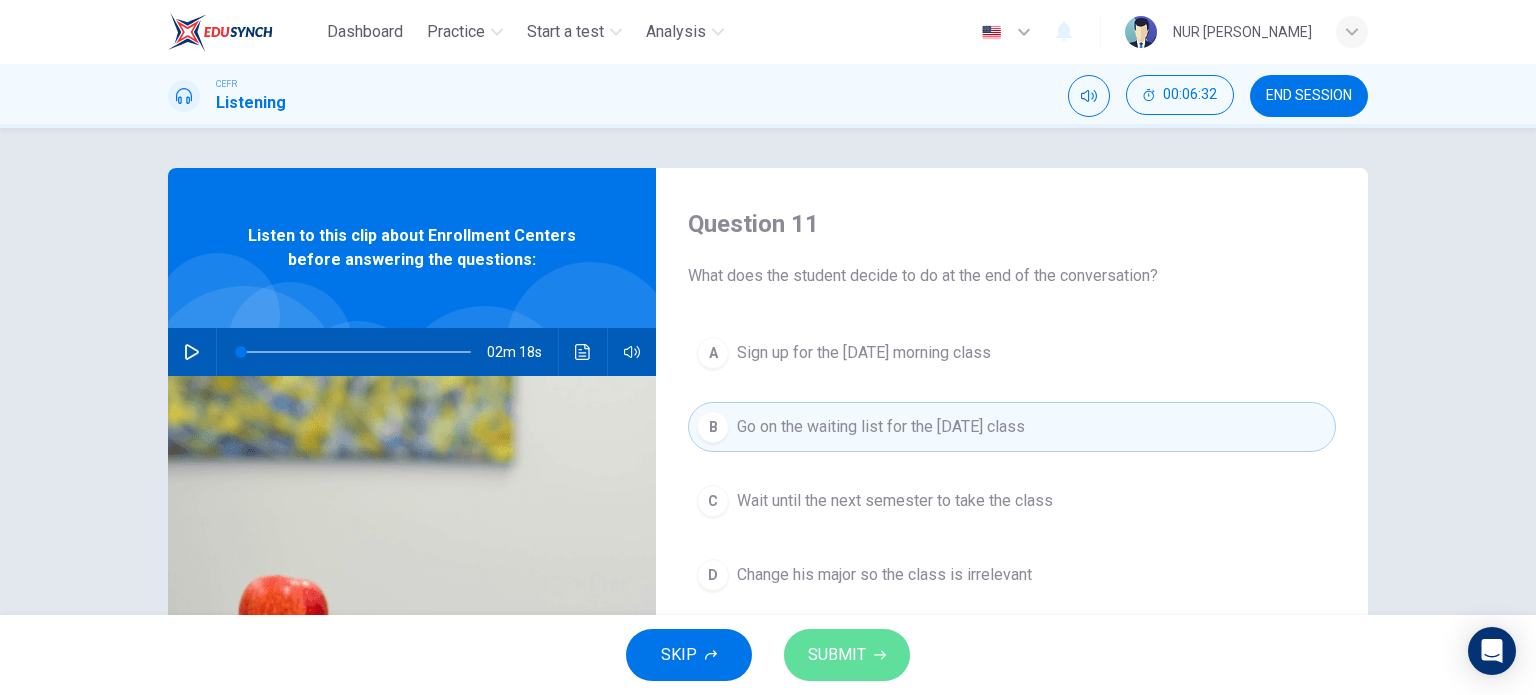 click on "SUBMIT" at bounding box center [847, 655] 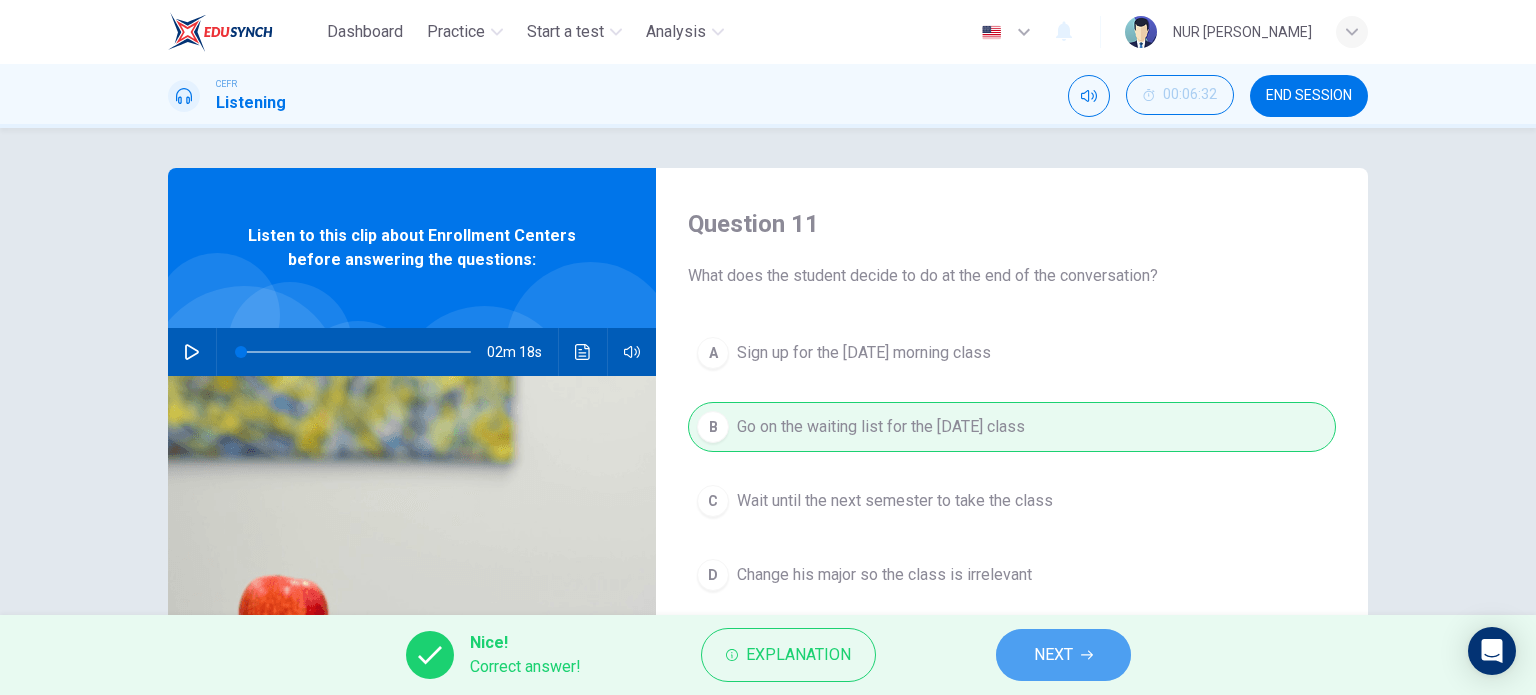 click on "NEXT" at bounding box center (1063, 655) 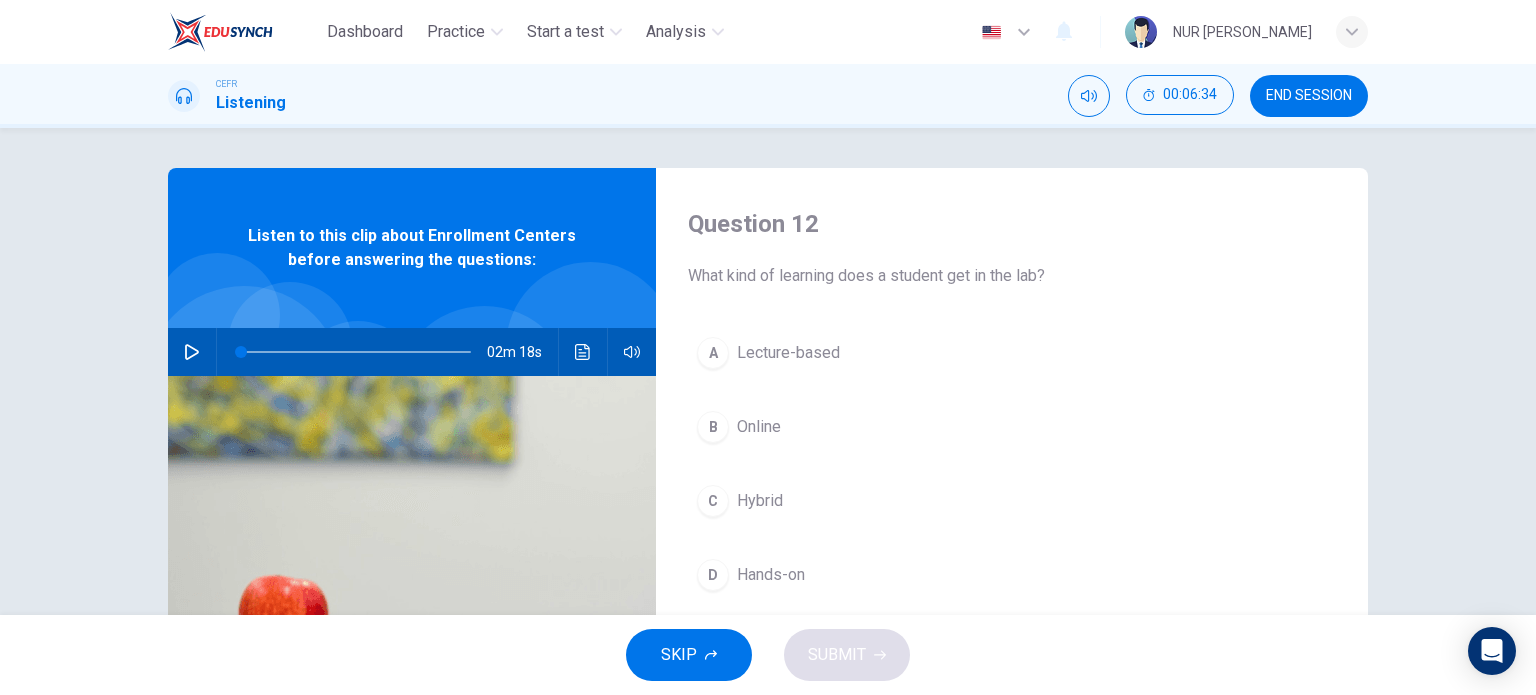 click on "D Hands-on" at bounding box center [1012, 575] 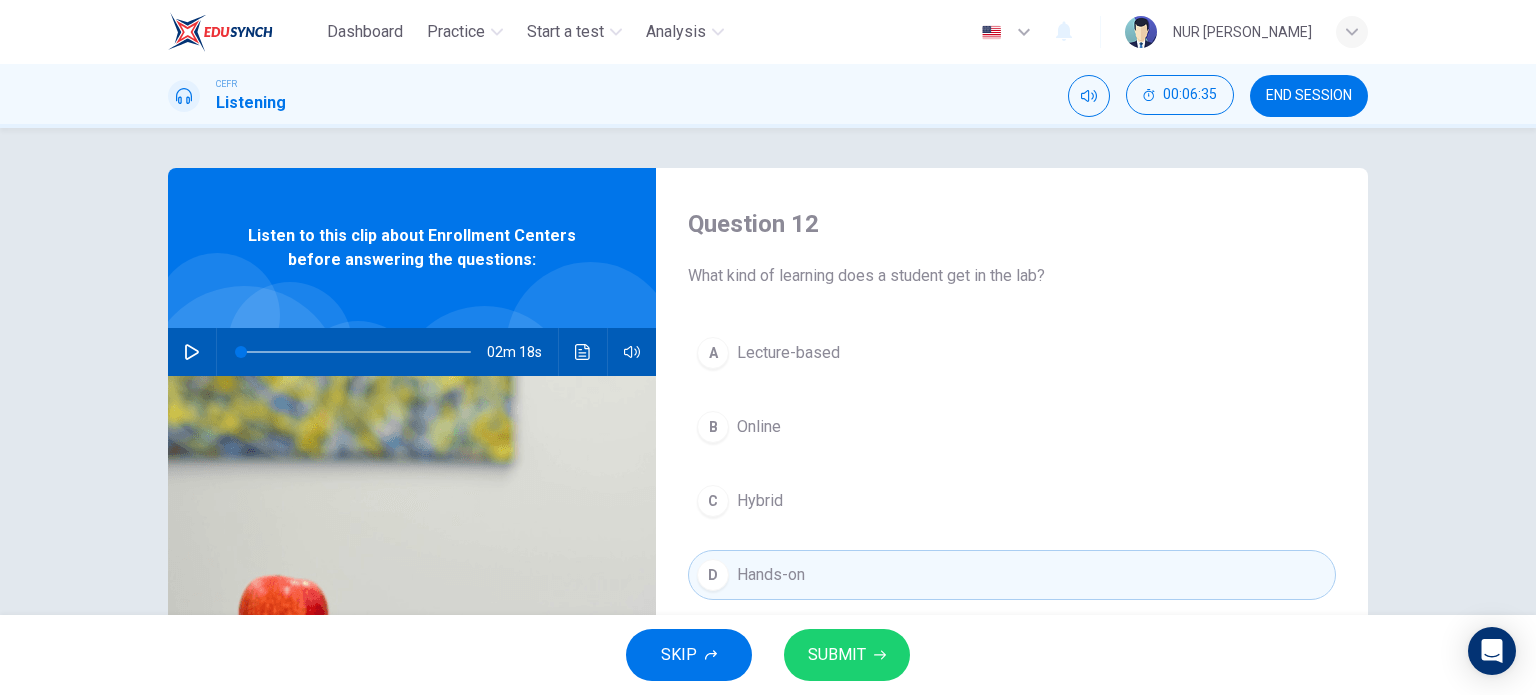 click on "SUBMIT" at bounding box center [837, 655] 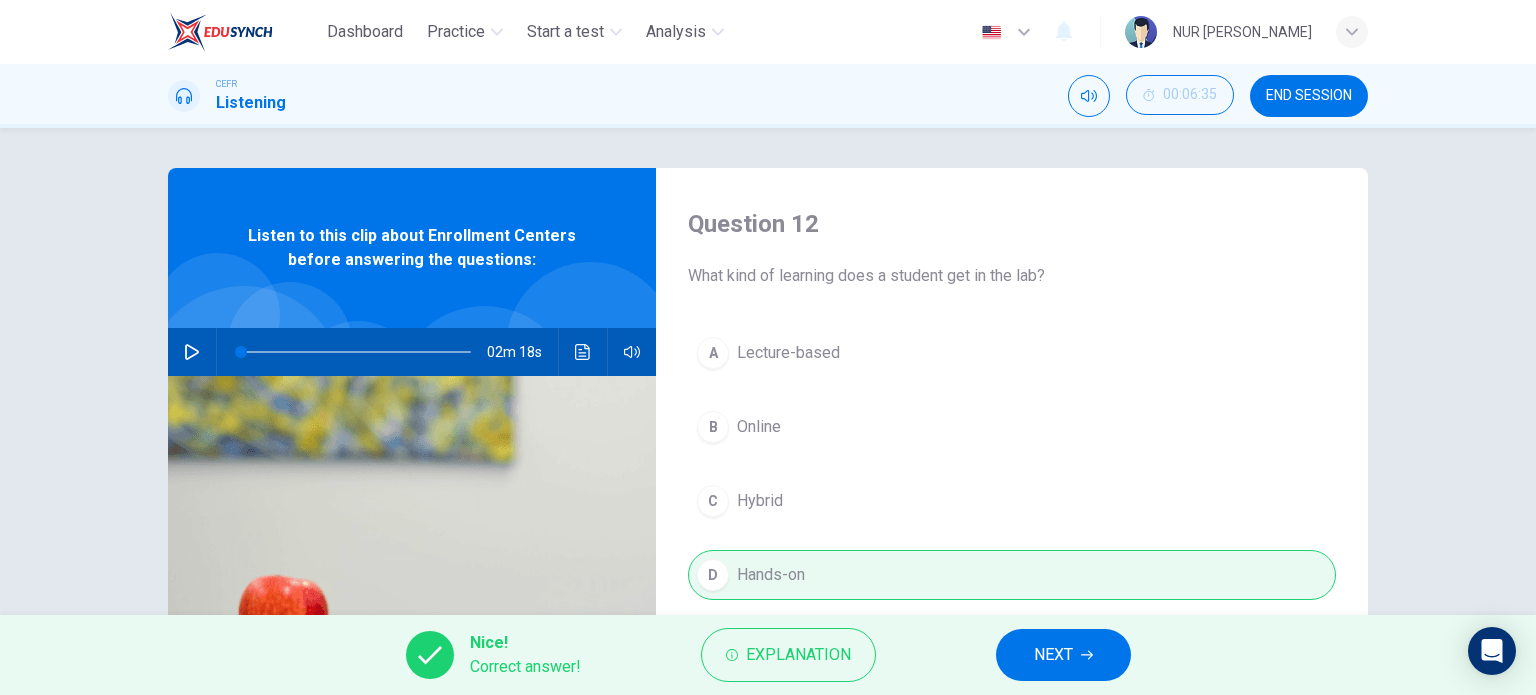 click on "NEXT" at bounding box center [1053, 655] 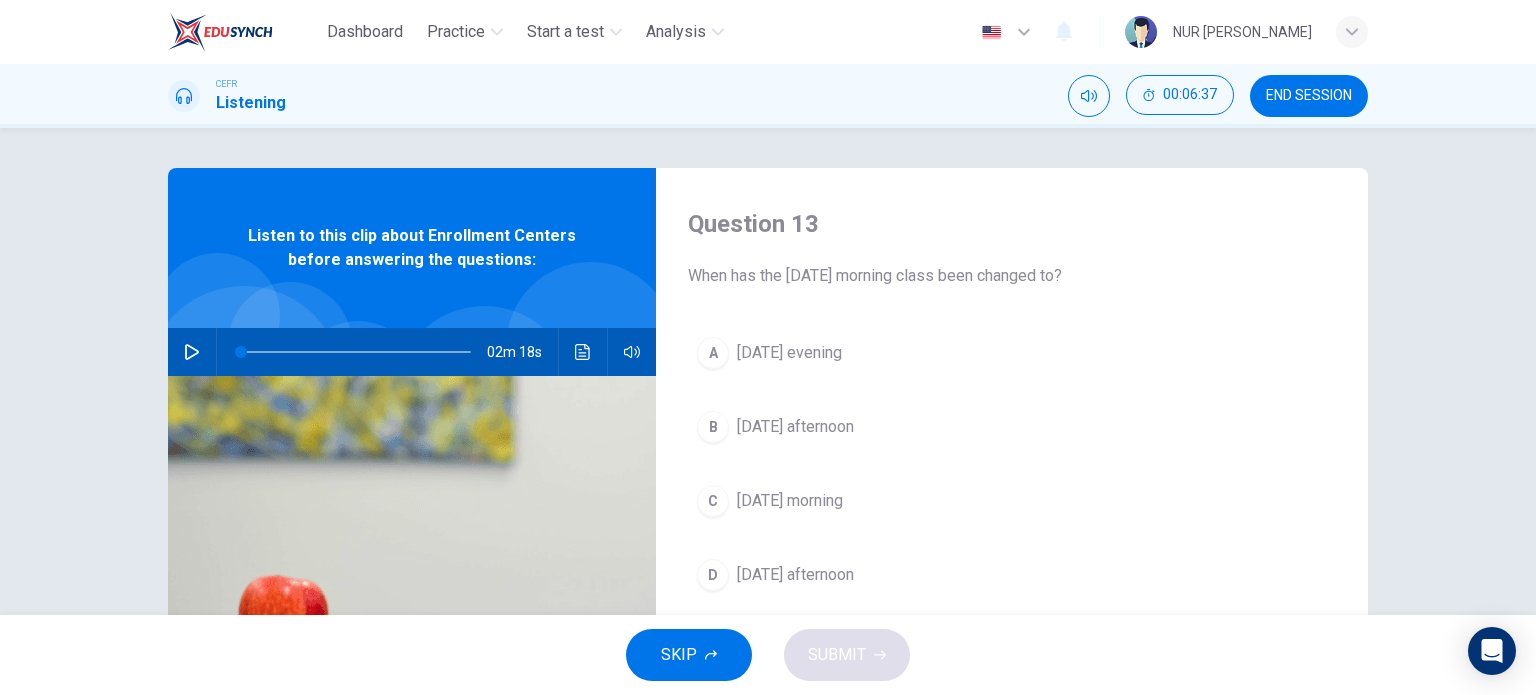 click on "C [DATE] morning" at bounding box center (1012, 501) 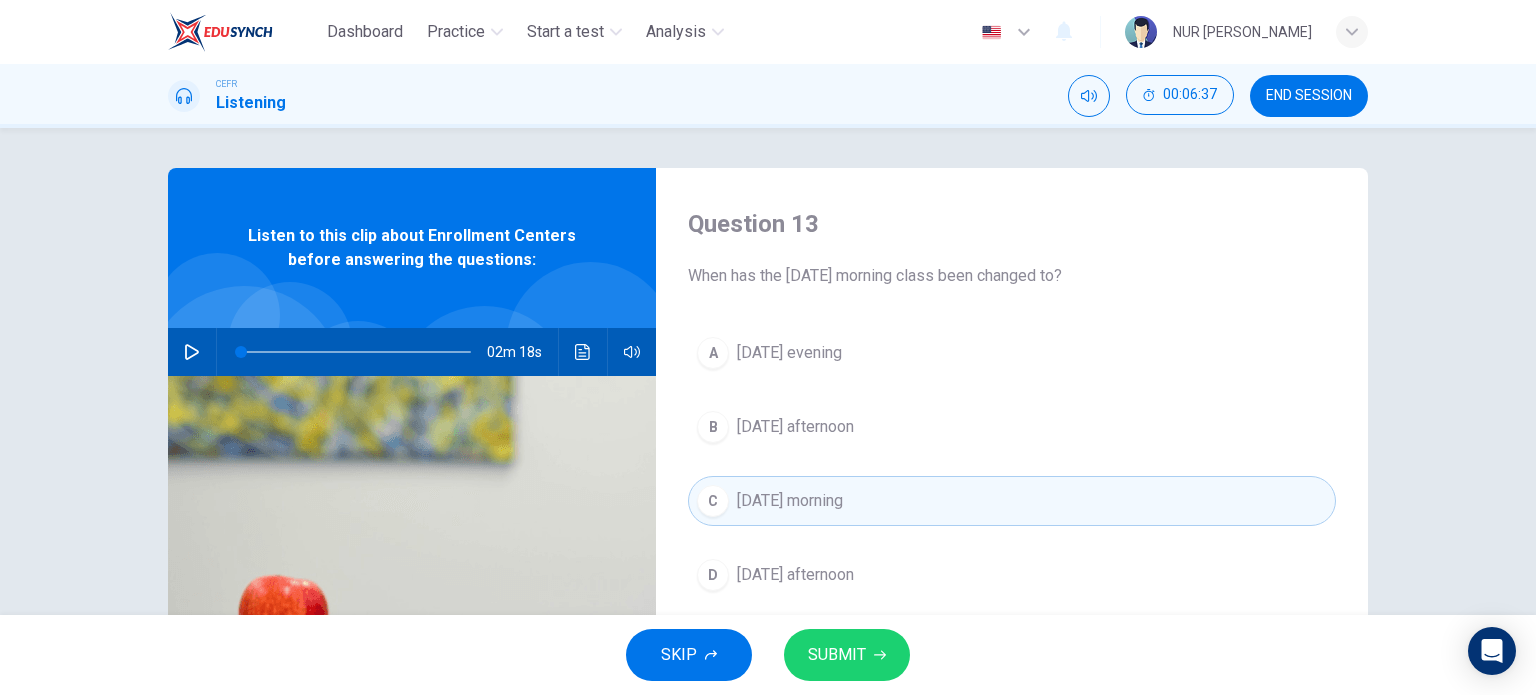 click on "SUBMIT" at bounding box center [847, 655] 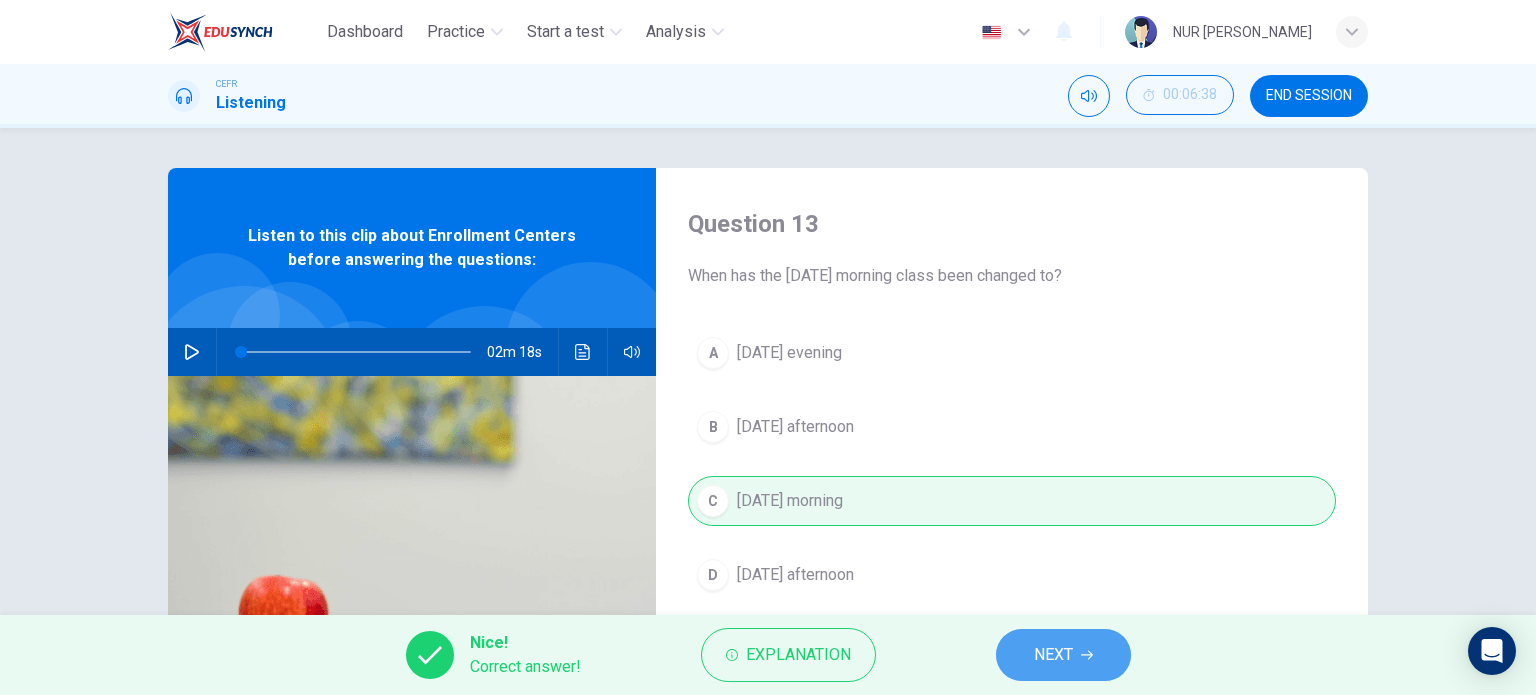 click on "NEXT" at bounding box center [1063, 655] 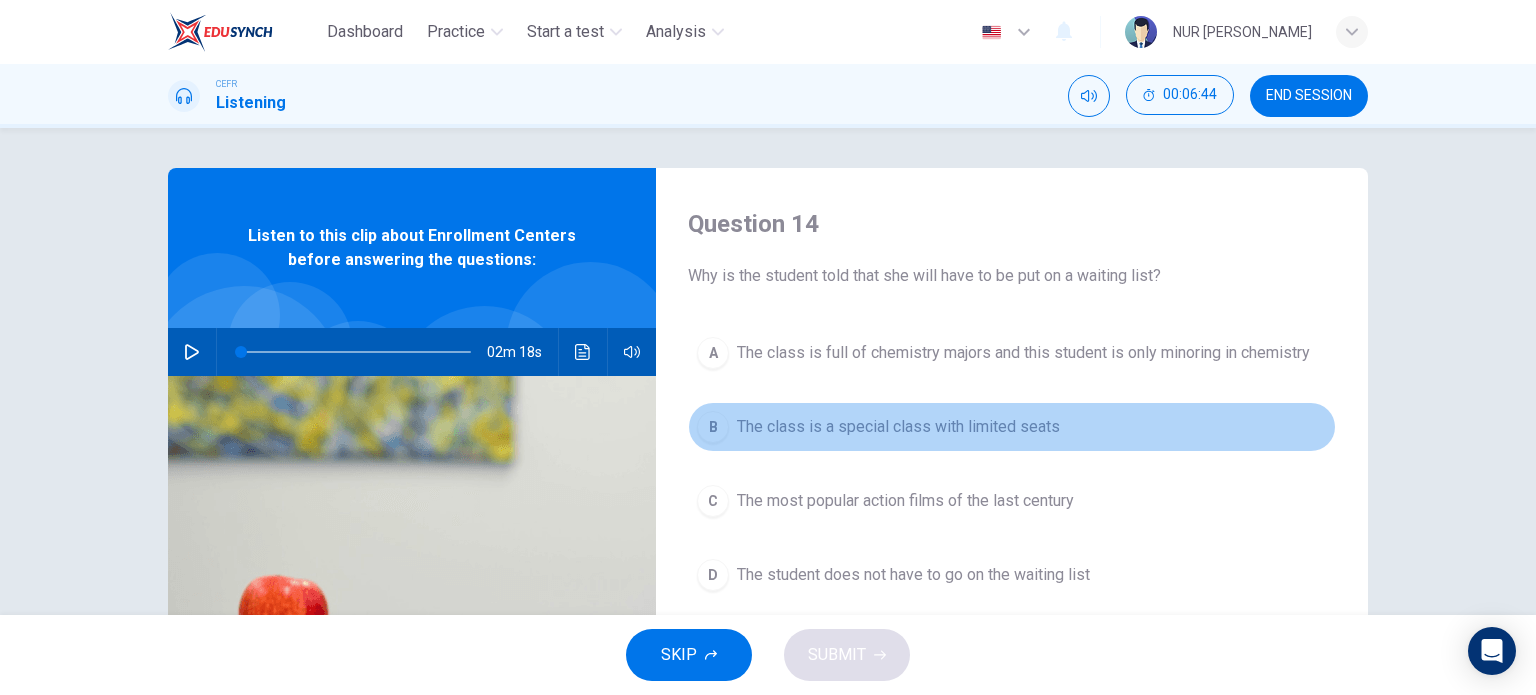 click on "The class is a special class with limited seats" at bounding box center (898, 427) 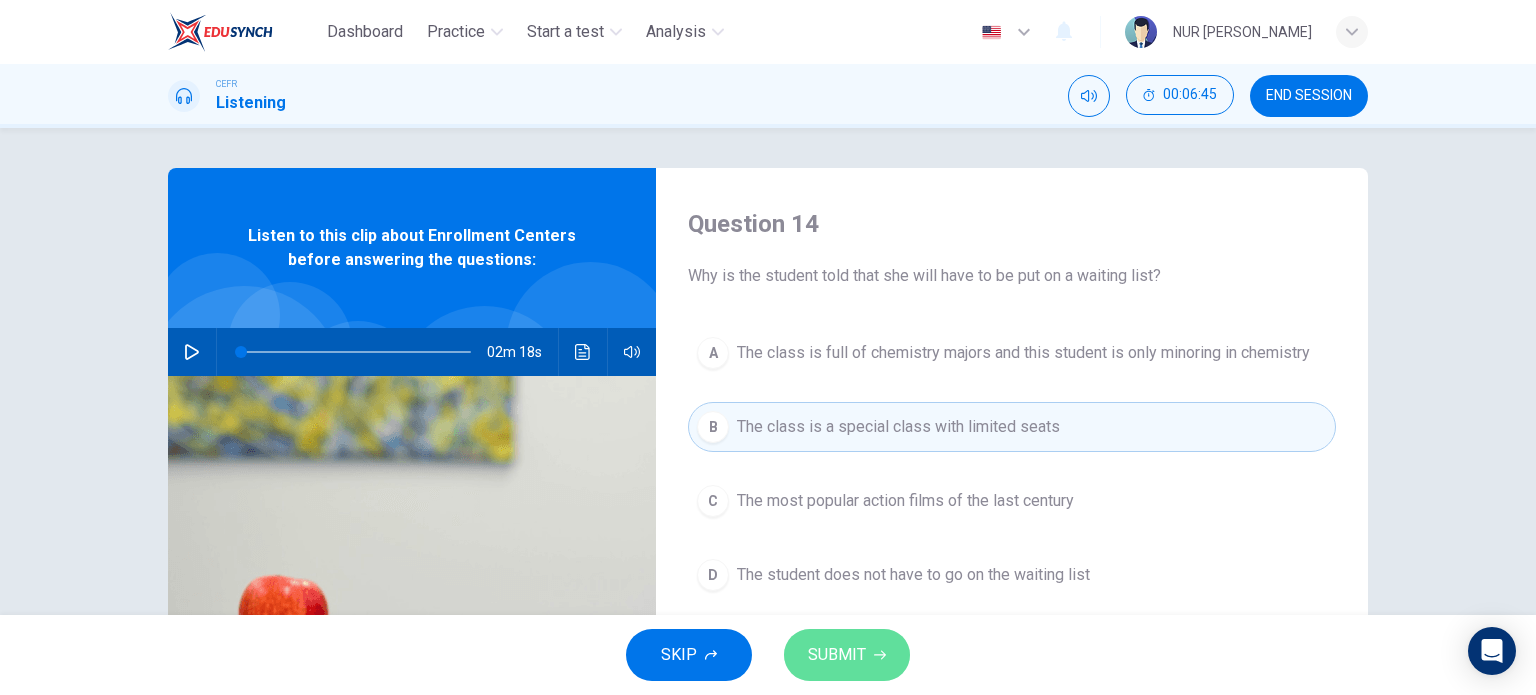drag, startPoint x: 880, startPoint y: 656, endPoint x: 899, endPoint y: 662, distance: 19.924858 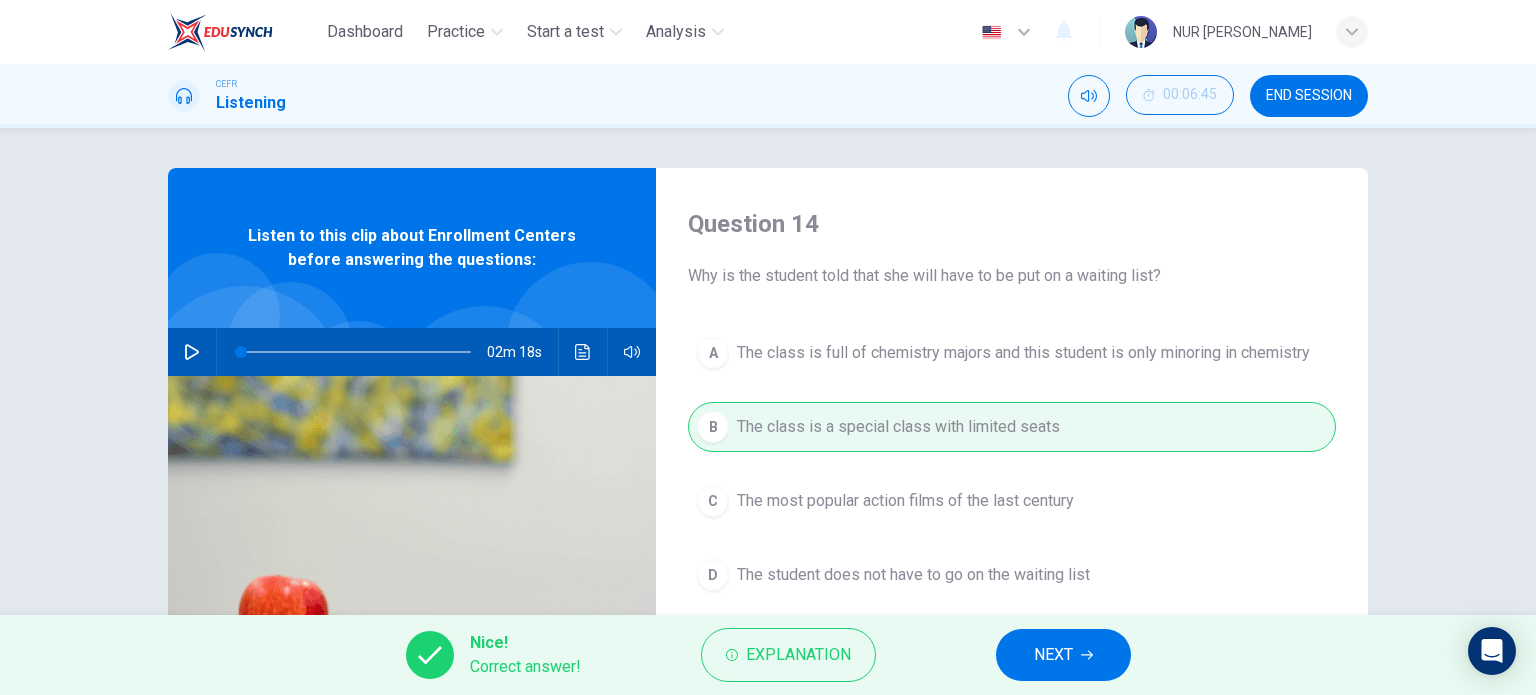 click on "NEXT" at bounding box center (1053, 655) 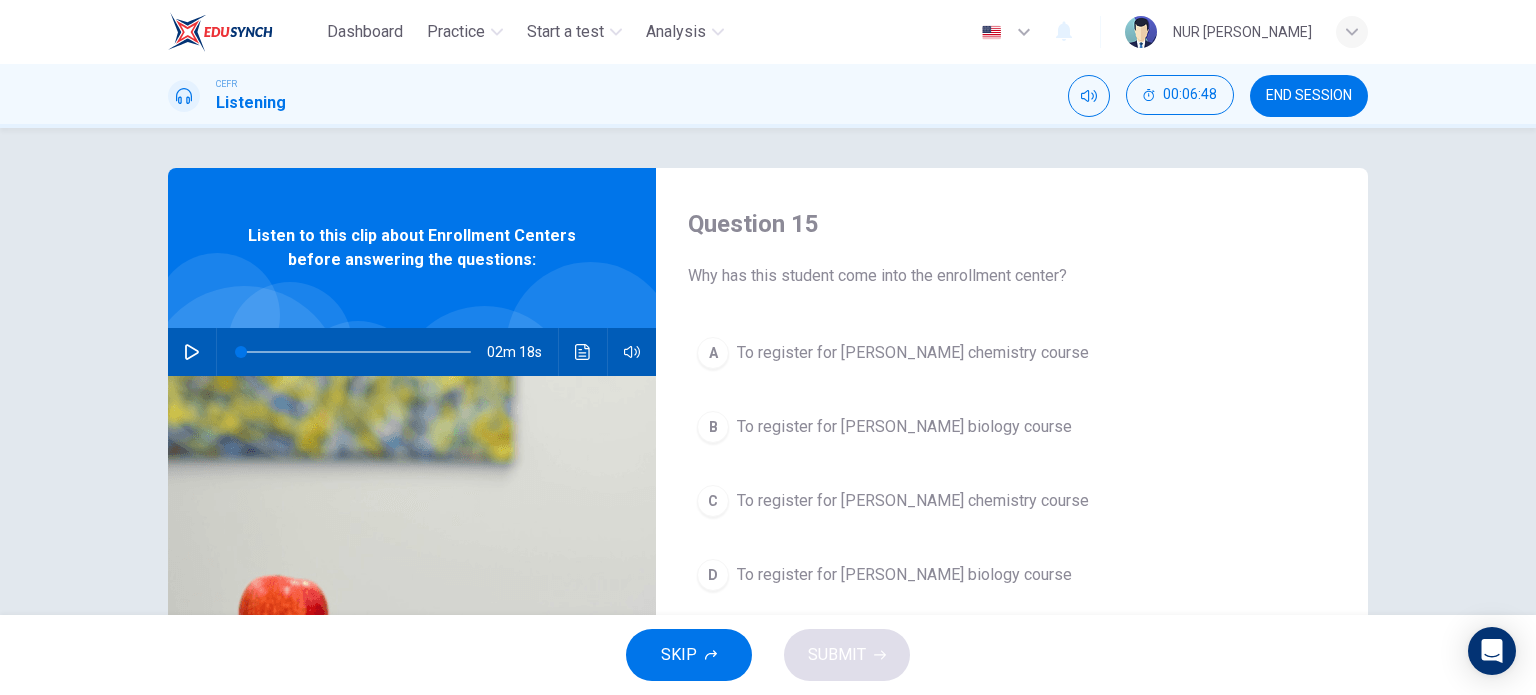 click on "To register for [PERSON_NAME] chemistry course" at bounding box center [913, 353] 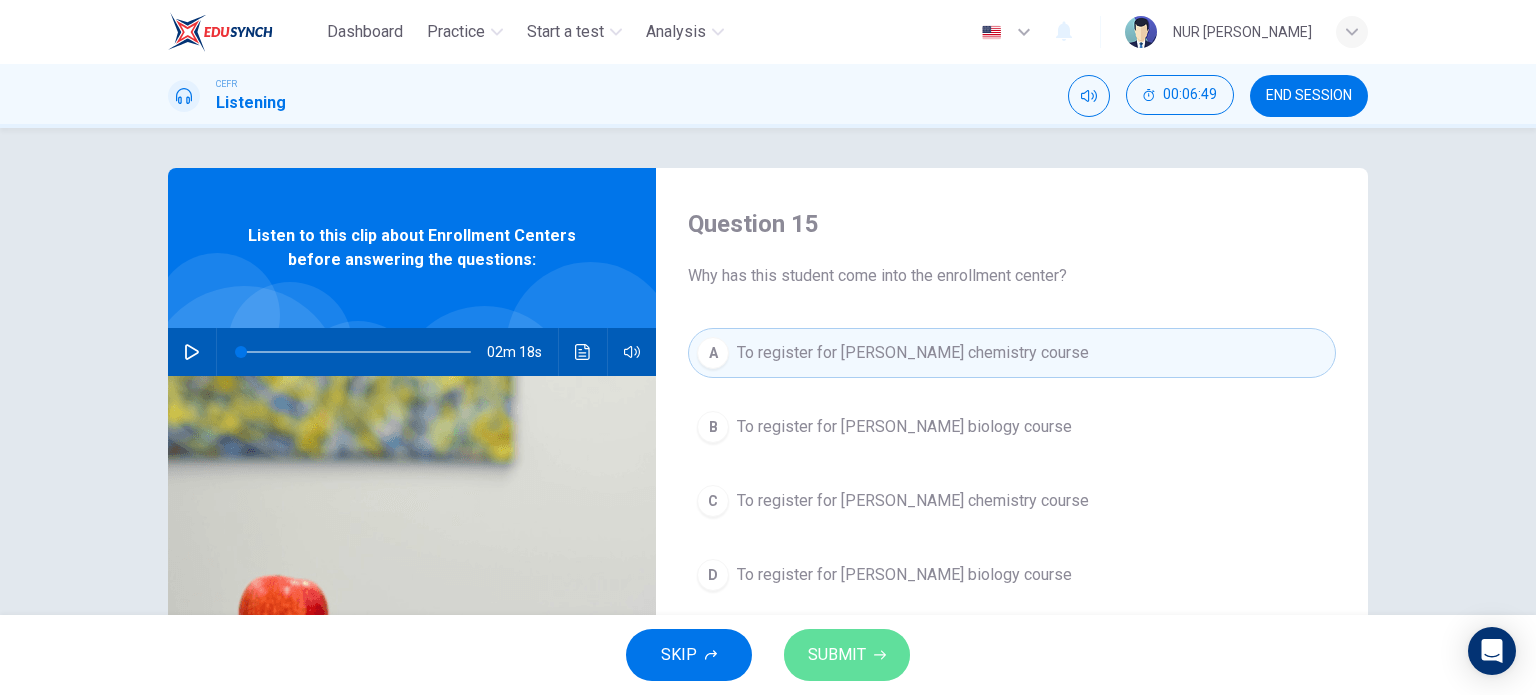 click on "SUBMIT" at bounding box center (847, 655) 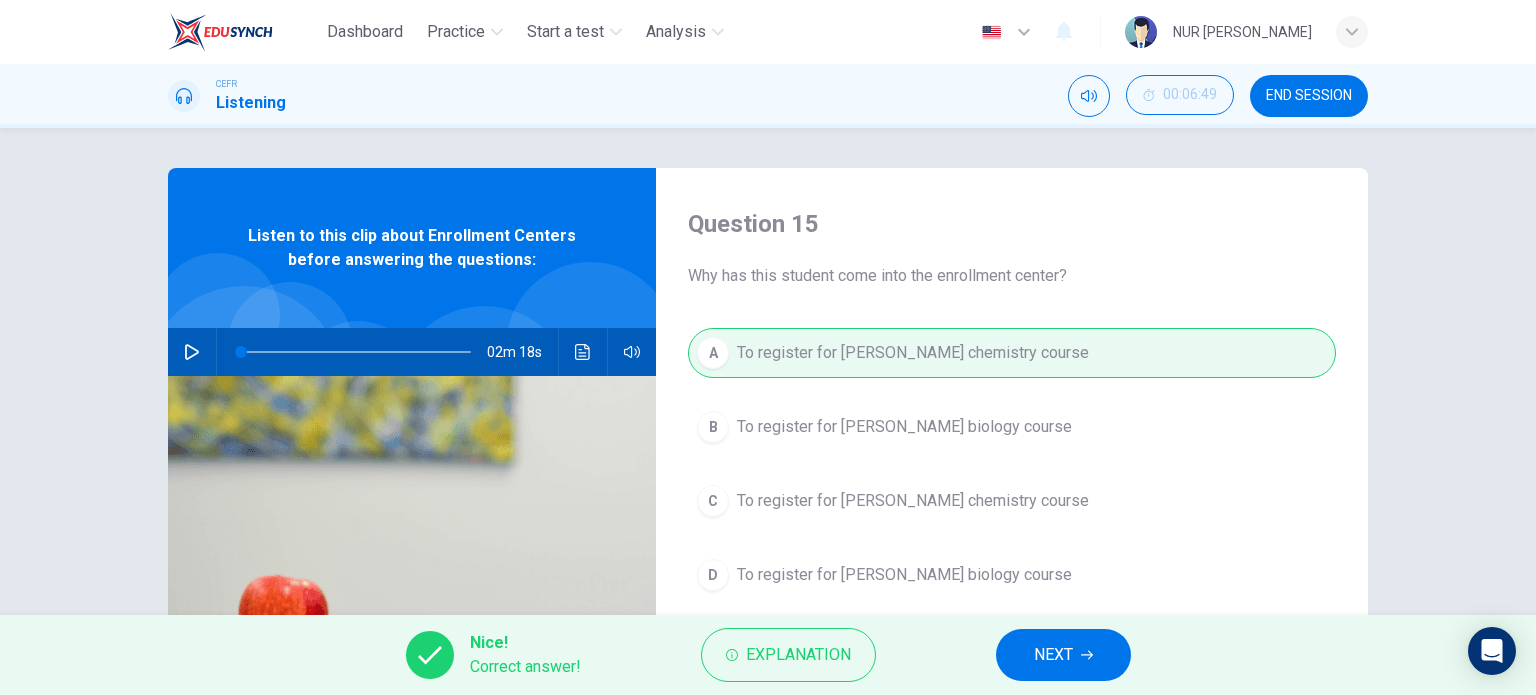 click on "NEXT" at bounding box center [1063, 655] 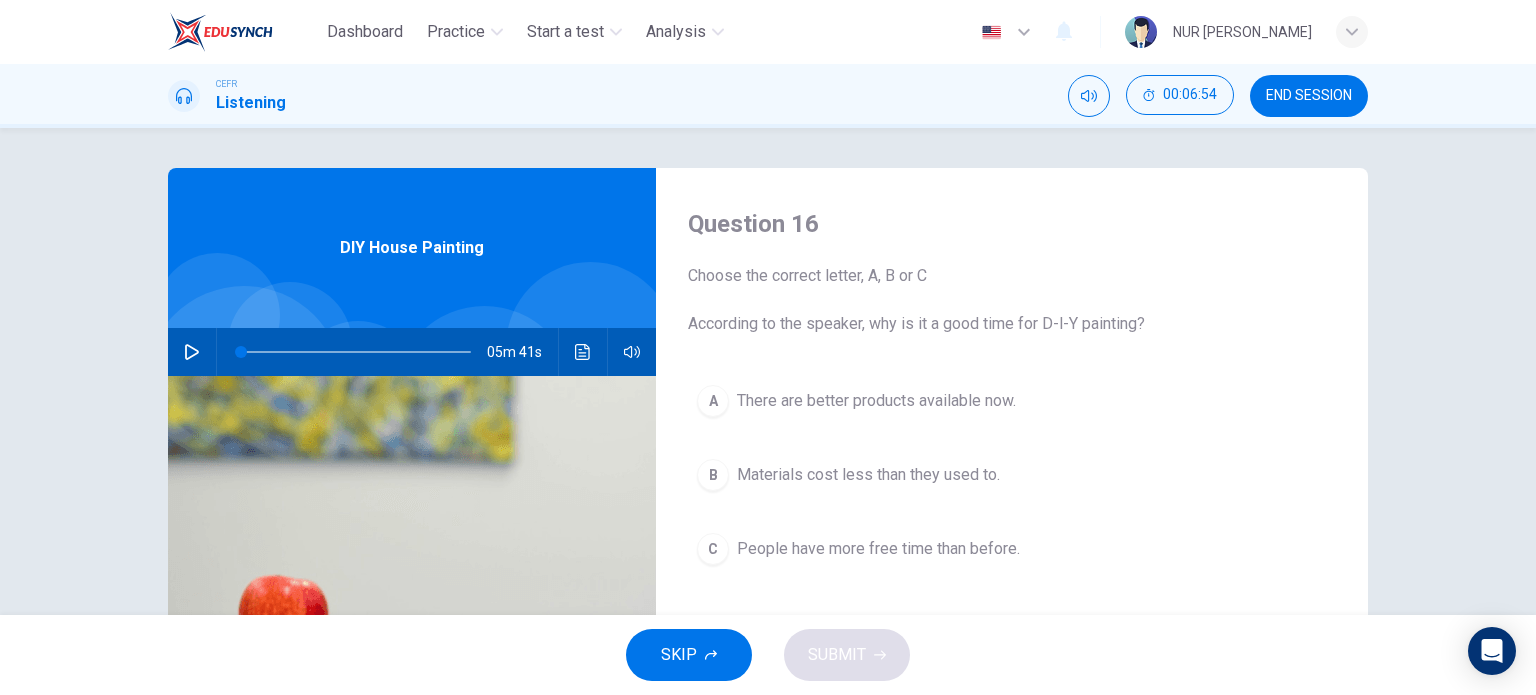 drag, startPoint x: 868, startPoint y: 396, endPoint x: 840, endPoint y: 551, distance: 157.50873 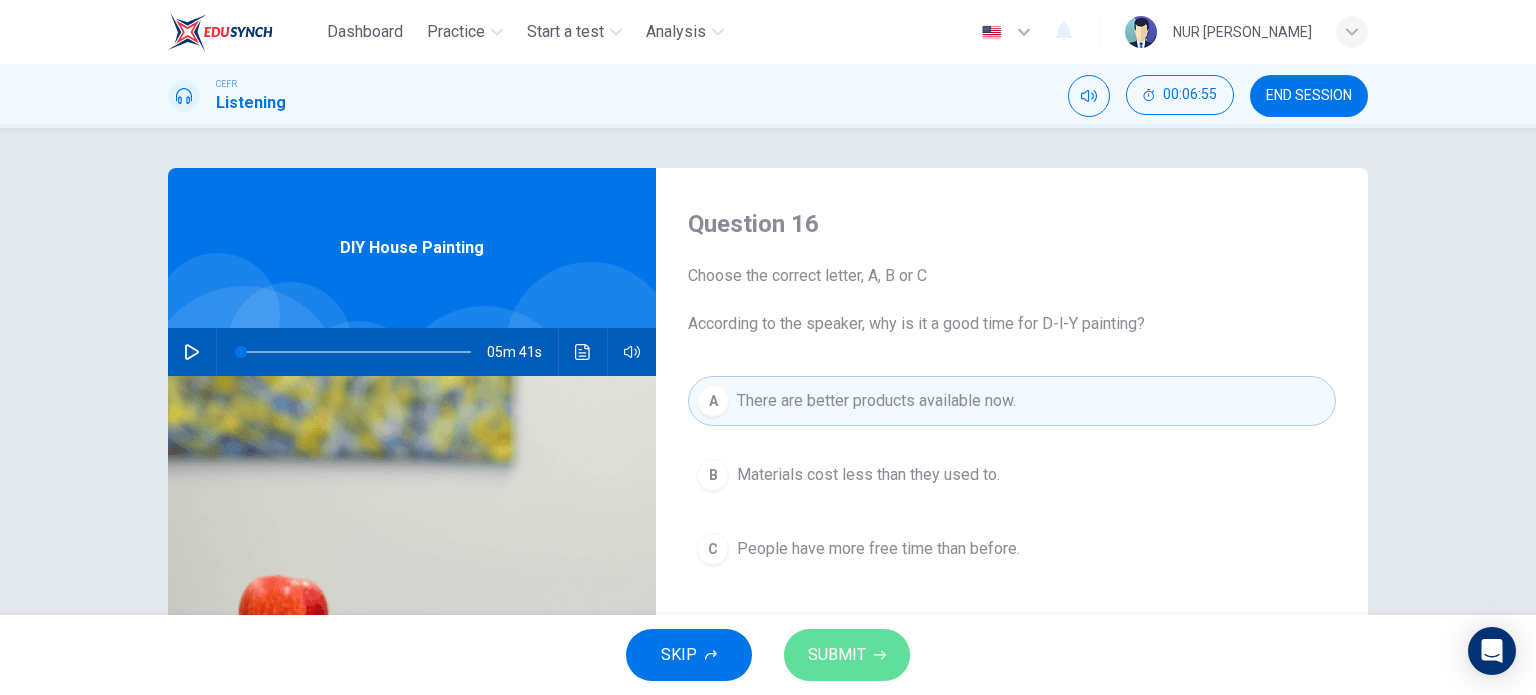 click on "SUBMIT" at bounding box center (847, 655) 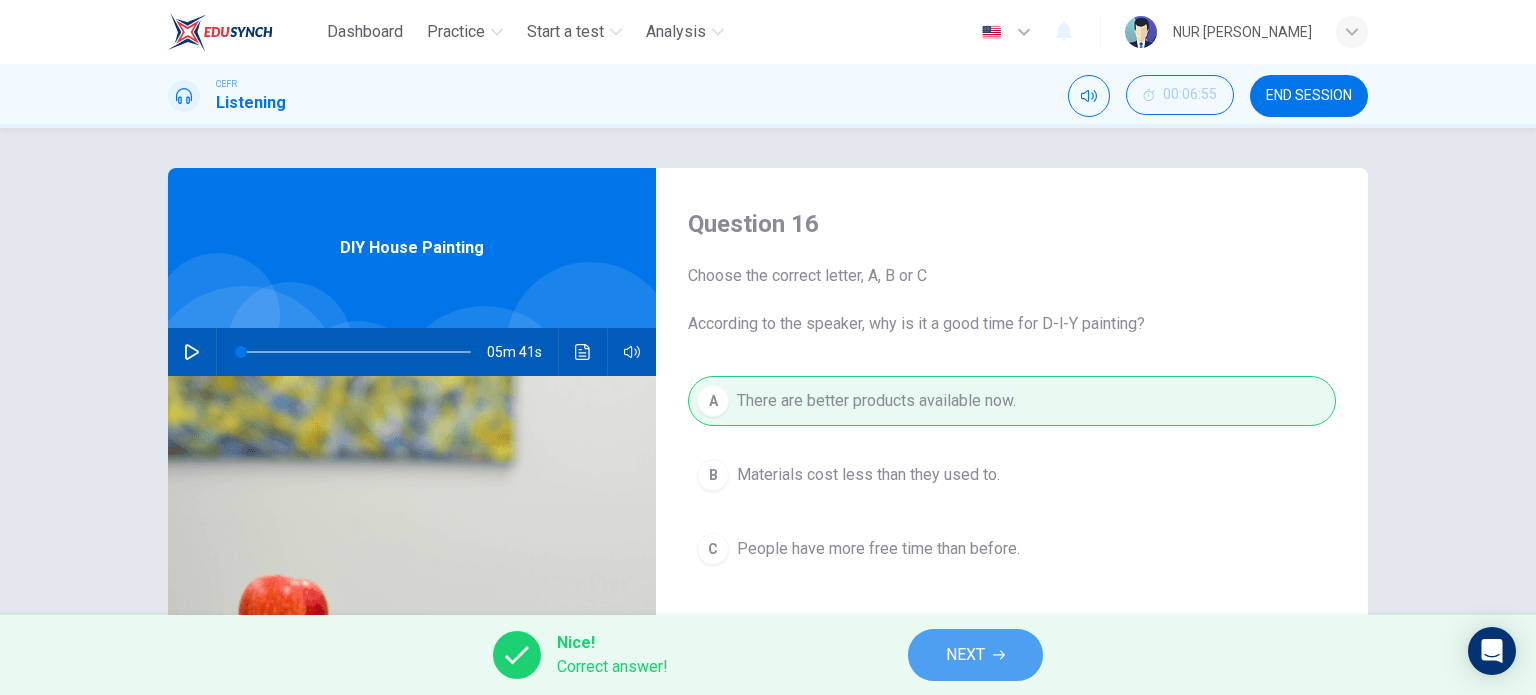 click on "NEXT" at bounding box center (975, 655) 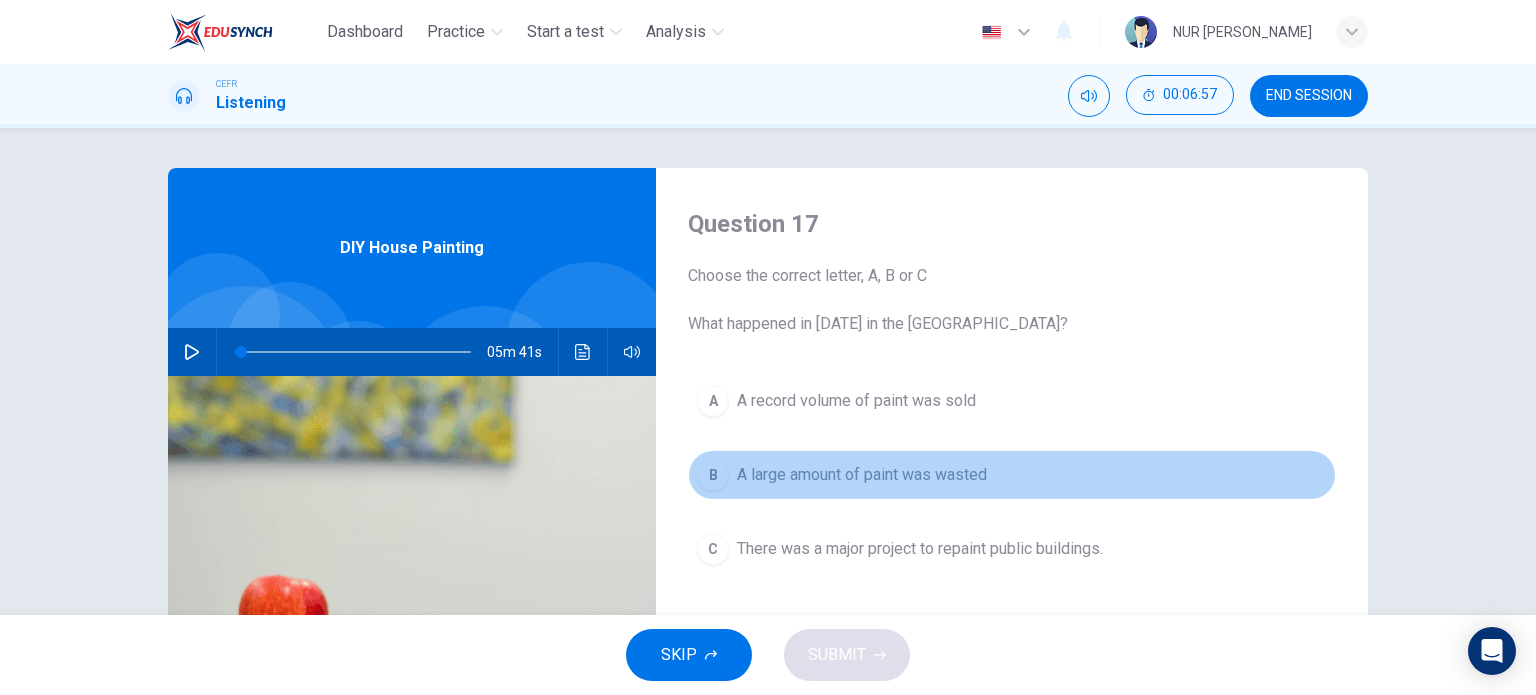 click on "A large amount of paint was wasted" at bounding box center [862, 475] 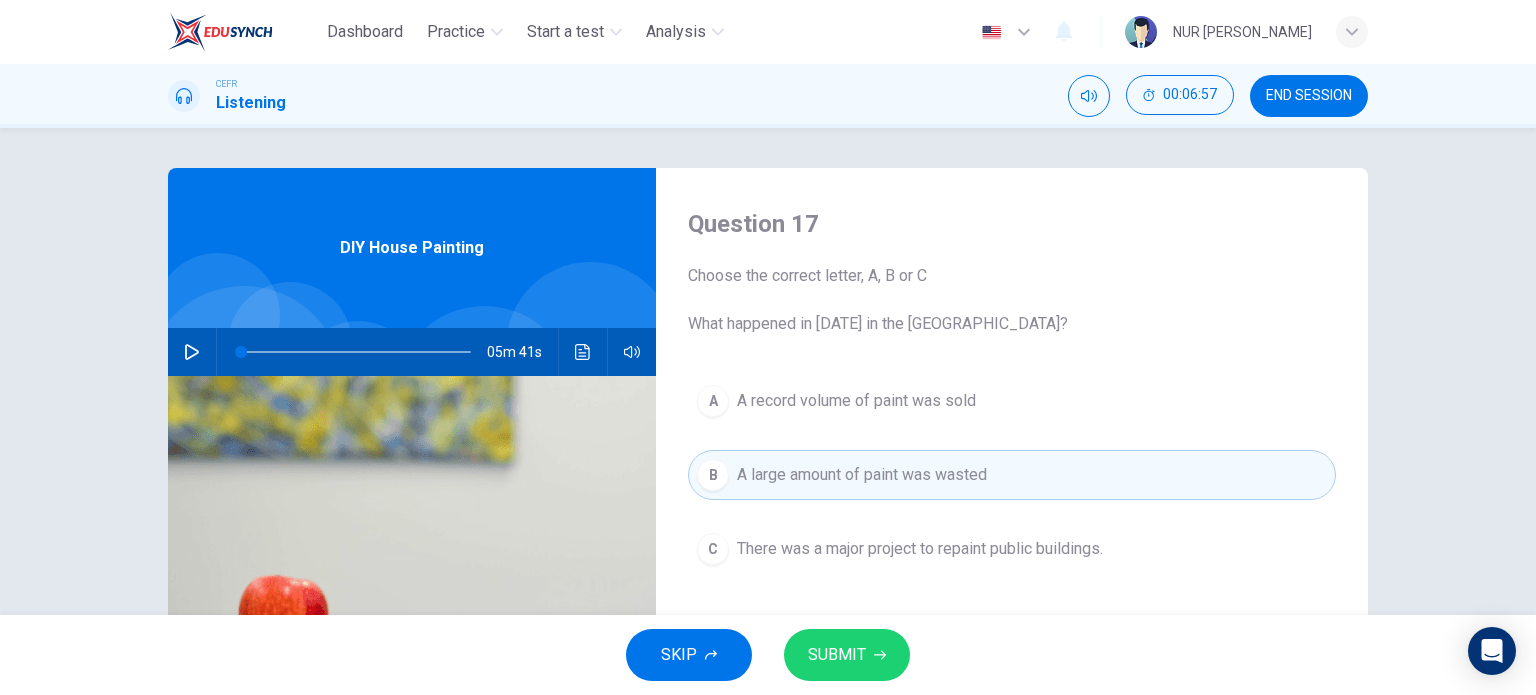 click on "SUBMIT" at bounding box center (847, 655) 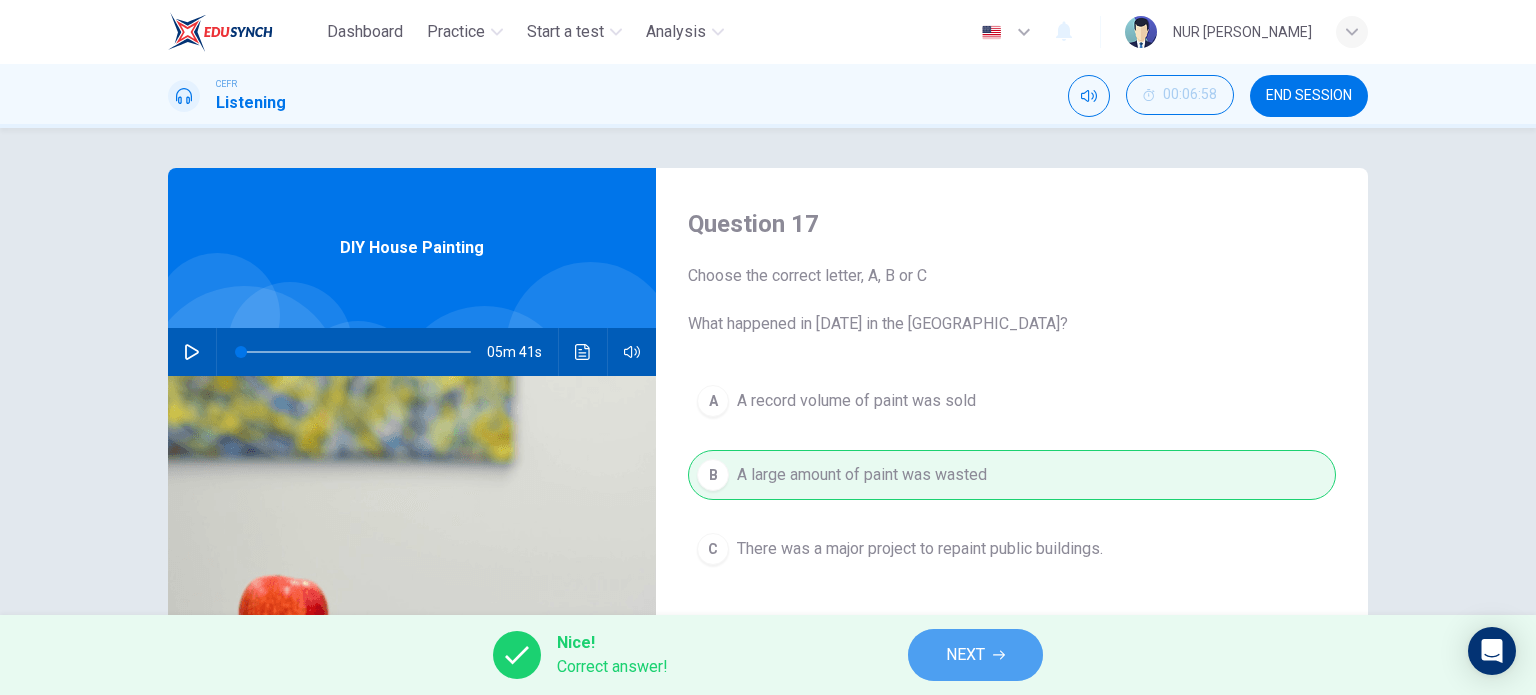 click on "NEXT" at bounding box center (965, 655) 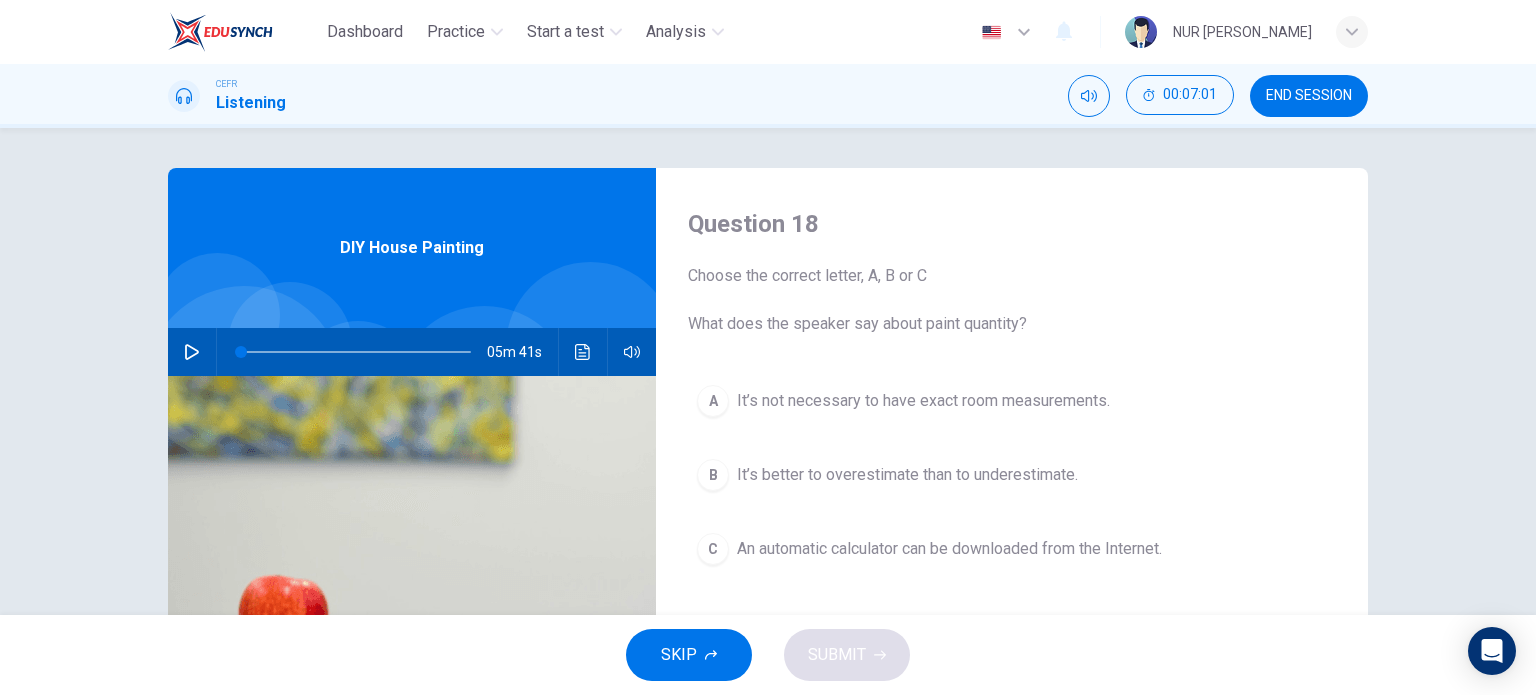 click on "An automatic calculator can be downloaded from the Internet." at bounding box center [949, 549] 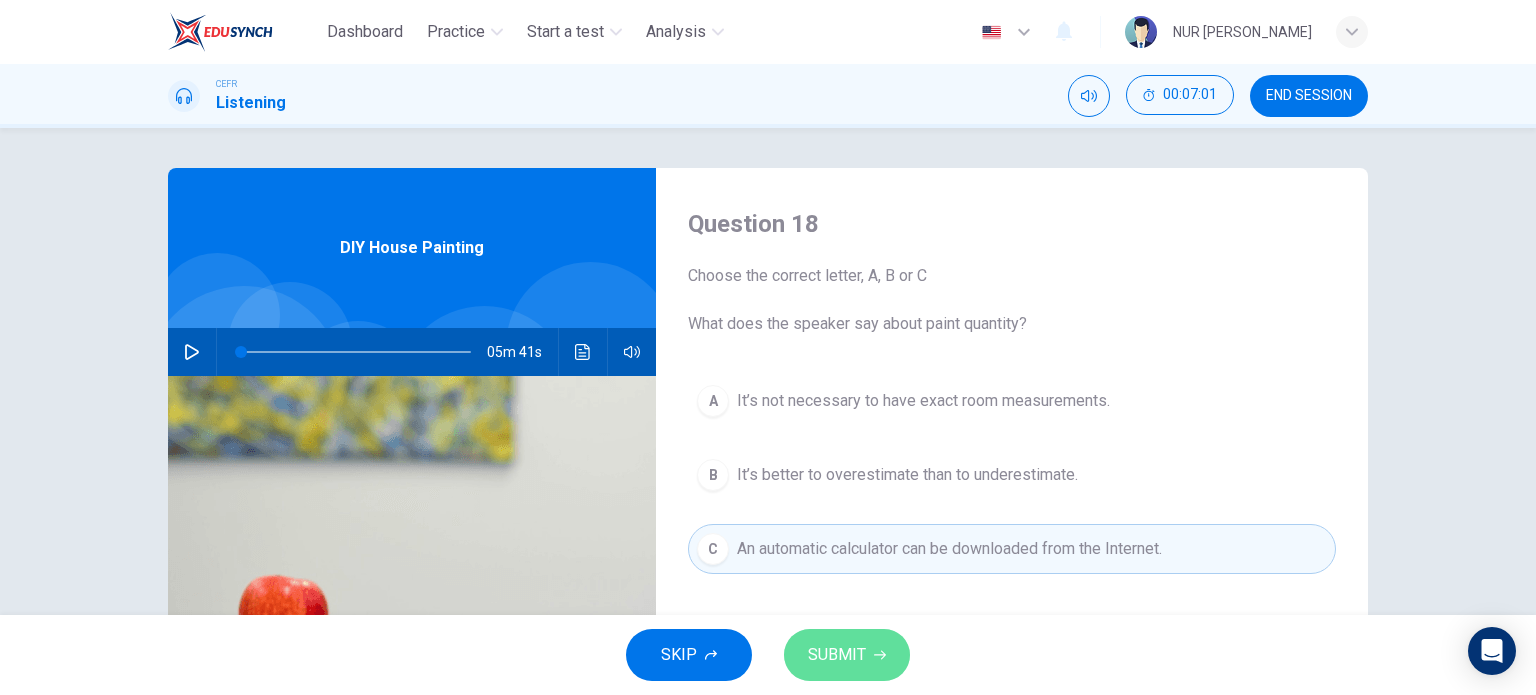 click on "SUBMIT" at bounding box center (847, 655) 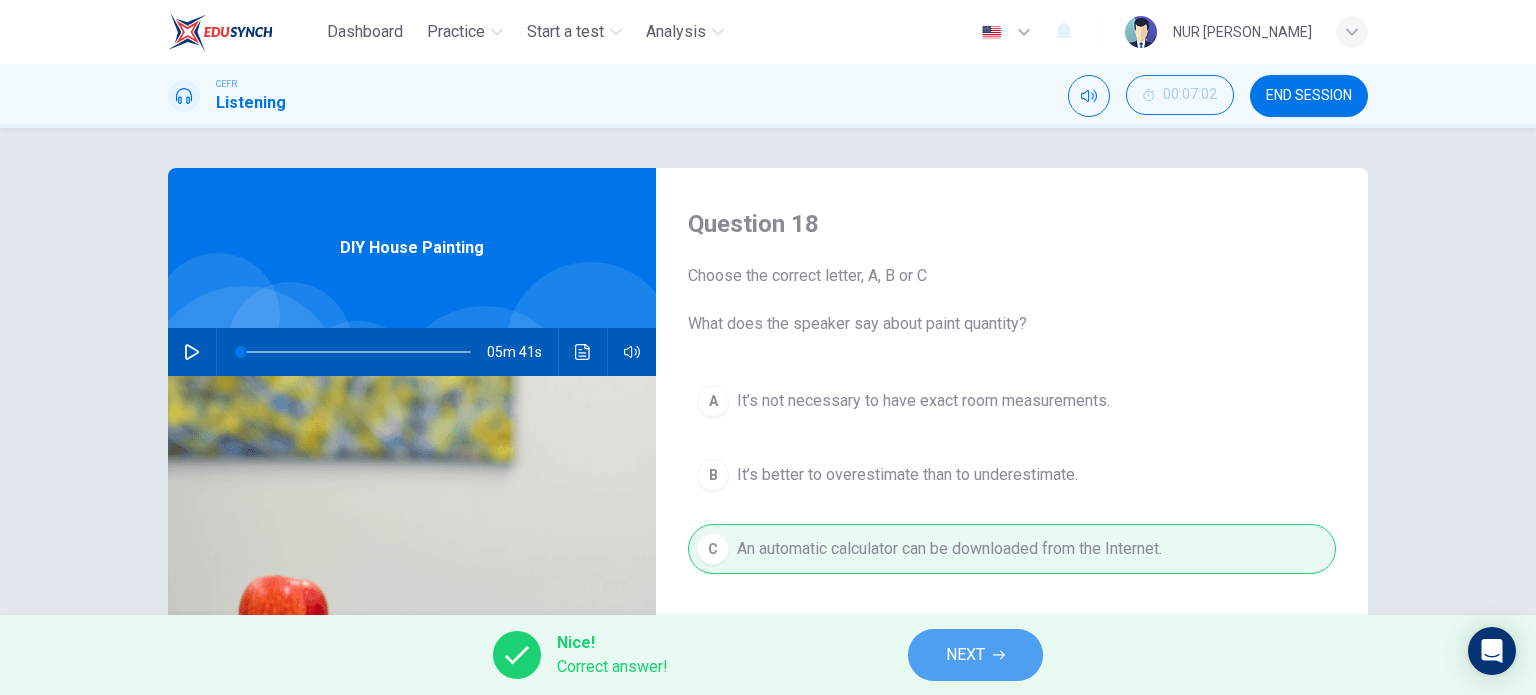 click on "NEXT" at bounding box center [965, 655] 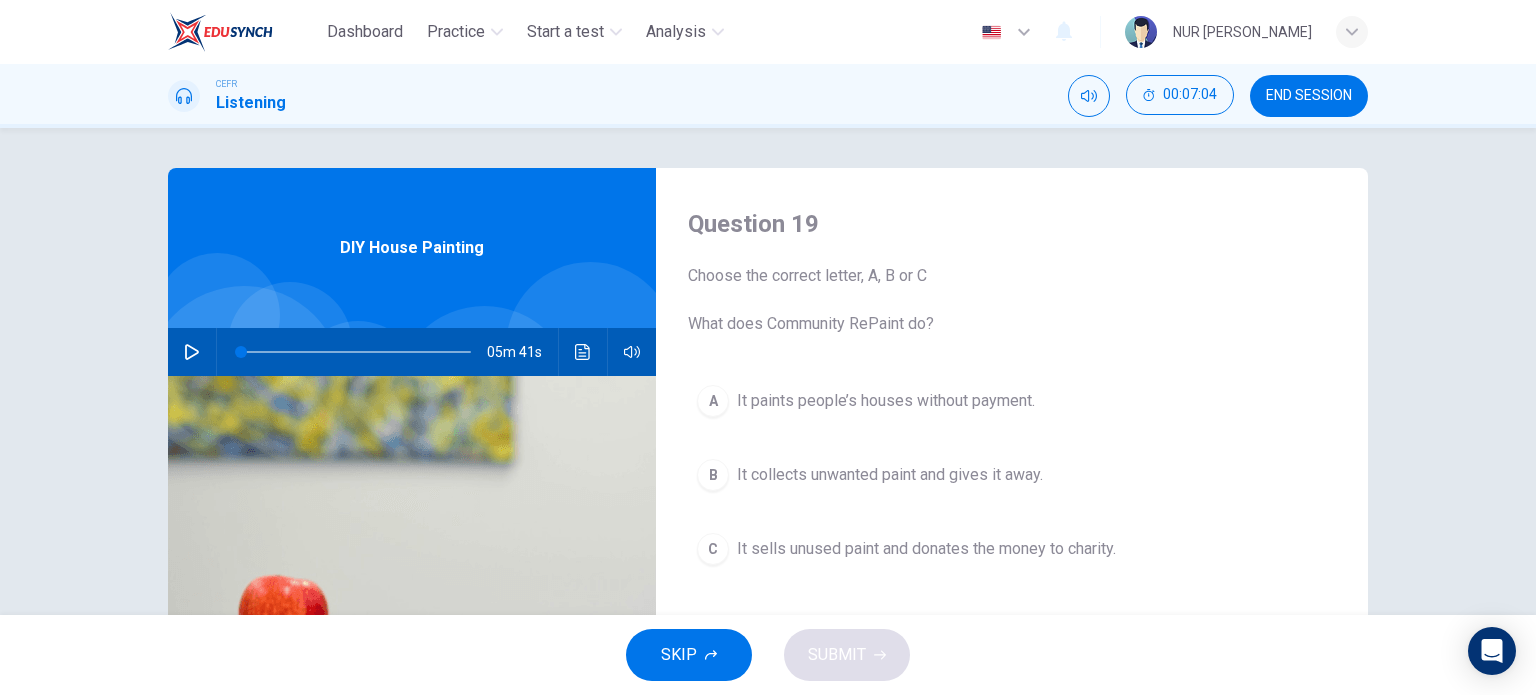 click on "C It sells unused paint and donates the money to charity." at bounding box center [1012, 549] 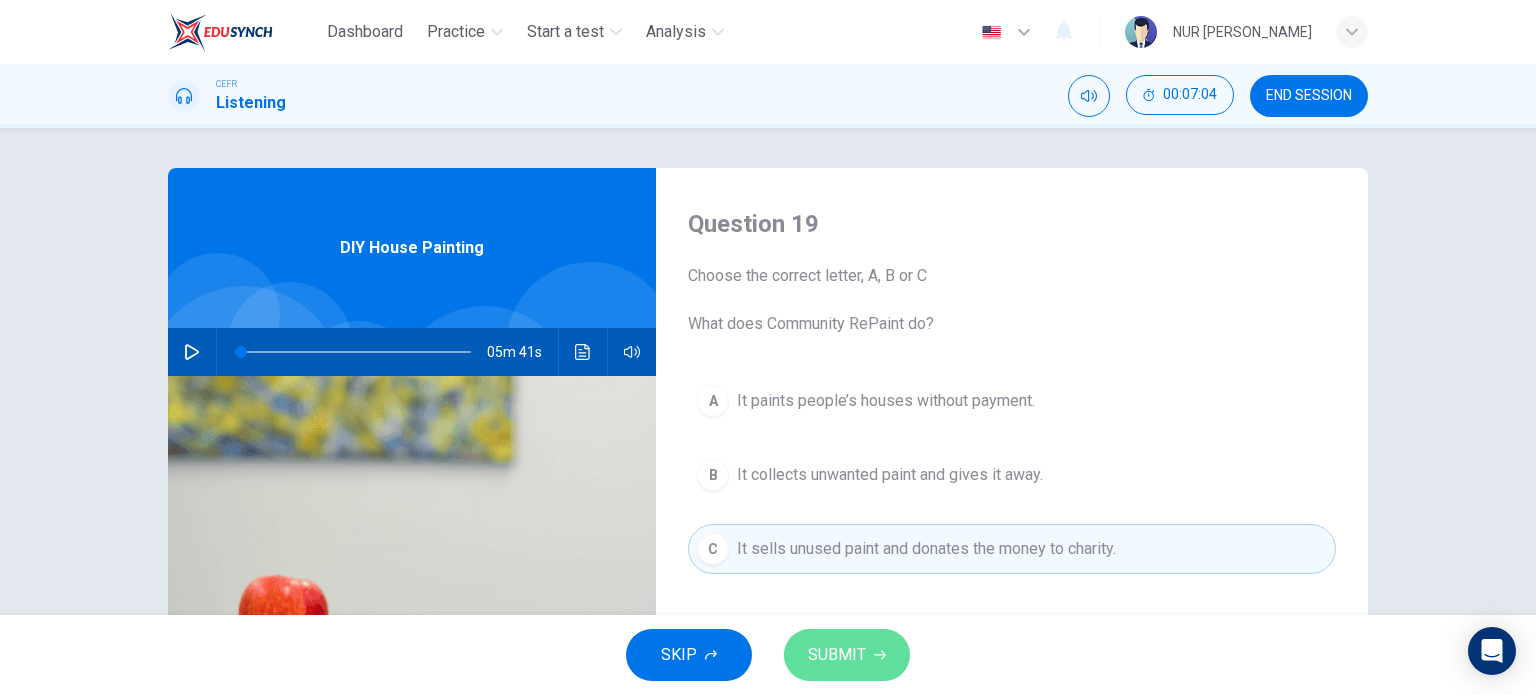 click on "SUBMIT" at bounding box center [847, 655] 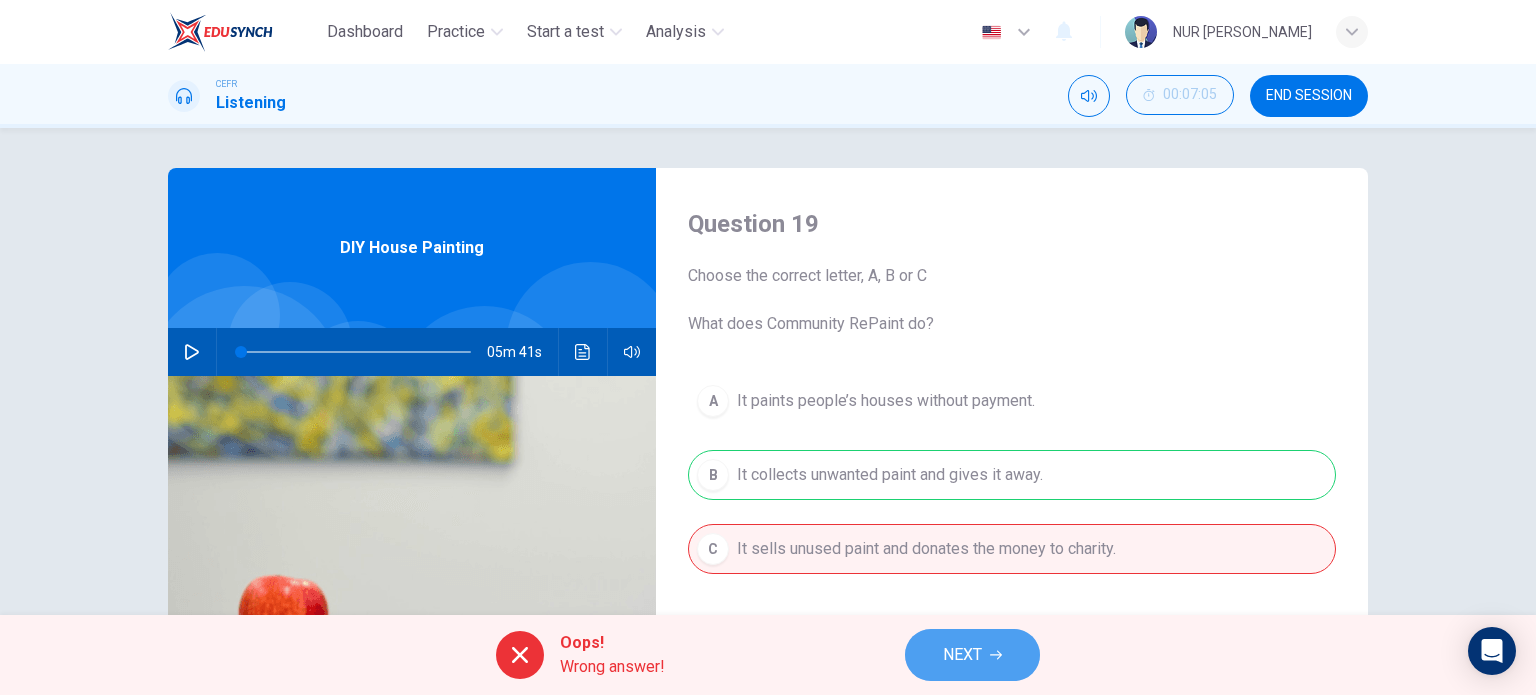 click on "NEXT" at bounding box center [972, 655] 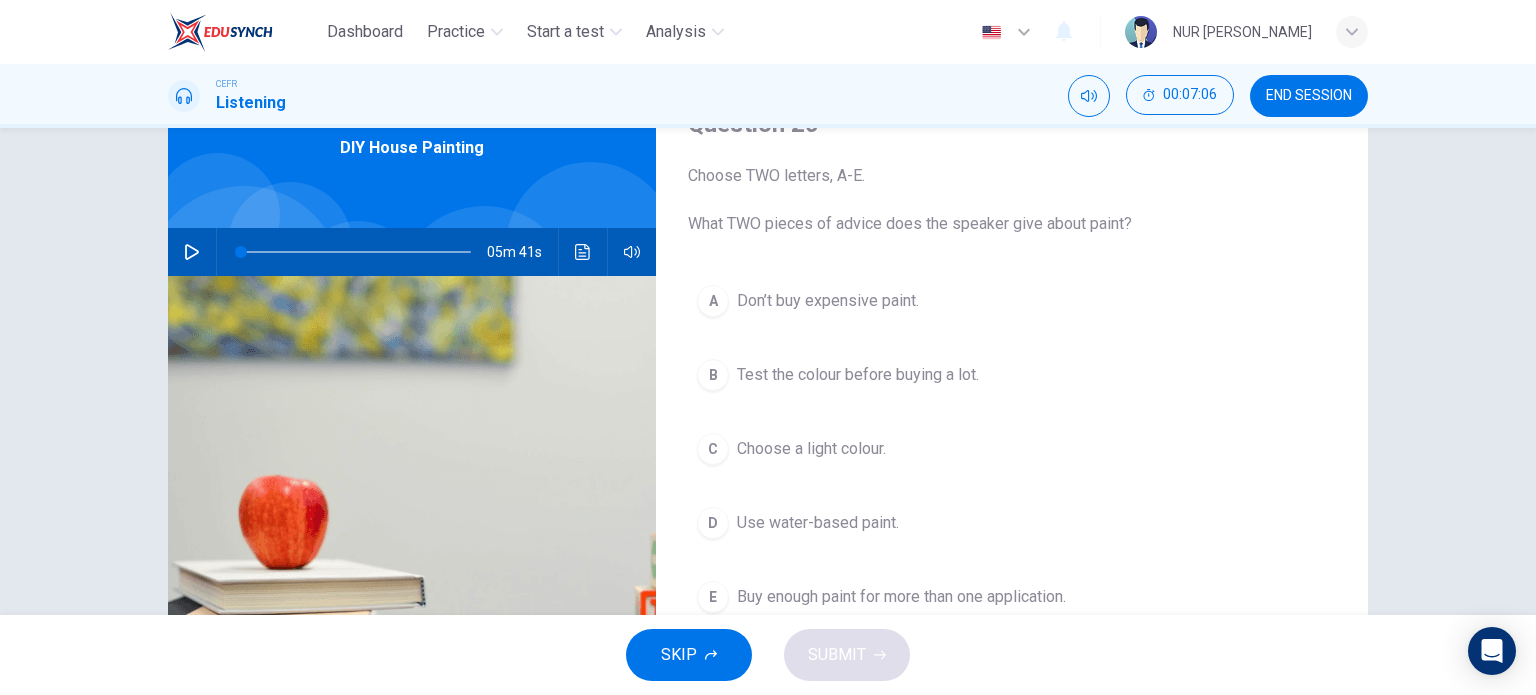 scroll, scrollTop: 200, scrollLeft: 0, axis: vertical 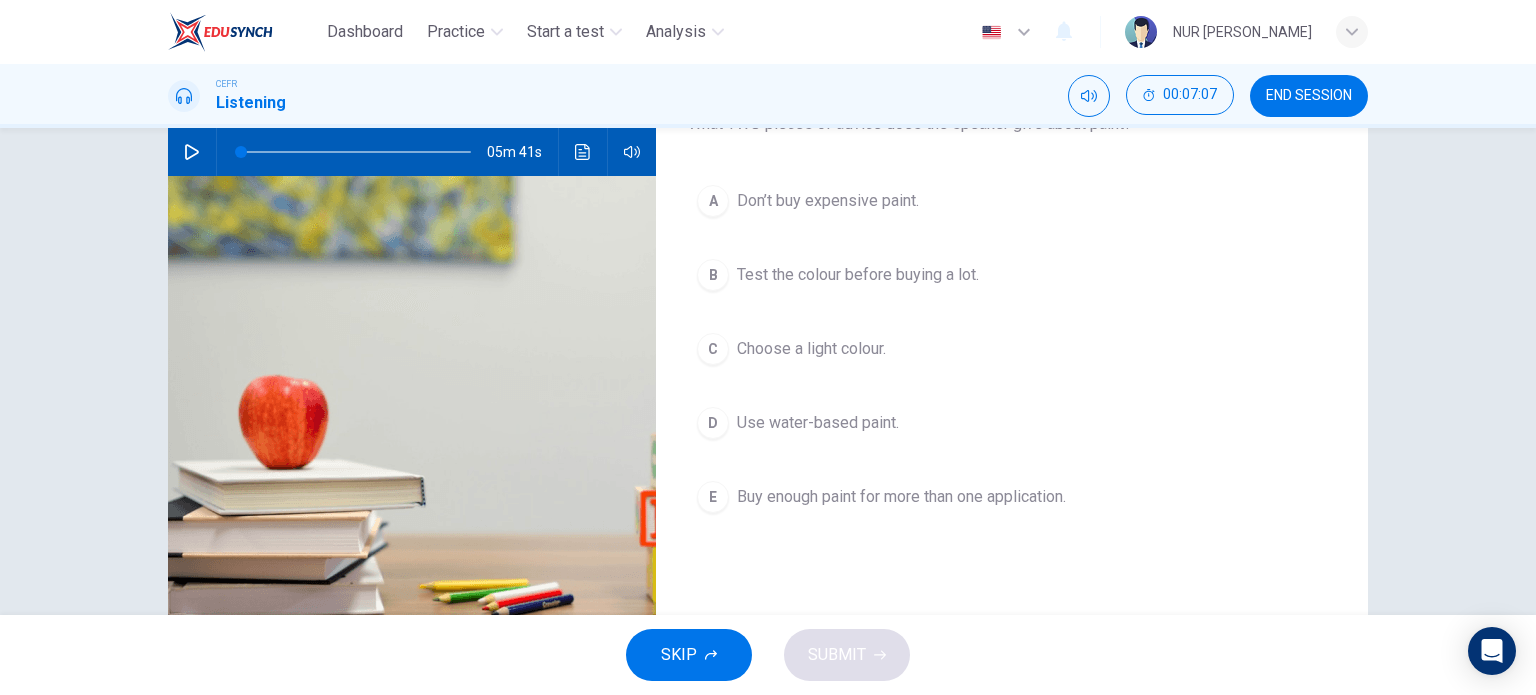 click on "B Test the colour before buying a lot." at bounding box center (1012, 275) 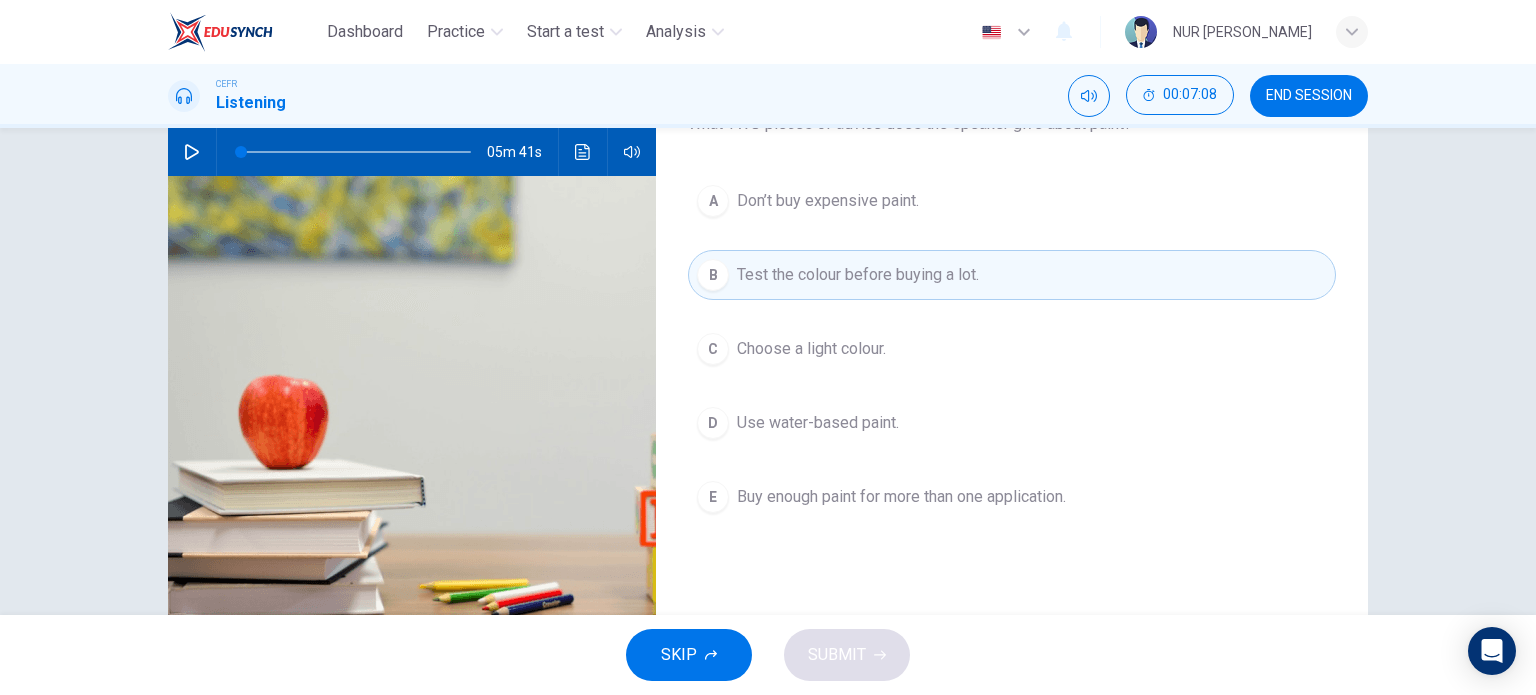 click on "Use water-based paint." at bounding box center (818, 423) 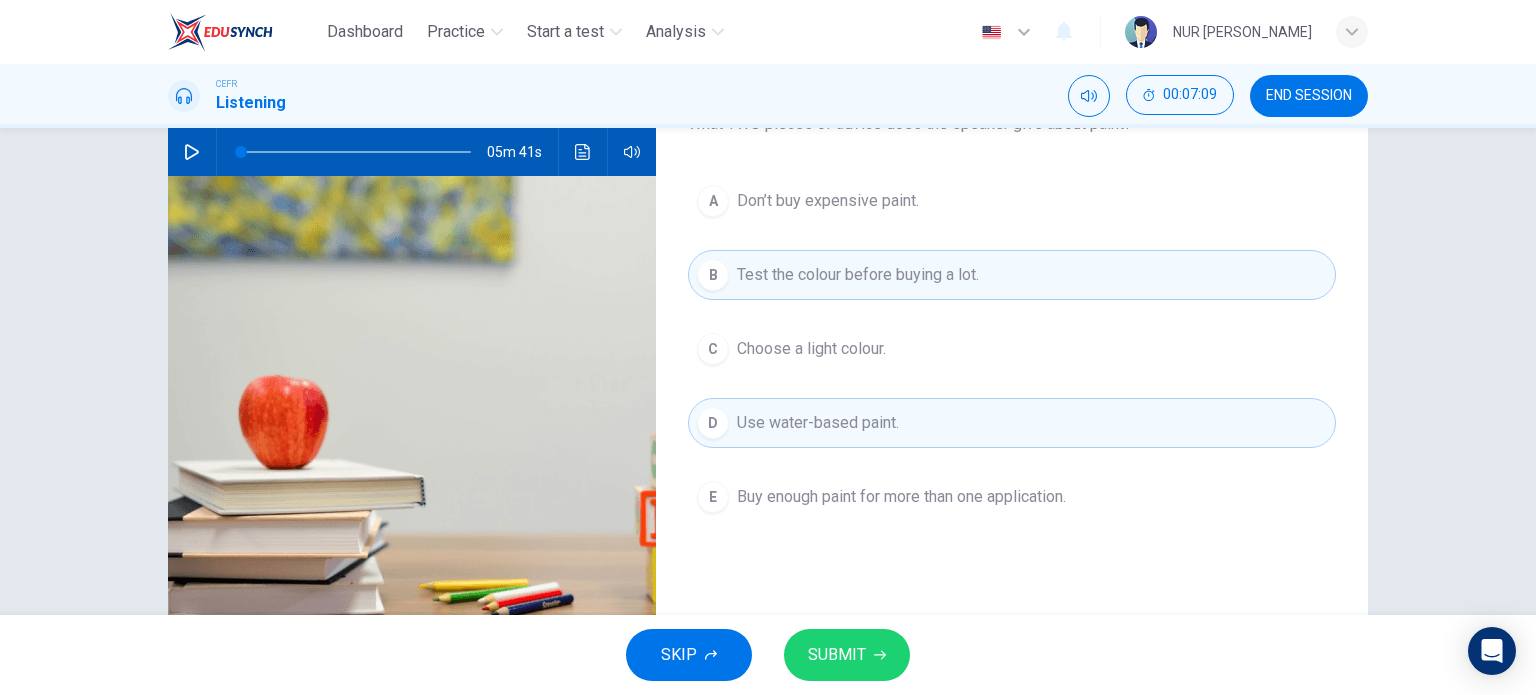 click on "SUBMIT" at bounding box center (847, 655) 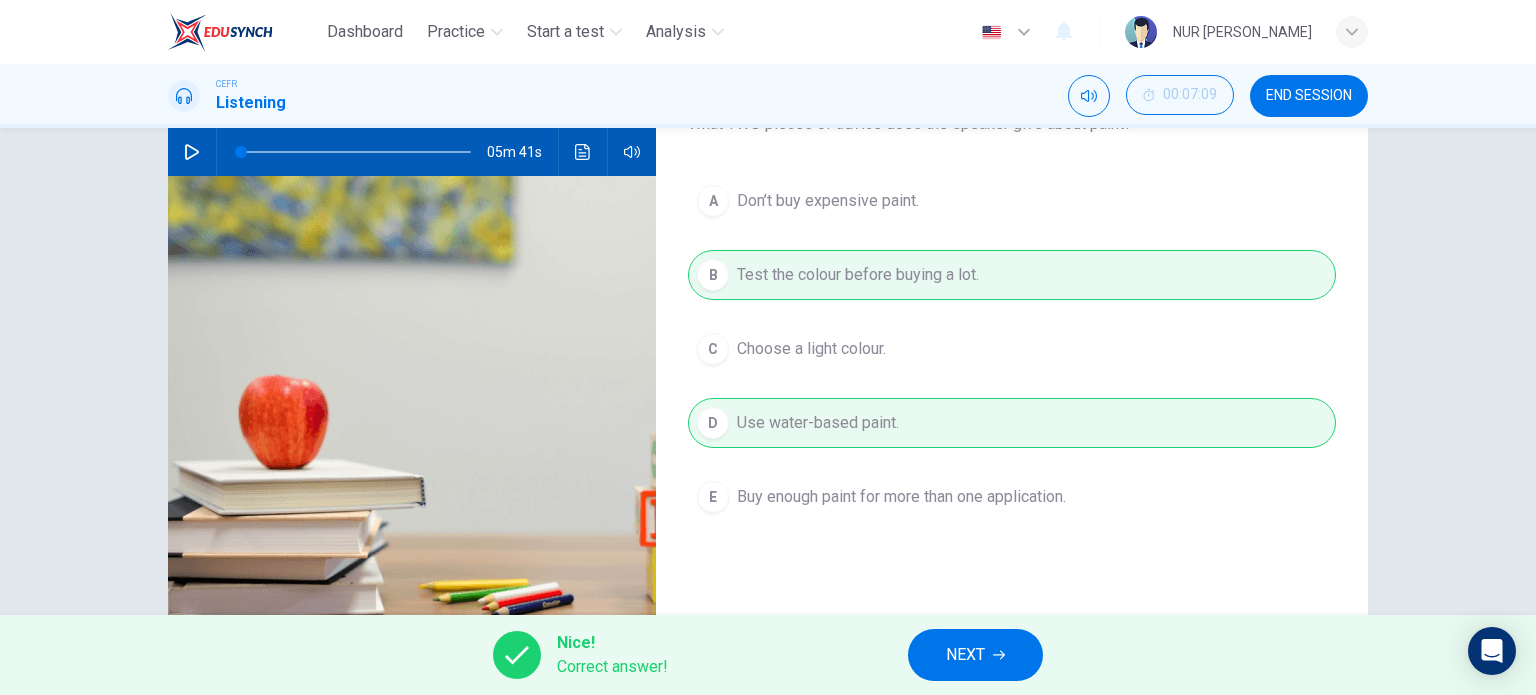 click on "NEXT" at bounding box center (975, 655) 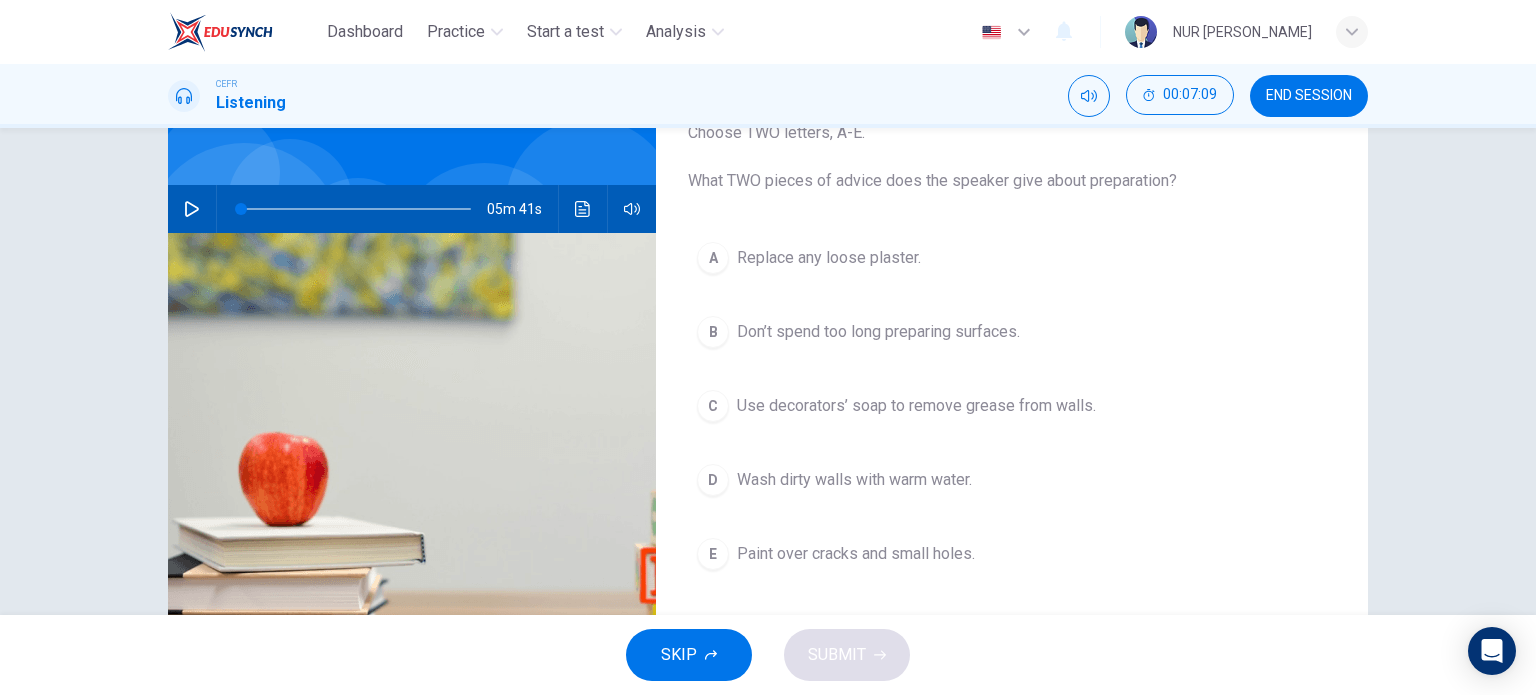 scroll, scrollTop: 100, scrollLeft: 0, axis: vertical 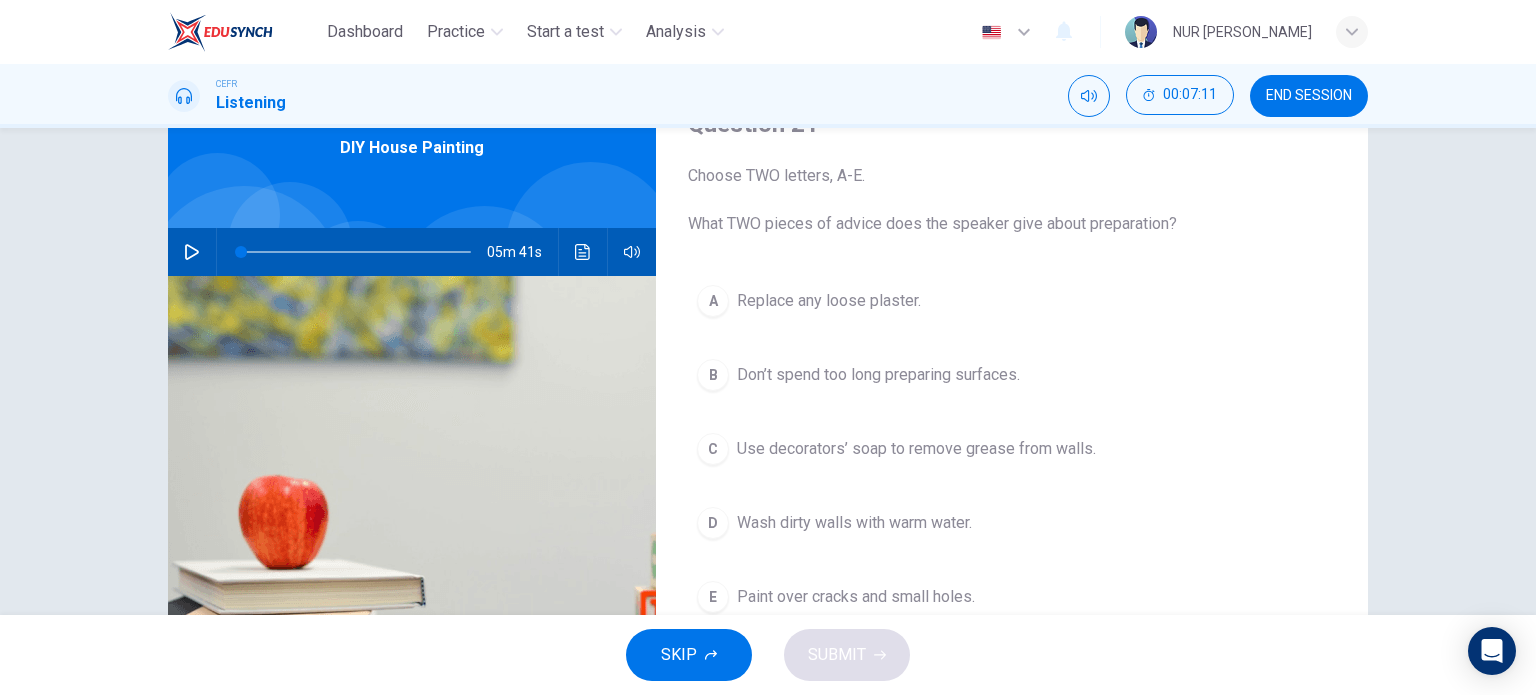 click on "Use decorators’ soap to remove grease from walls." at bounding box center [916, 449] 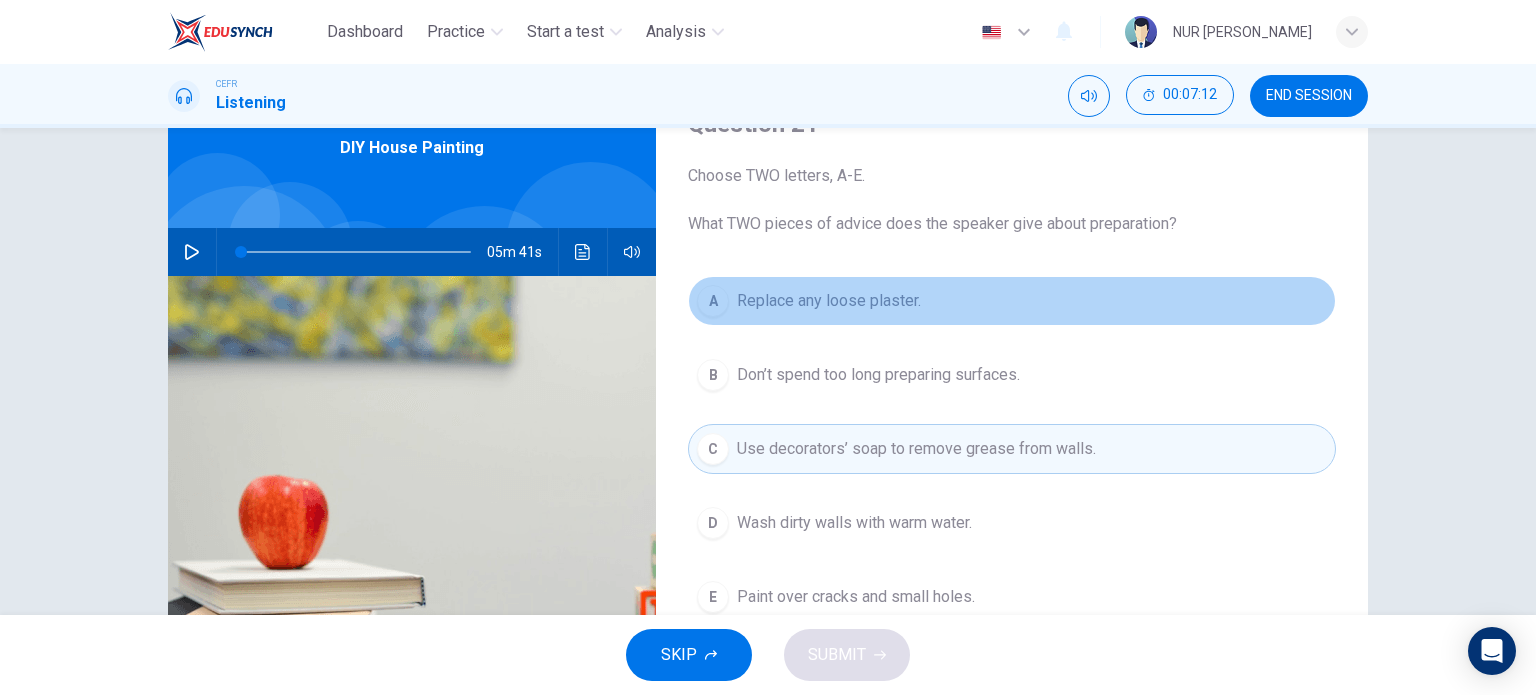 click on "Replace any loose plaster." at bounding box center [829, 301] 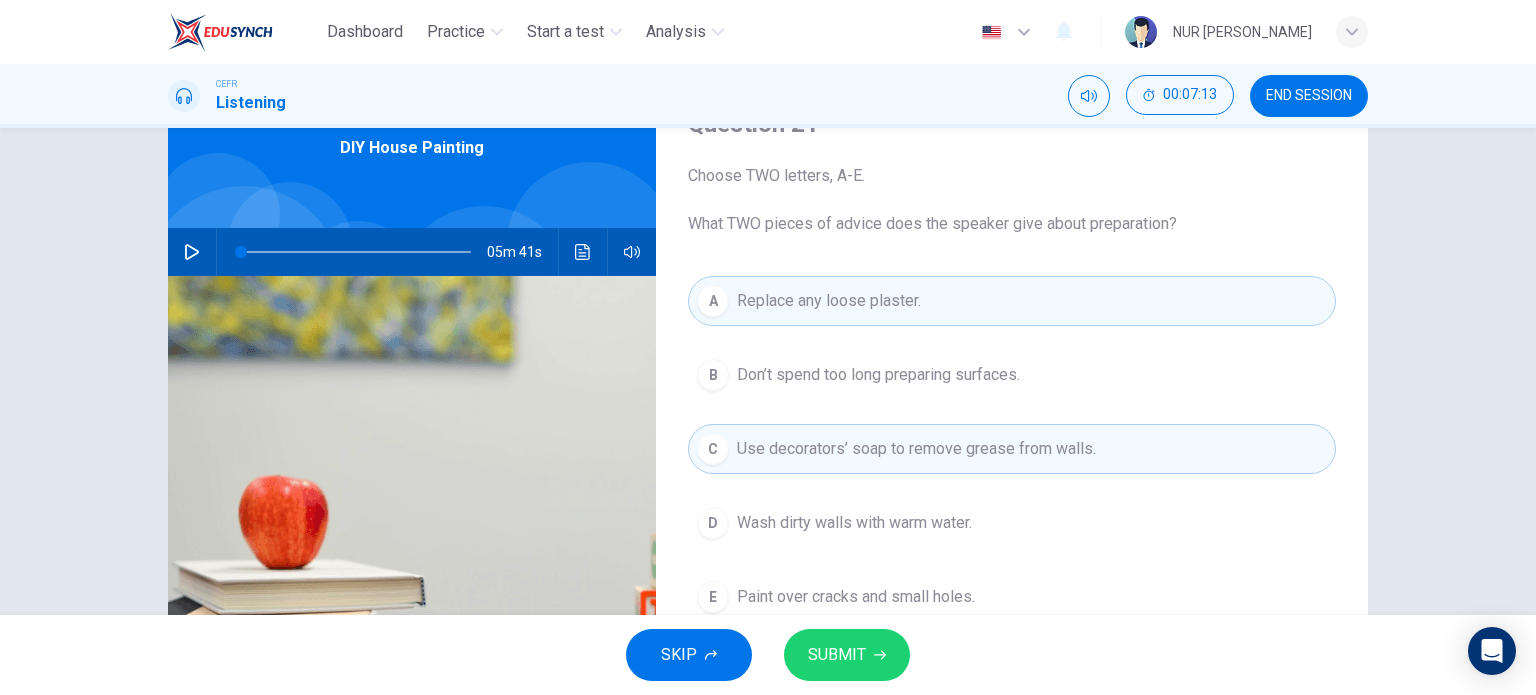 click on "SUBMIT" at bounding box center (837, 655) 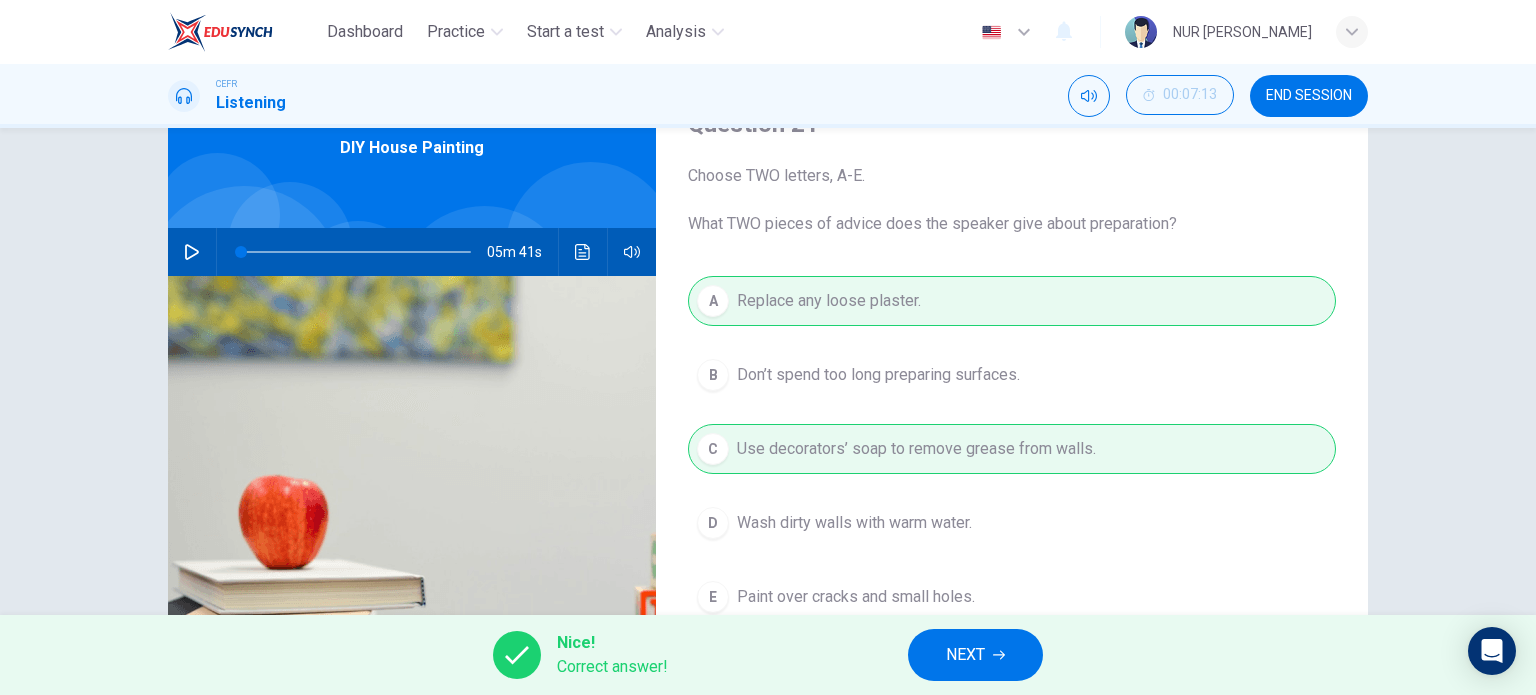 click on "NEXT" at bounding box center (965, 655) 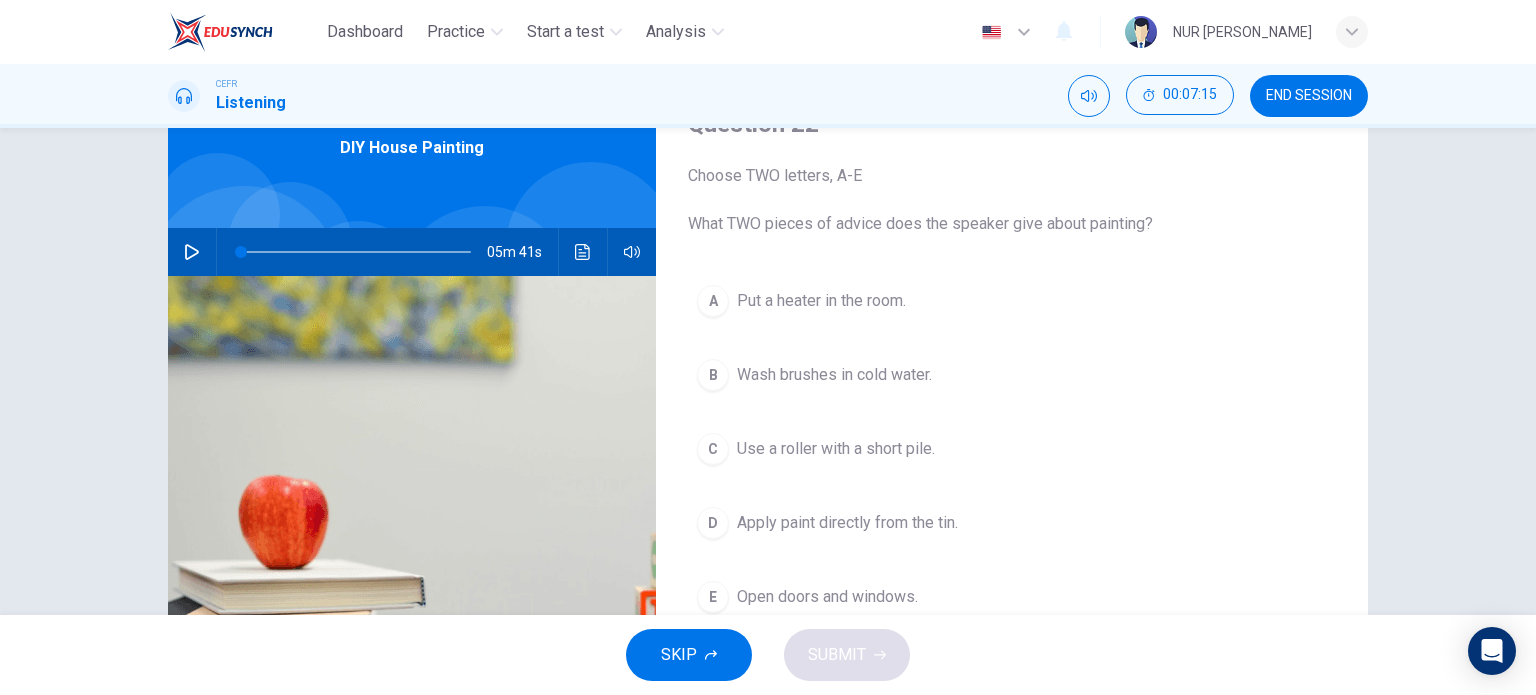 click on "Wash brushes in cold water." at bounding box center (834, 375) 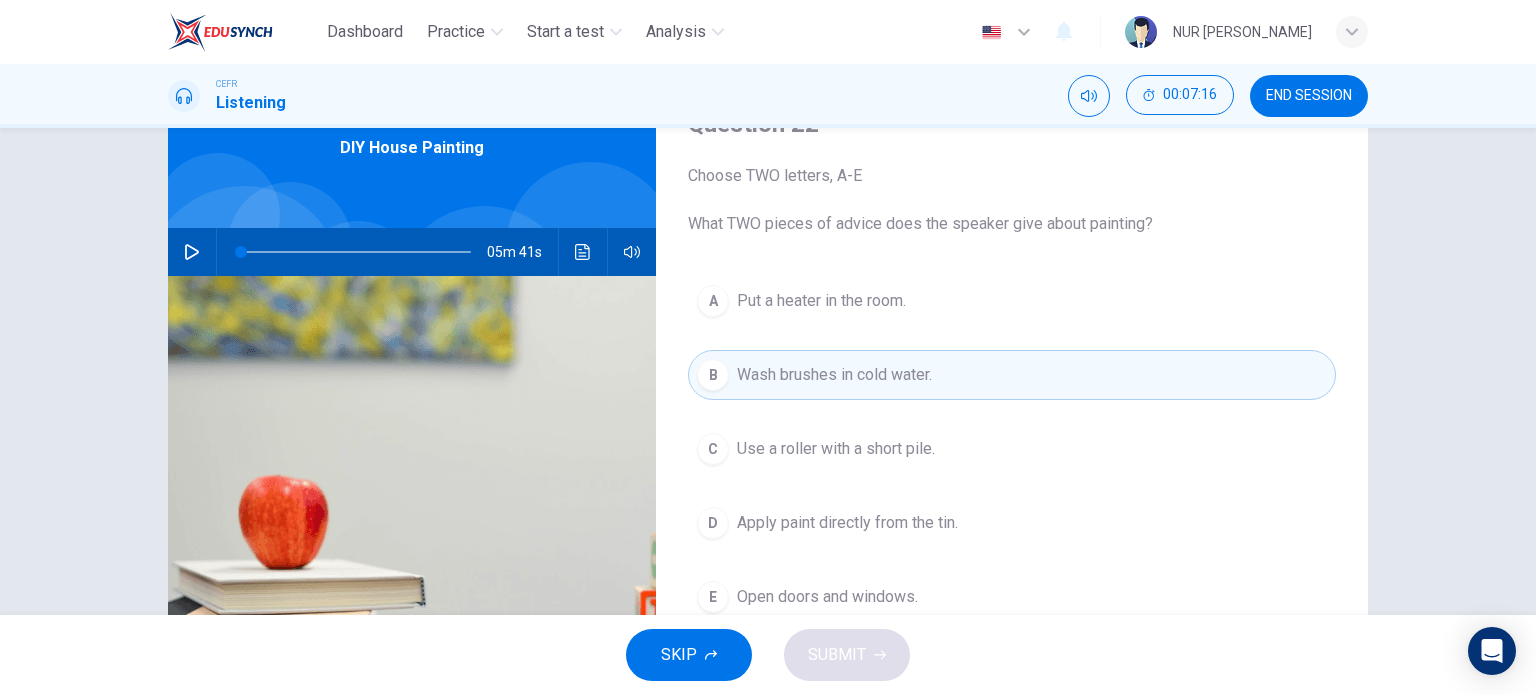click on "Open doors and windows." at bounding box center [827, 597] 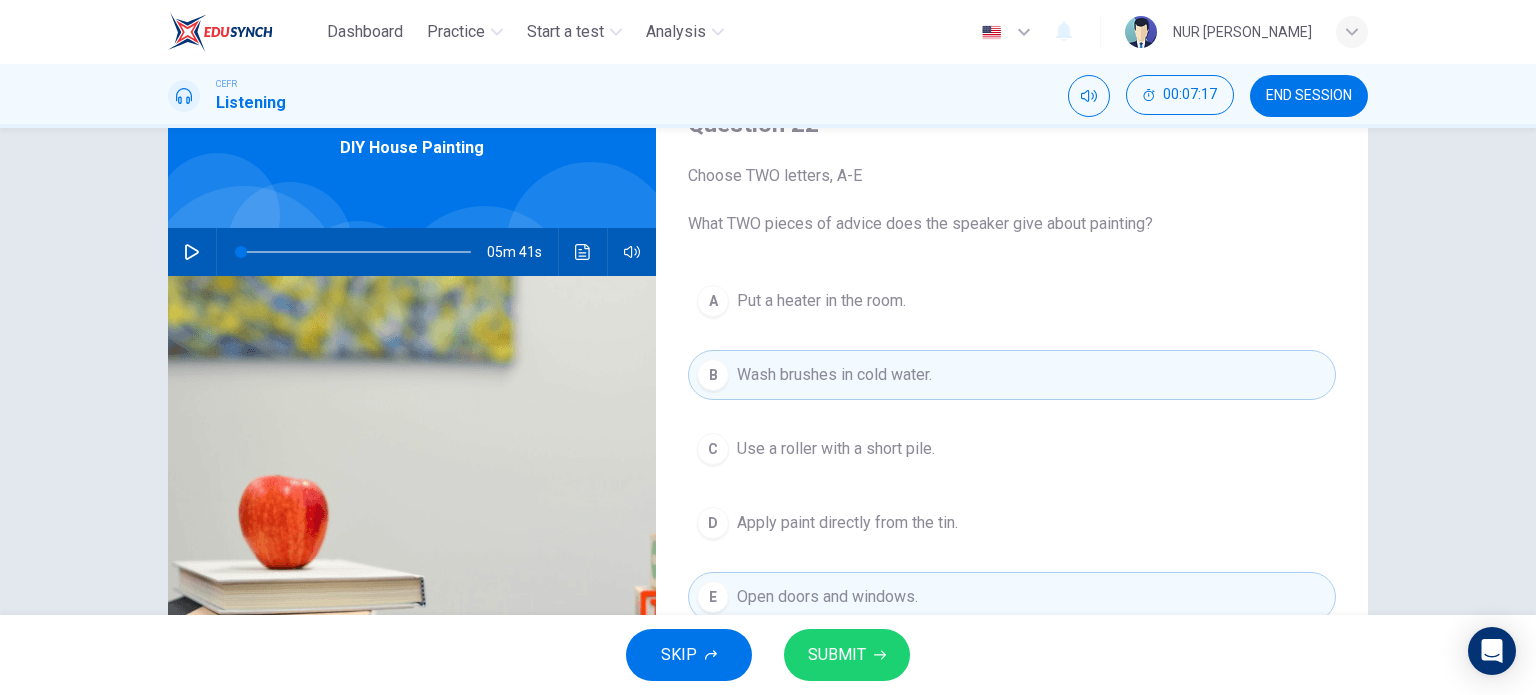 click on "SUBMIT" at bounding box center [837, 655] 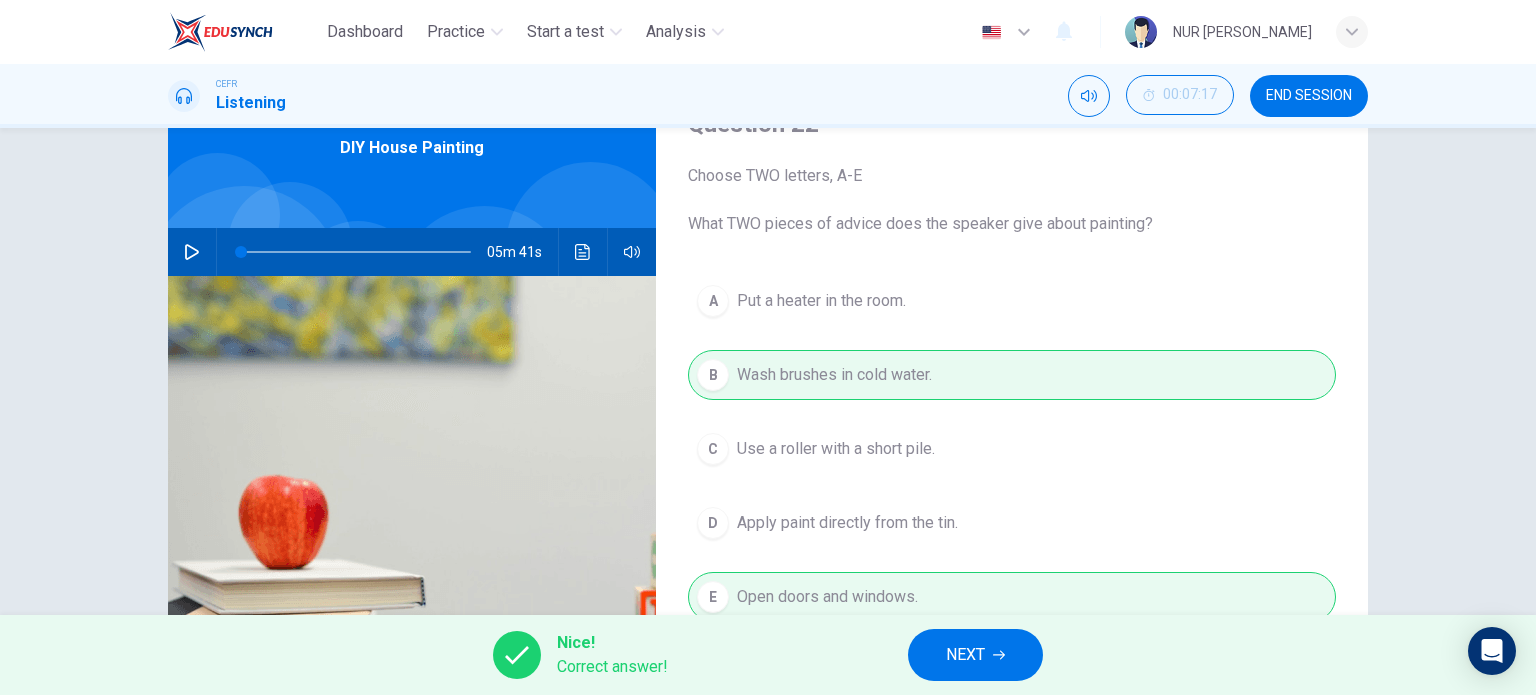 click on "NEXT" at bounding box center [975, 655] 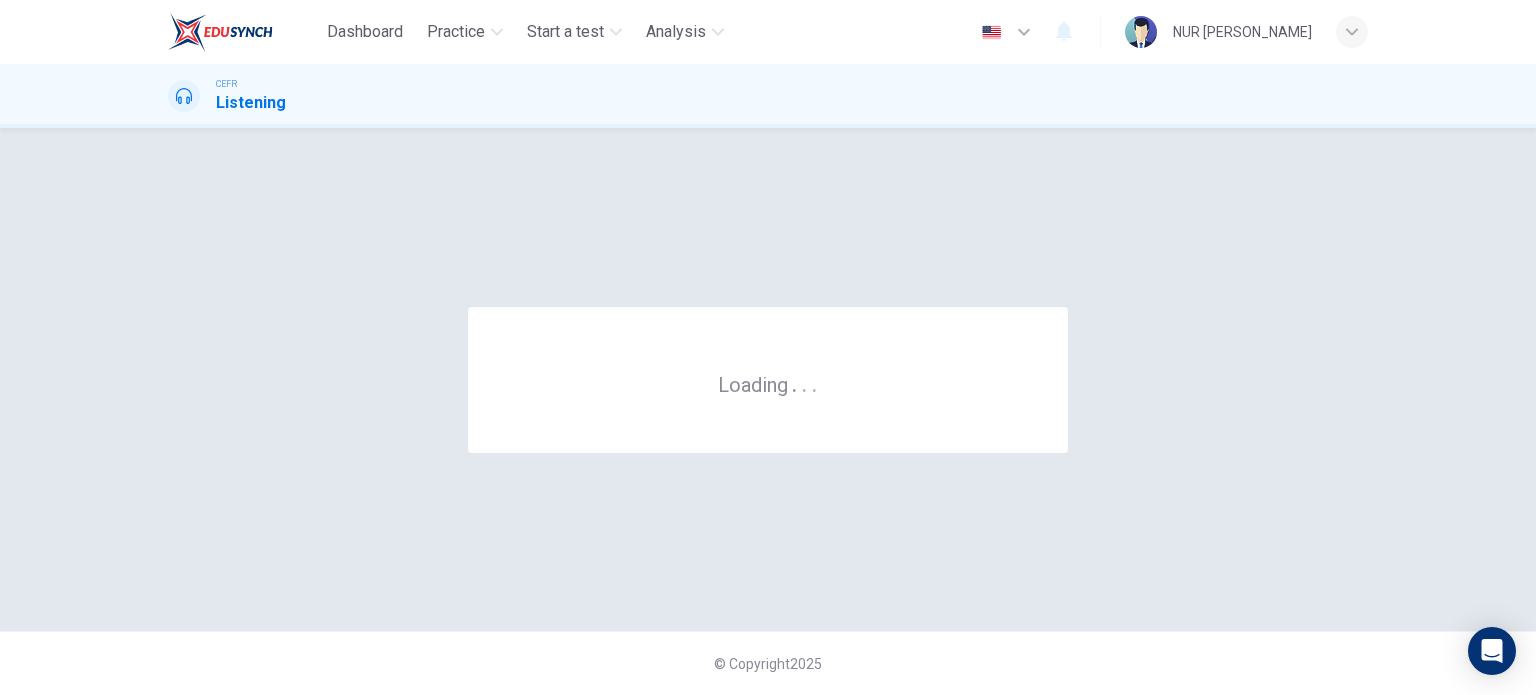 scroll, scrollTop: 0, scrollLeft: 0, axis: both 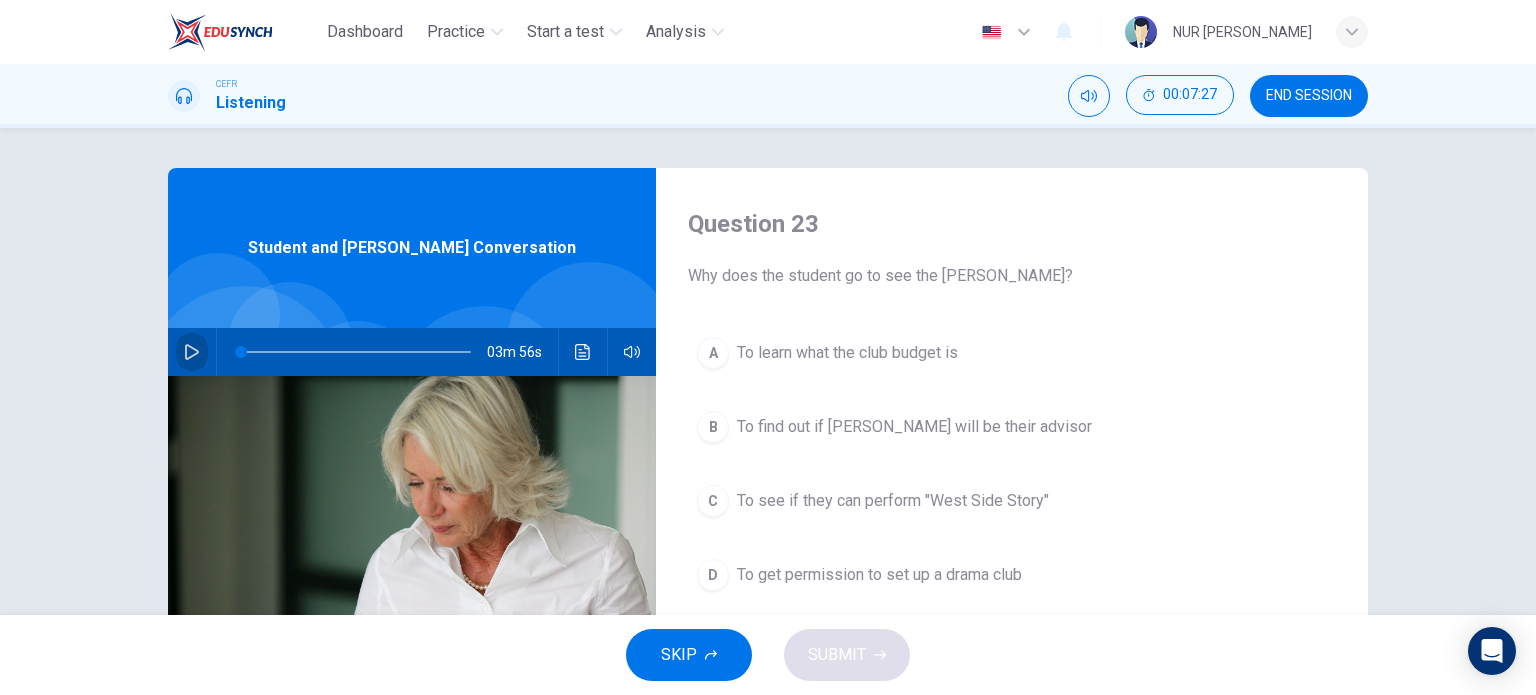 click at bounding box center [192, 352] 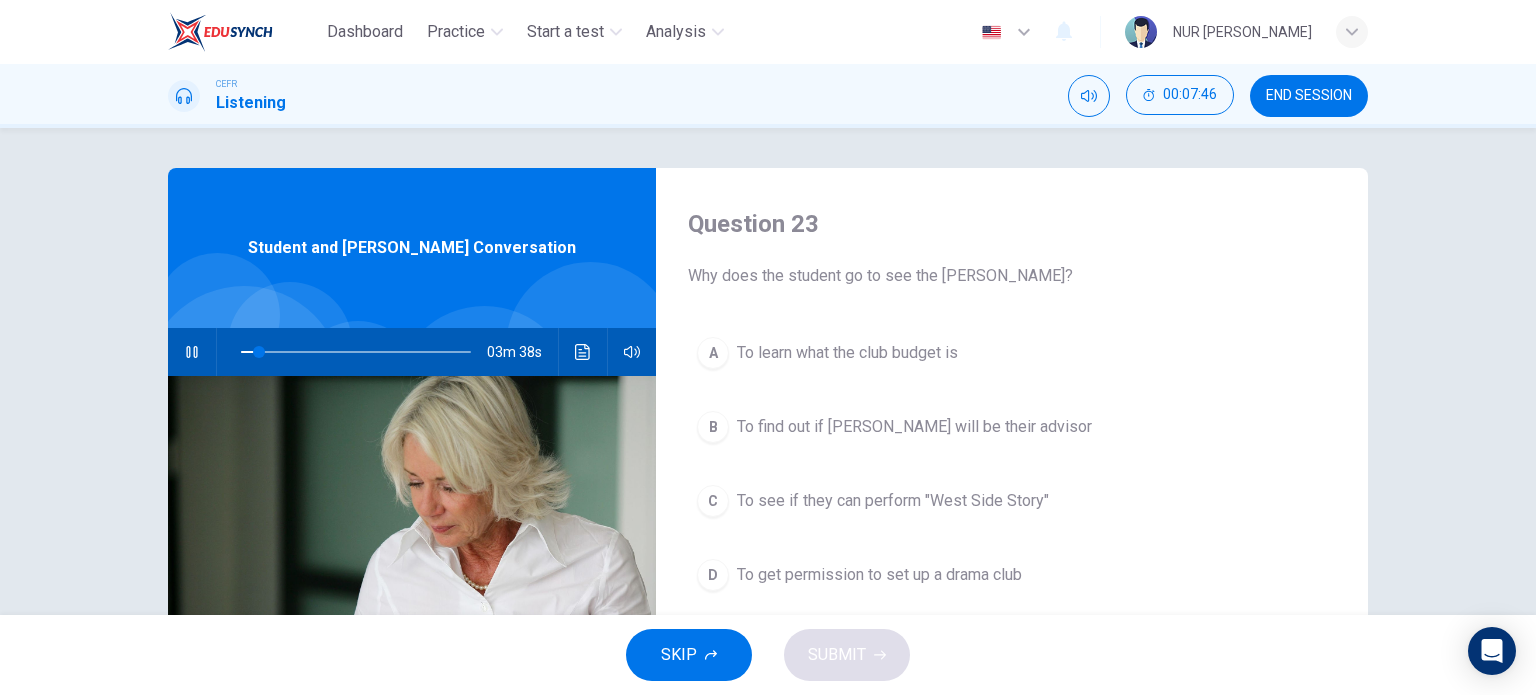 click on "To get permission to set up a drama club" at bounding box center [879, 575] 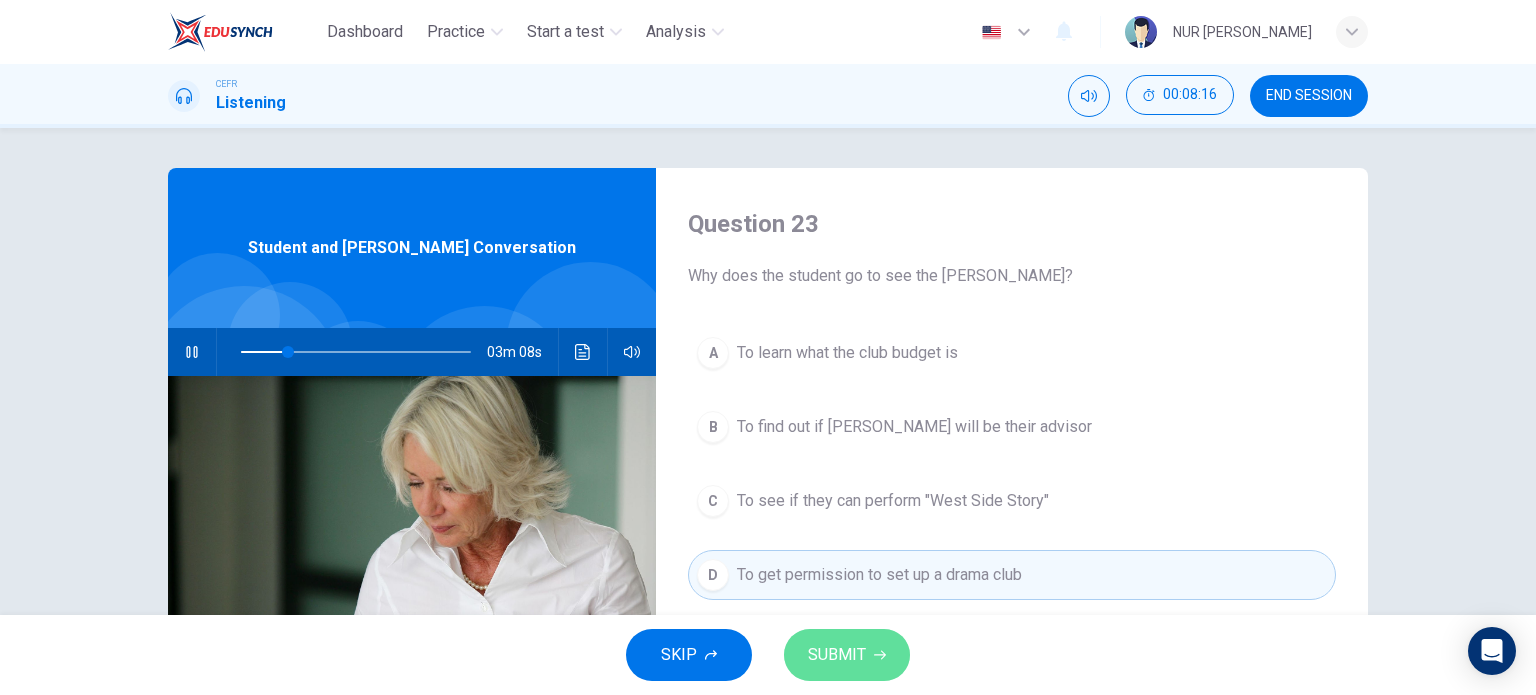 click on "SUBMIT" at bounding box center [837, 655] 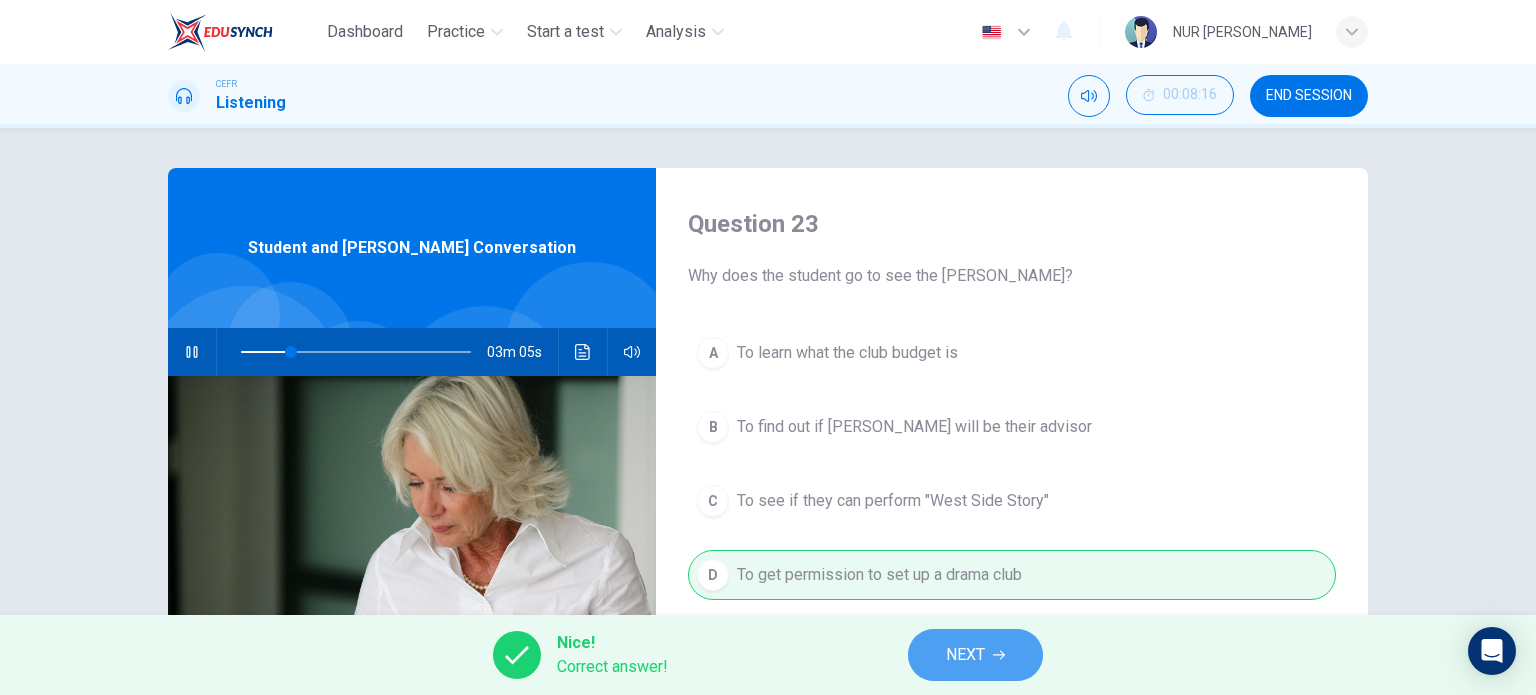 click on "NEXT" at bounding box center [975, 655] 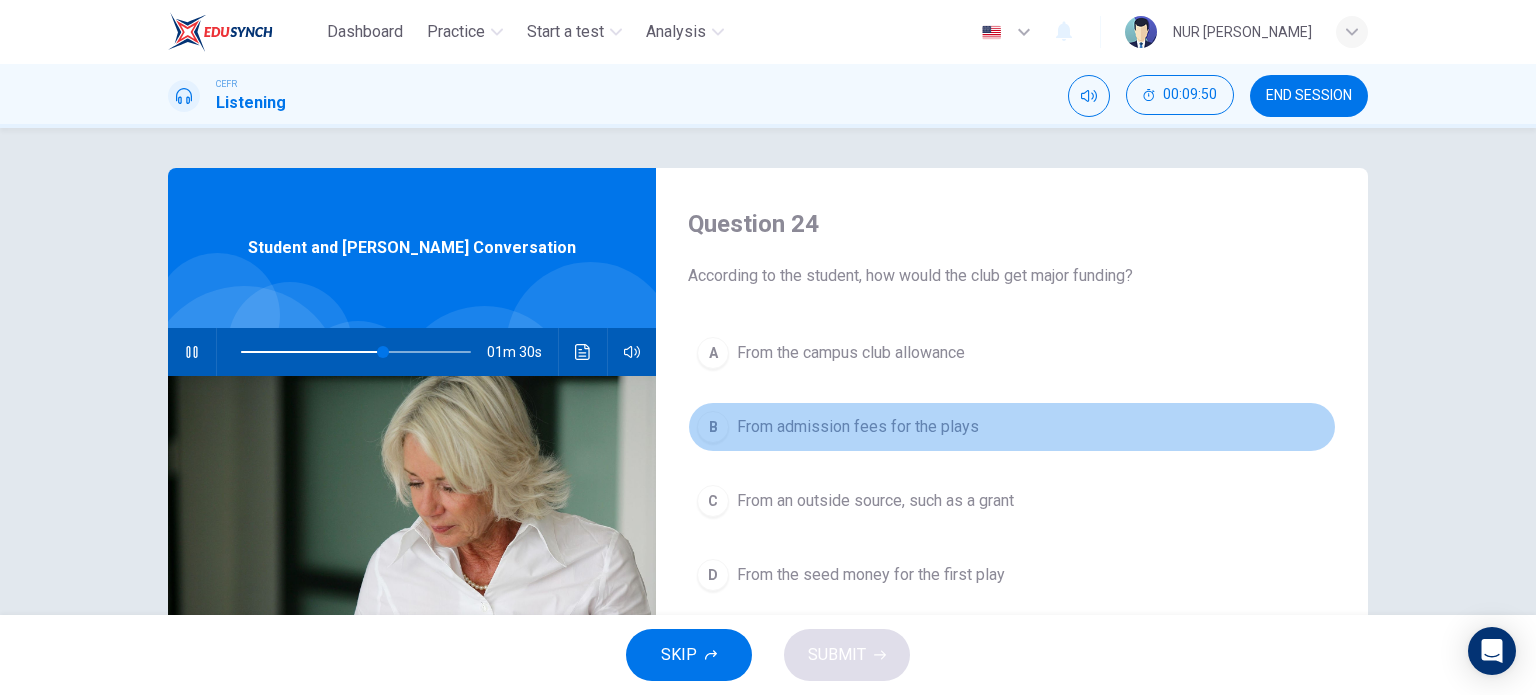 click on "From admission fees for the plays" at bounding box center (858, 427) 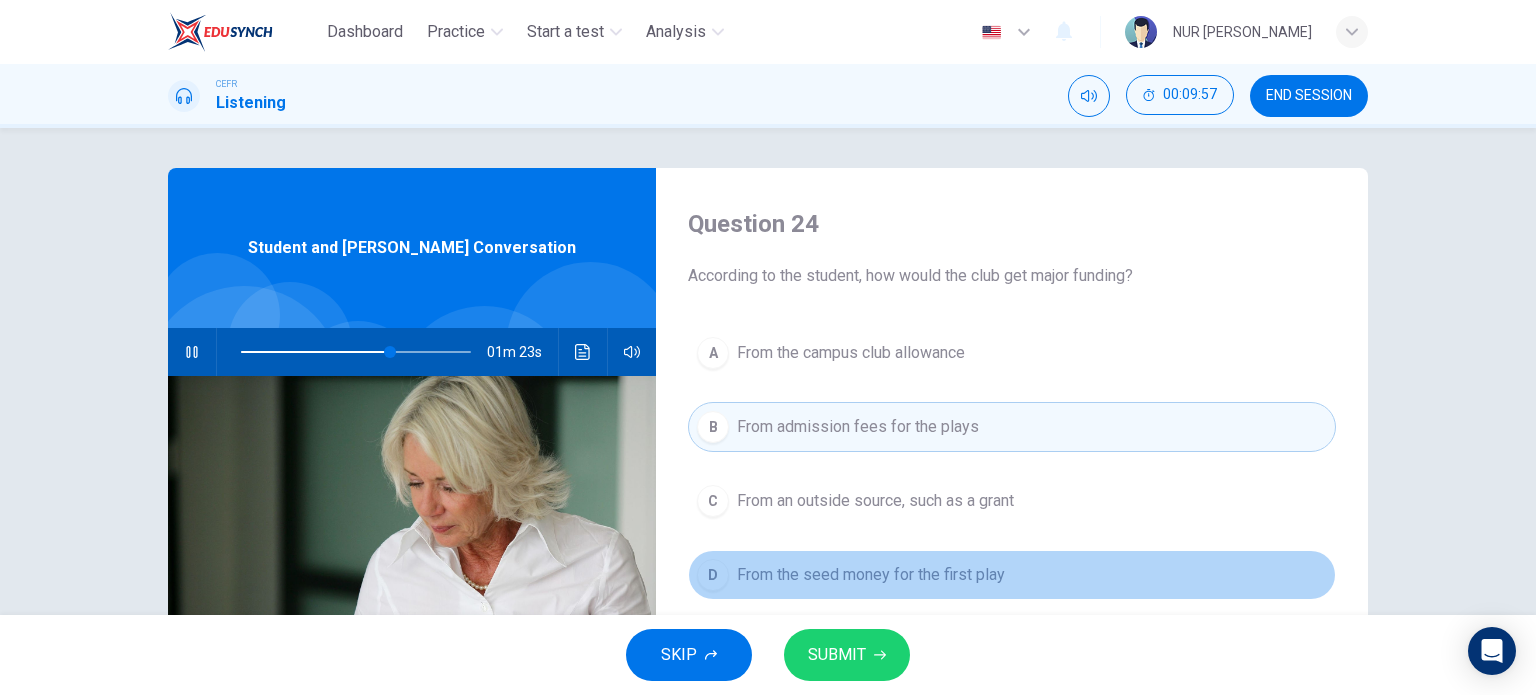 click on "D From the seed money for the first play" at bounding box center [1012, 575] 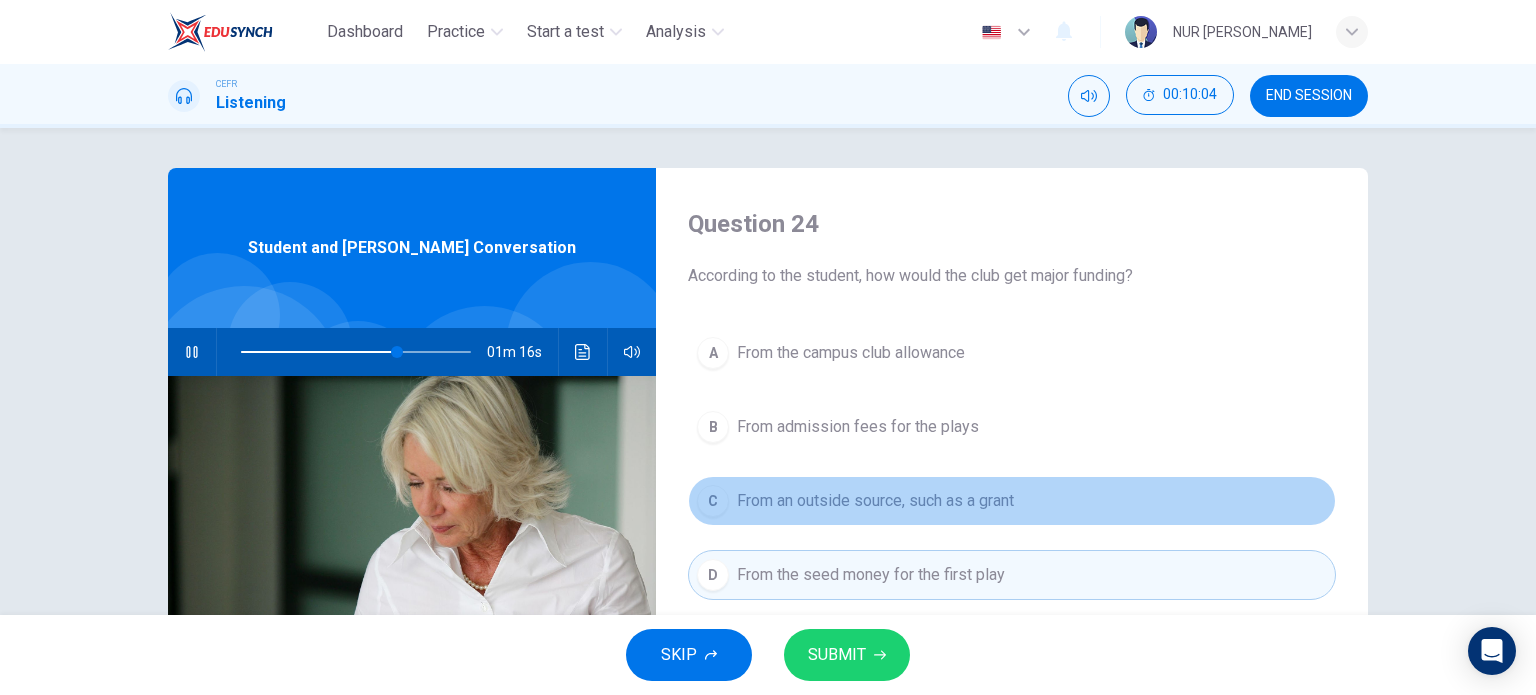 click on "C From an outside source, such as a grant" at bounding box center (1012, 501) 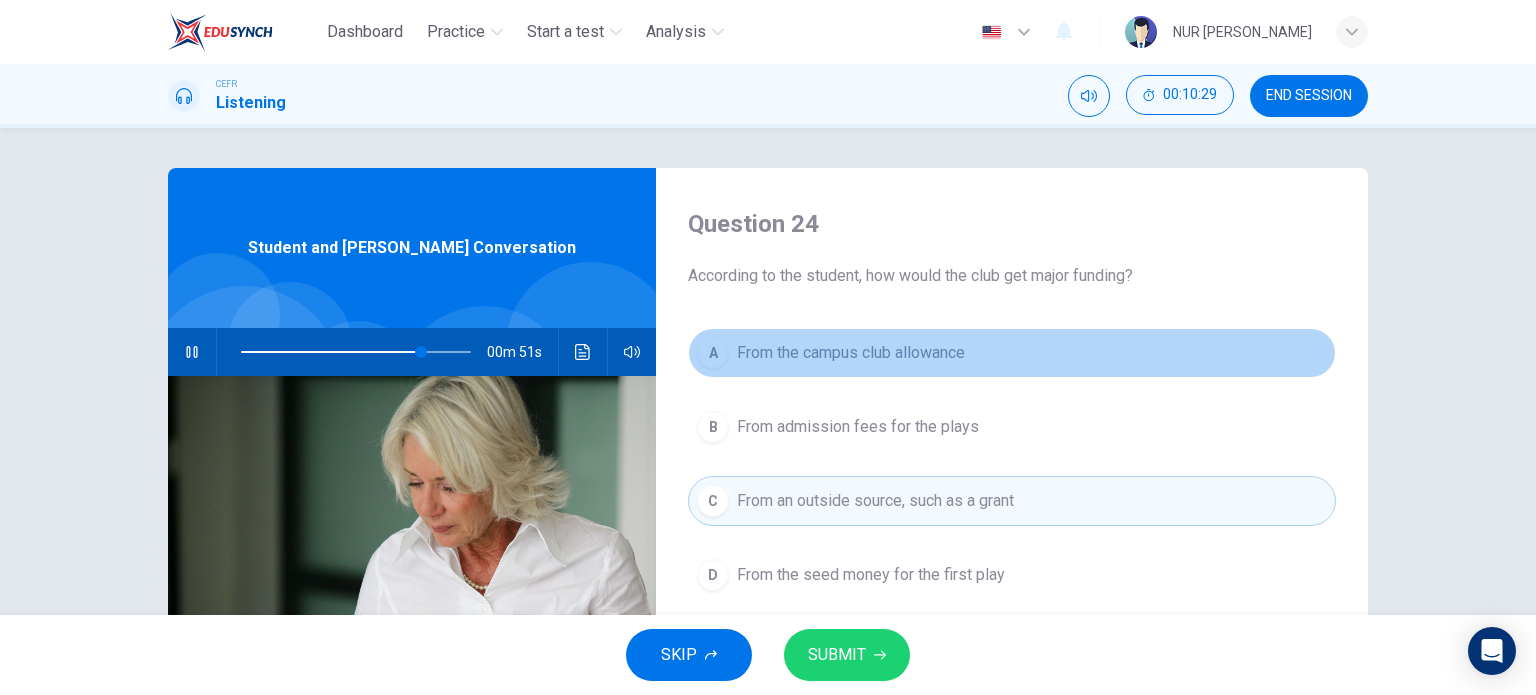 click on "From the campus club allowance" at bounding box center (851, 353) 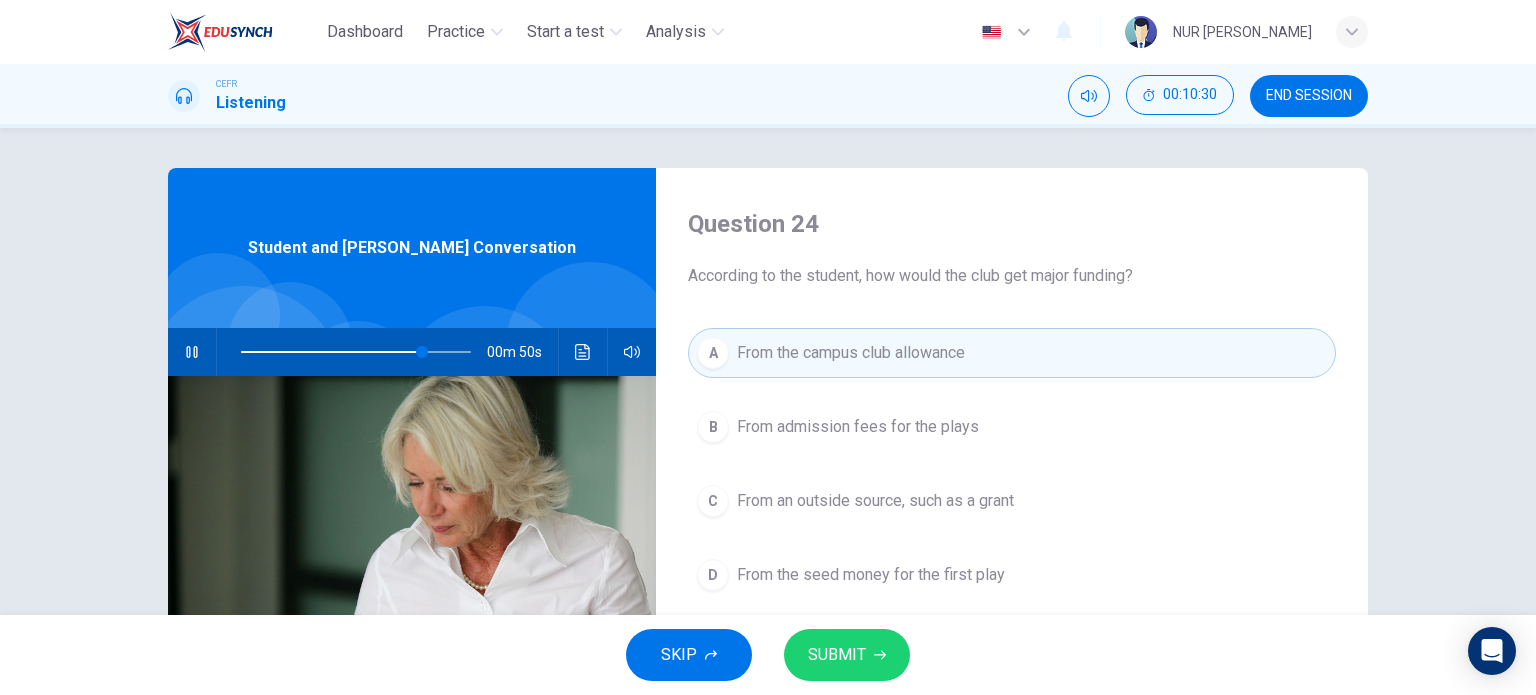 click on "SUBMIT" at bounding box center [847, 655] 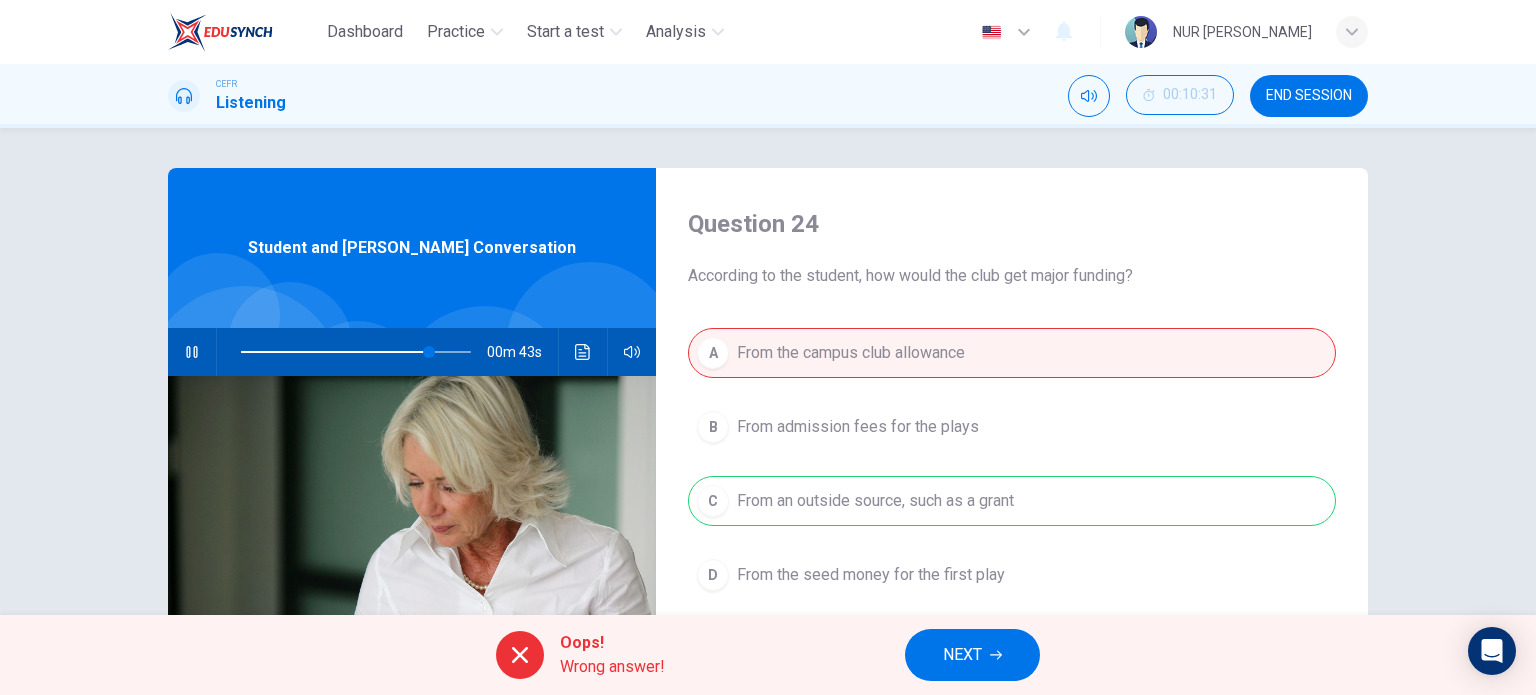 drag, startPoint x: 1052, startPoint y: 293, endPoint x: 1124, endPoint y: 273, distance: 74.726166 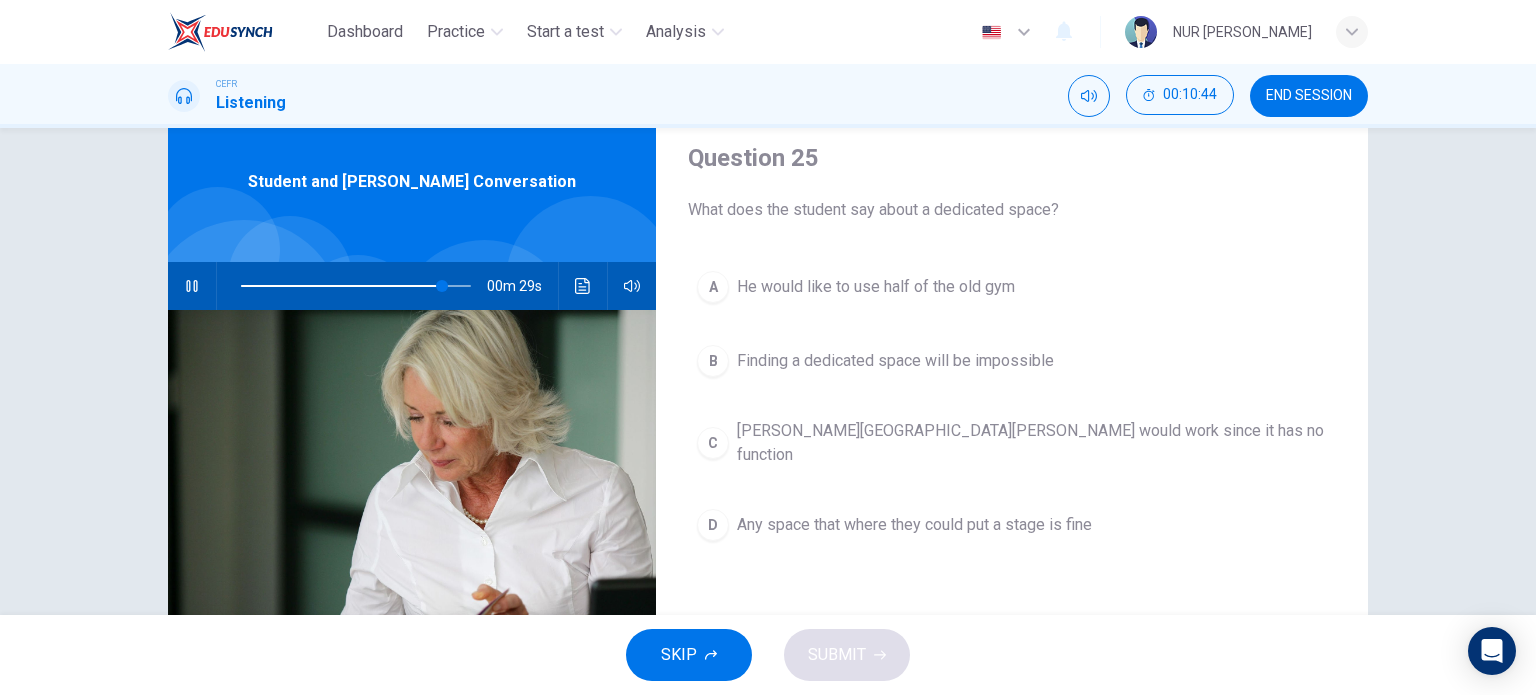 scroll, scrollTop: 100, scrollLeft: 0, axis: vertical 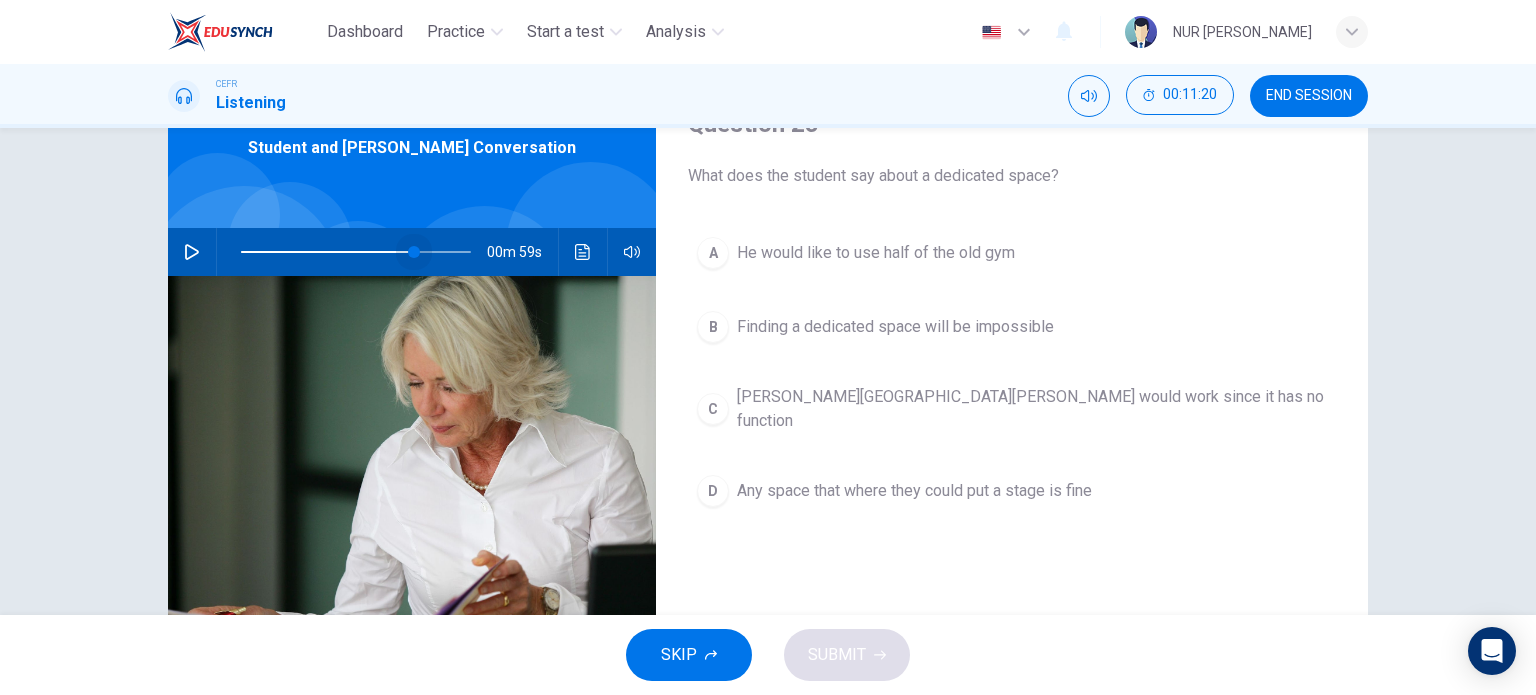 click at bounding box center (356, 252) 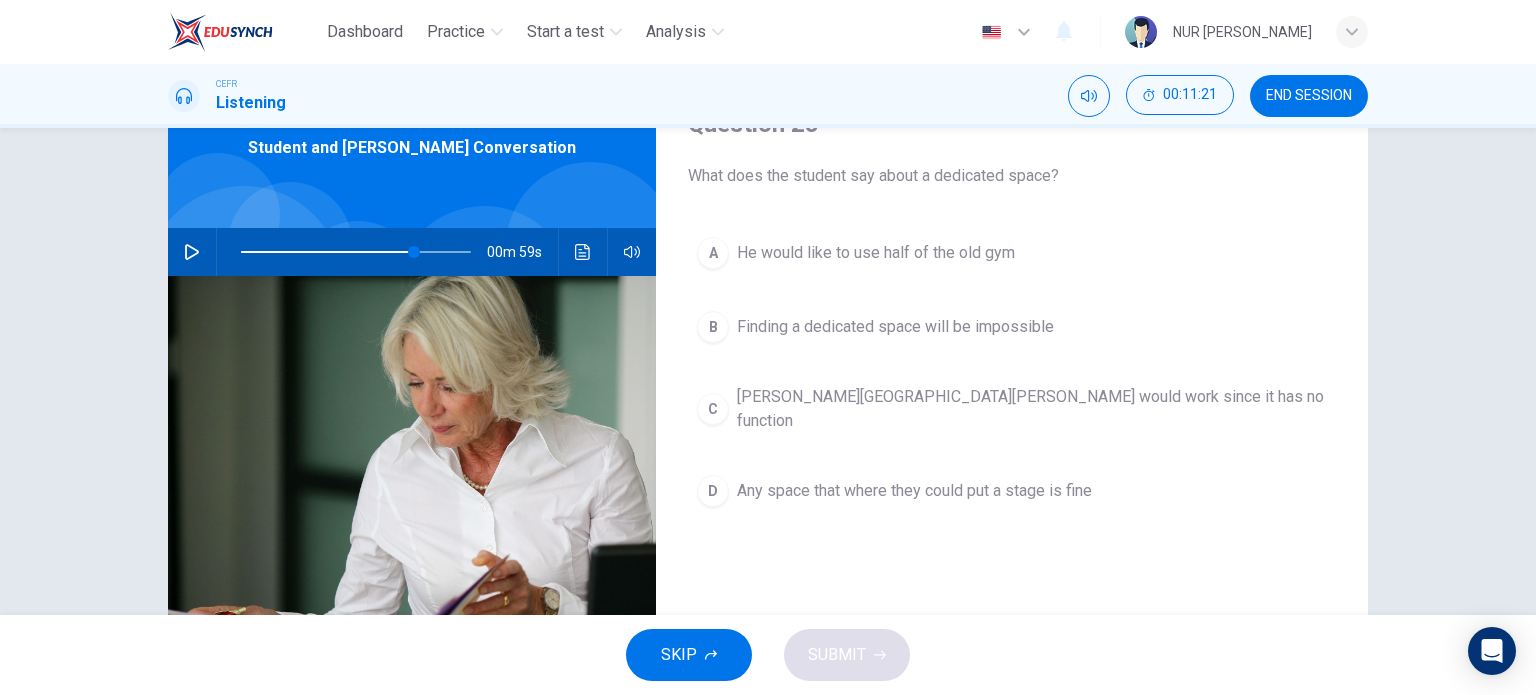 click 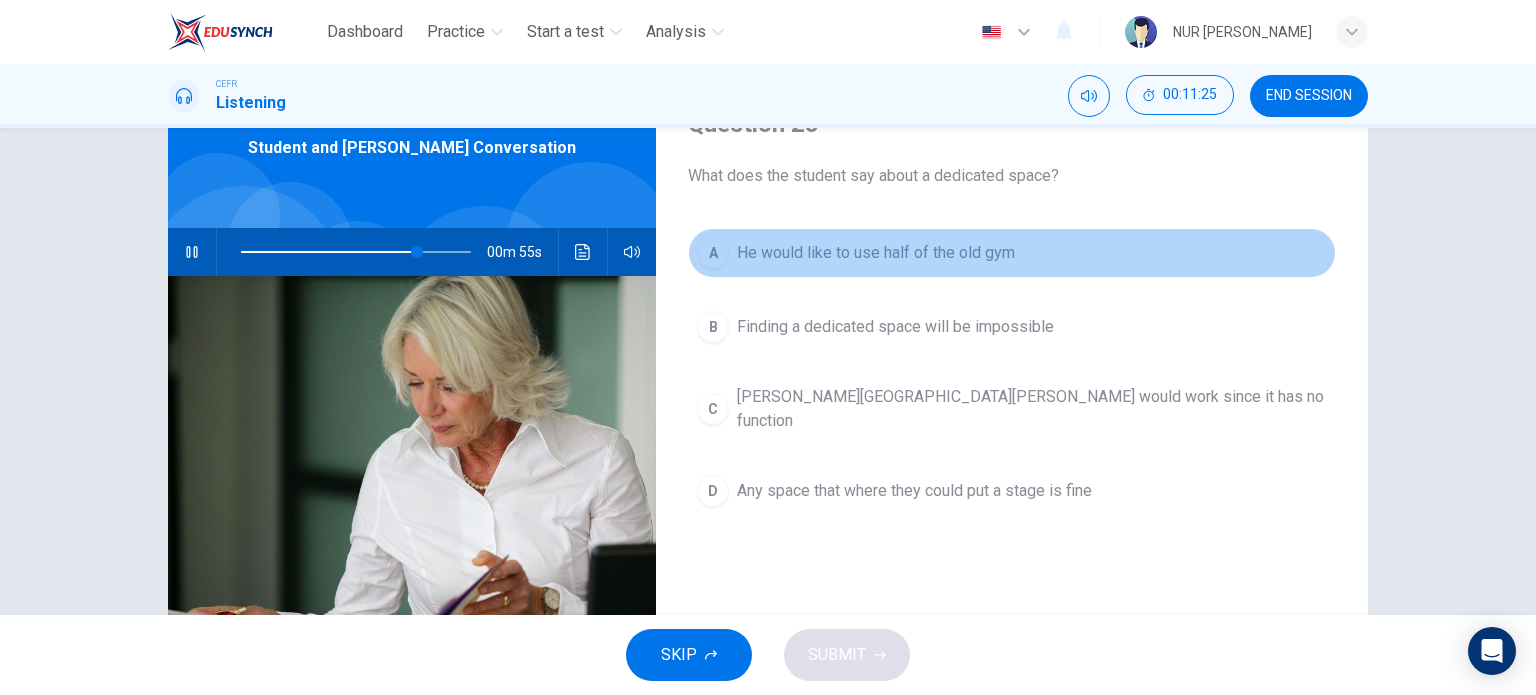 click on "He would like to use half of the old gym" at bounding box center (876, 253) 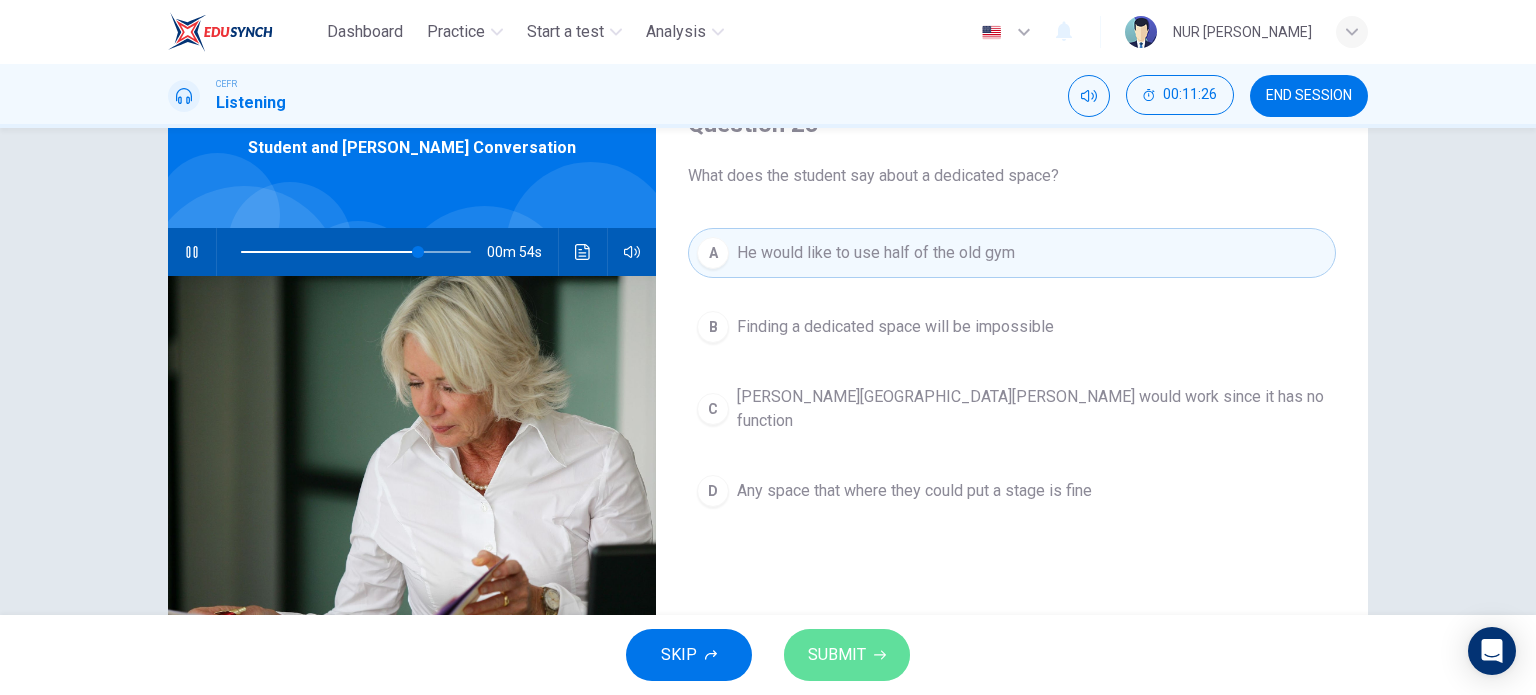 click on "SUBMIT" at bounding box center (837, 655) 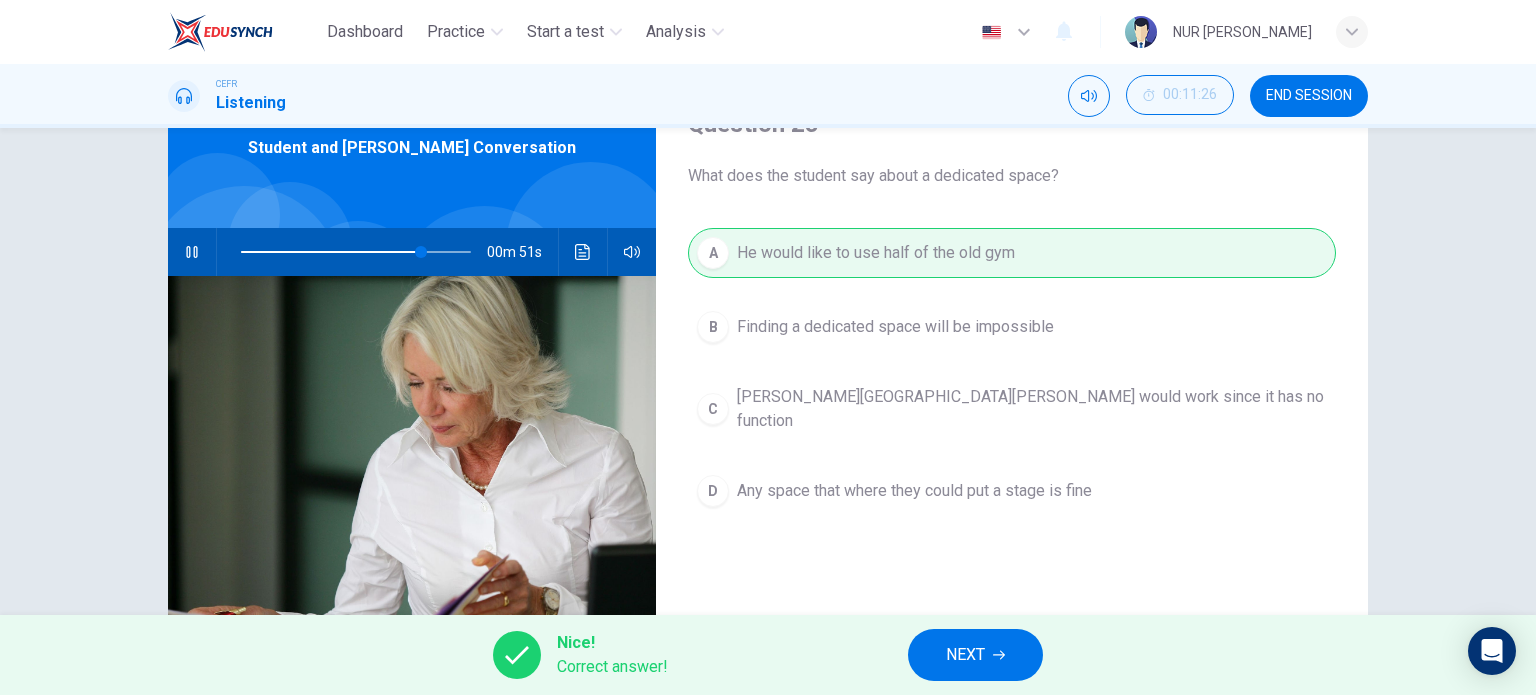 click on "NEXT" at bounding box center (975, 655) 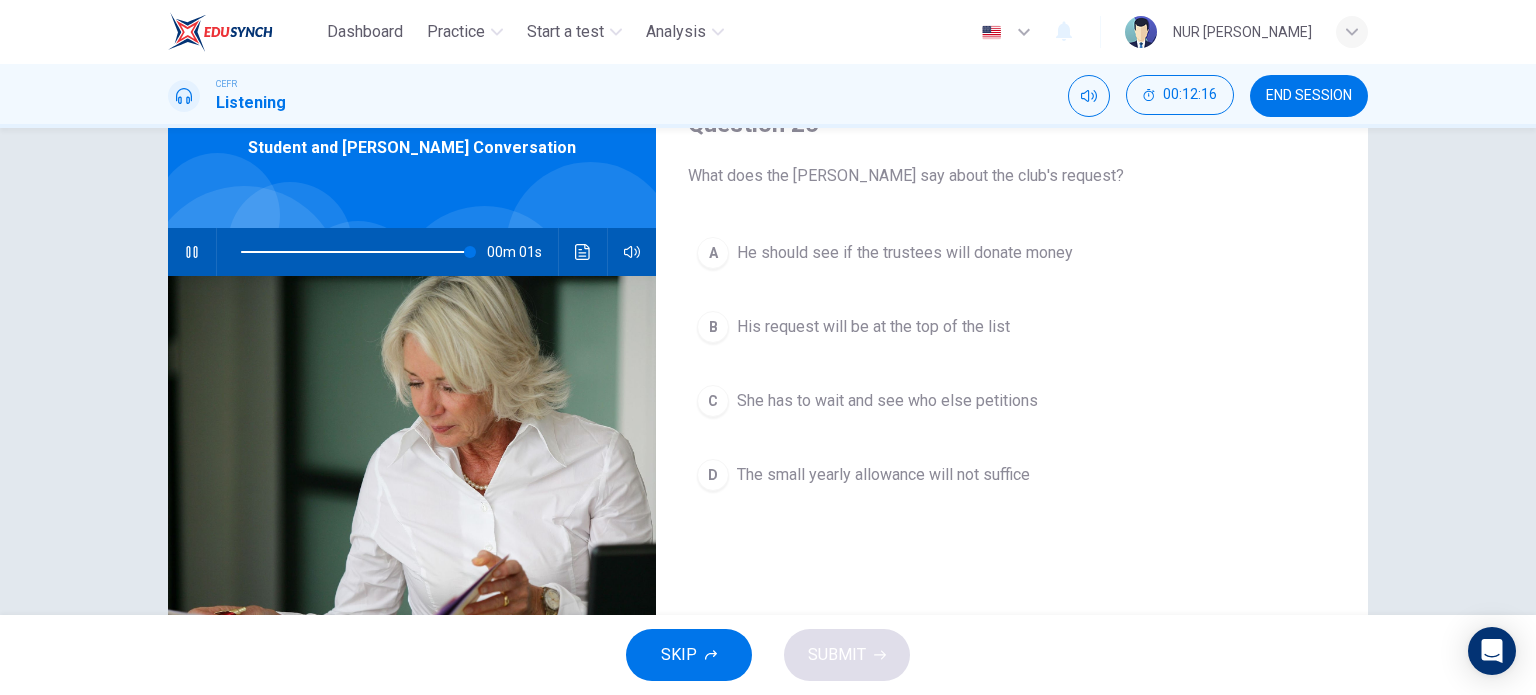 type on "0" 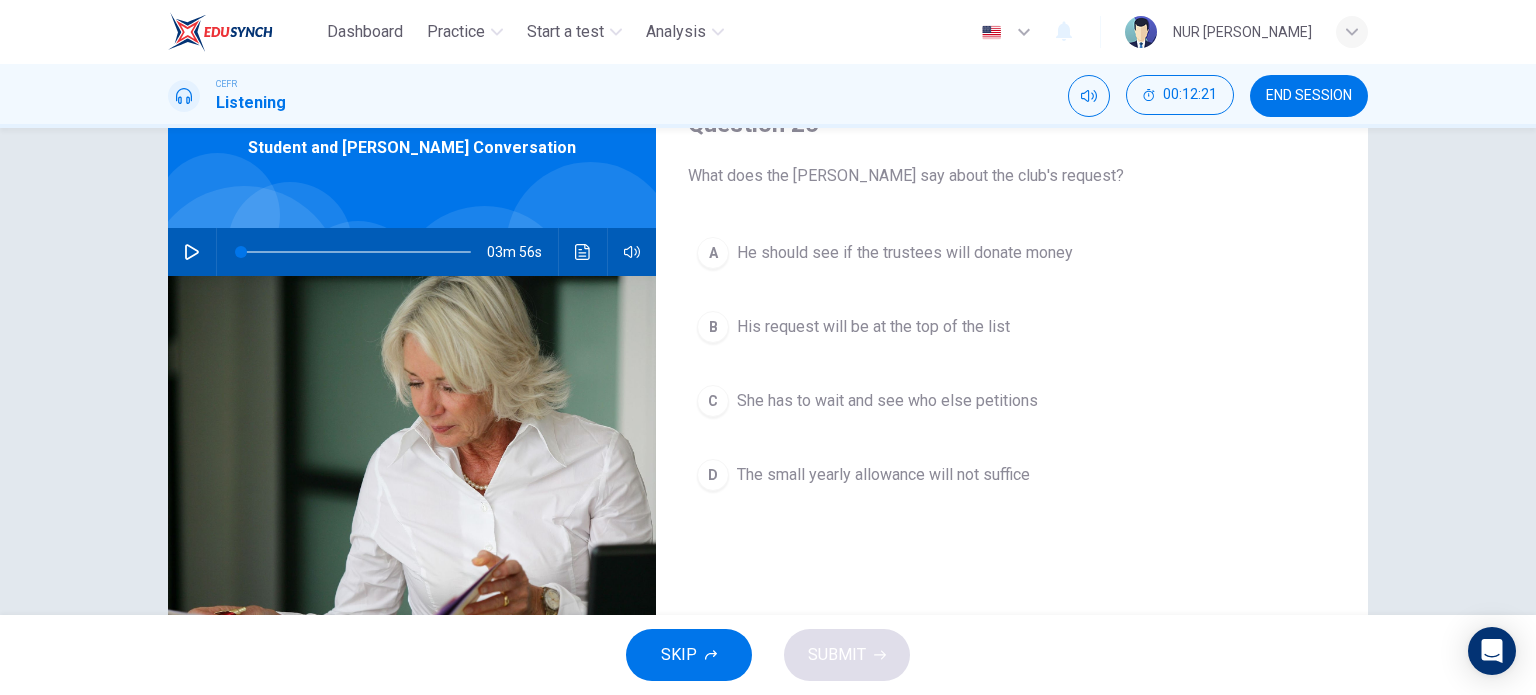 click on "B His request will be at the top of the list" at bounding box center [1012, 327] 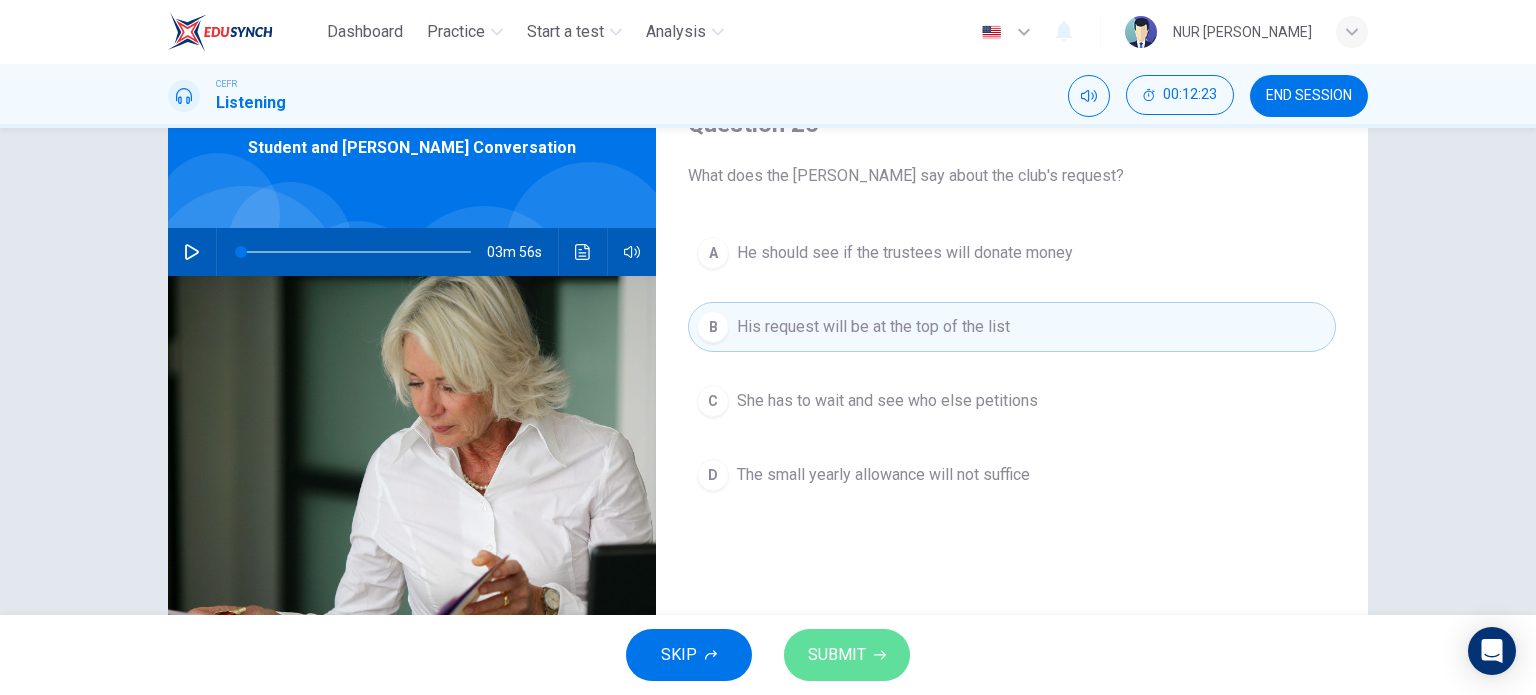click 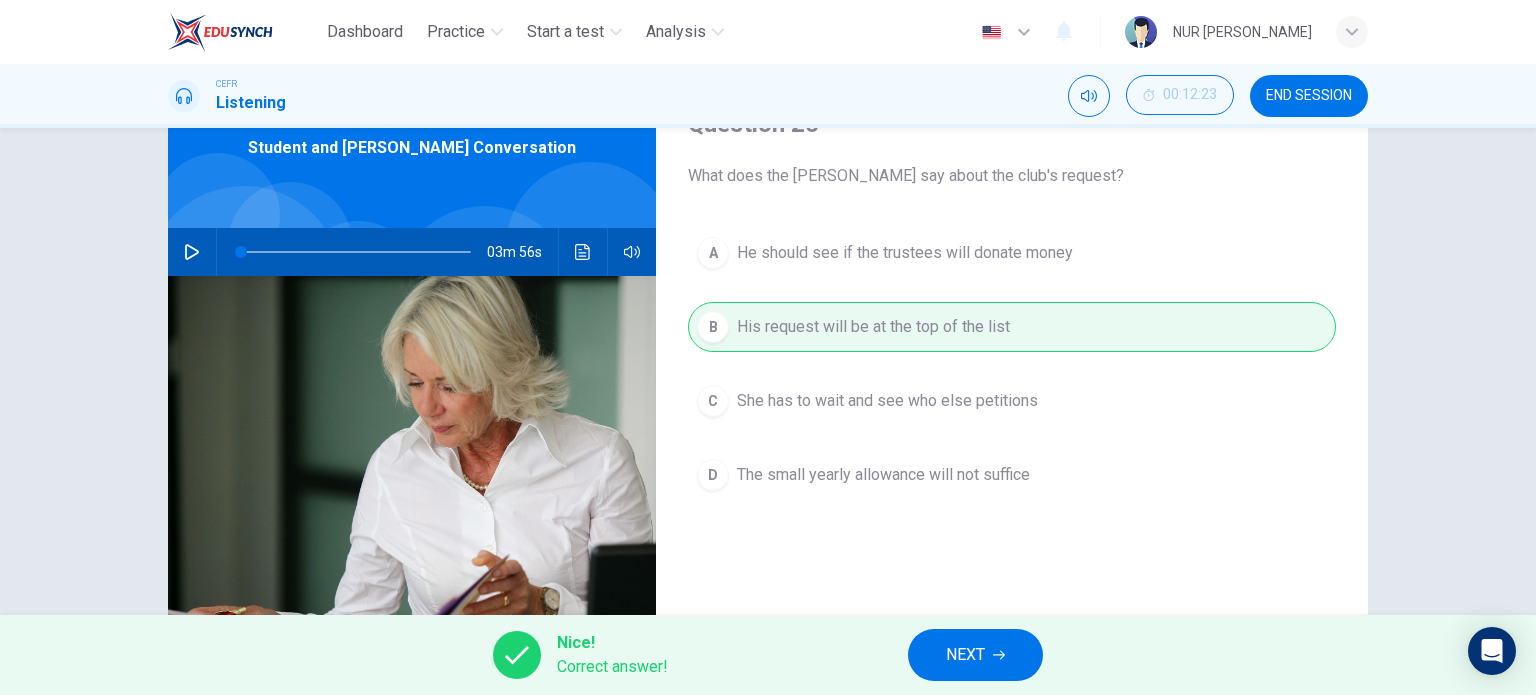 click 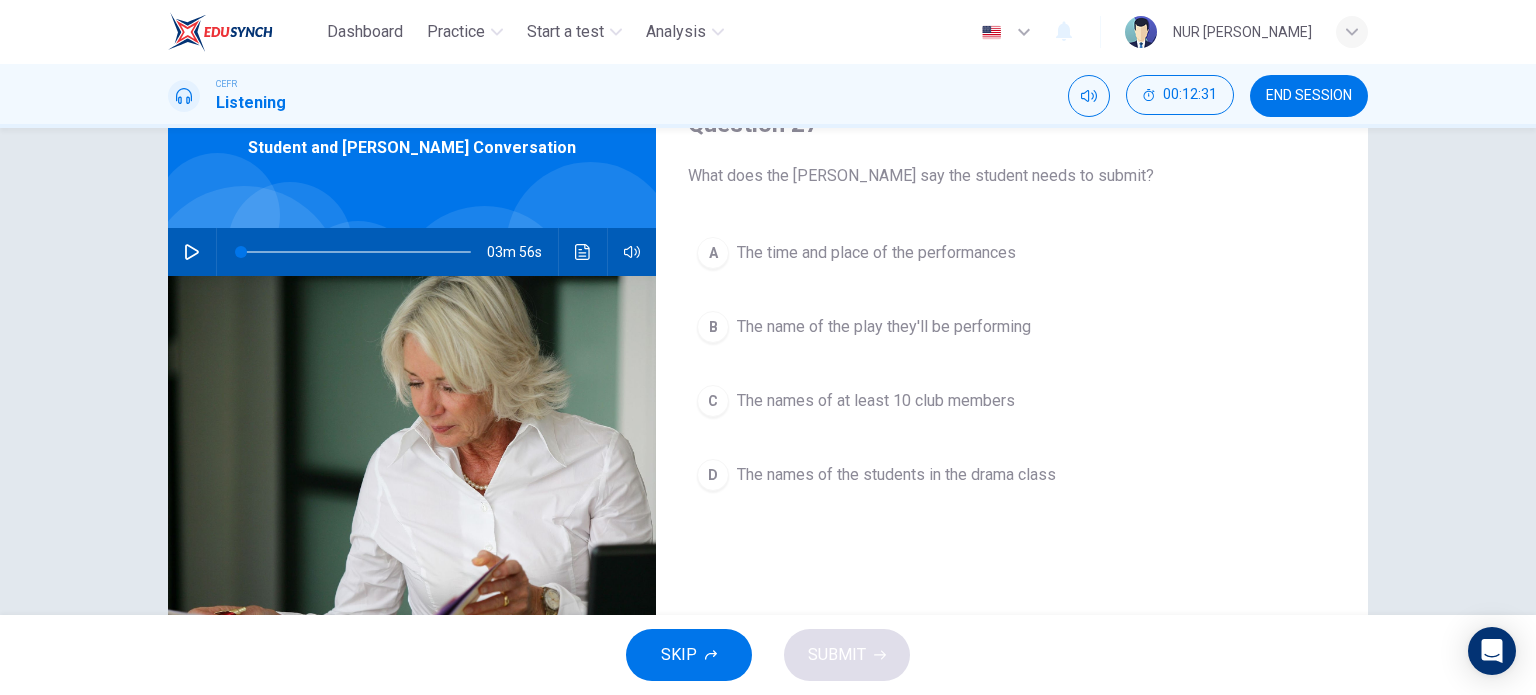 click on "The names of at least 10 club members" at bounding box center [876, 401] 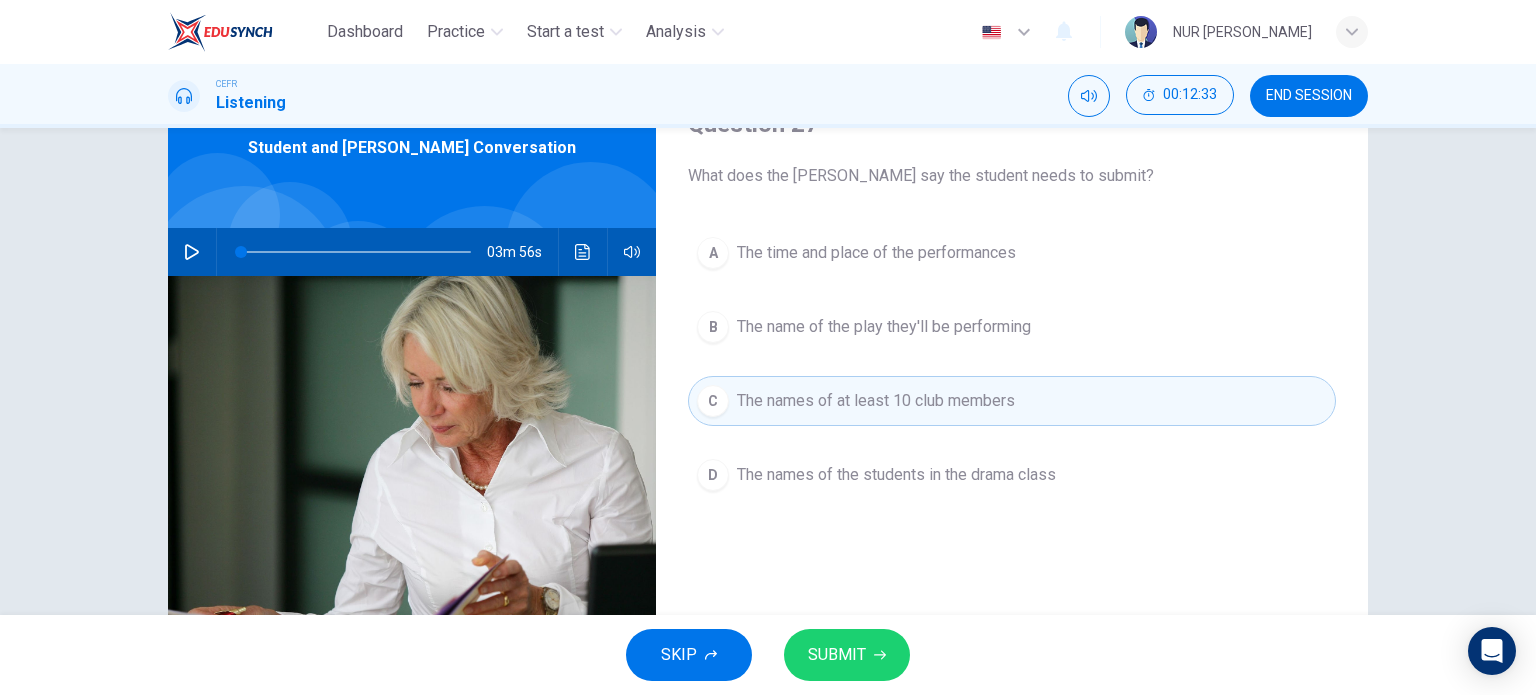 click on "SUBMIT" at bounding box center (837, 655) 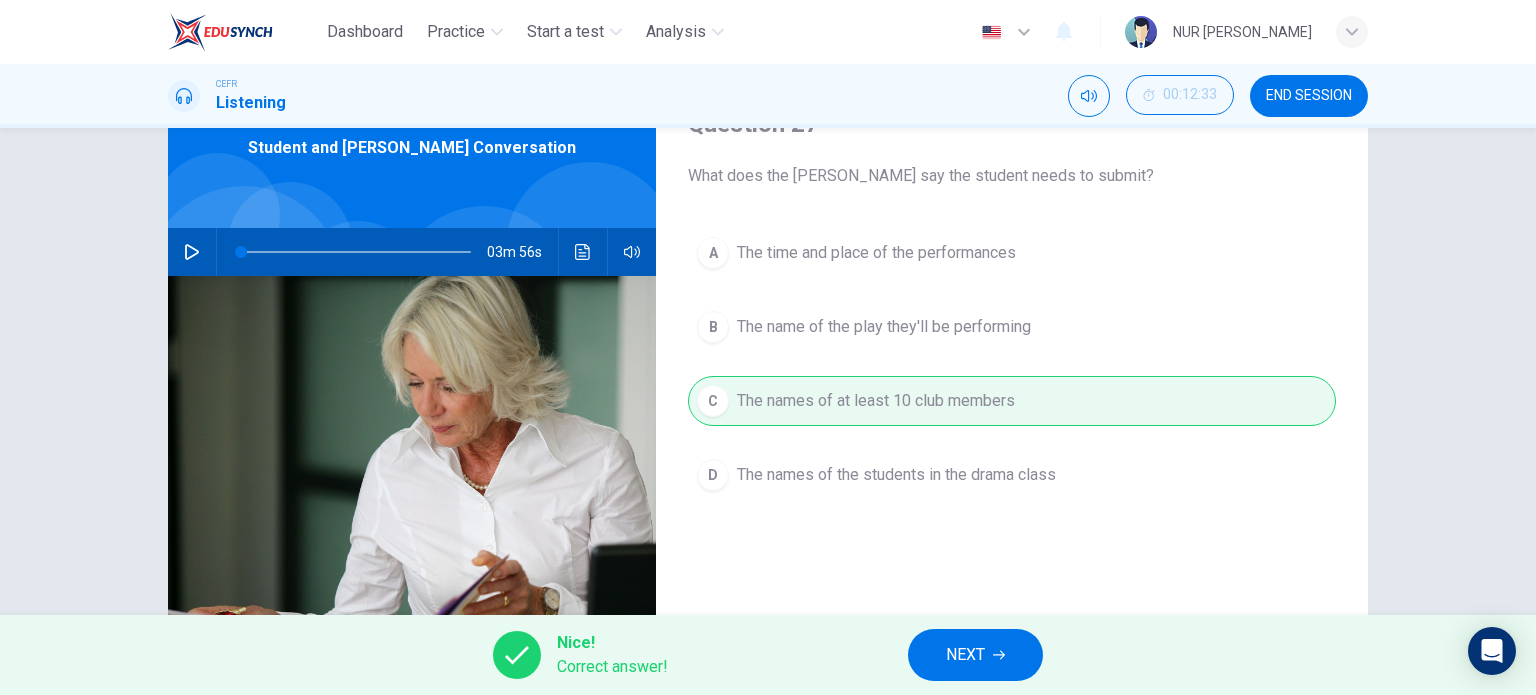 click on "NEXT" at bounding box center [965, 655] 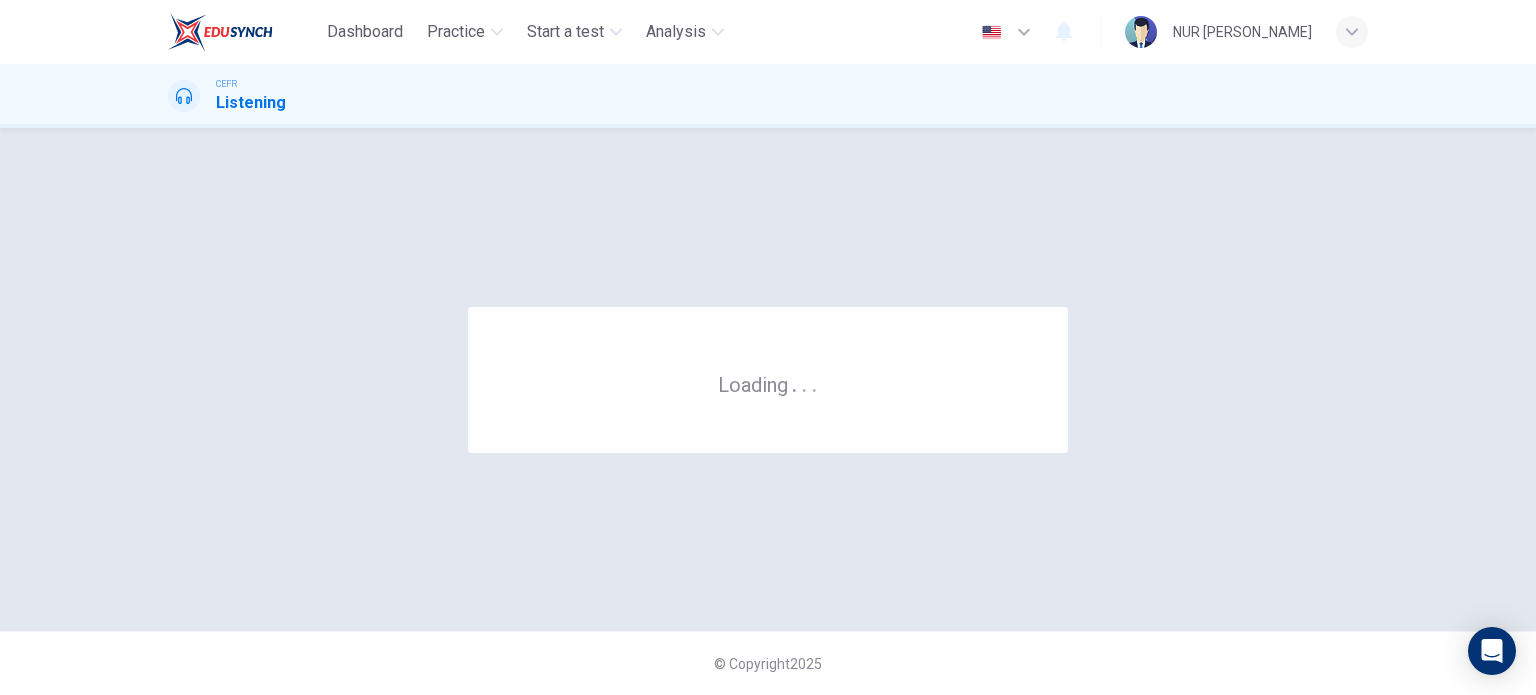 scroll, scrollTop: 0, scrollLeft: 0, axis: both 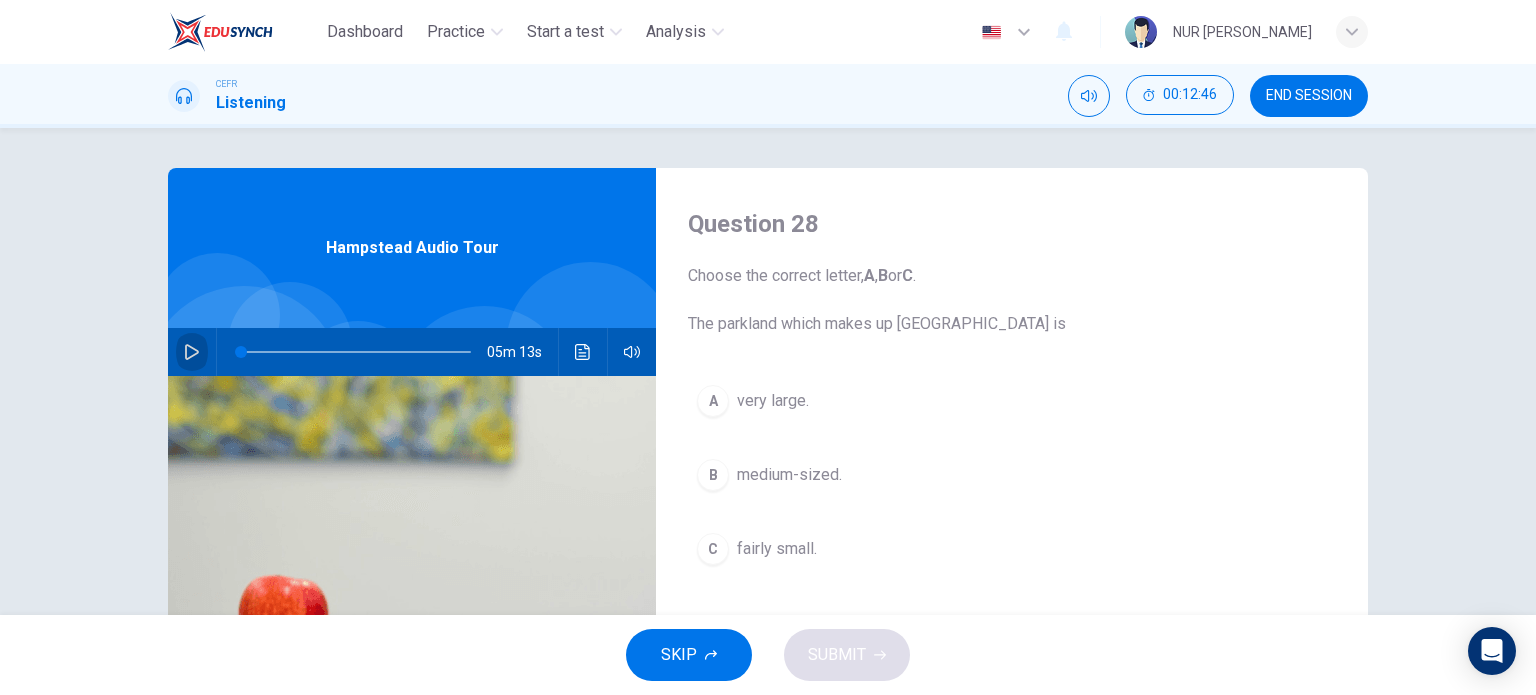 click at bounding box center (192, 352) 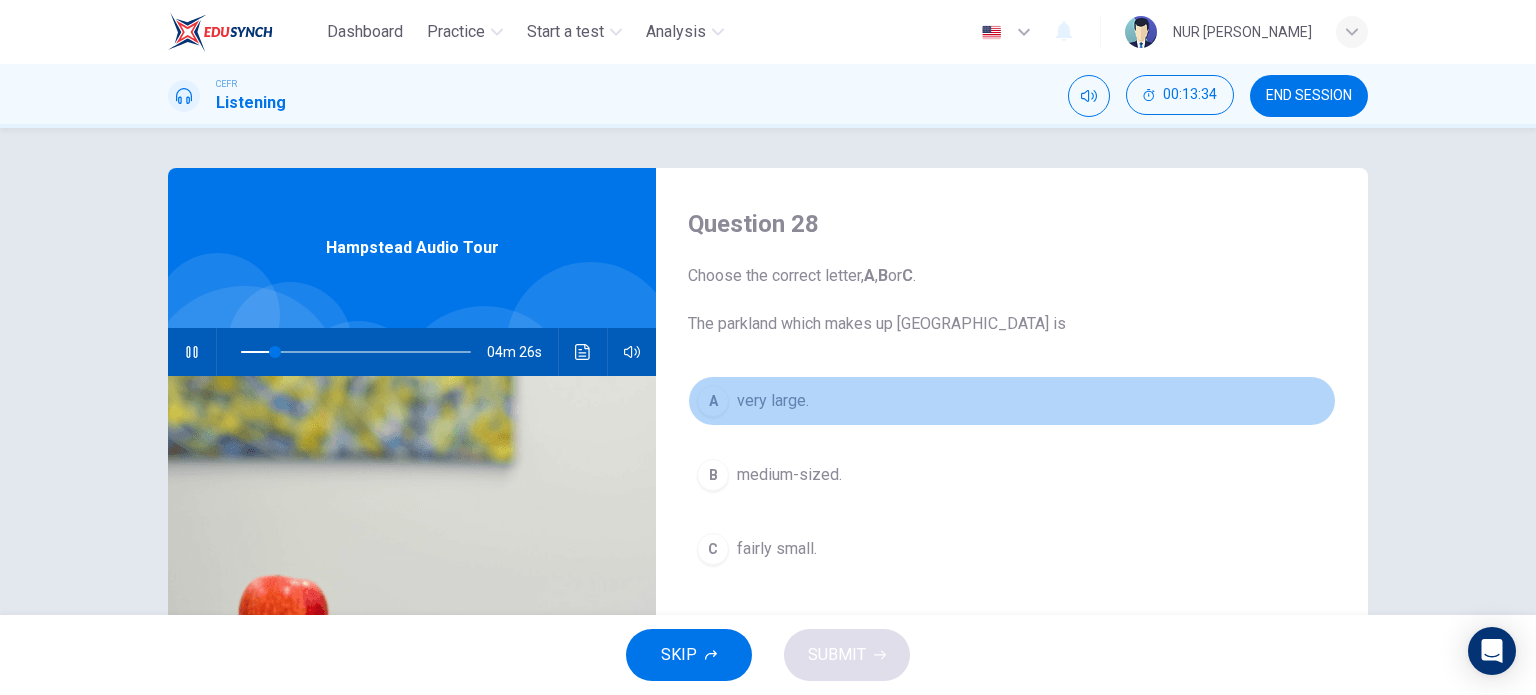 click on "A very large." at bounding box center (1012, 401) 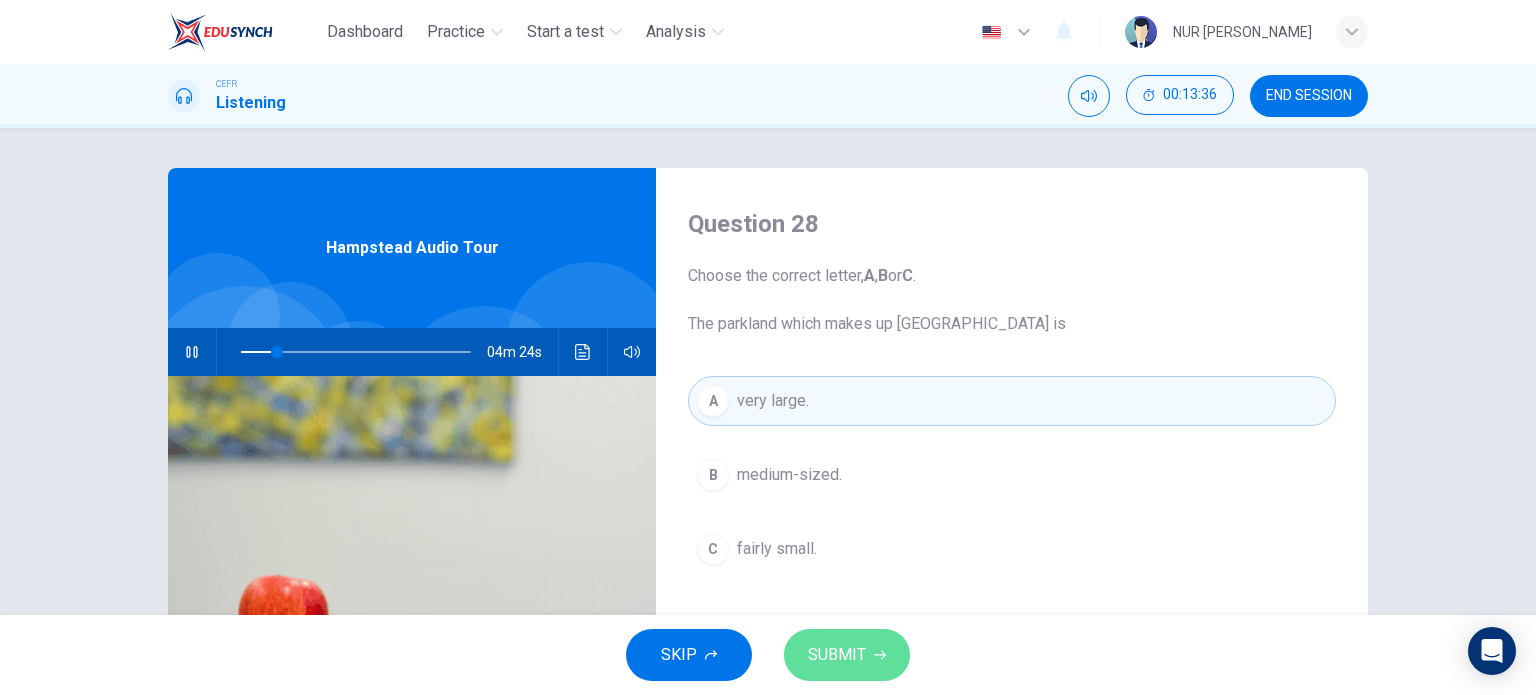 click on "SUBMIT" at bounding box center (847, 655) 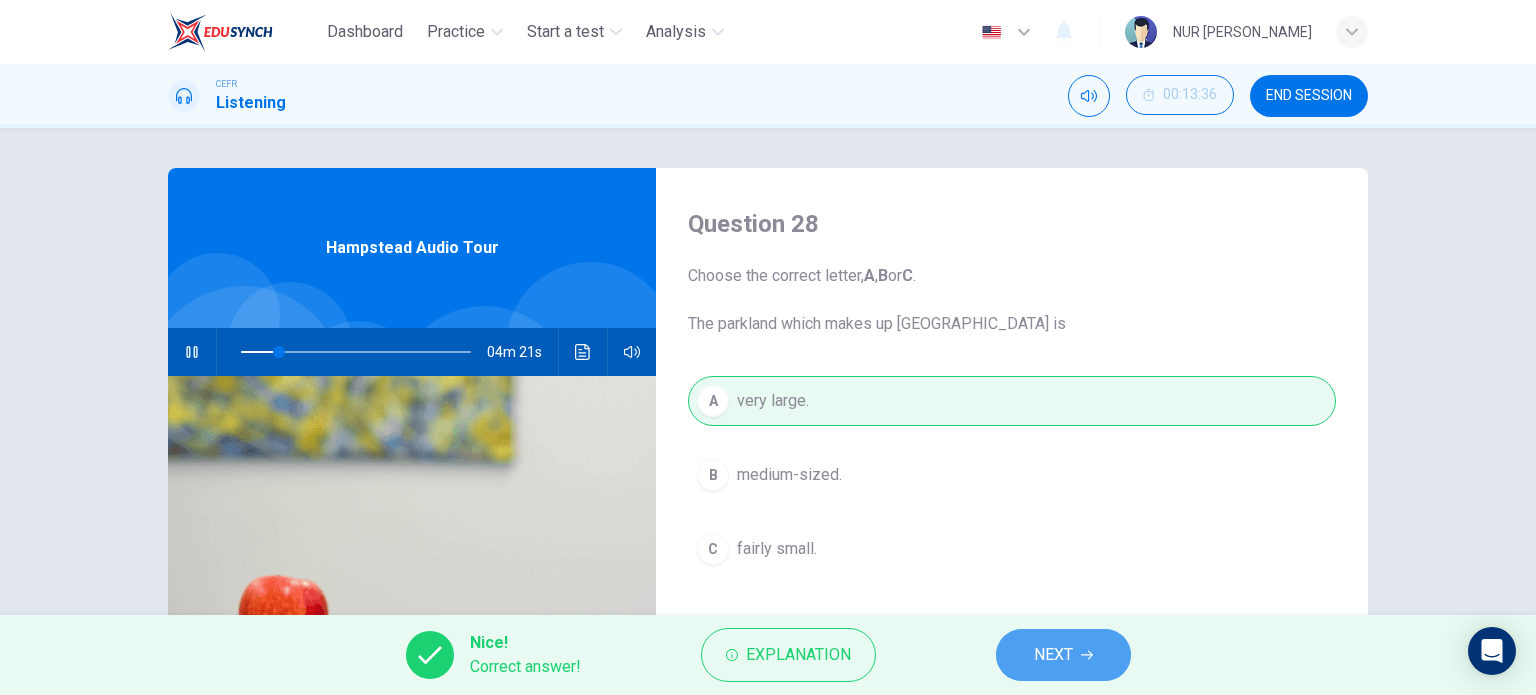 click on "NEXT" at bounding box center [1053, 655] 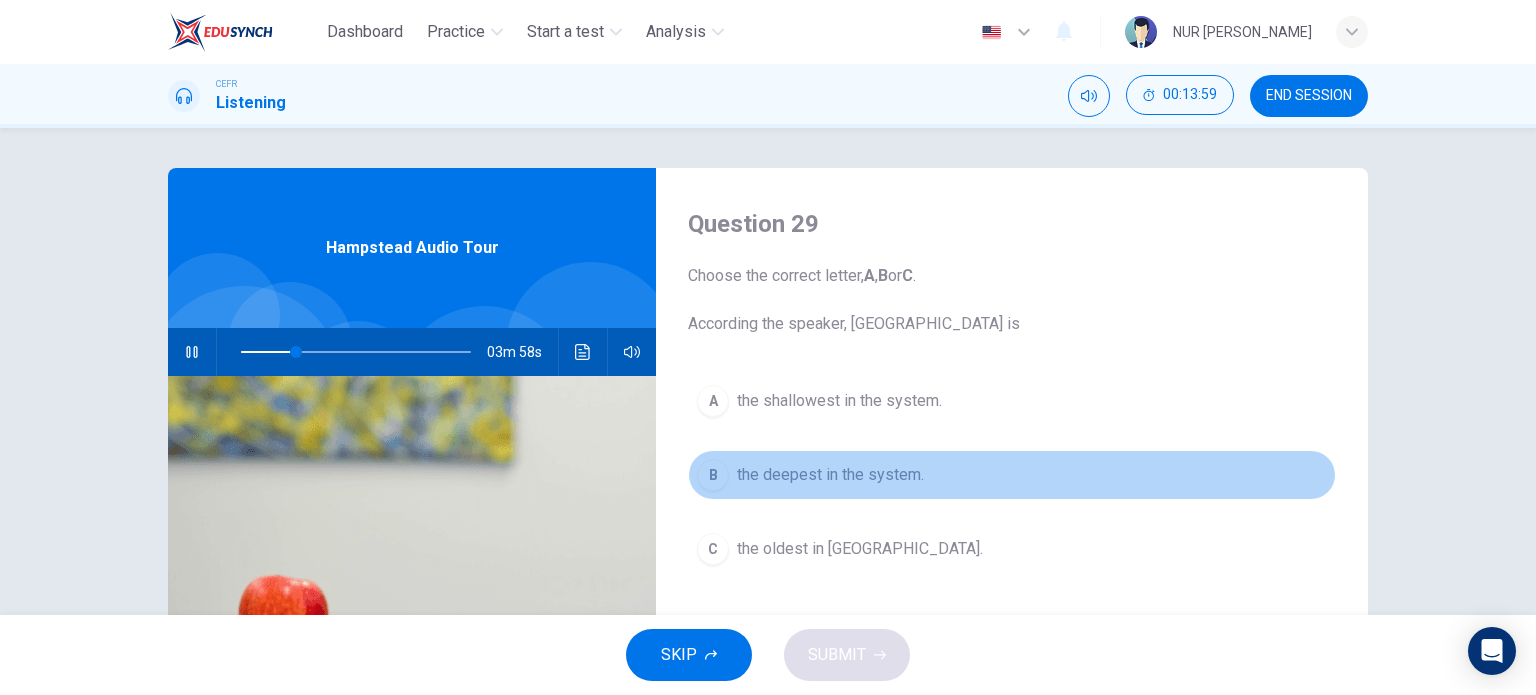 click on "the deepest in the system." at bounding box center [830, 475] 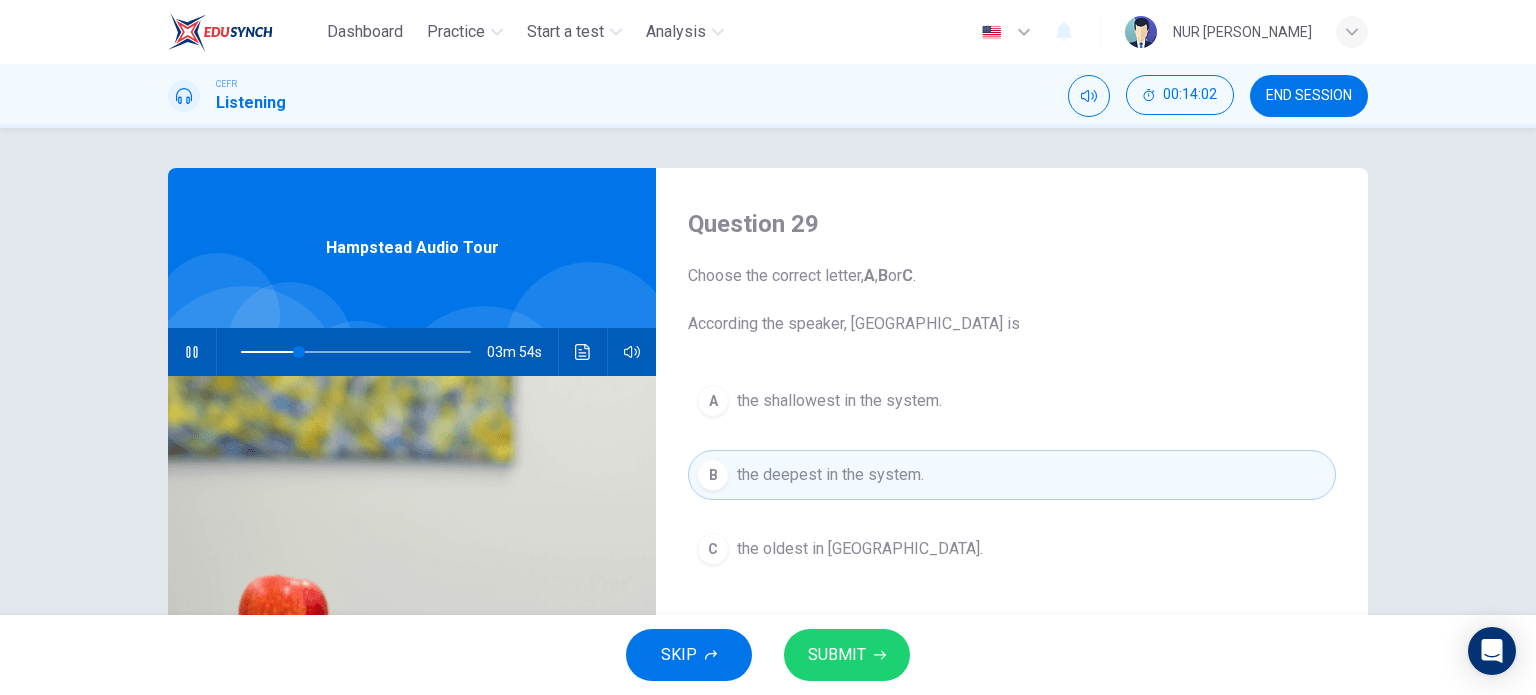 click on "SUBMIT" at bounding box center (847, 655) 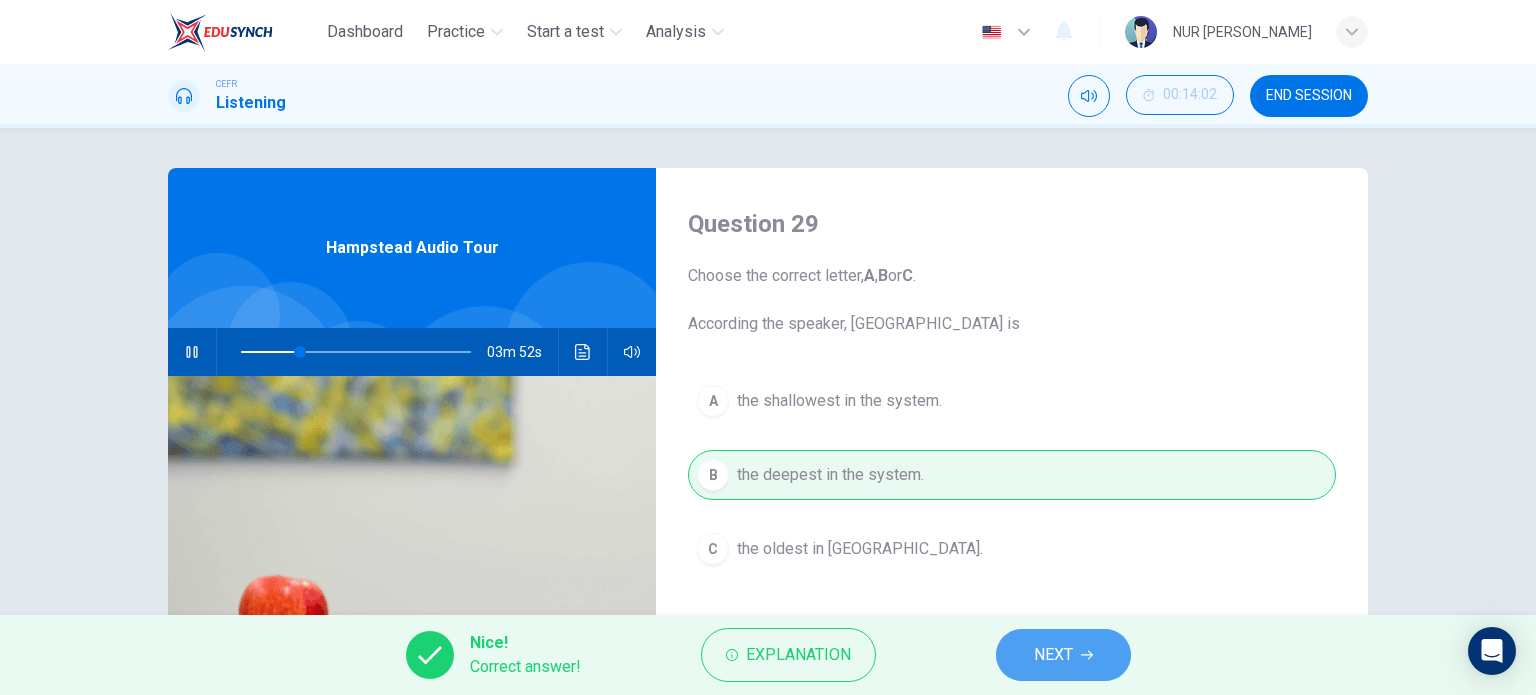 click on "NEXT" at bounding box center [1063, 655] 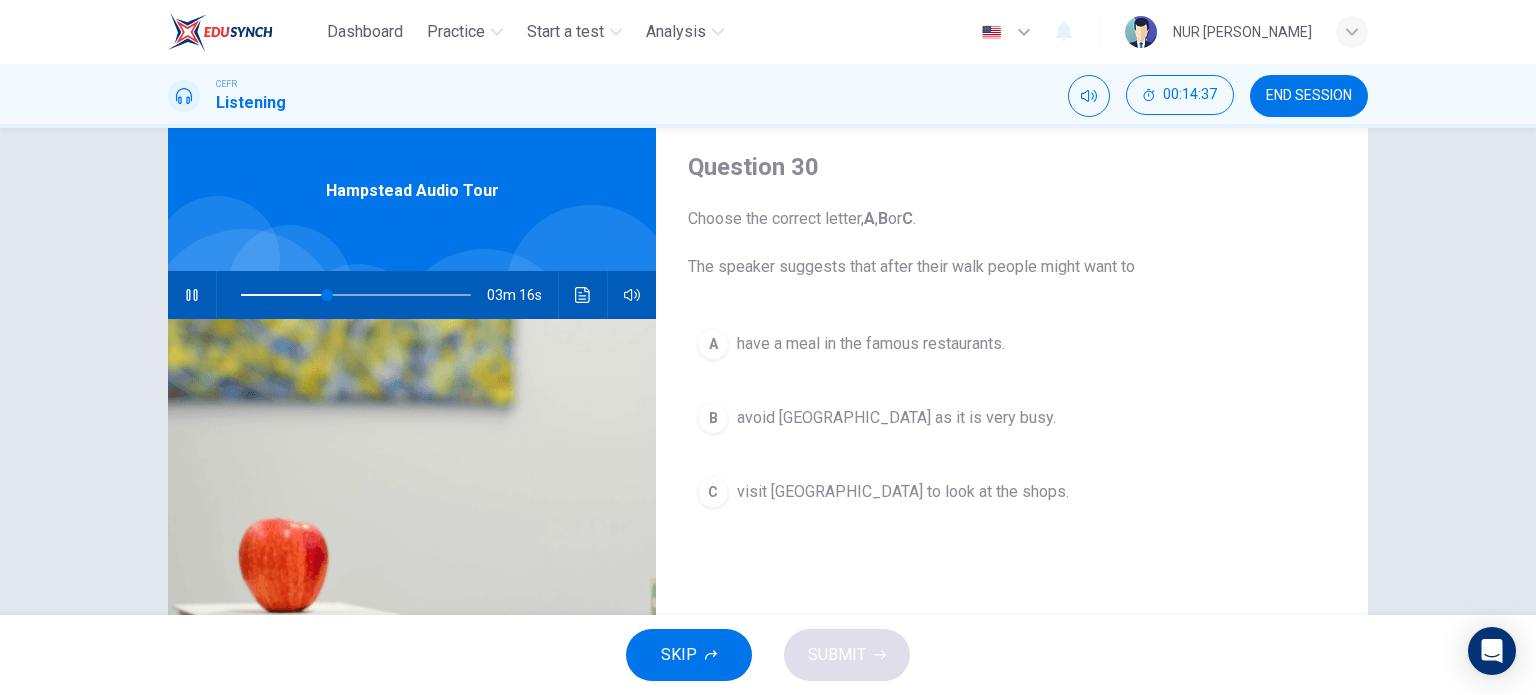 scroll, scrollTop: 100, scrollLeft: 0, axis: vertical 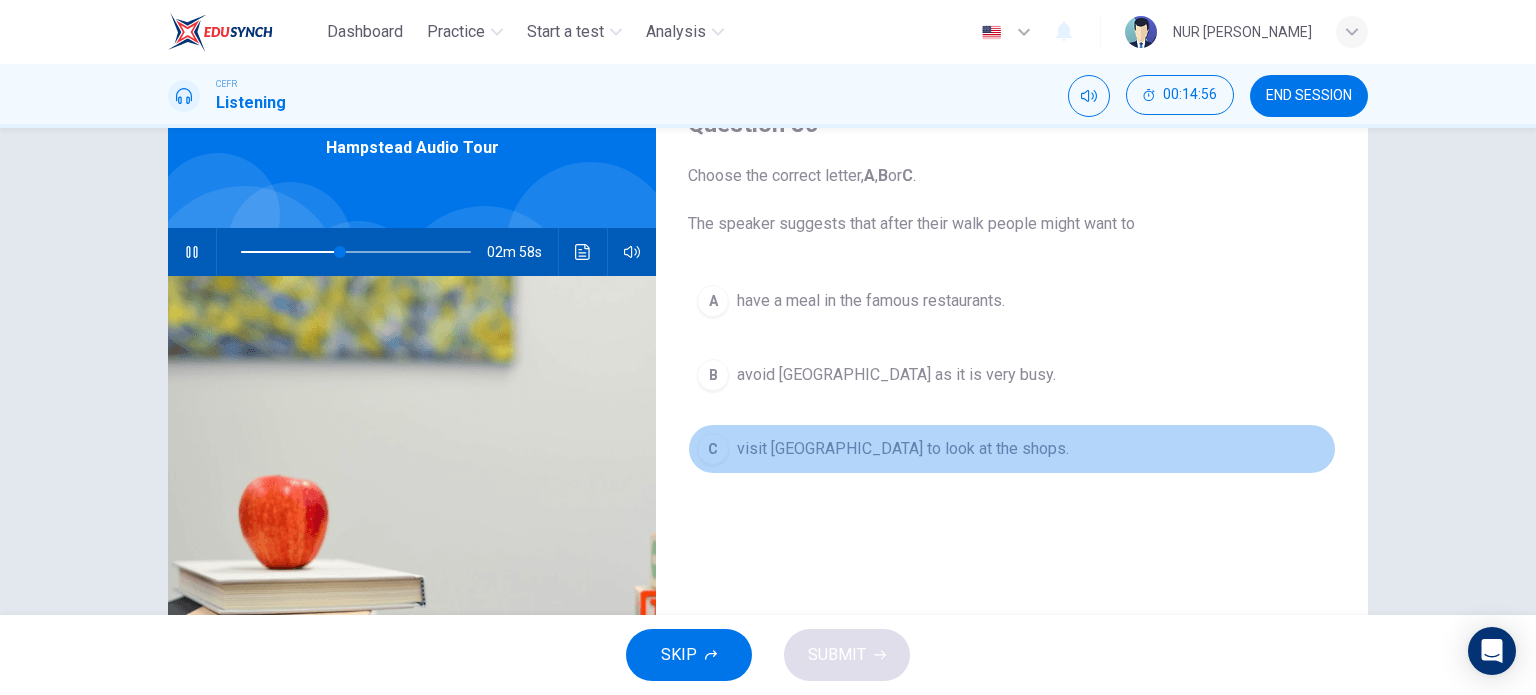click on "visit [GEOGRAPHIC_DATA] to look at the shops." at bounding box center (903, 449) 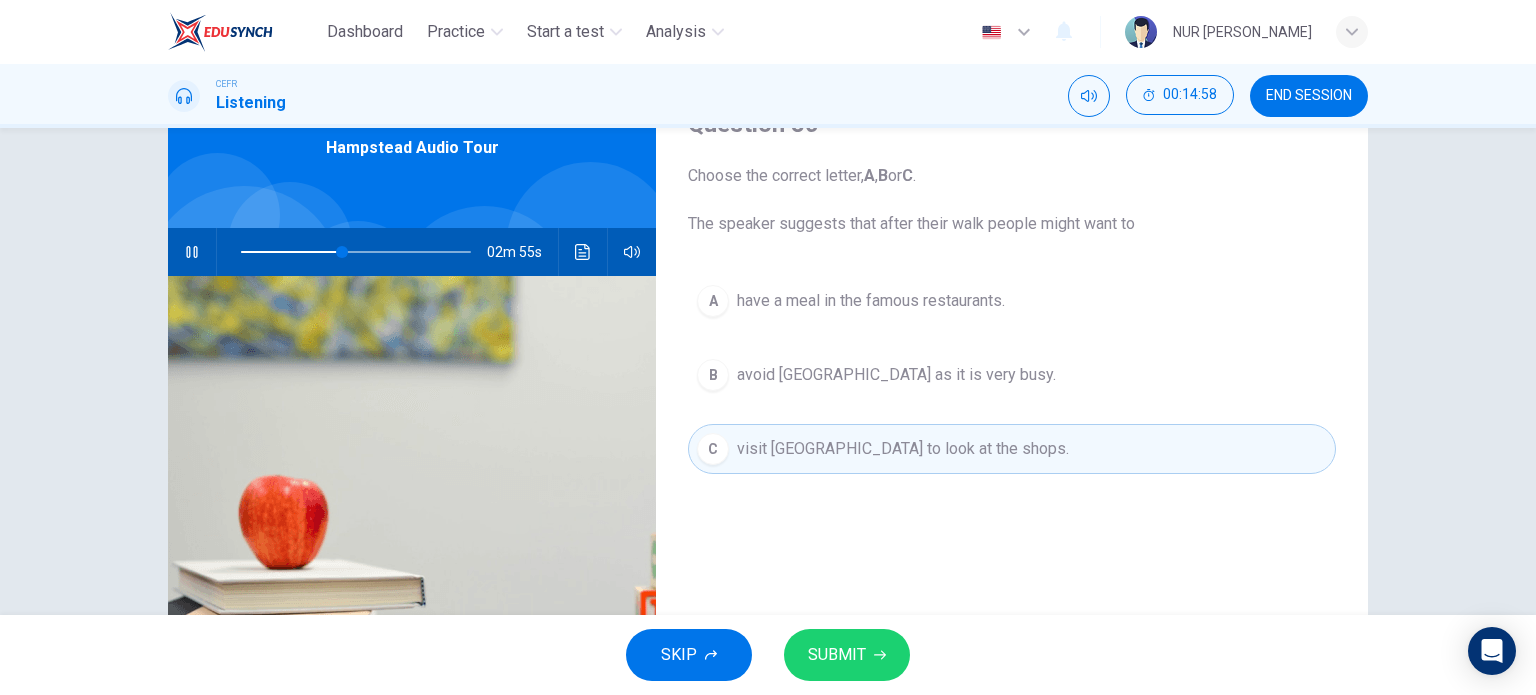 click on "SUBMIT" at bounding box center [847, 655] 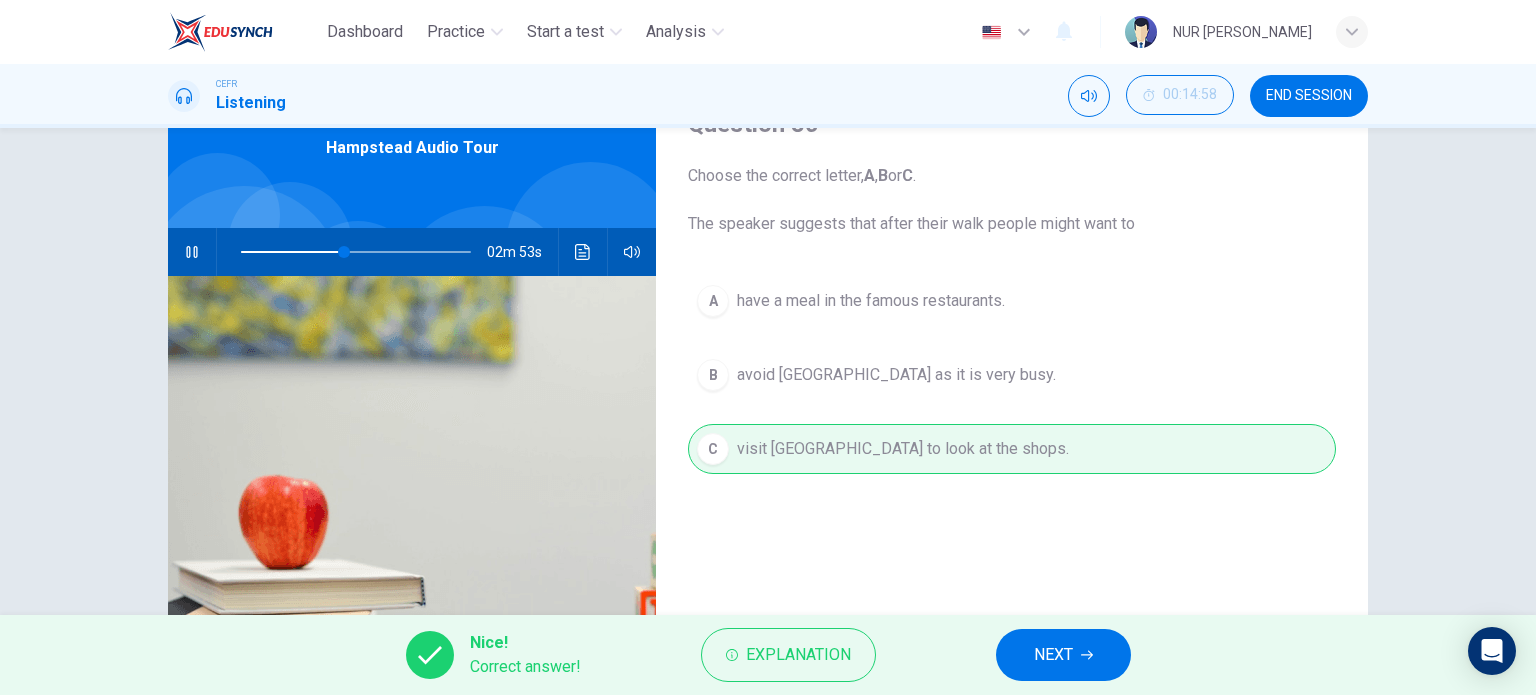 click on "NEXT" at bounding box center (1053, 655) 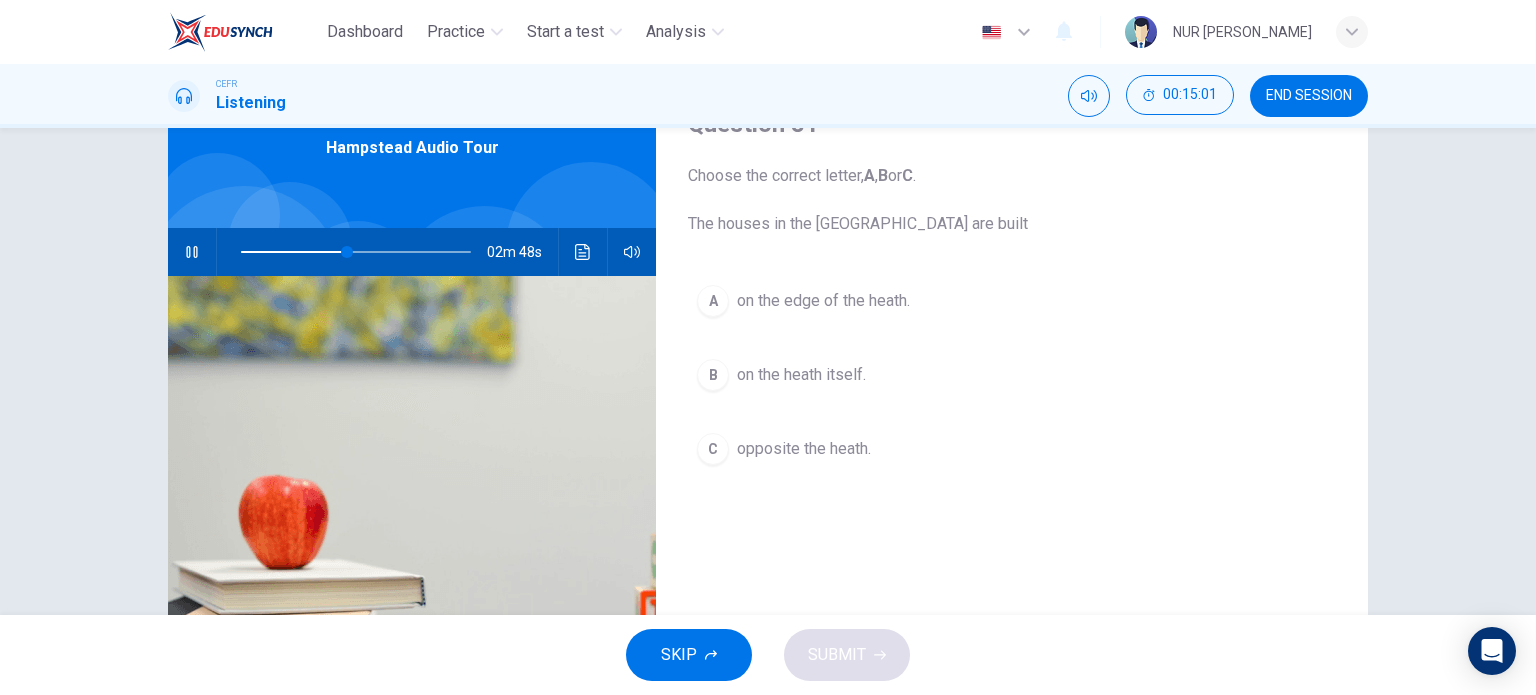 click on "A on the edge of the heath. B on the heath itself. C opposite the heath." at bounding box center [1012, 395] 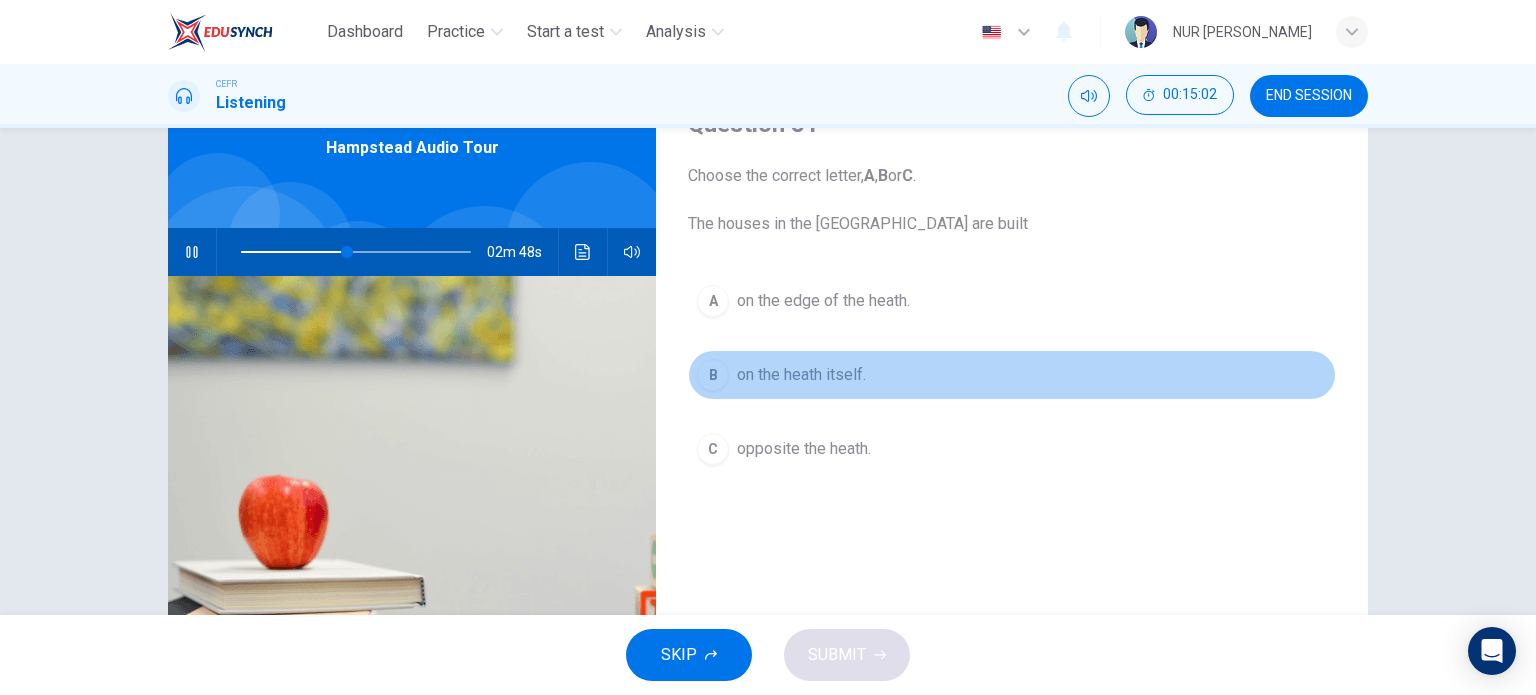 click on "B on the heath itself." at bounding box center (1012, 375) 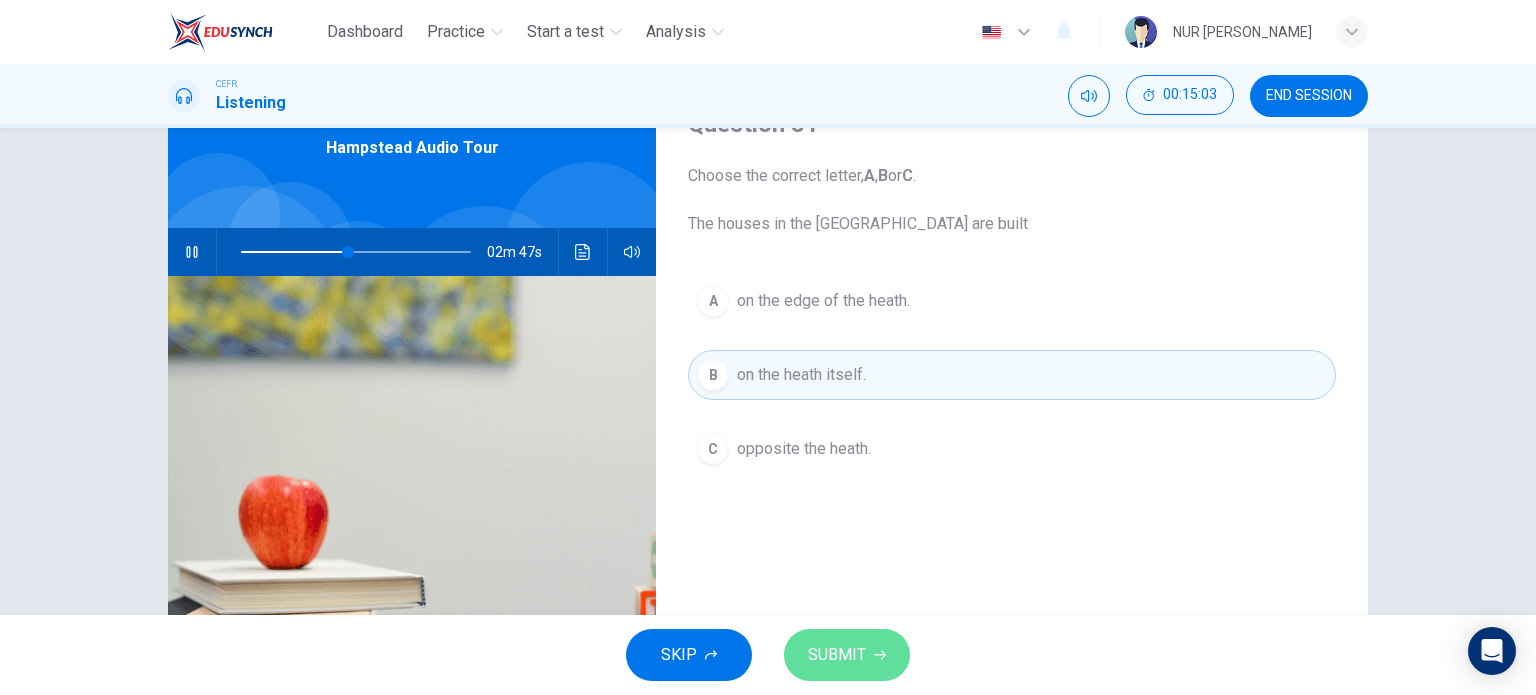 drag, startPoint x: 846, startPoint y: 648, endPoint x: 843, endPoint y: 637, distance: 11.401754 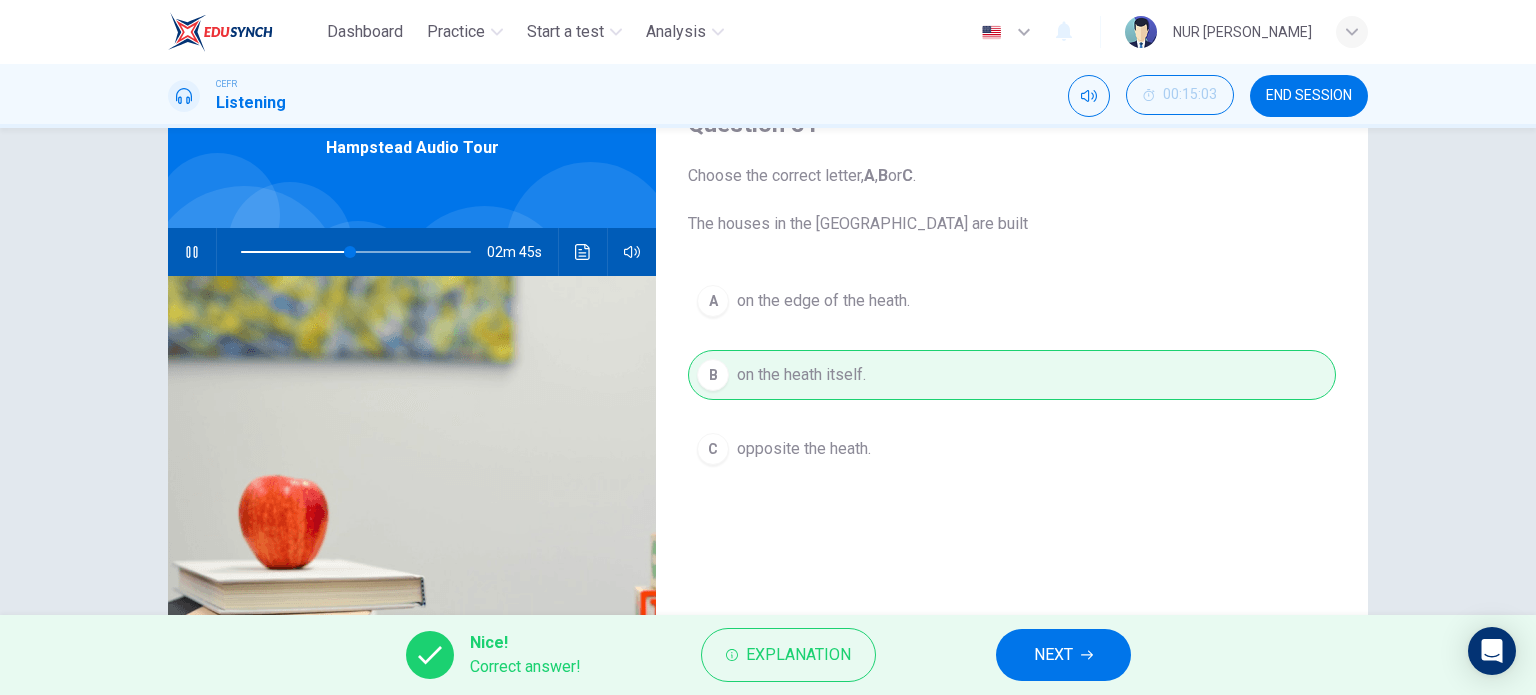 click on "NEXT" at bounding box center [1063, 655] 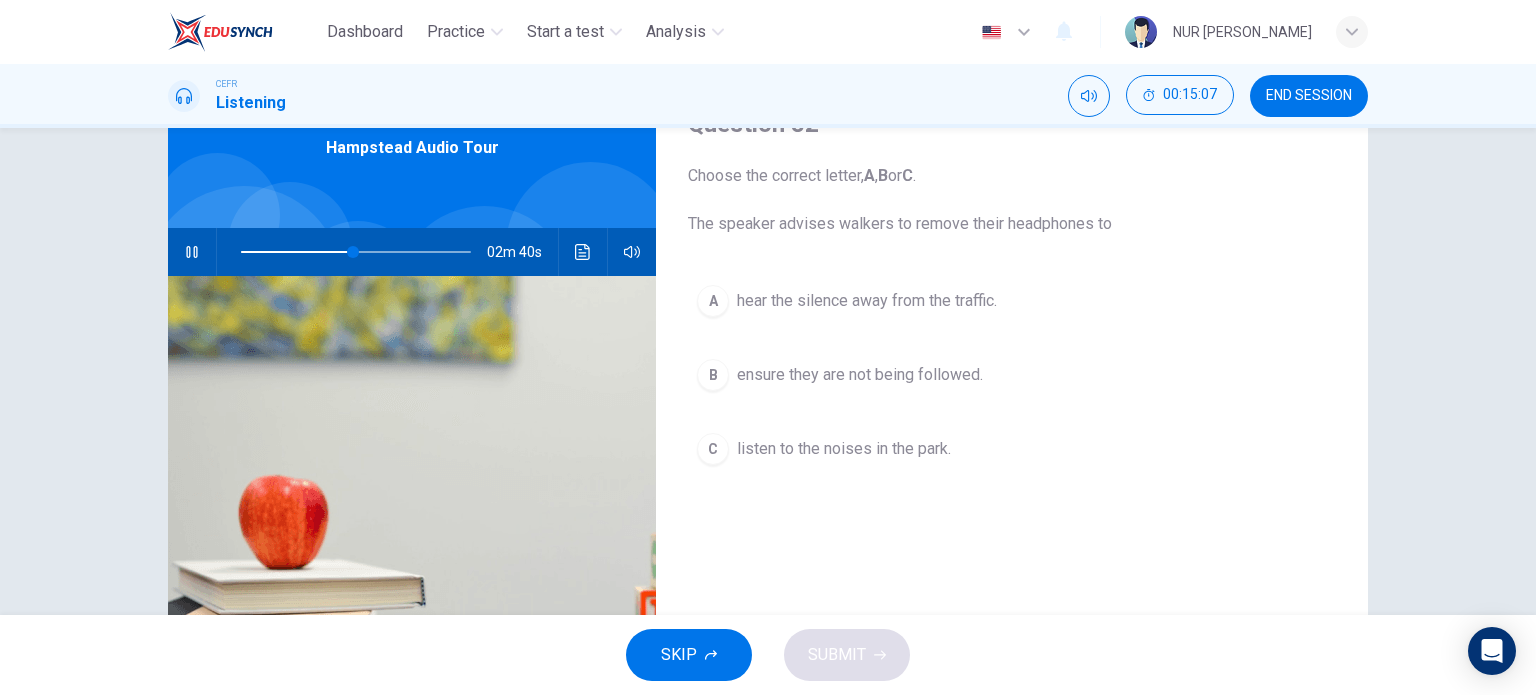 click on "C  listen to the noises in the park." at bounding box center [1012, 449] 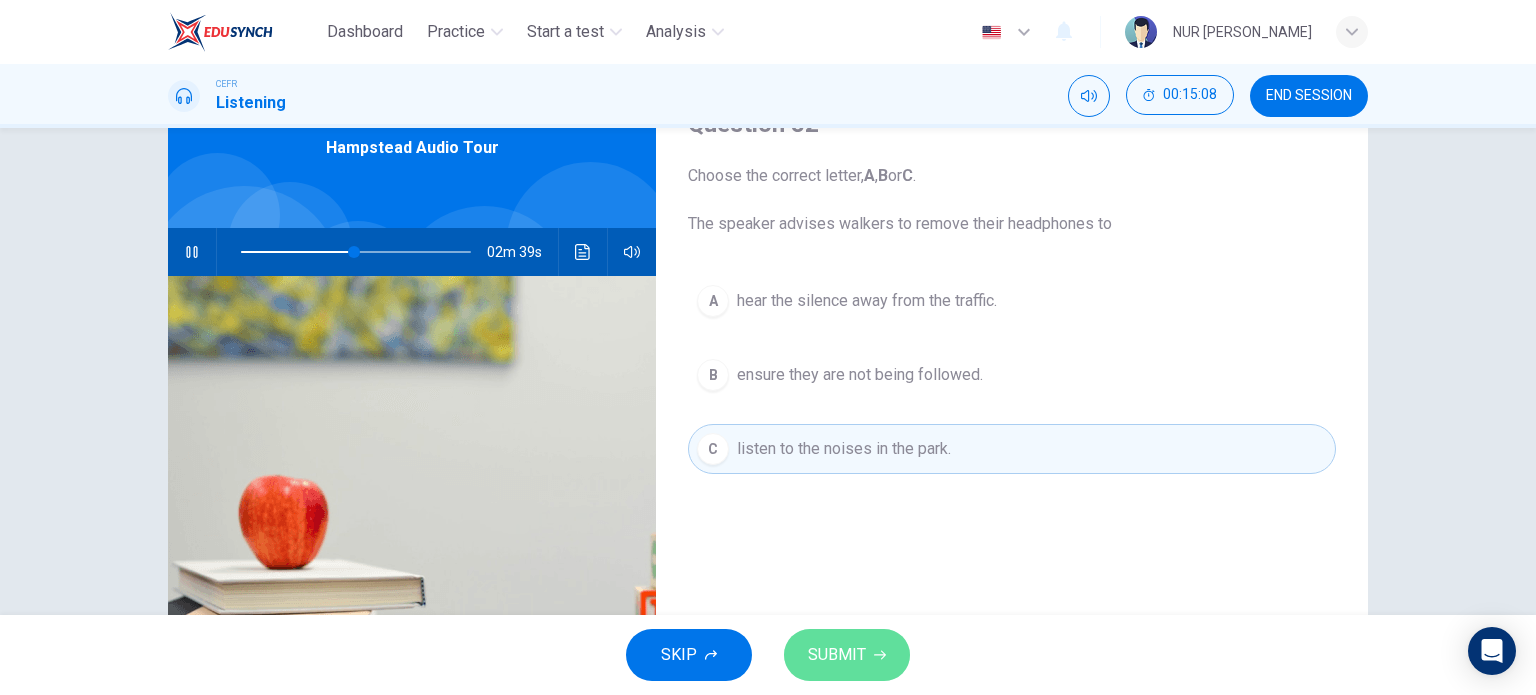 click on "SUBMIT" at bounding box center [847, 655] 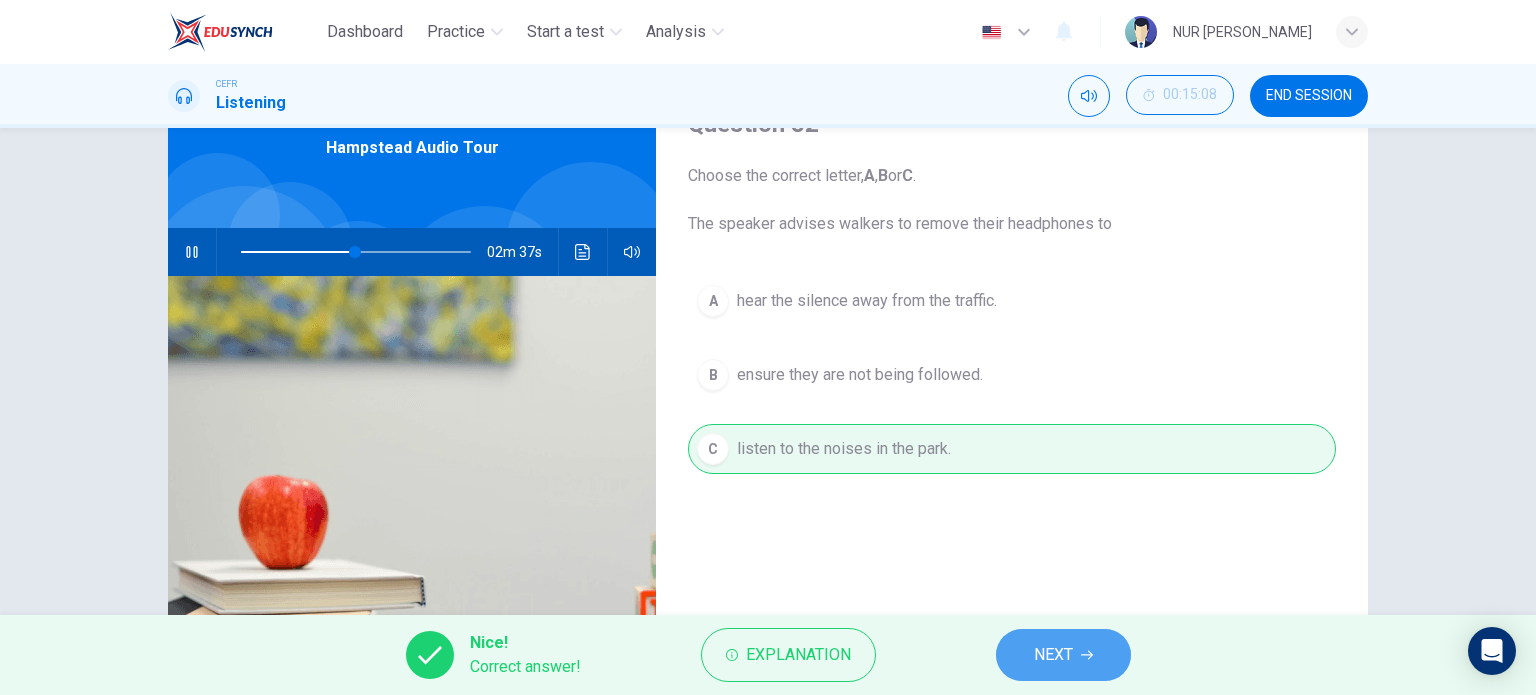 click on "NEXT" at bounding box center [1063, 655] 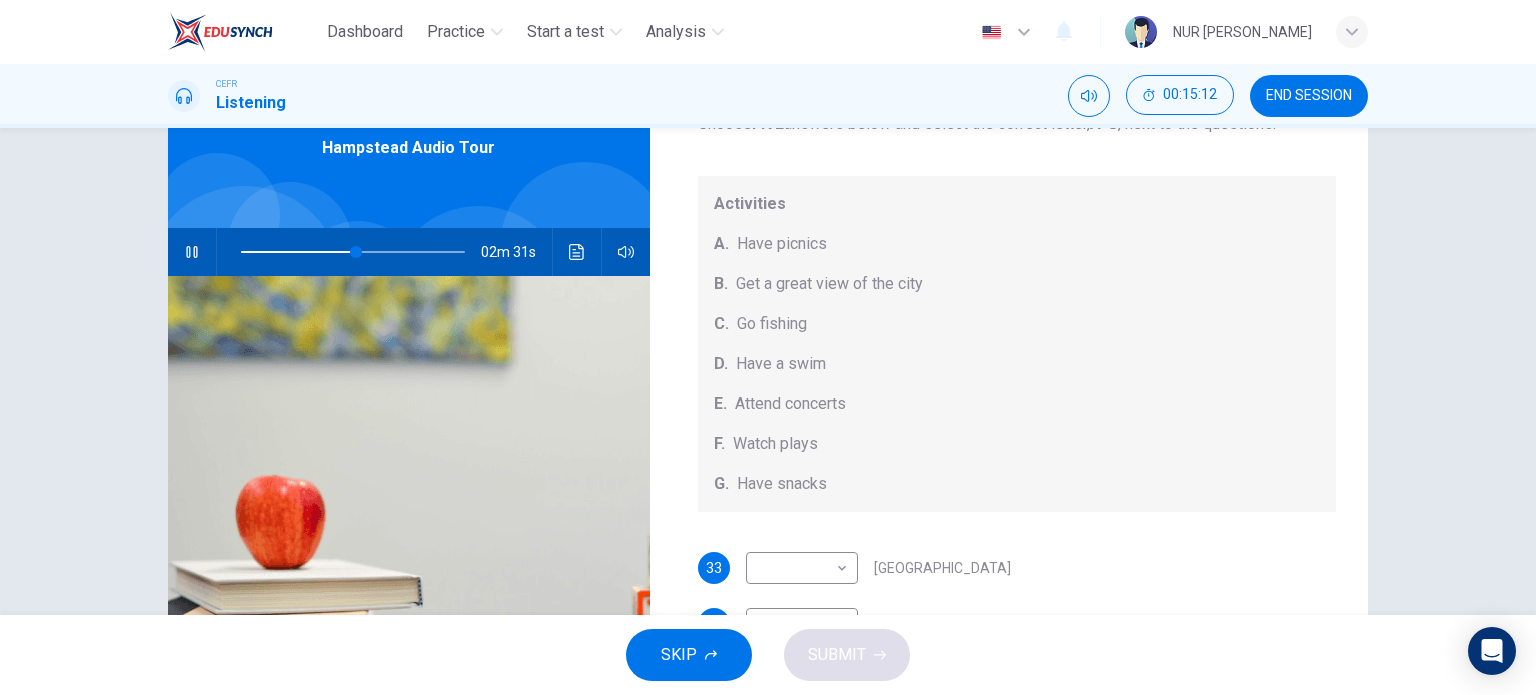 scroll, scrollTop: 184, scrollLeft: 0, axis: vertical 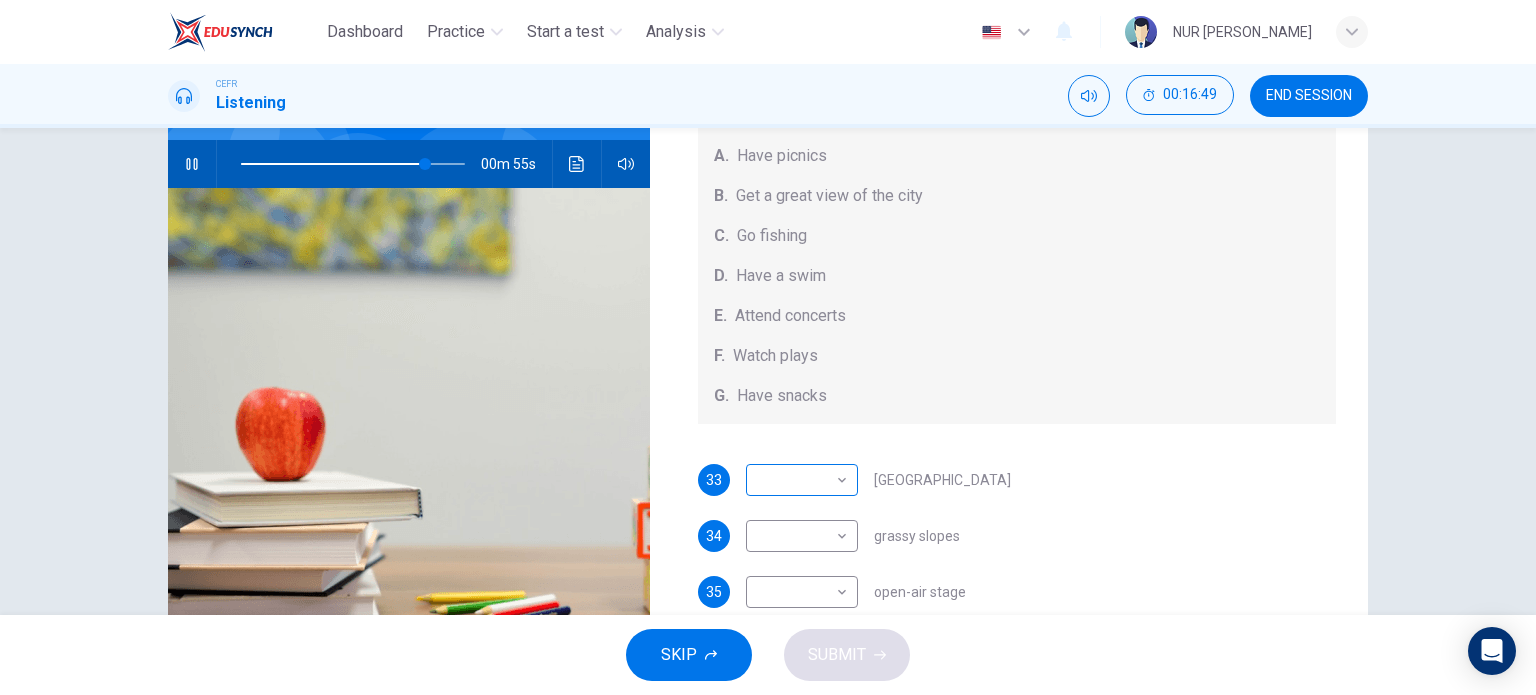 click on "Dashboard Practice Start a test Analysis English en ​ NUR [PERSON_NAME] CEFR Listening 00:16:49 END SESSION Questions 33 - 37 Which activity can be done at each of the following locations on the heath? Choose  FIVE  answers below and select the correct letter,  A-G , next to the questions. Activities A. Have picnics B. Get a great view of the city C. Go fishing D. Have a swim E. Attend concerts F. Watch plays G. Have snacks 33 ​ ​ [GEOGRAPHIC_DATA] 34 ​ ​ grassy slopes 35 ​ ​ open-air stage 36 ​ ​ ponds 37 ​ ​ [GEOGRAPHIC_DATA] Audio Tour 00m 55s SKIP SUBMIT EduSynch - Online Language Proficiency Testing
Dashboard Practice Start a test Analysis Notifications © Copyright  2025" at bounding box center [768, 347] 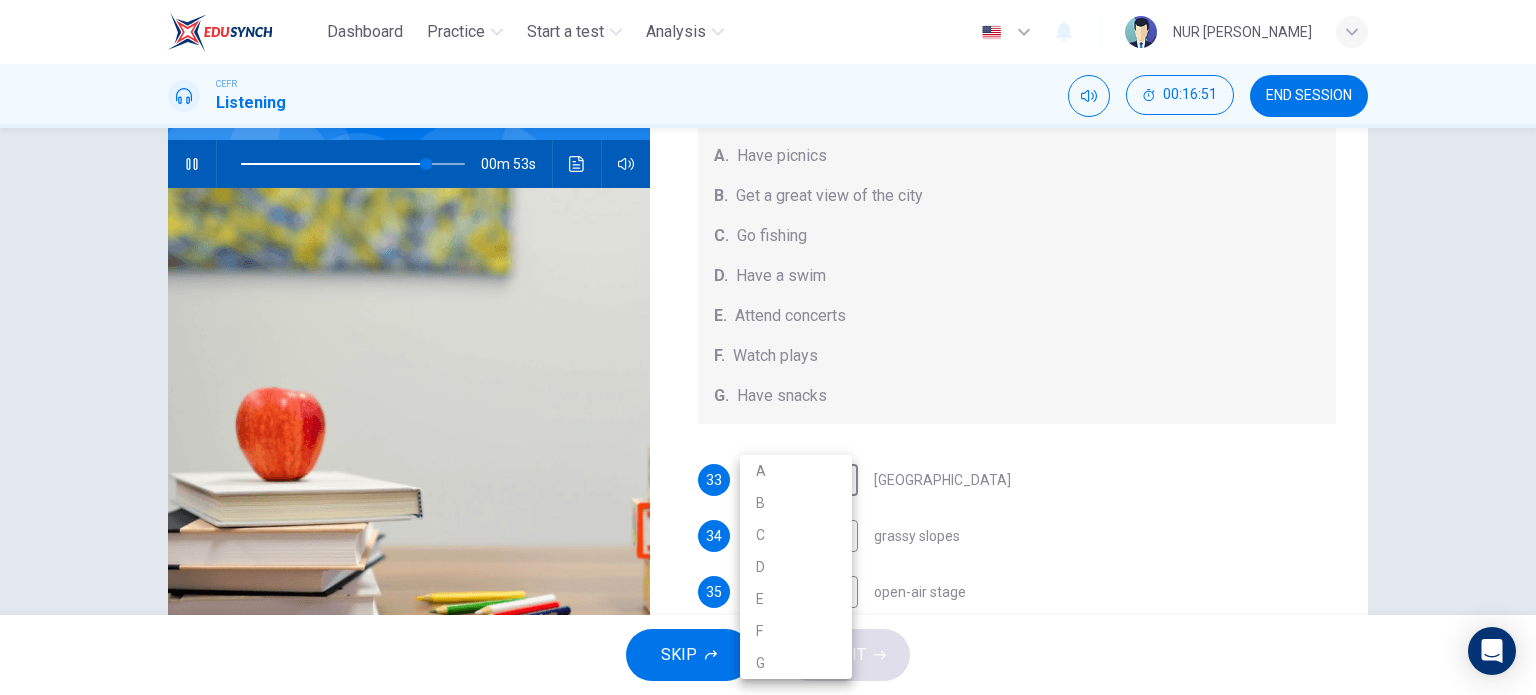 click on "G" at bounding box center (796, 663) 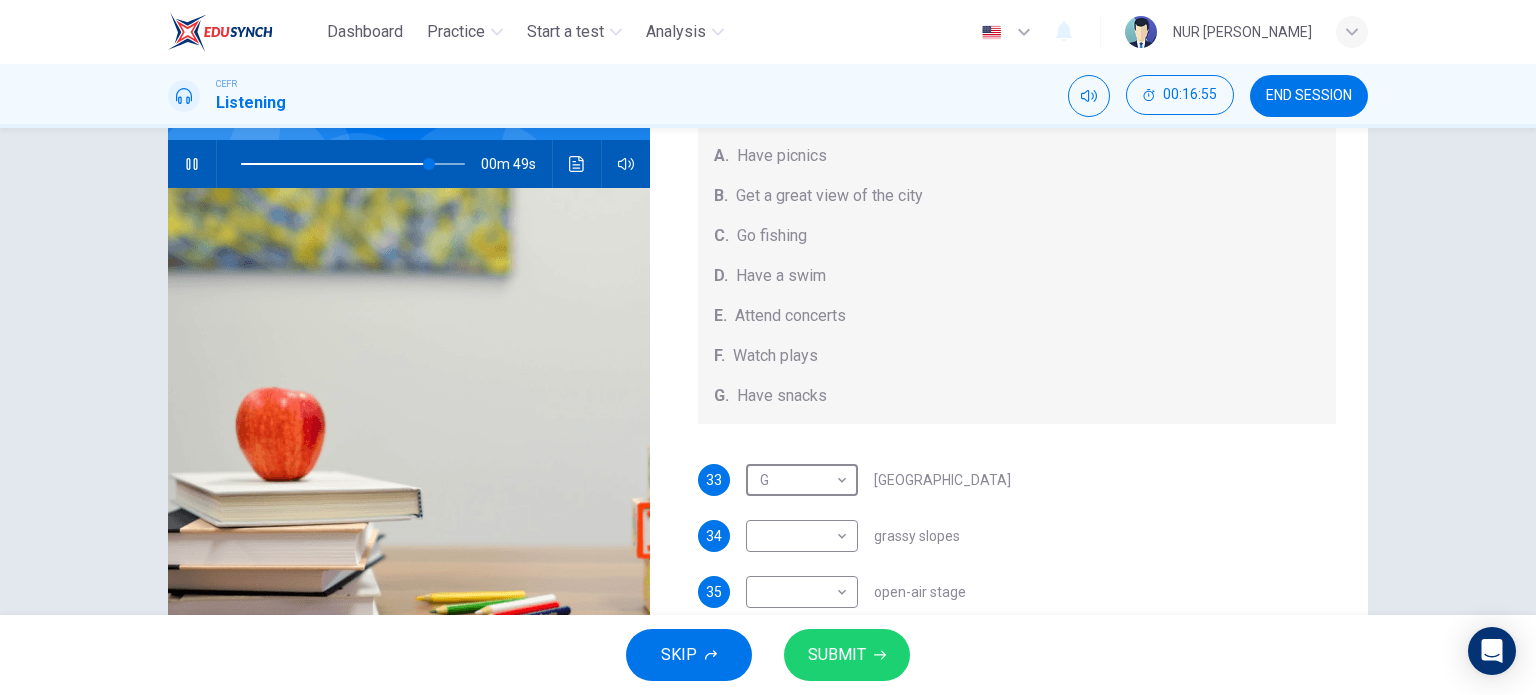 scroll, scrollTop: 184, scrollLeft: 0, axis: vertical 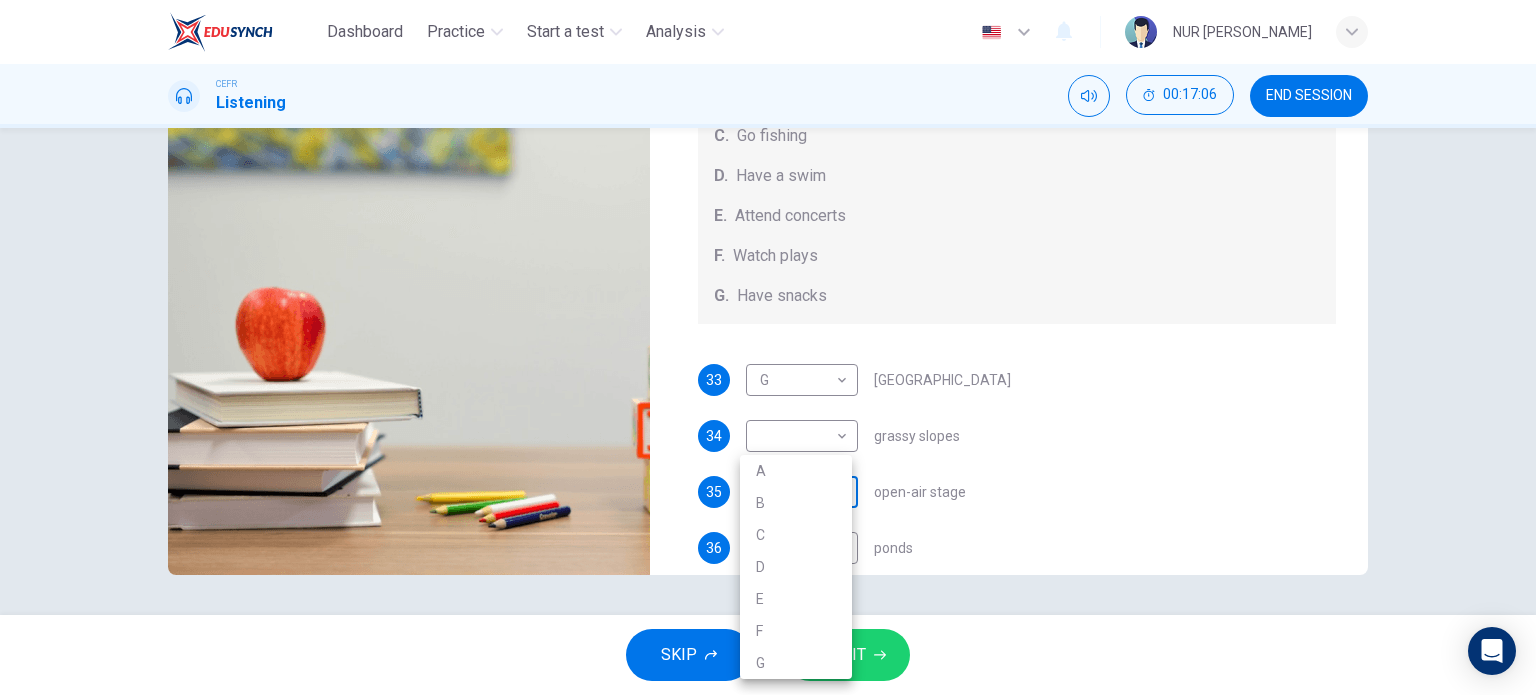 click on "Dashboard Practice Start a test Analysis English en ​ NUR [PERSON_NAME] CEFR Listening 00:17:06 END SESSION Questions 33 - 37 Which activity can be done at each of the following locations on the heath? Choose  FIVE  answers below and select the correct letter,  A-G , next to the questions. Activities A. Have picnics B. Get a great view of the city C. Go fishing D. Have a swim E. Attend concerts F. Watch plays G. Have snacks 33 G G ​ [GEOGRAPHIC_DATA] 34 ​ ​ grassy slopes 35 ​ ​ open-air stage 36 ​ ​ ponds 37 ​ ​ [GEOGRAPHIC_DATA] Audio Tour 00m 37s SKIP SUBMIT EduSynch - Online Language Proficiency Testing
Dashboard Practice Start a test Analysis Notifications © Copyright  2025 A B C D E F G" at bounding box center [768, 347] 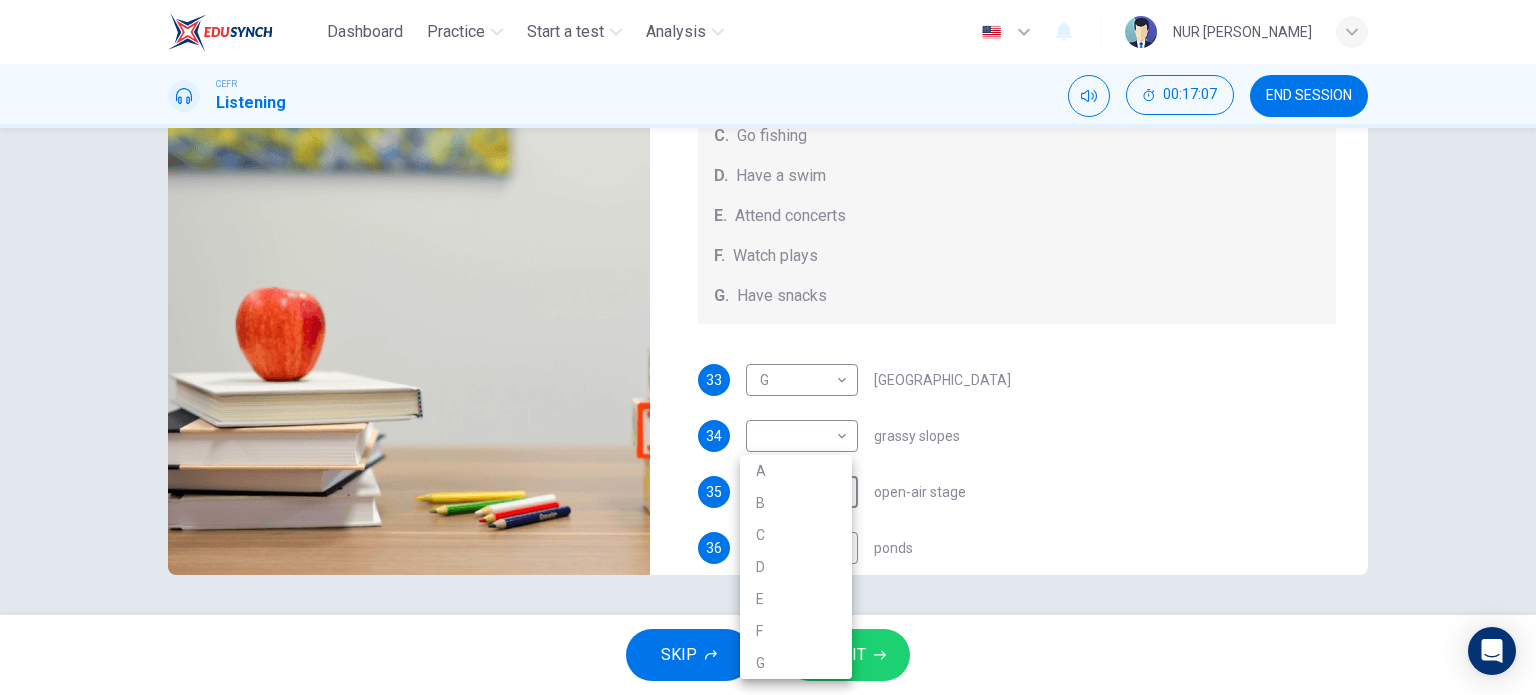 click on "E" at bounding box center (796, 599) 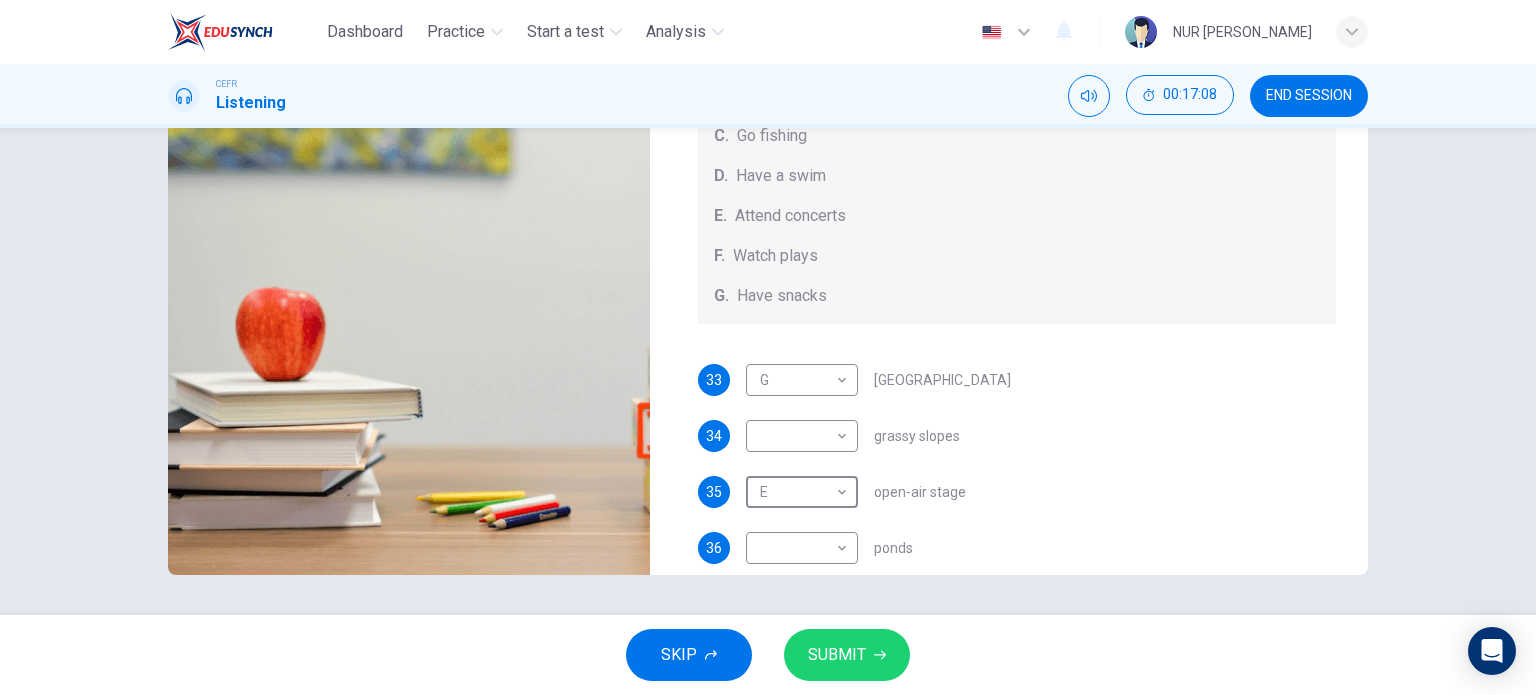 type on "88" 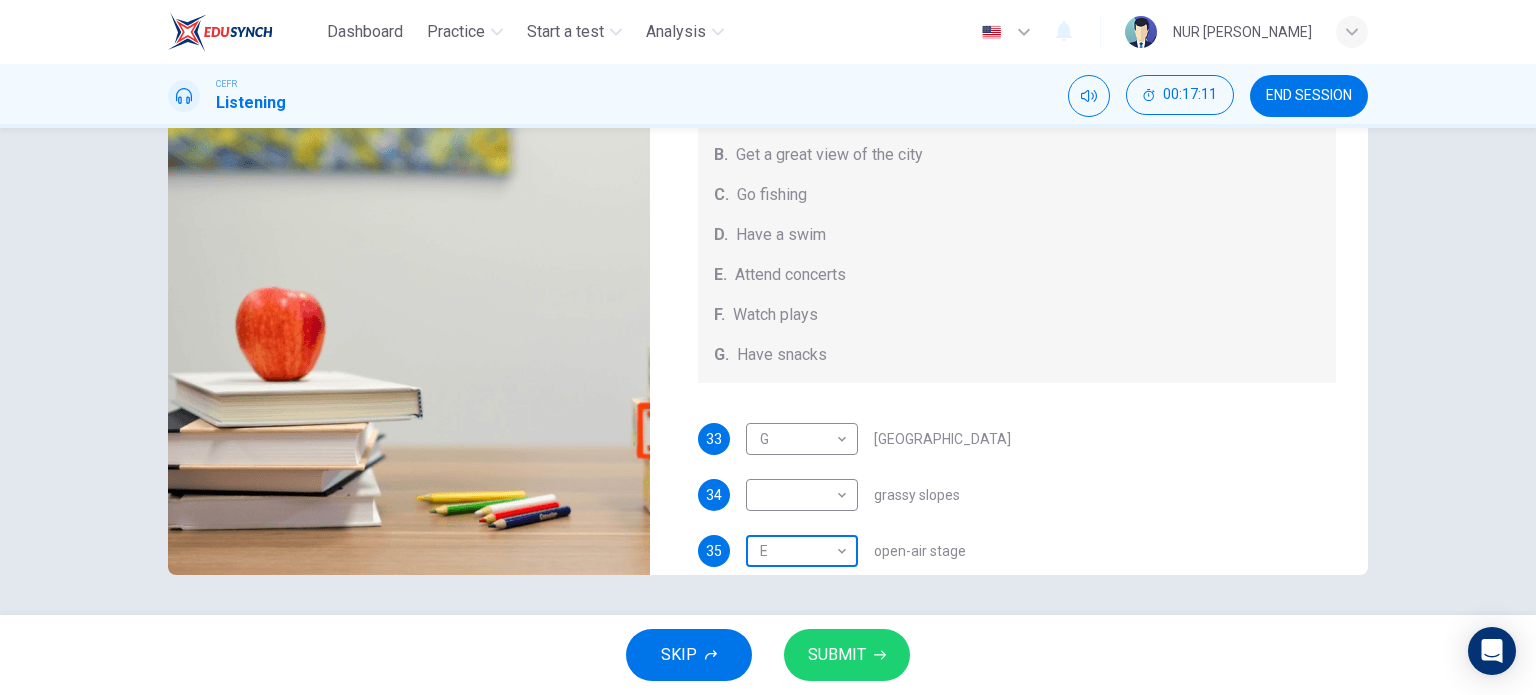 scroll, scrollTop: 0, scrollLeft: 0, axis: both 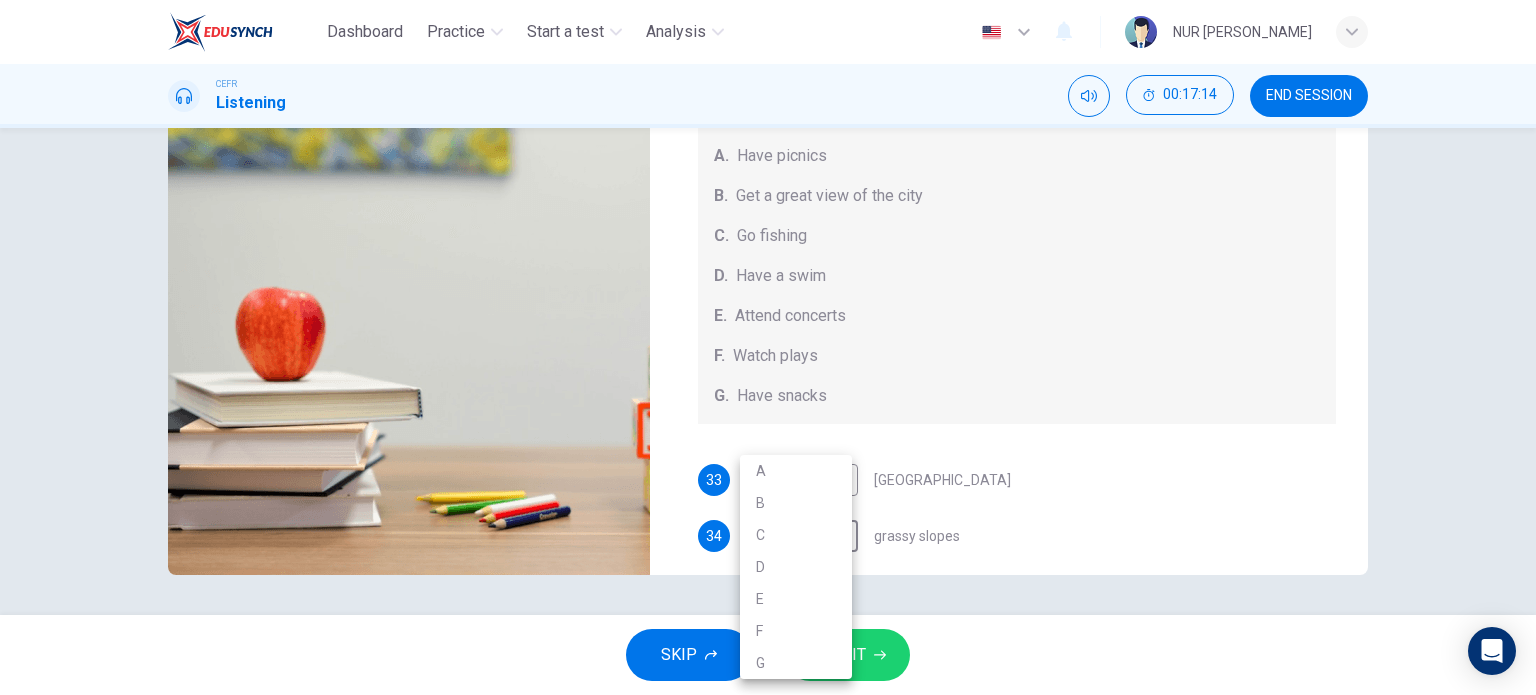 drag, startPoint x: 833, startPoint y: 522, endPoint x: 553, endPoint y: -115, distance: 695.8225 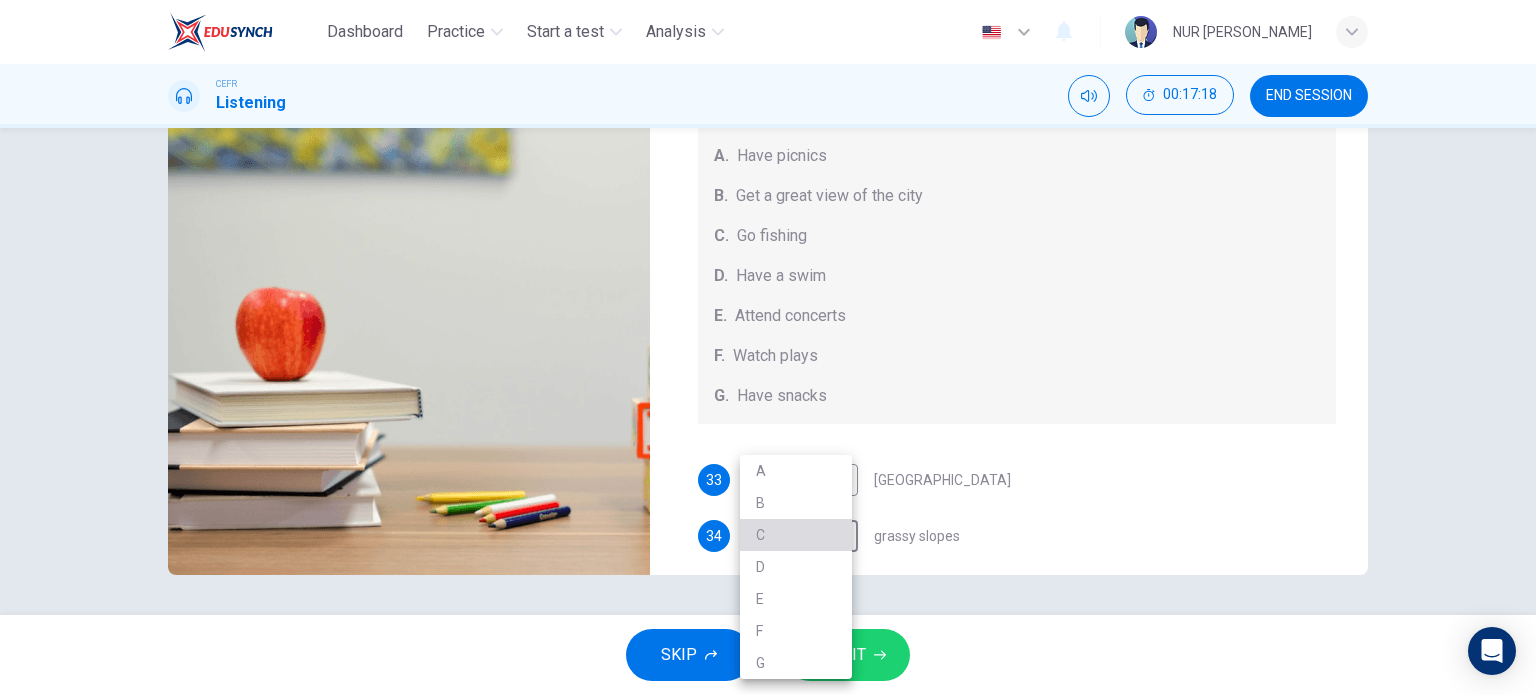 click on "C" at bounding box center [796, 535] 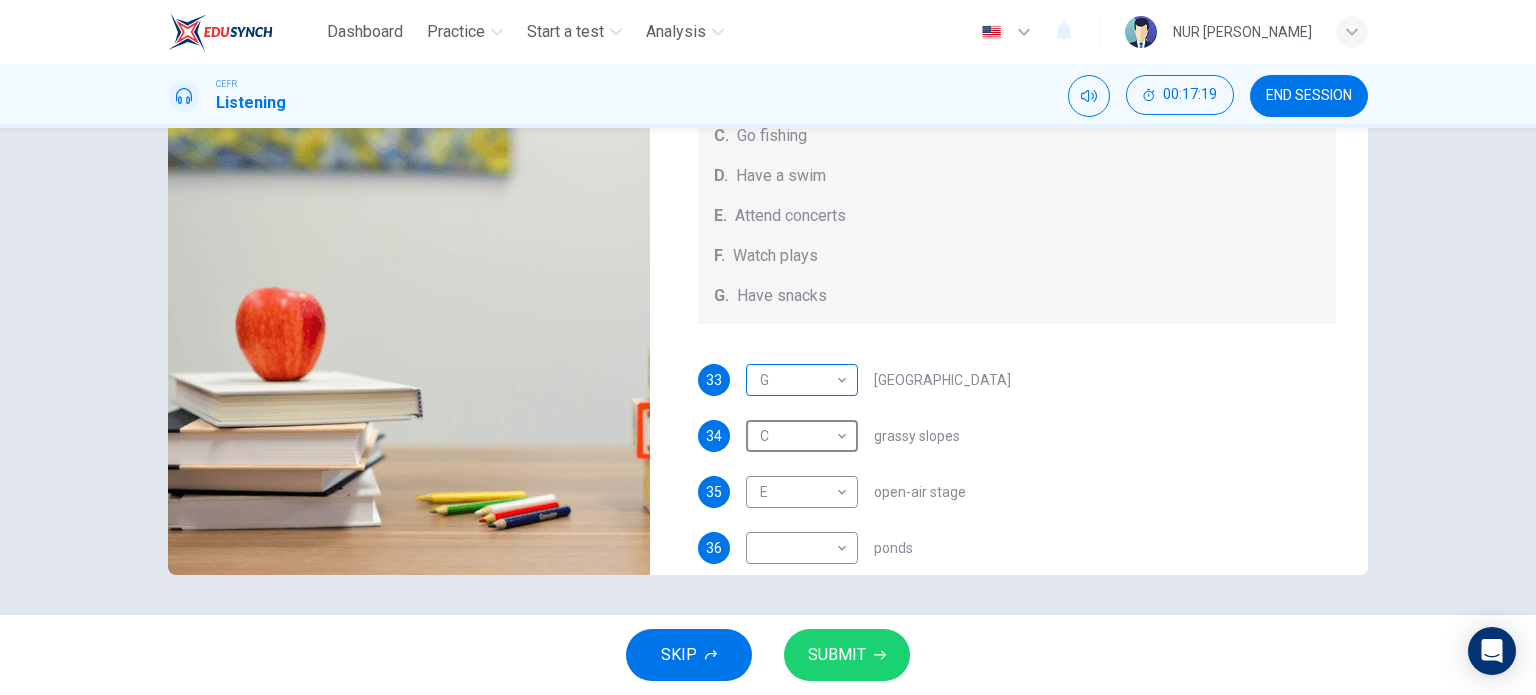 scroll, scrollTop: 184, scrollLeft: 0, axis: vertical 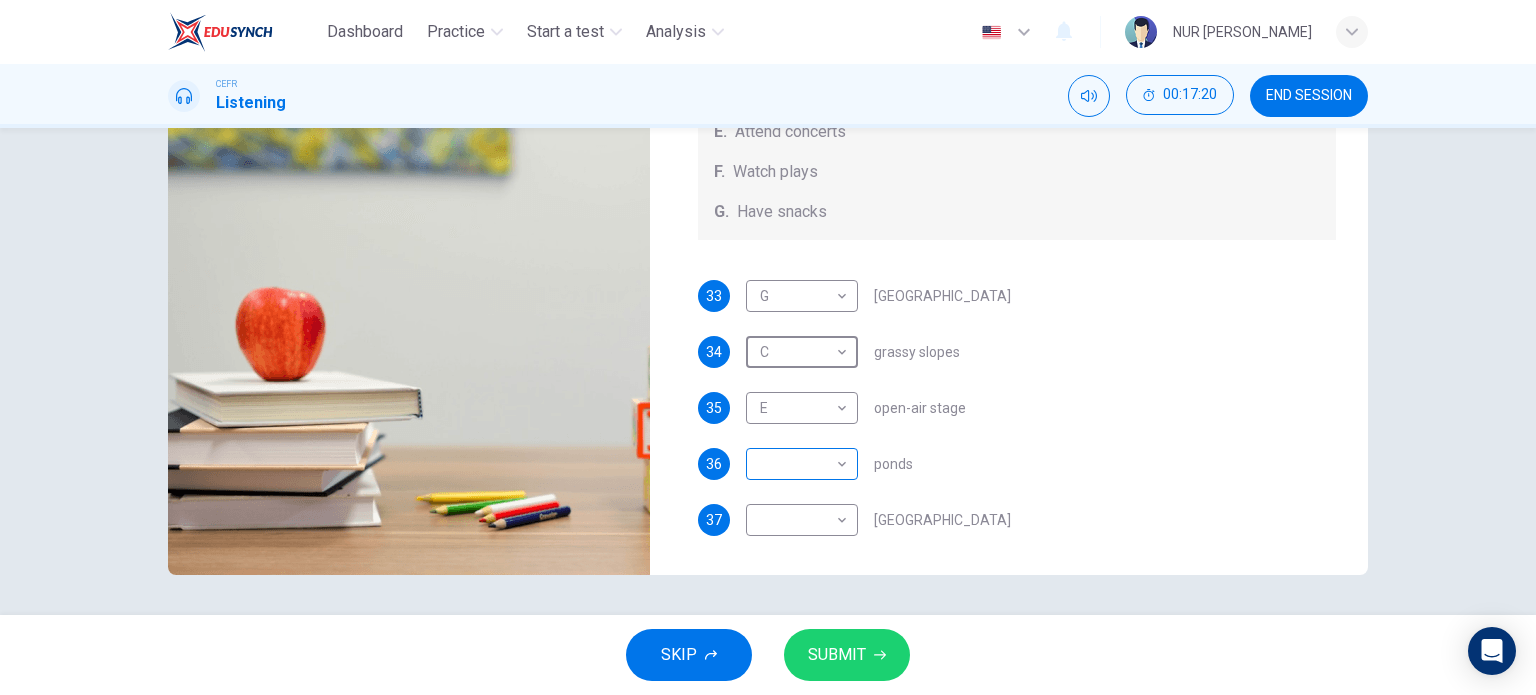 click on "Dashboard Practice Start a test Analysis English en ​ NUR [PERSON_NAME] CEFR Listening 00:17:20 END SESSION Questions 33 - 37 Which activity can be done at each of the following locations on the heath? Choose  FIVE  answers below and select the correct letter,  A-G , next to the questions. Activities A. Have picnics B. Get a great view of the city C. Go fishing D. Have a swim E. Attend concerts F. Watch plays G. Have snacks 33 G G ​ [GEOGRAPHIC_DATA] 34 C C ​ grassy slopes 35 E E ​ open-air stage 36 ​ ​ ponds 37 ​ ​ [GEOGRAPHIC_DATA] Hampstead Audio Tour 00m 24s SKIP SUBMIT EduSynch - Online Language Proficiency Testing
Dashboard Practice Start a test Analysis Notifications © Copyright  2025" at bounding box center (768, 347) 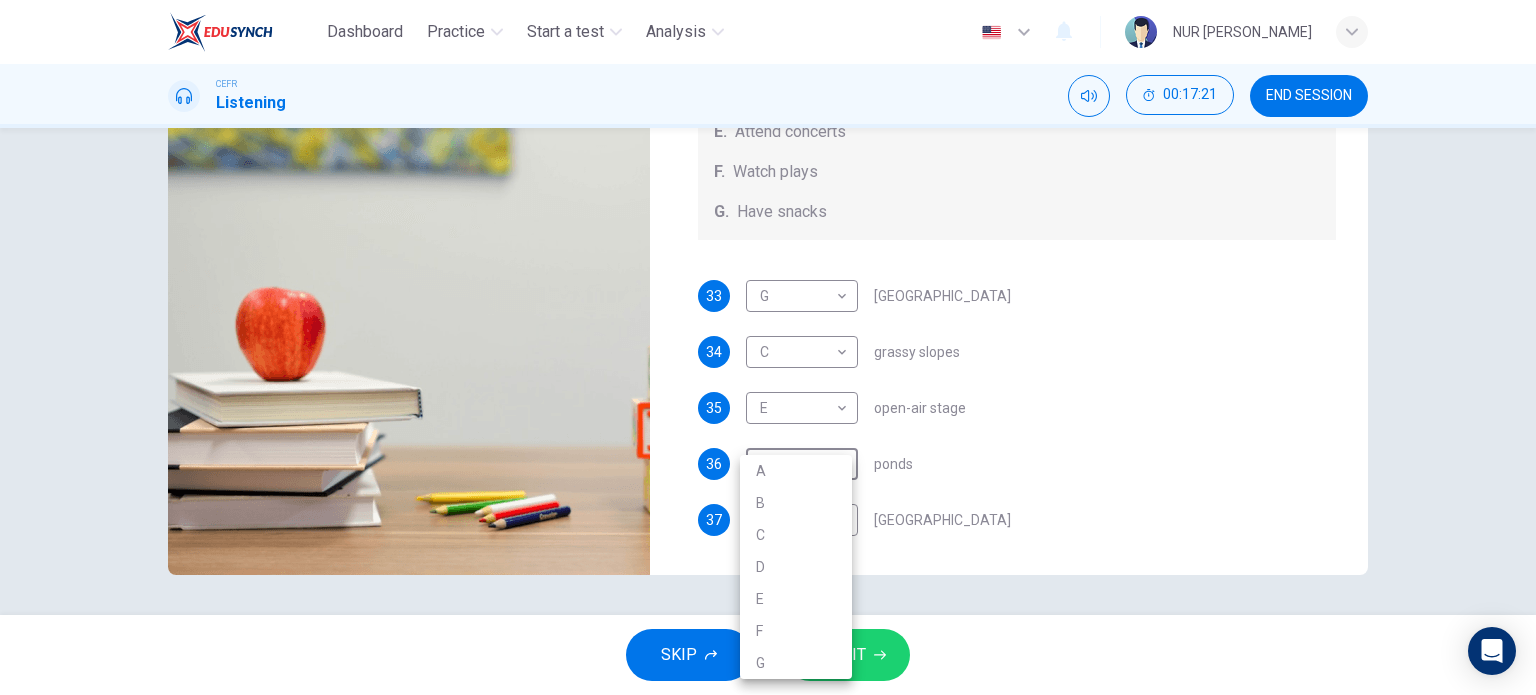 click at bounding box center [768, 347] 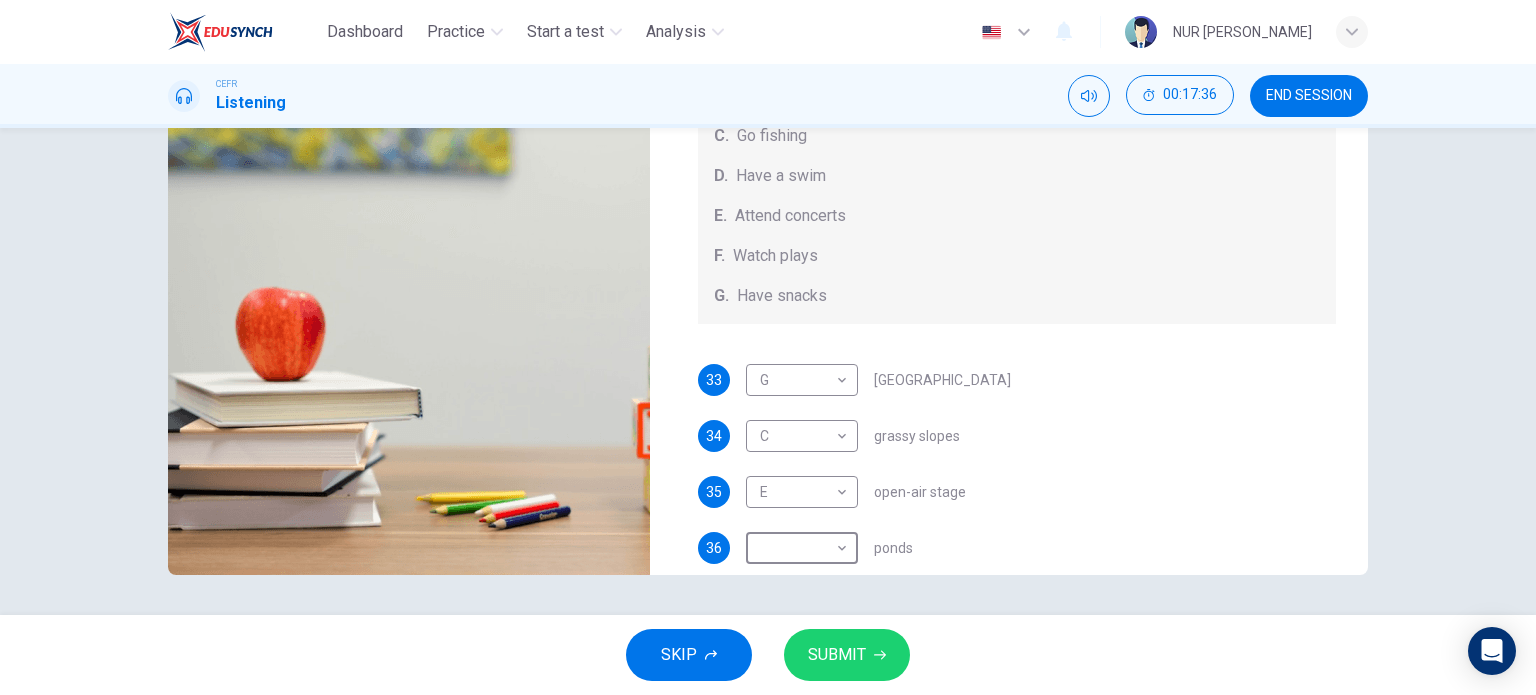 scroll, scrollTop: 184, scrollLeft: 0, axis: vertical 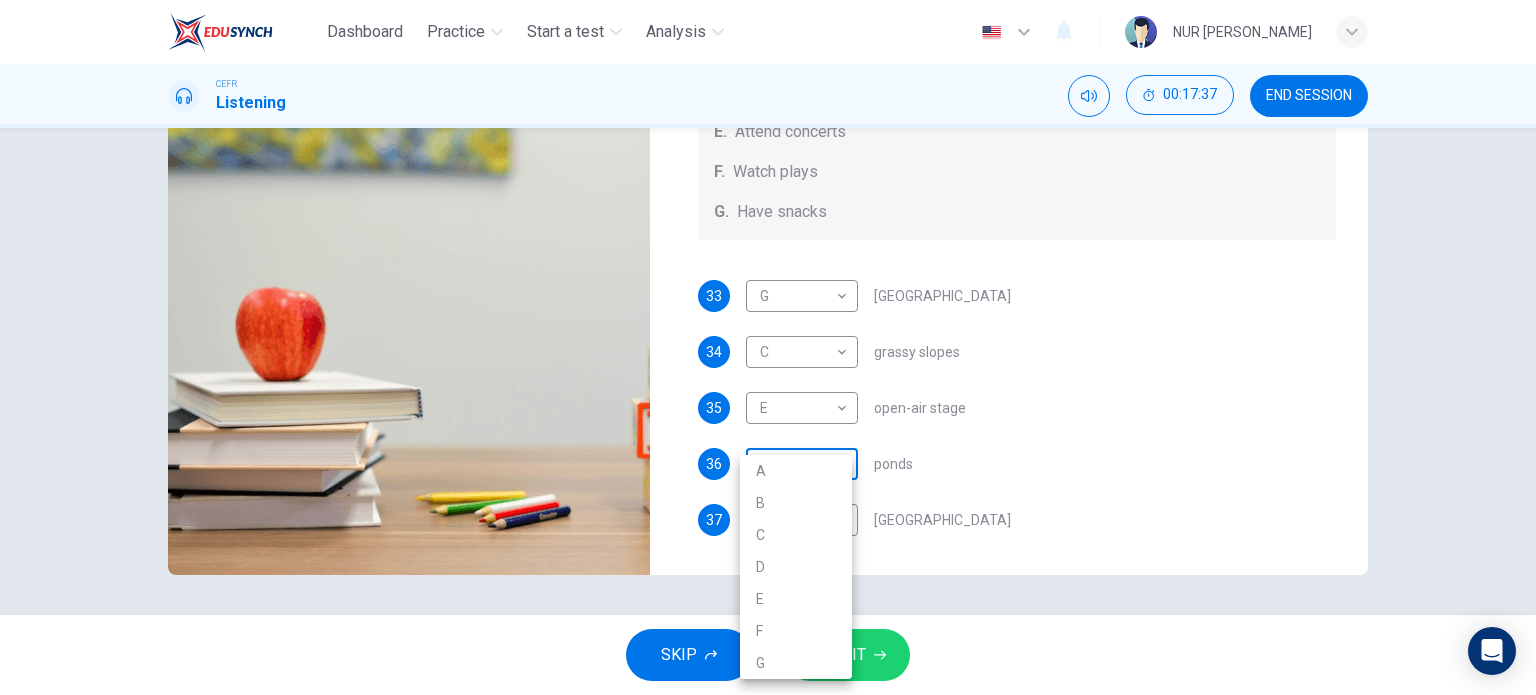 click on "Dashboard Practice Start a test Analysis English en ​ NUR [PERSON_NAME] CEFR Listening 00:17:37 END SESSION Questions 33 - 37 Which activity can be done at each of the following locations on the heath? Choose  FIVE  answers below and select the correct letter,  A-G , next to the questions. Activities A. Have picnics B. Get a great view of the city C. Go fishing D. Have a swim E. Attend concerts F. Watch plays G. Have snacks 33 G G ​ [GEOGRAPHIC_DATA] 34 C C ​ grassy slopes 35 E E ​ open-air stage 36 ​ ​ ponds 37 ​ ​ [GEOGRAPHIC_DATA] [GEOGRAPHIC_DATA] Audio Tour 00m 07s SKIP SUBMIT EduSynch - Online Language Proficiency Testing
Dashboard Practice Start a test Analysis Notifications © Copyright  2025 A B C D E F G" at bounding box center [768, 347] 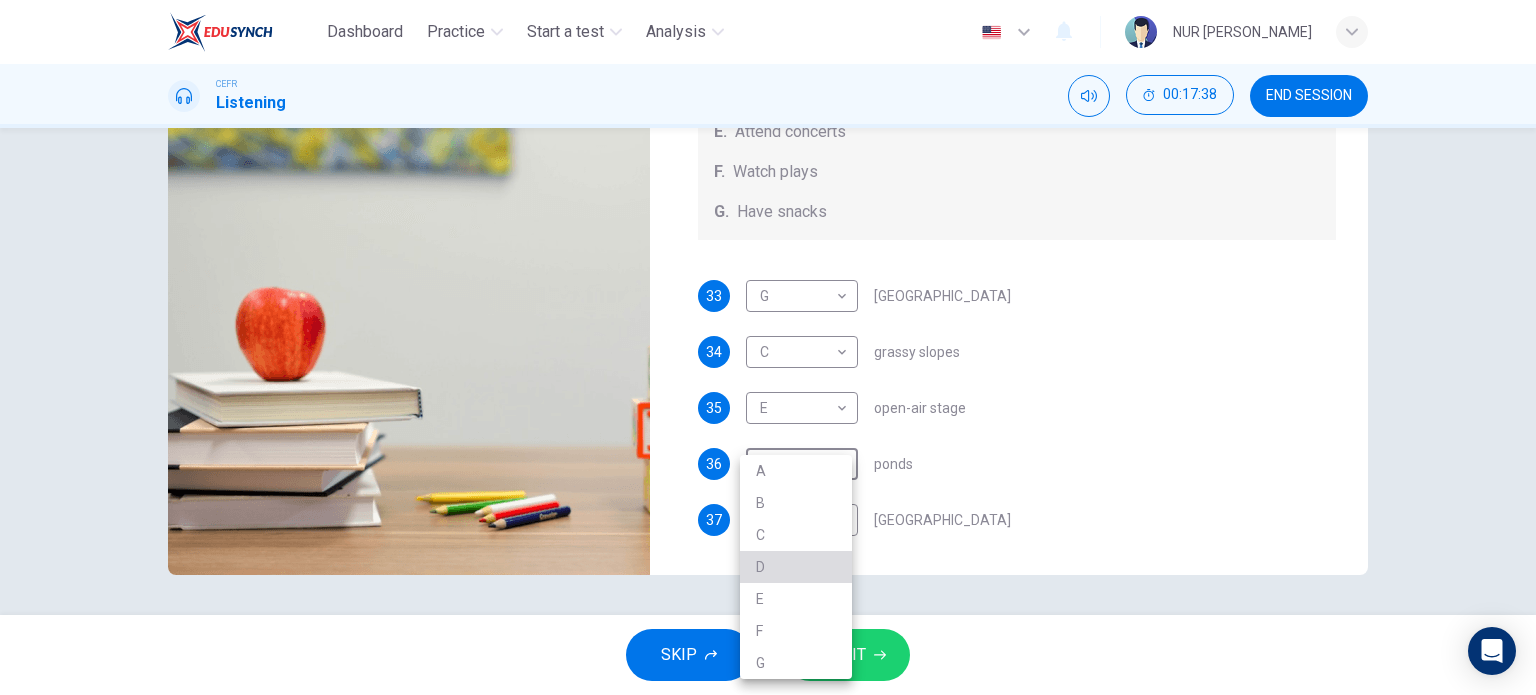 click on "D" at bounding box center (796, 567) 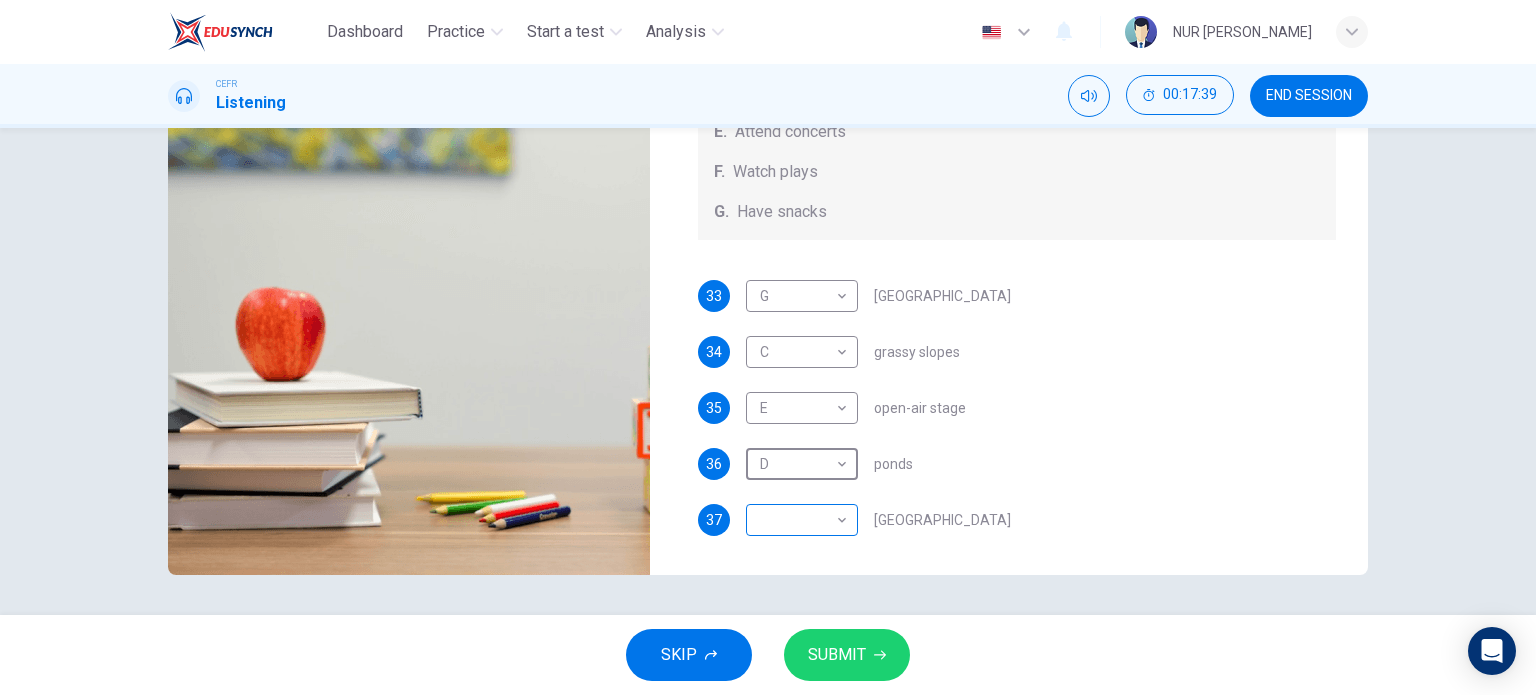 click on "Dashboard Practice Start a test Analysis English en ​ NUR [PERSON_NAME] CEFR Listening 00:17:39 END SESSION Questions 33 - 37 Which activity can be done at each of the following locations on the heath? Choose  FIVE  answers below and select the correct letter,  A-G , next to the questions. Activities A. Have picnics B. Get a great view of the city C. Go fishing D. Have a swim E. Attend concerts F. Watch plays G. Have snacks 33 G G ​ [GEOGRAPHIC_DATA] 34 C C ​ grassy slopes 35 E E ​ open-air stage 36 D D ​ ponds 37 ​ ​ [GEOGRAPHIC_DATA] Audio Tour 00m 05s SKIP SUBMIT EduSynch - Online Language Proficiency Testing
Dashboard Practice Start a test Analysis Notifications © Copyright  2025" at bounding box center (768, 347) 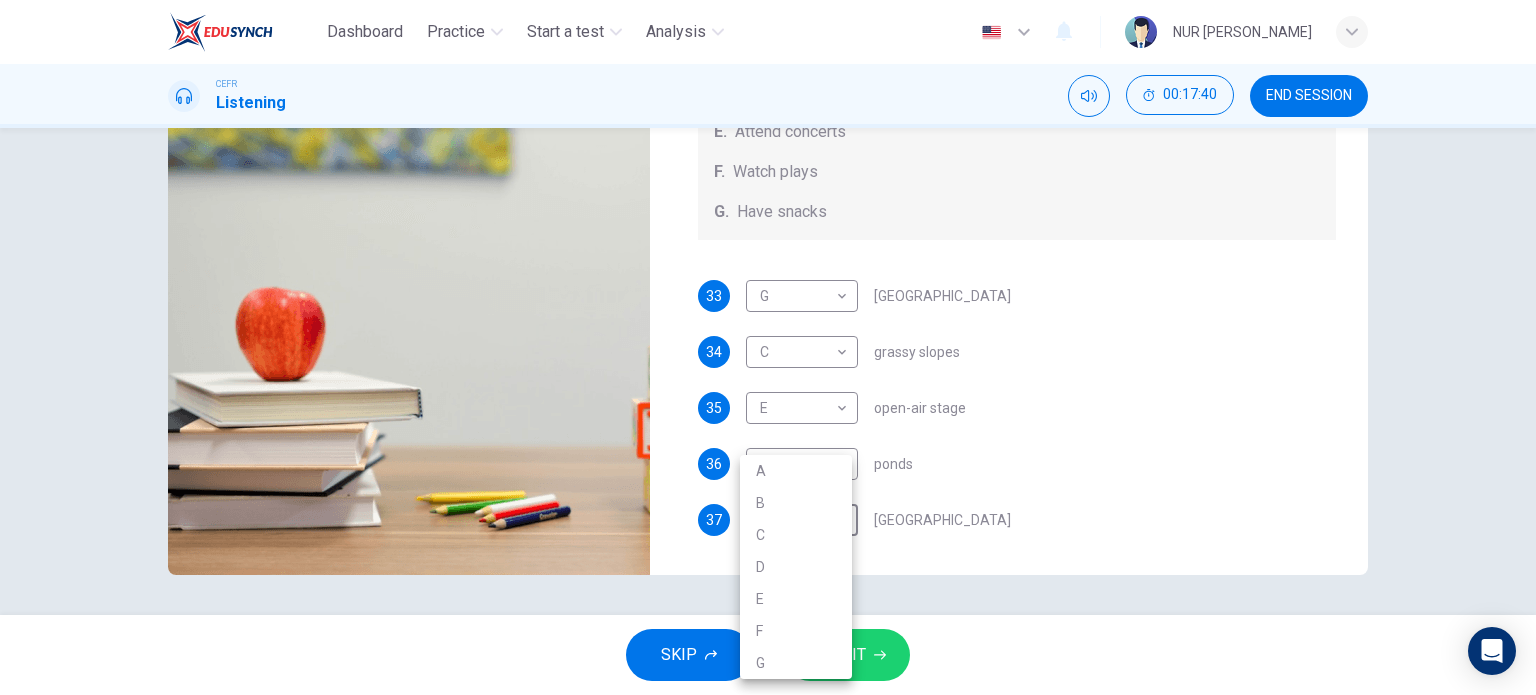 click on "A" at bounding box center [796, 471] 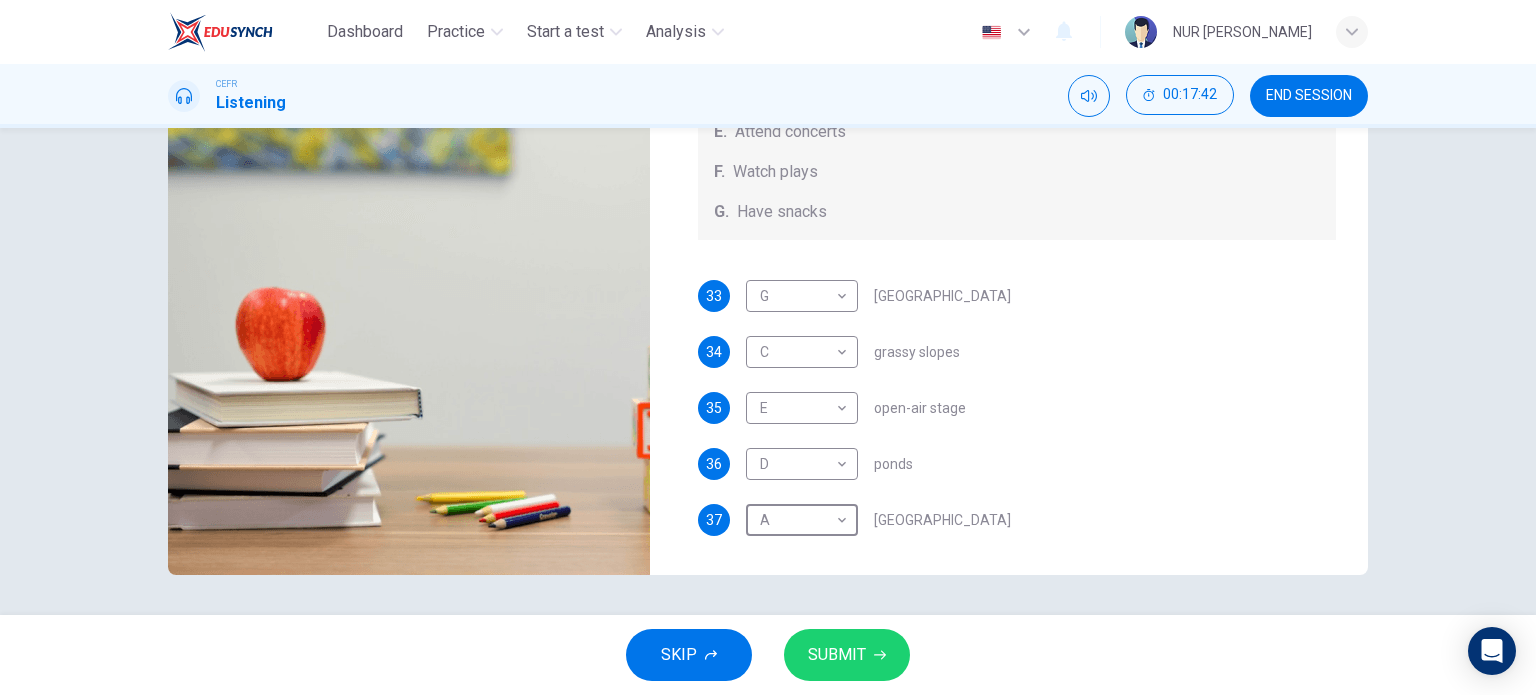 scroll, scrollTop: 184, scrollLeft: 0, axis: vertical 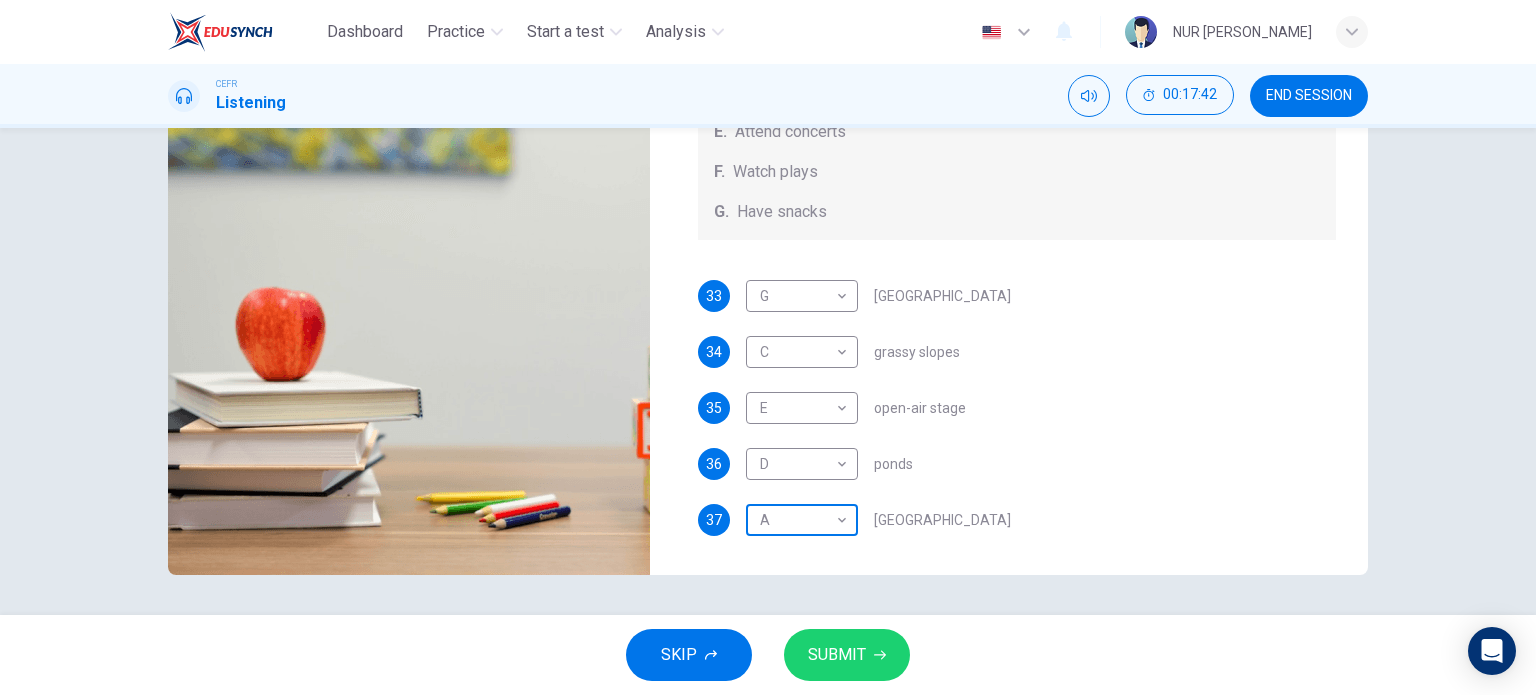 click on "Dashboard Practice Start a test Analysis English en ​ NUR [PERSON_NAME] CEFR Listening 00:17:42 END SESSION Questions 33 - 37 Which activity can be done at each of the following locations on the heath? Choose  FIVE  answers below and select the correct letter,  A-G , next to the questions. Activities A. Have picnics B. Get a great view of the city C. Go fishing D. Have a swim E. Attend concerts F. Watch plays G. Have snacks 33 G G ​ [GEOGRAPHIC_DATA] 34 C C ​ grassy slopes 35 E E ​ open-air stage 36 D D ​ ponds 37 A A ​ [GEOGRAPHIC_DATA] Audio Tour 00m 01s SKIP SUBMIT EduSynch - Online Language Proficiency Testing
Dashboard Practice Start a test Analysis Notifications © Copyright  2025" at bounding box center (768, 347) 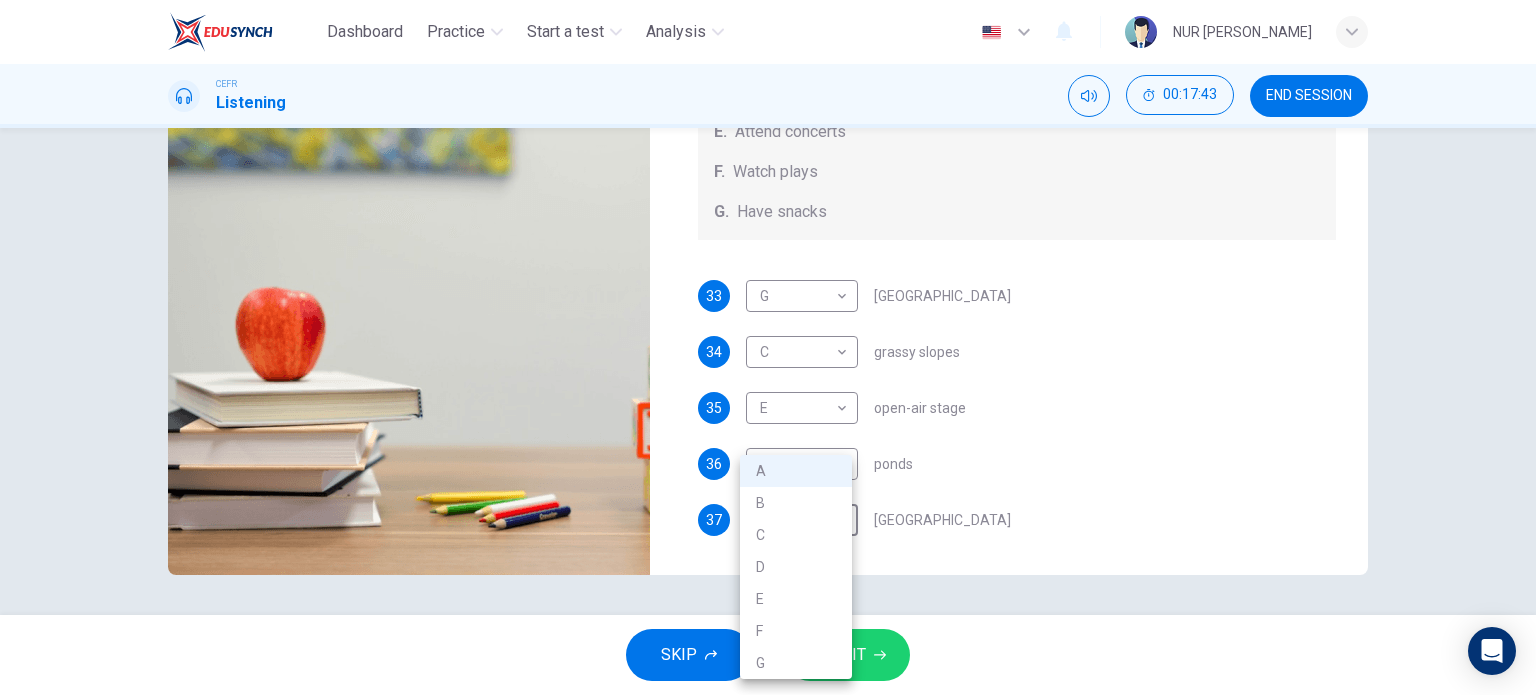 drag, startPoint x: 800, startPoint y: 503, endPoint x: 868, endPoint y: 601, distance: 119.28118 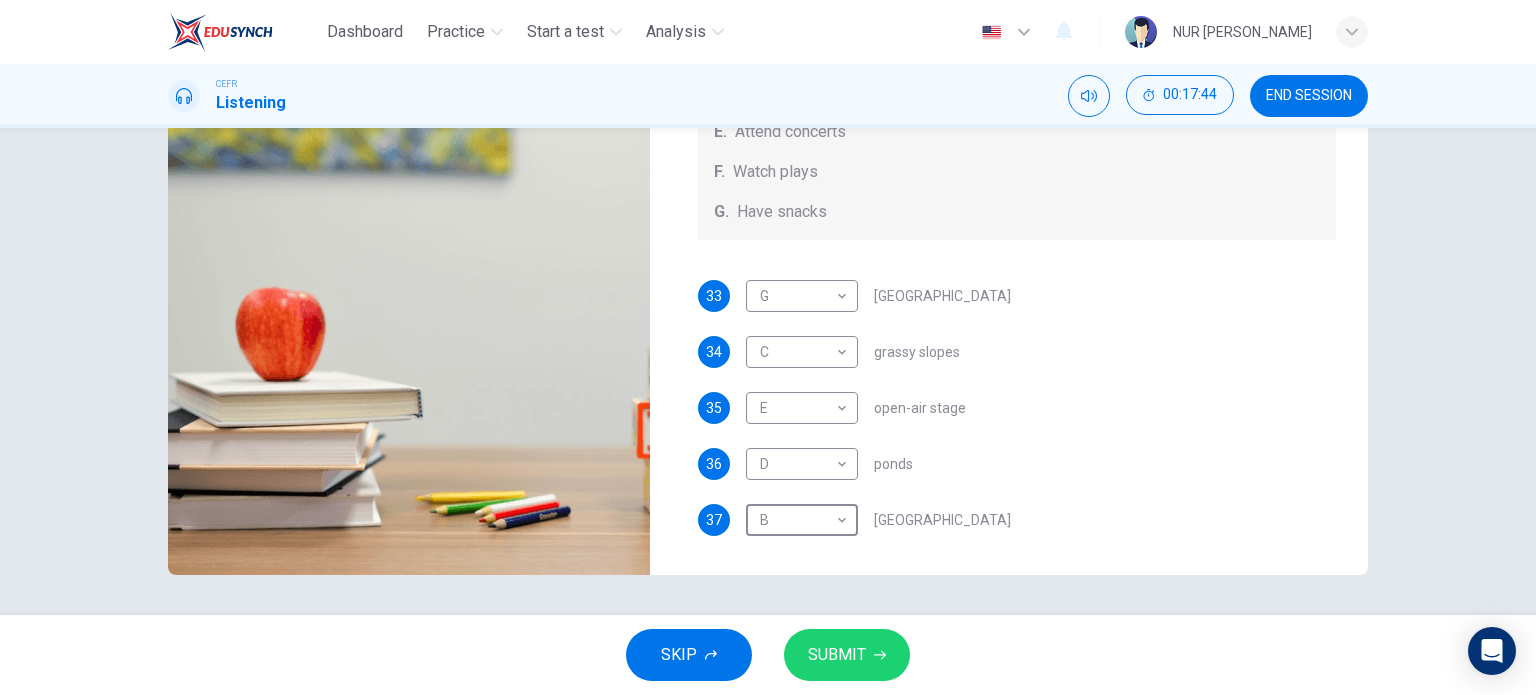 type on "0" 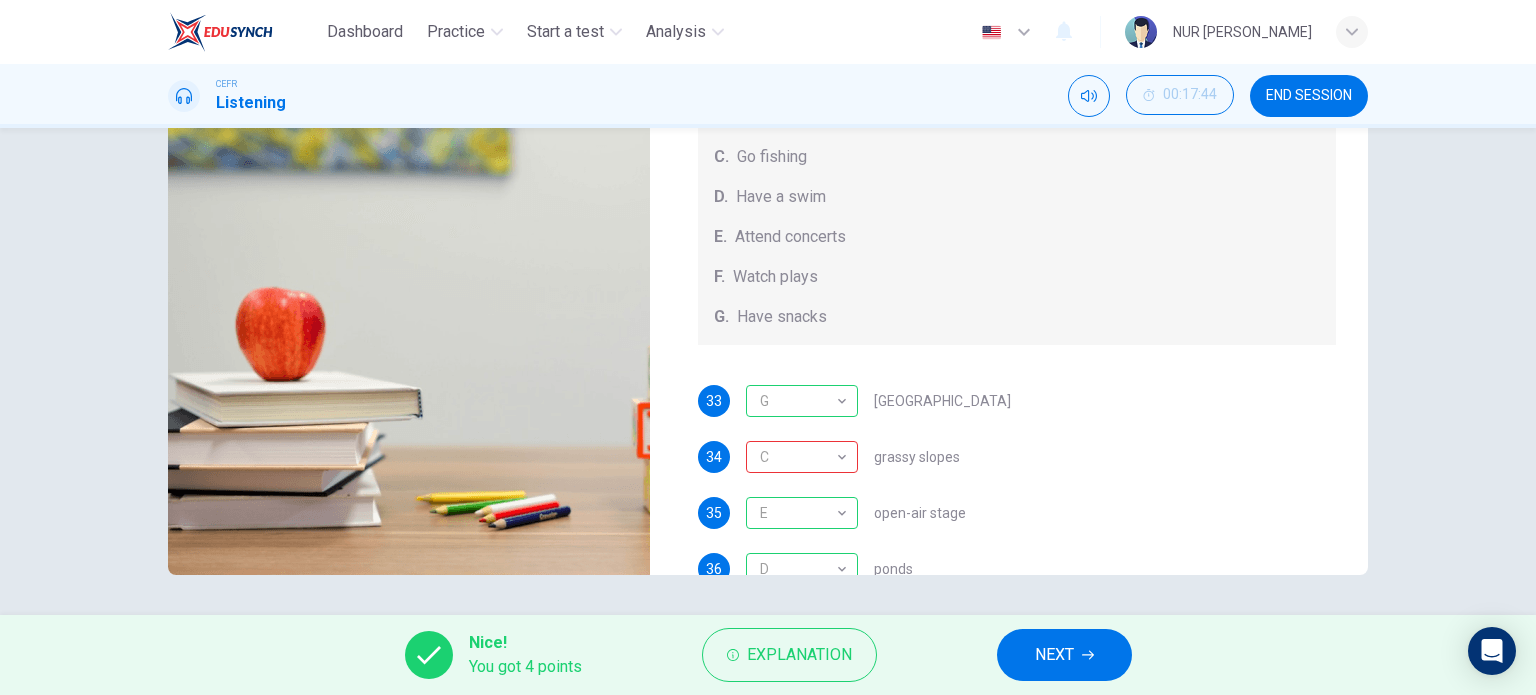 scroll, scrollTop: 184, scrollLeft: 0, axis: vertical 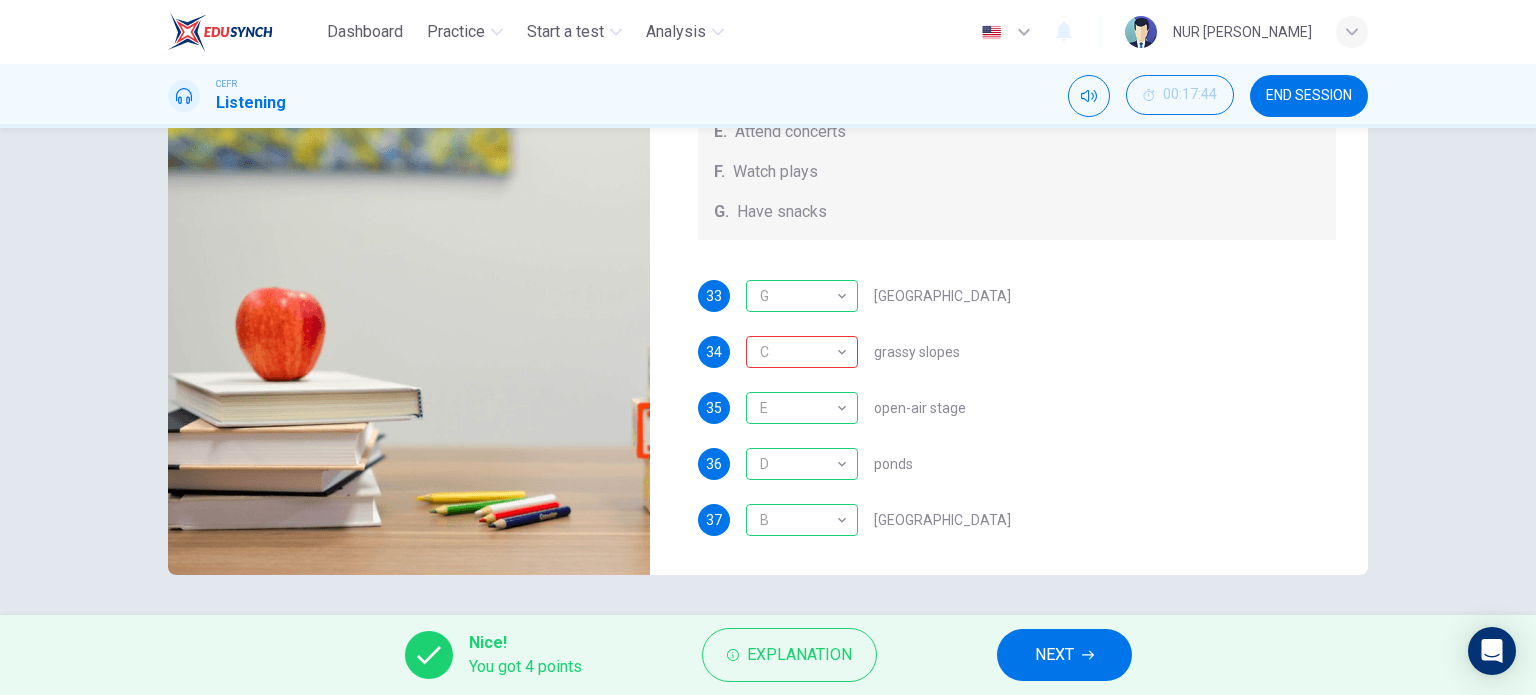 click on "NEXT" at bounding box center (1064, 655) 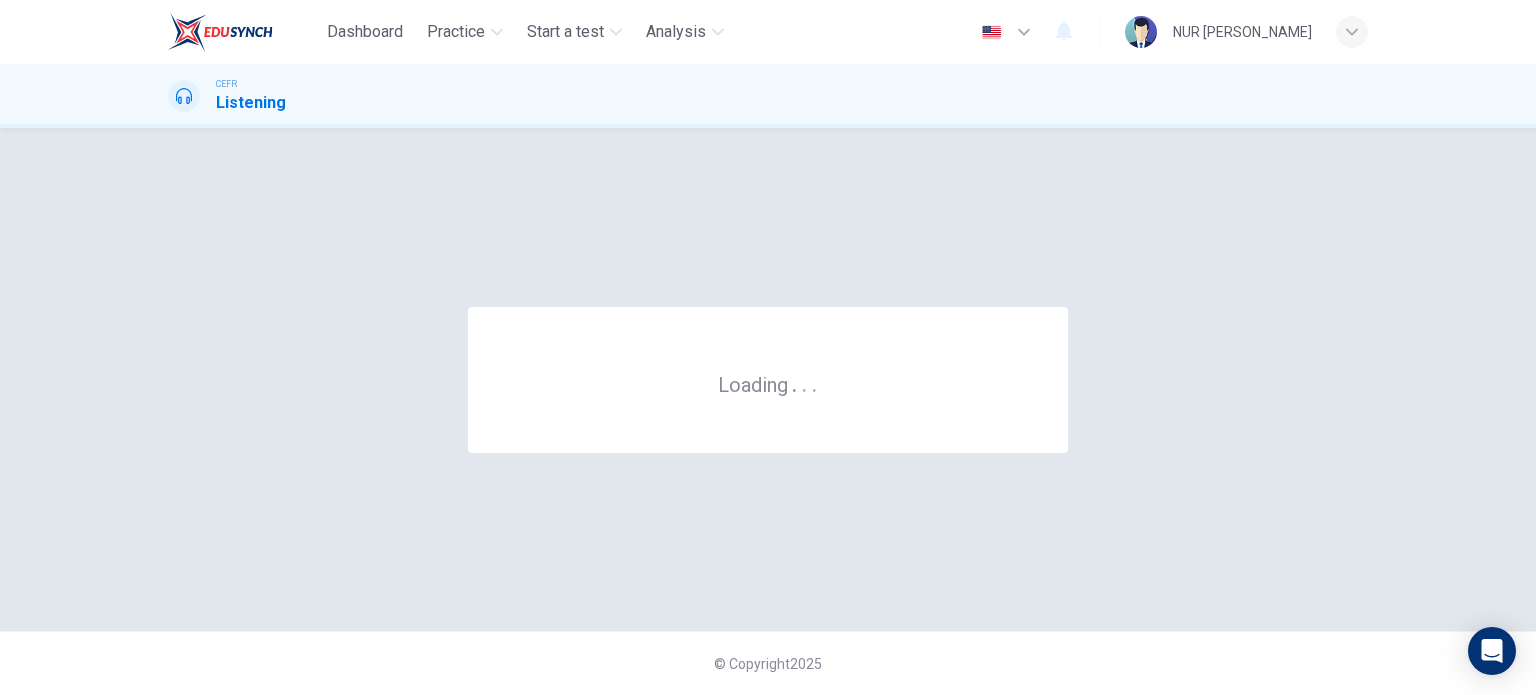 scroll, scrollTop: 0, scrollLeft: 0, axis: both 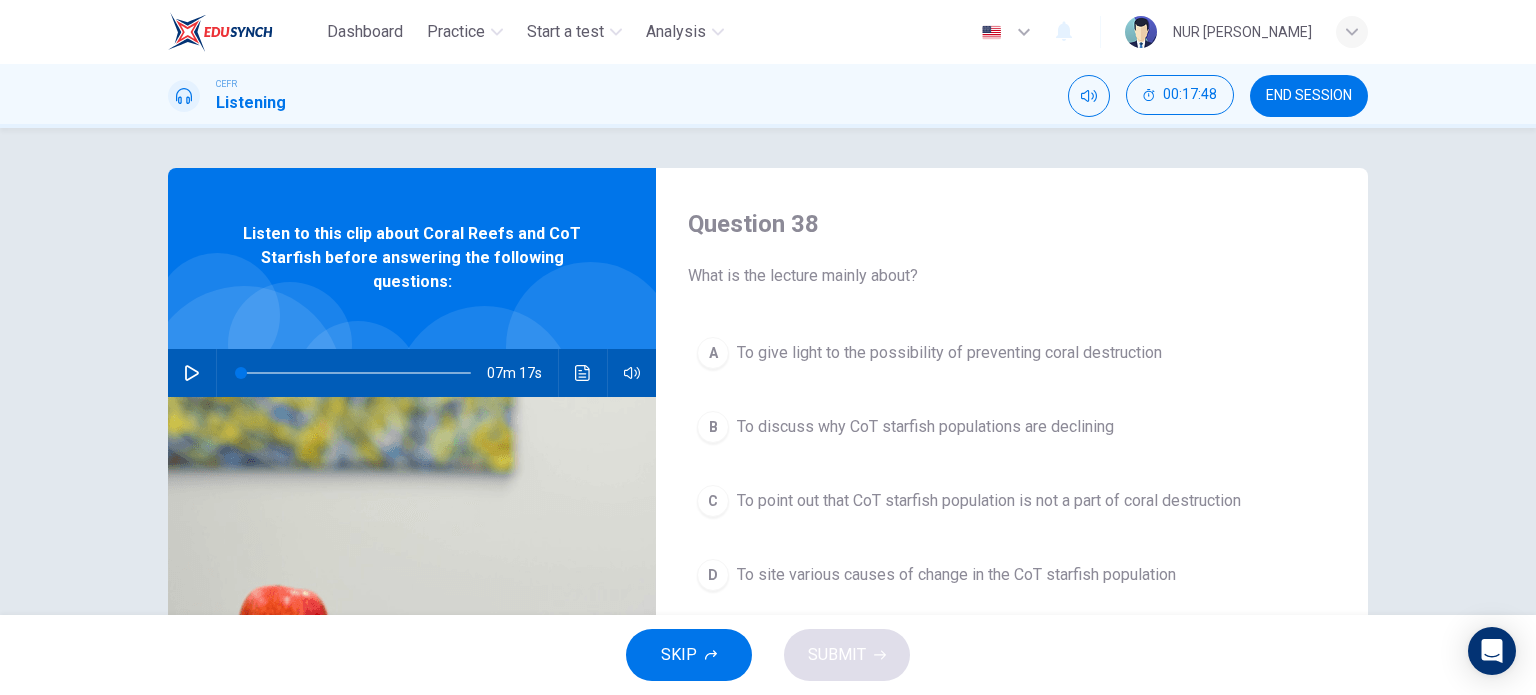 click 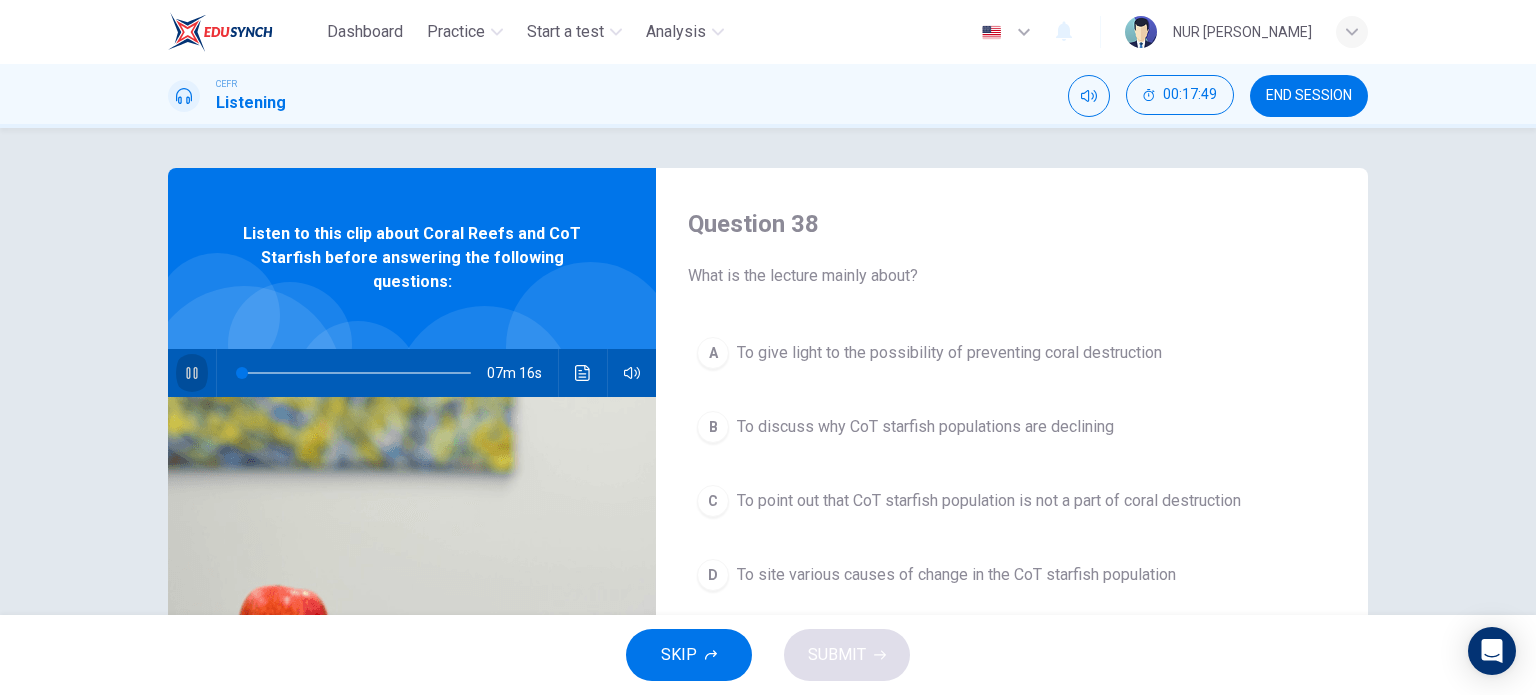 click 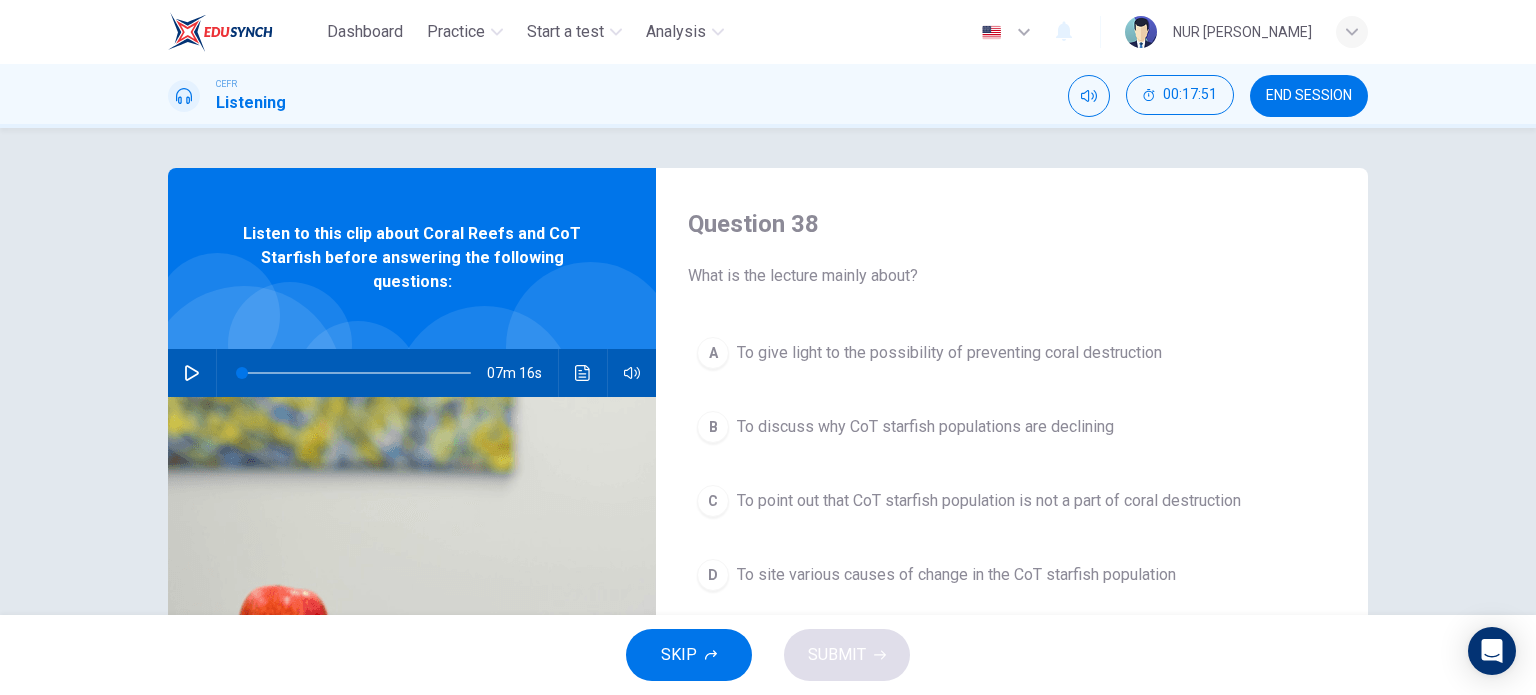 type on "0" 